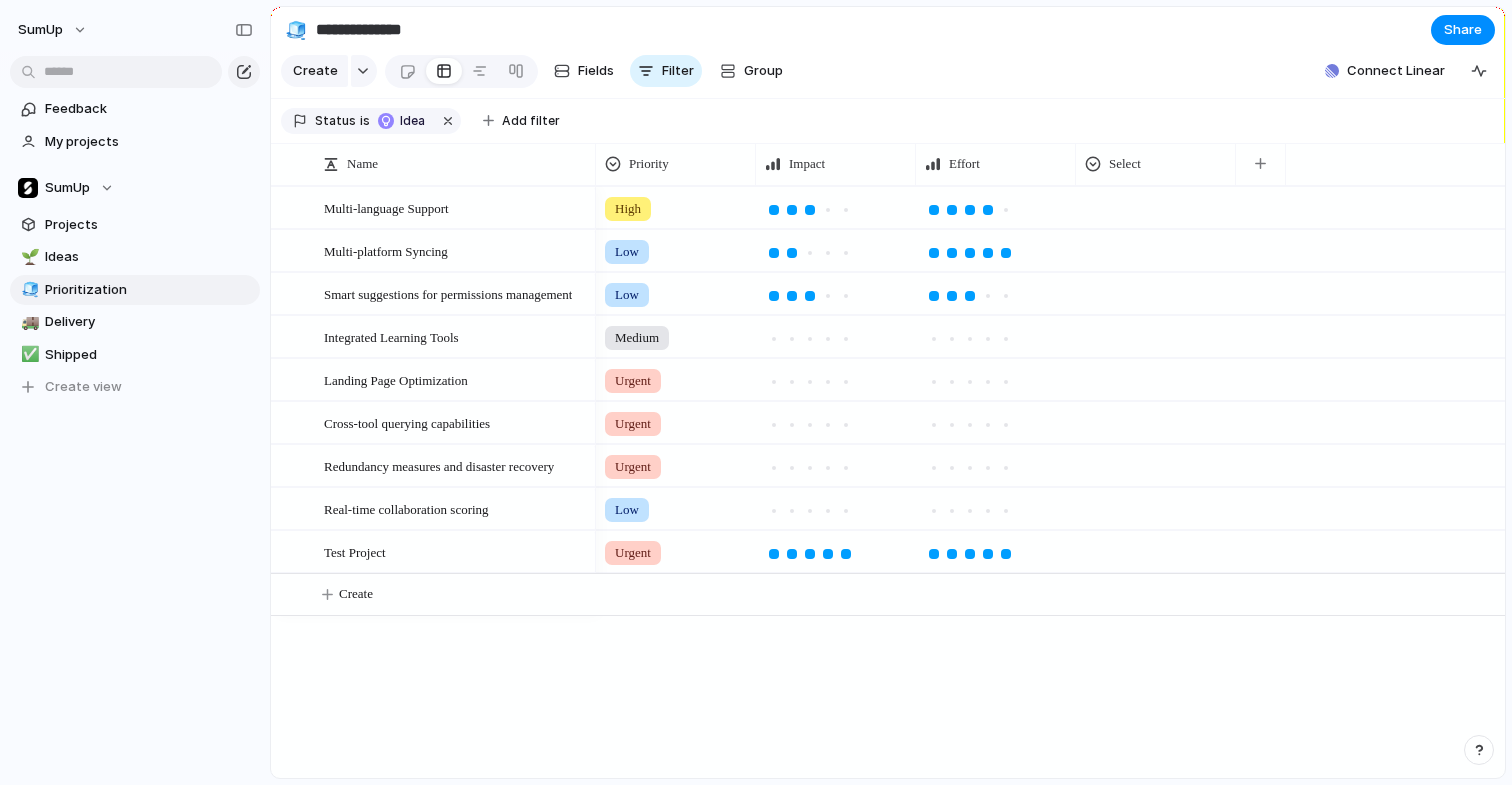 scroll, scrollTop: 0, scrollLeft: 0, axis: both 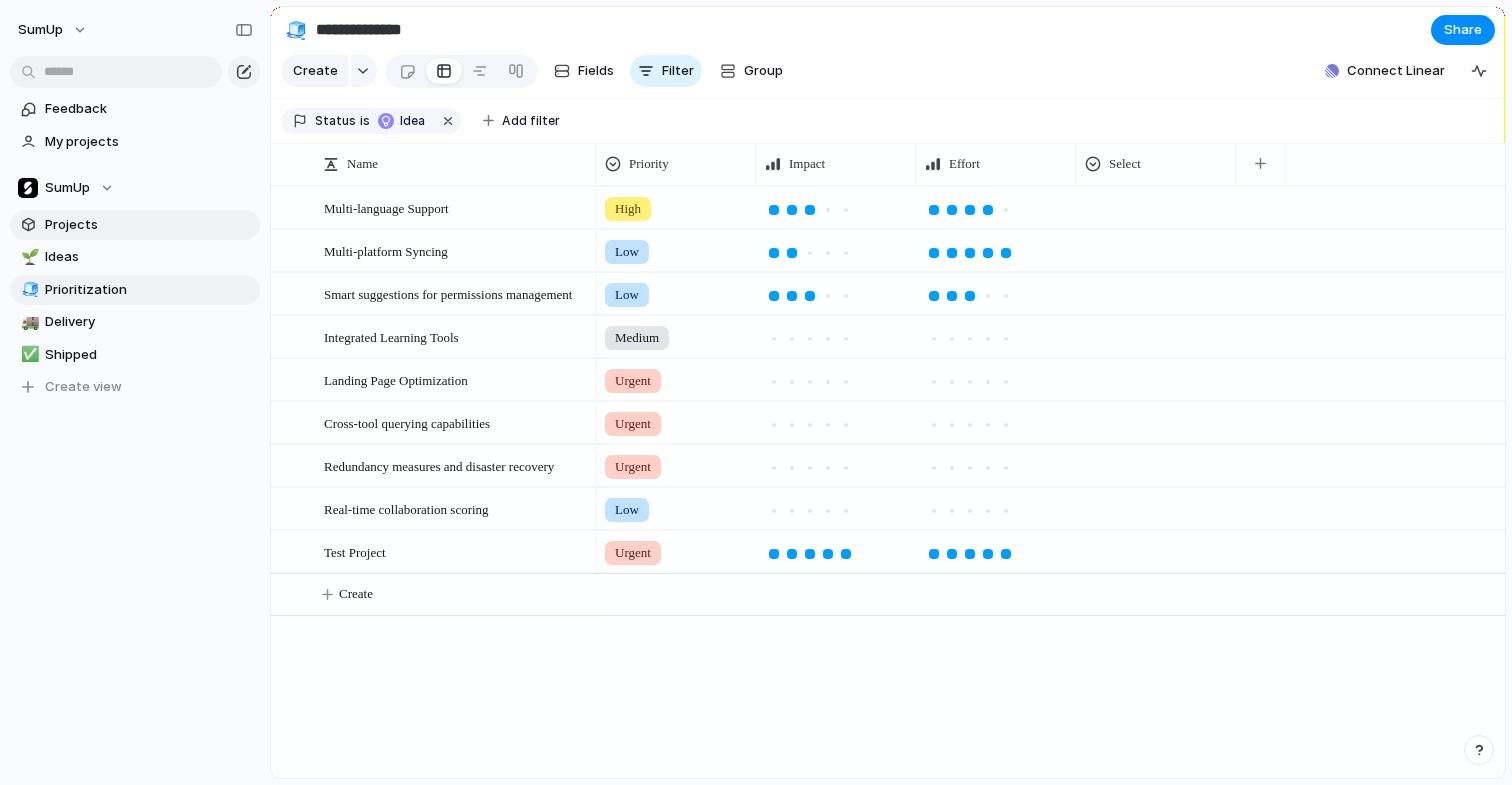click on "Projects" at bounding box center [149, 225] 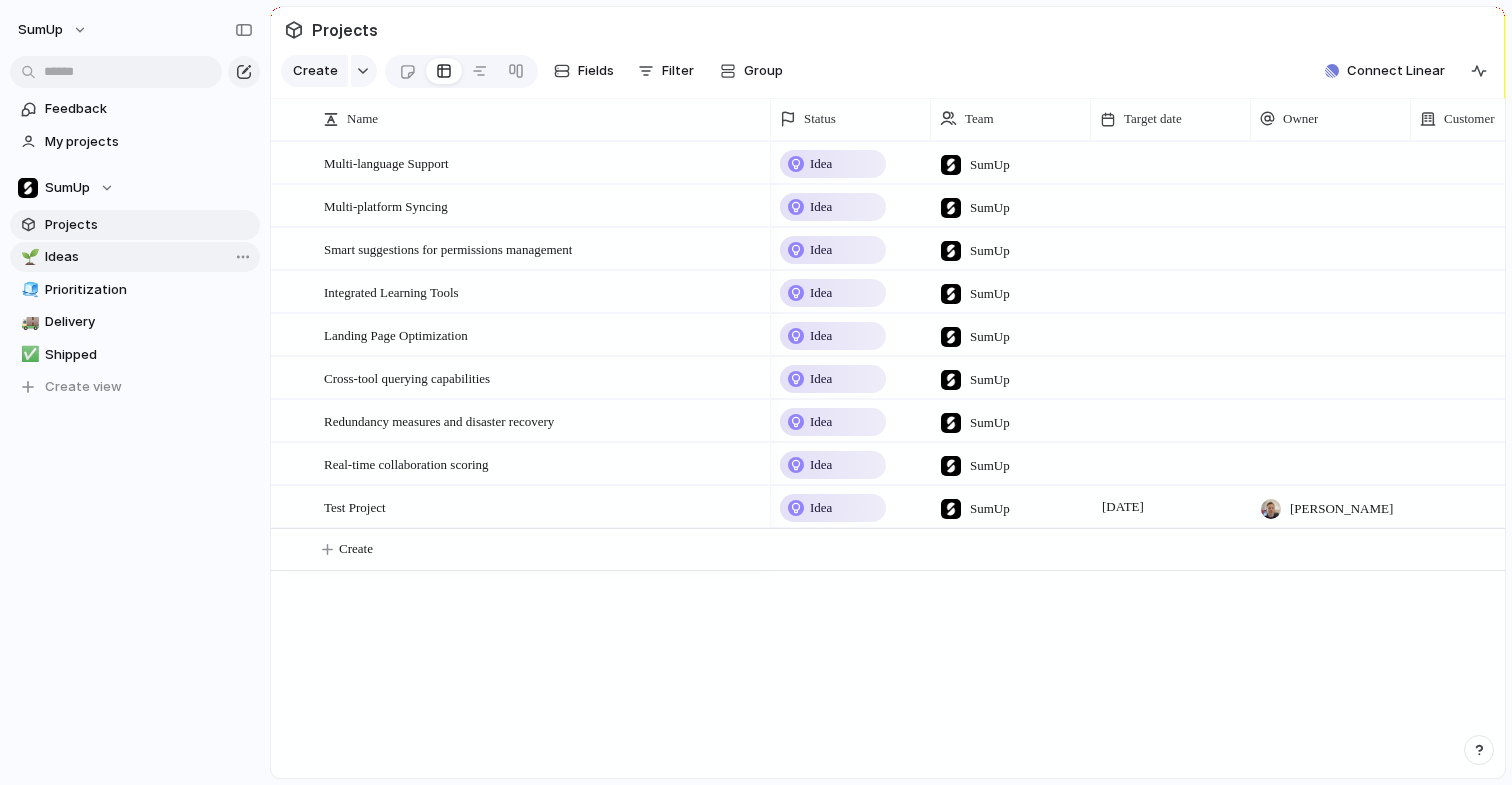 click on "Ideas" at bounding box center (149, 257) 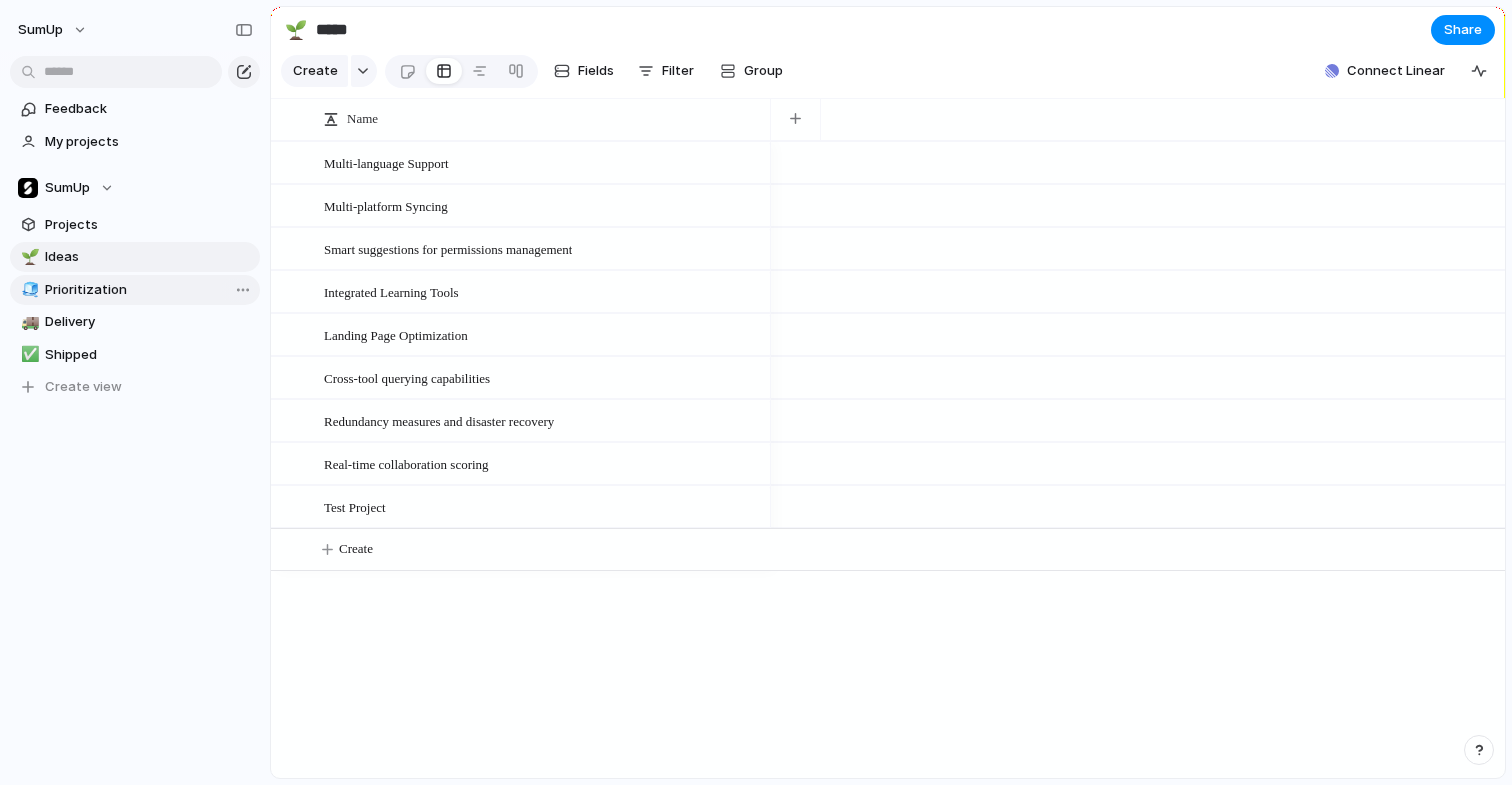 click on "Prioritization" at bounding box center (149, 290) 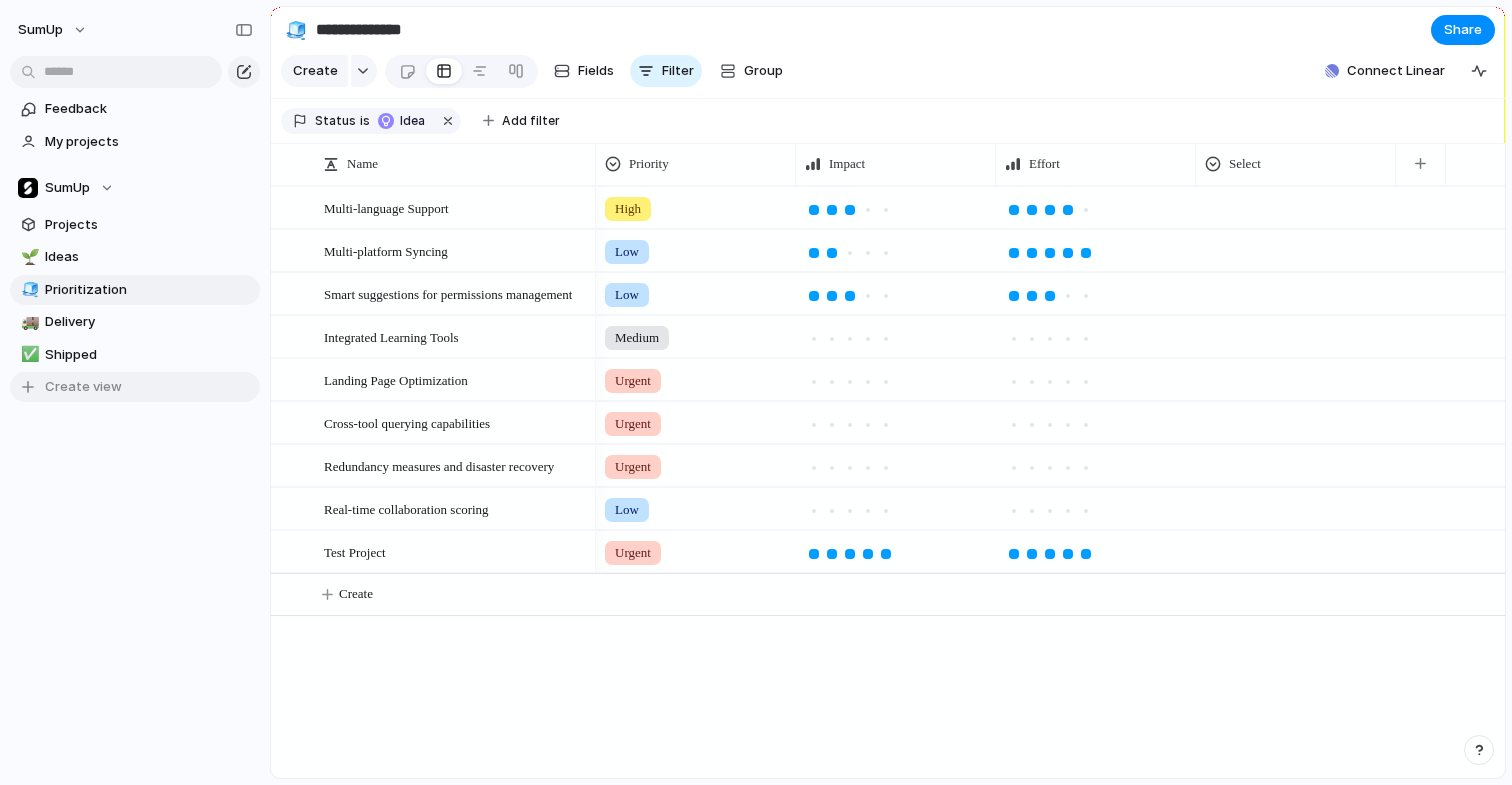 click on "Create view" at bounding box center (83, 387) 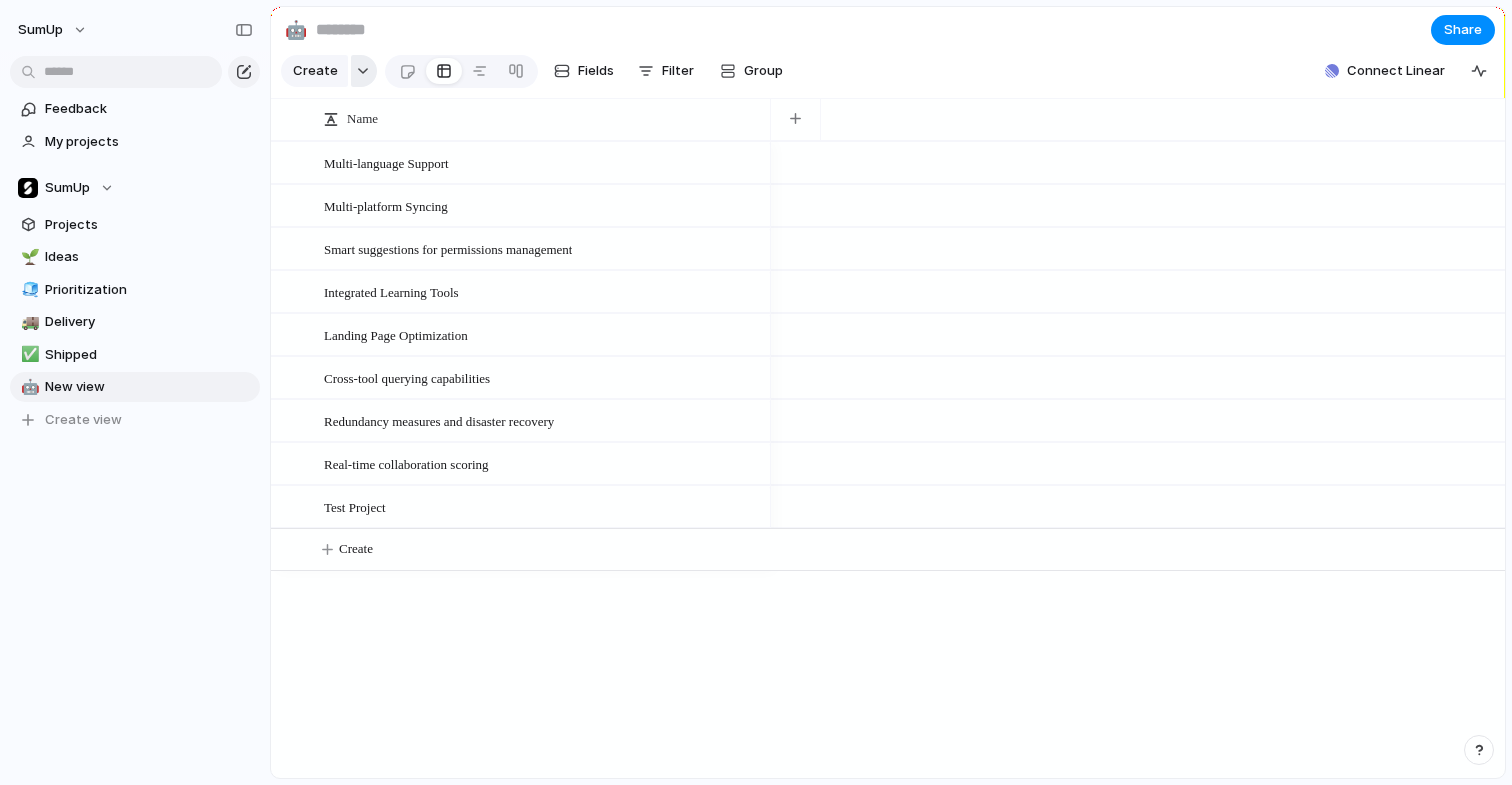 click at bounding box center [364, 71] 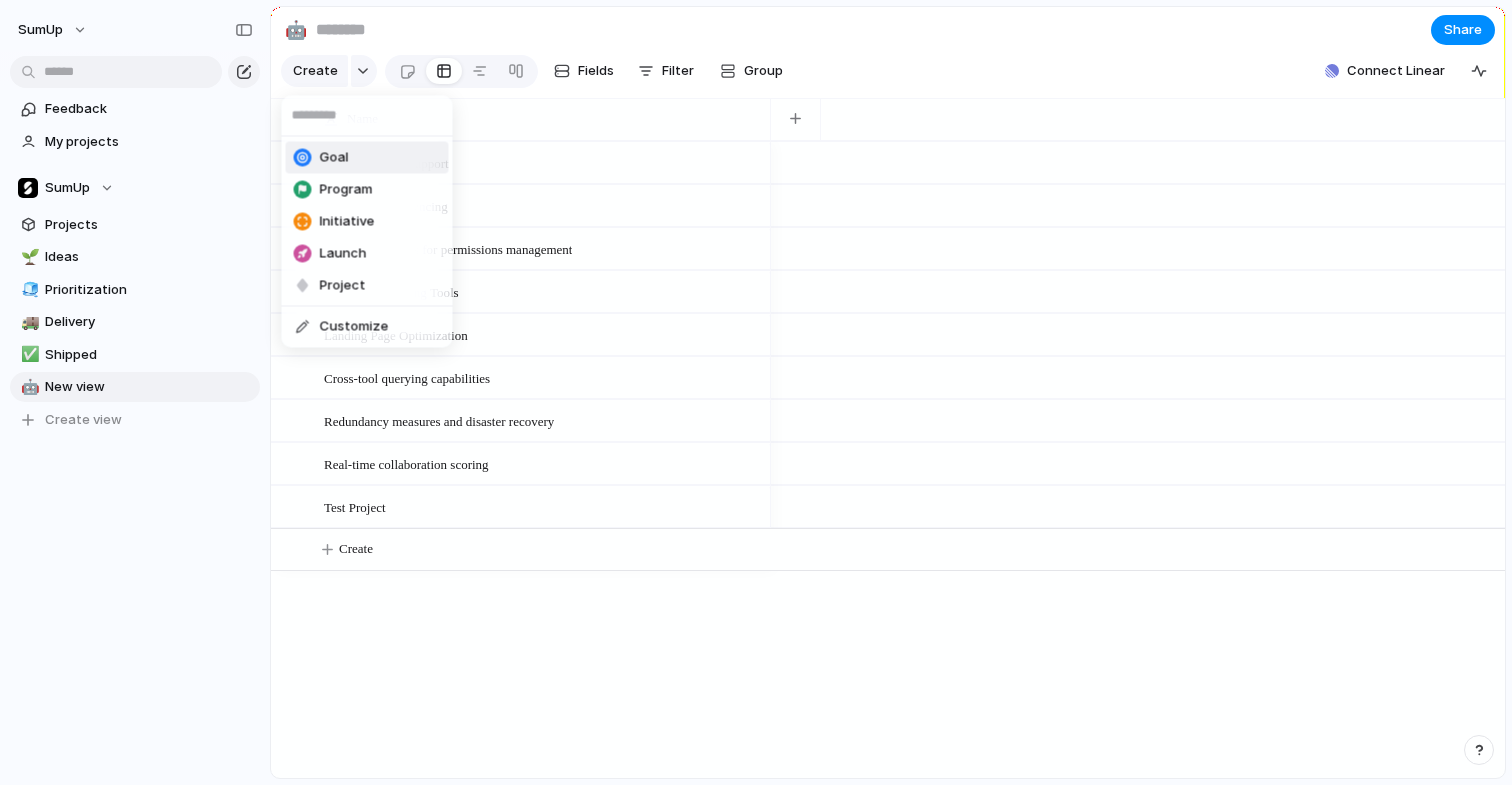 click on "Goal   Program   Initiative   Launch   Project   Customize" at bounding box center (756, 392) 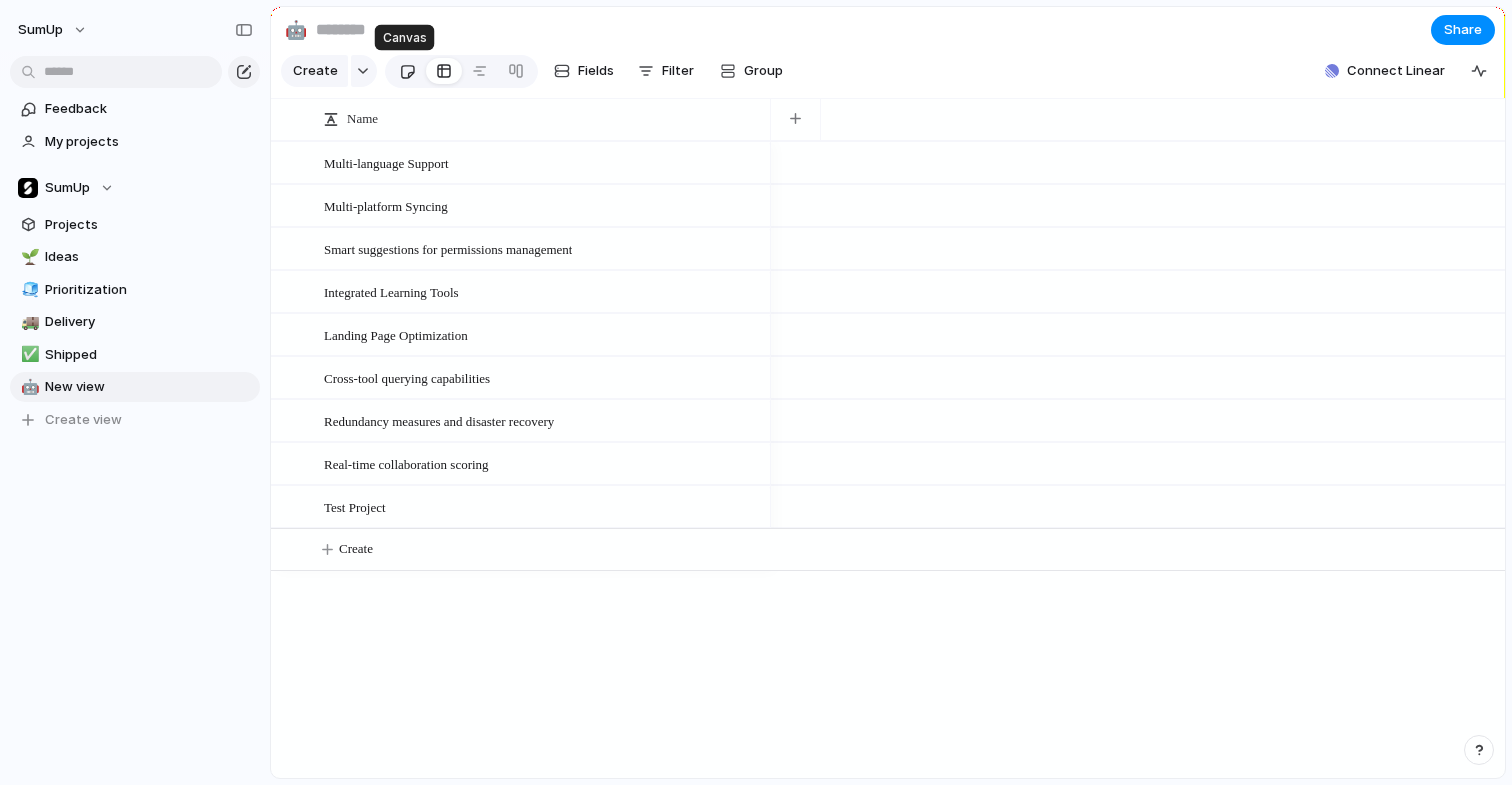 click at bounding box center [407, 71] 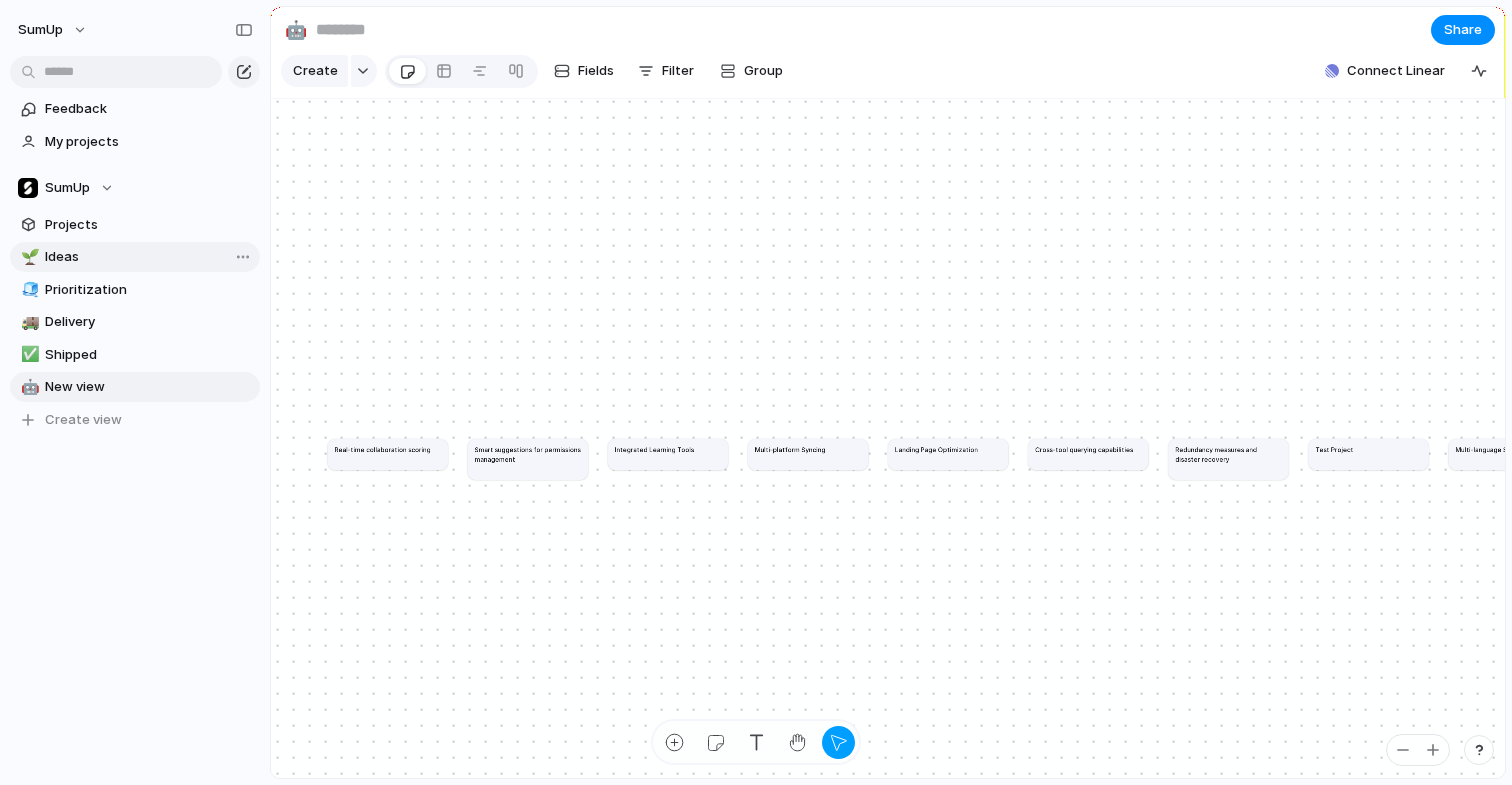 click on "Ideas" at bounding box center [149, 257] 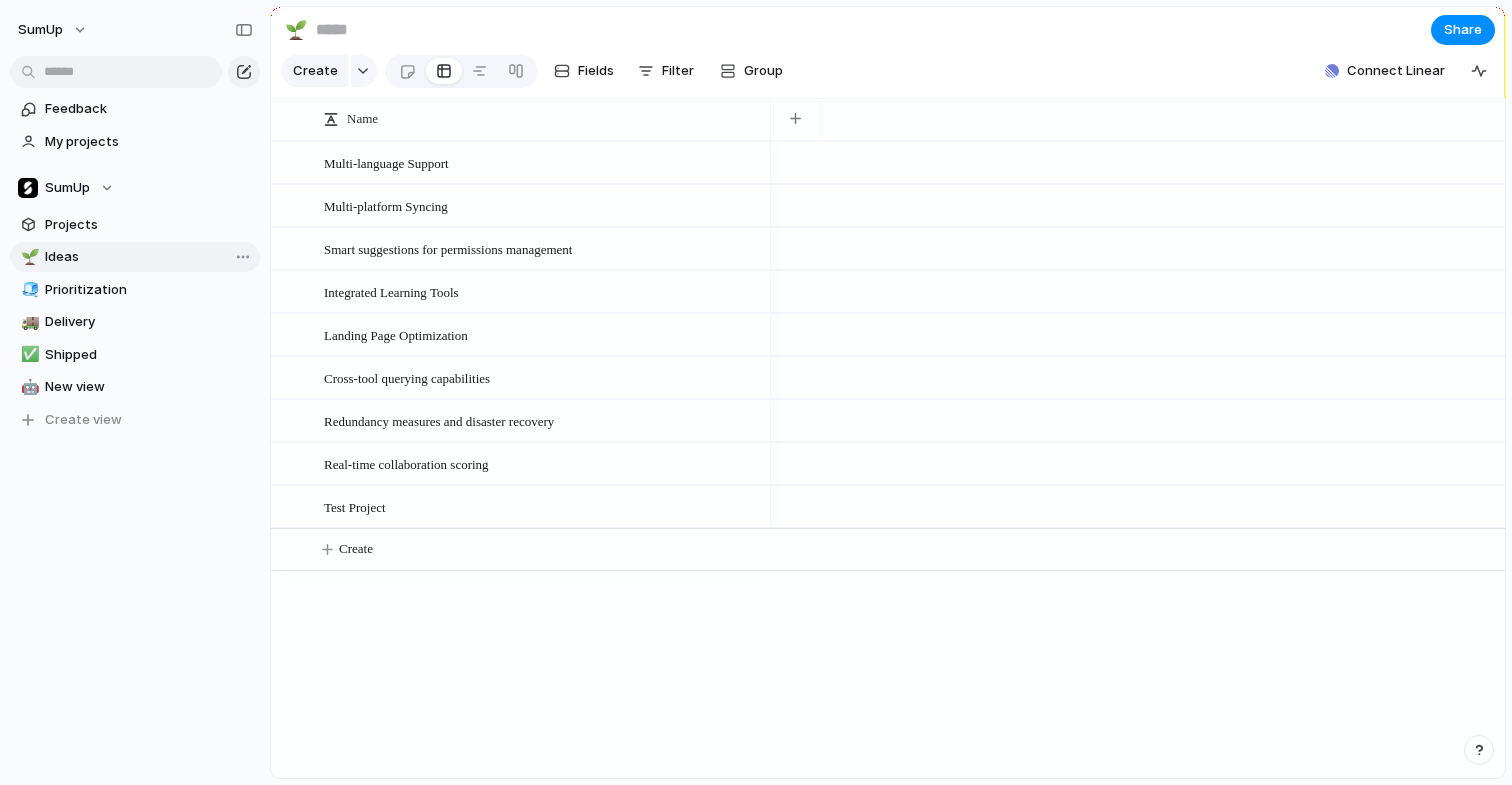 type on "*****" 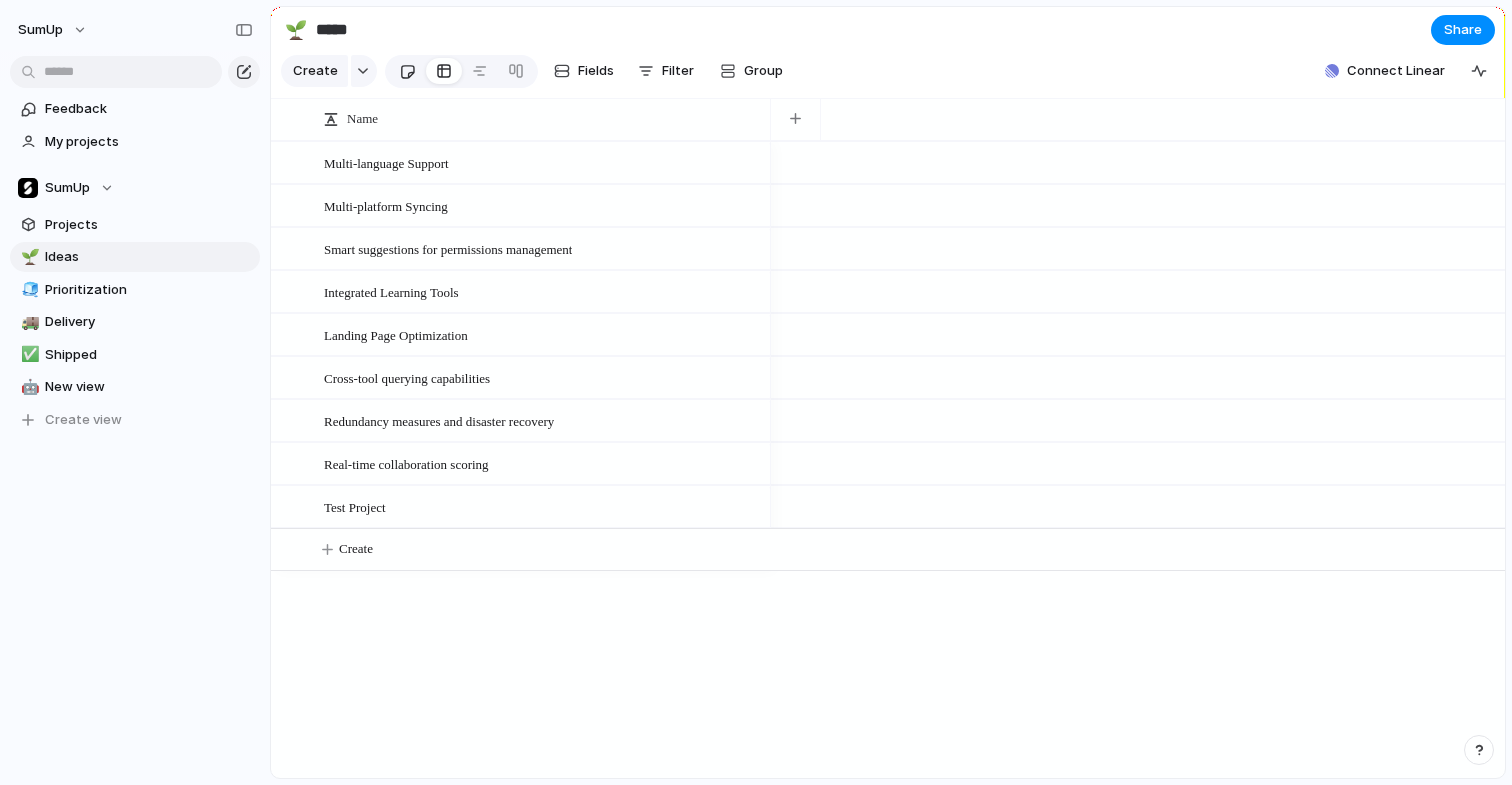 click at bounding box center (407, 71) 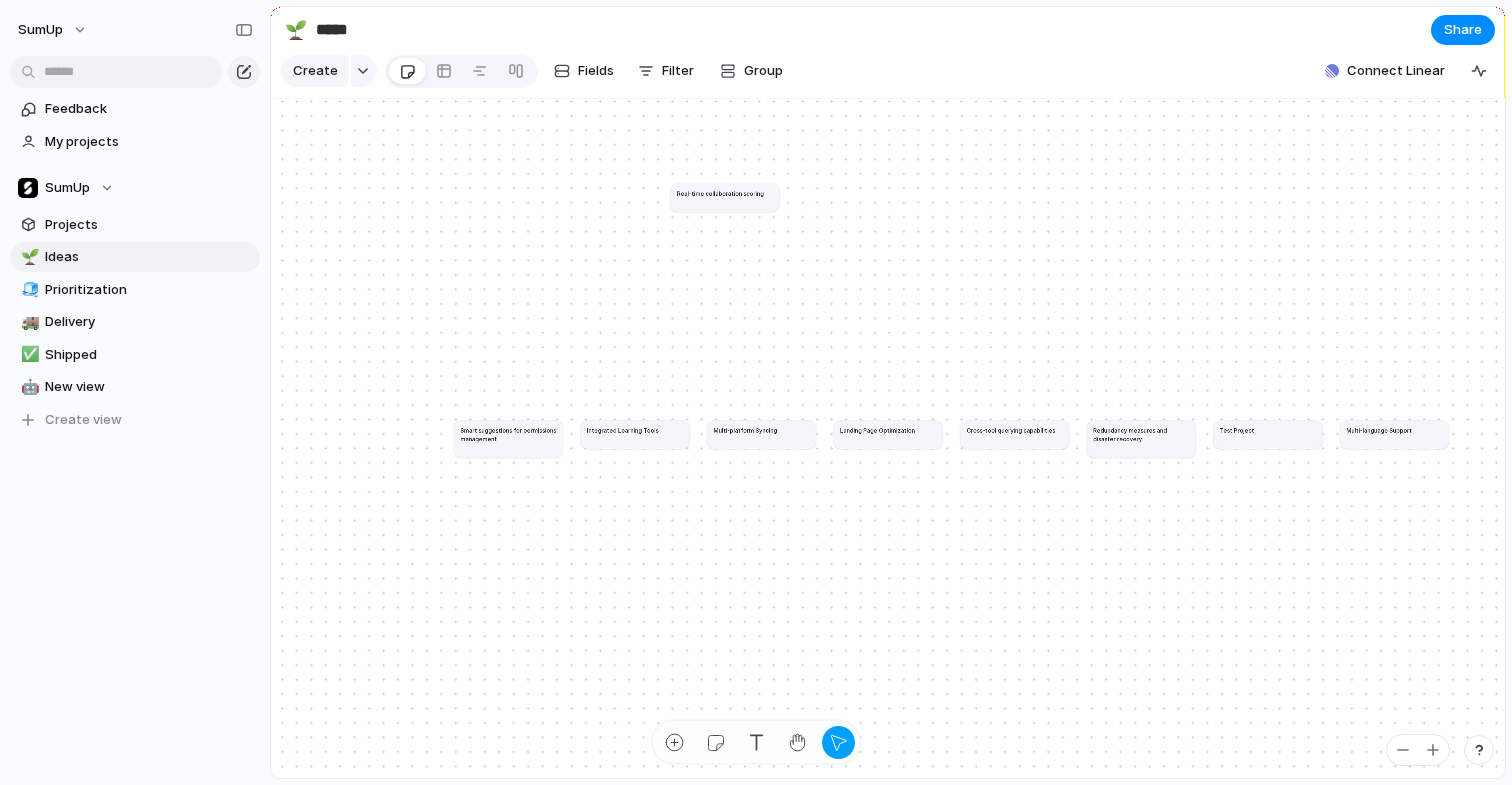 drag, startPoint x: 399, startPoint y: 438, endPoint x: 742, endPoint y: 201, distance: 416.91486 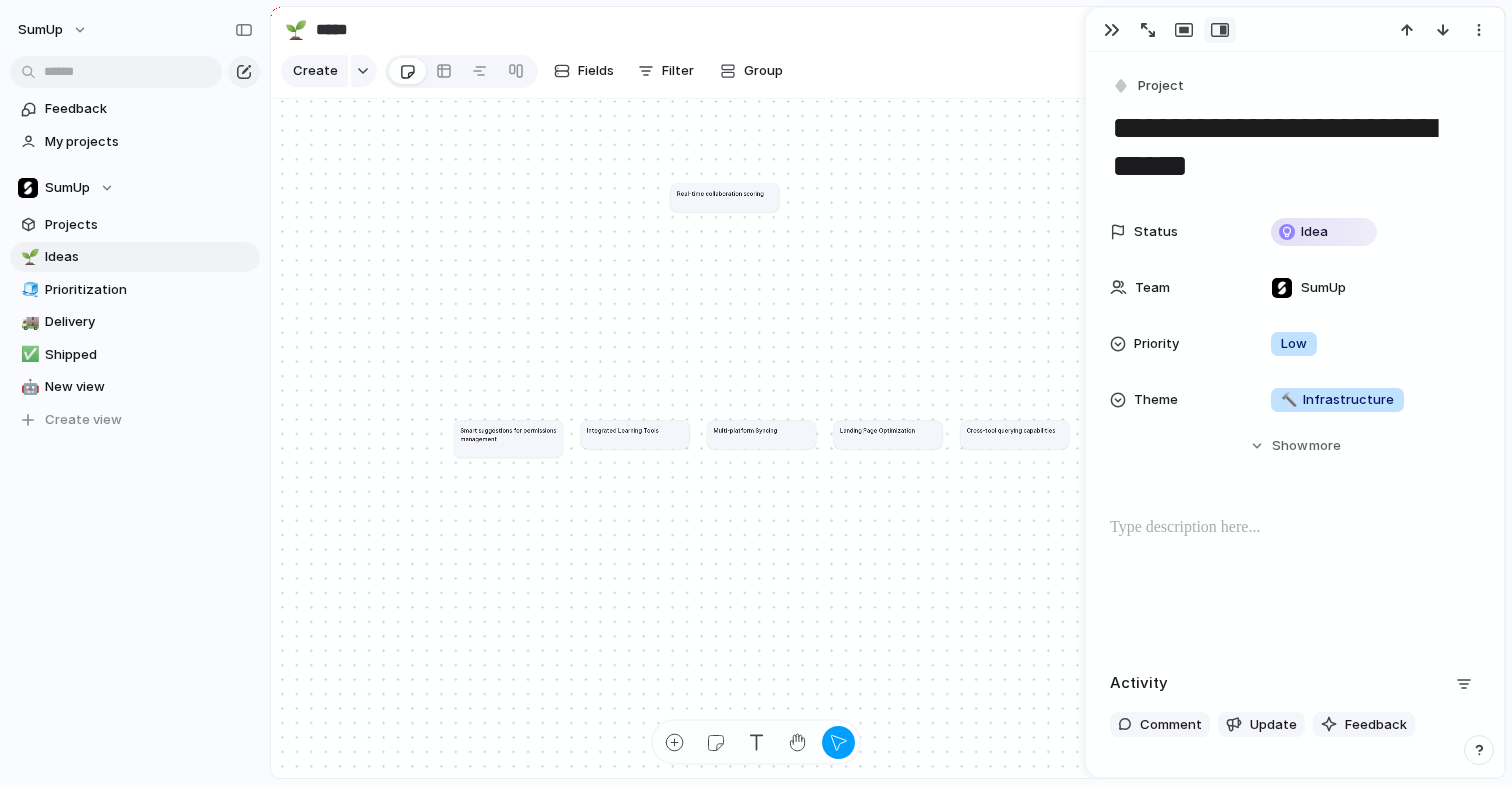 drag, startPoint x: 729, startPoint y: 202, endPoint x: 780, endPoint y: 220, distance: 54.08327 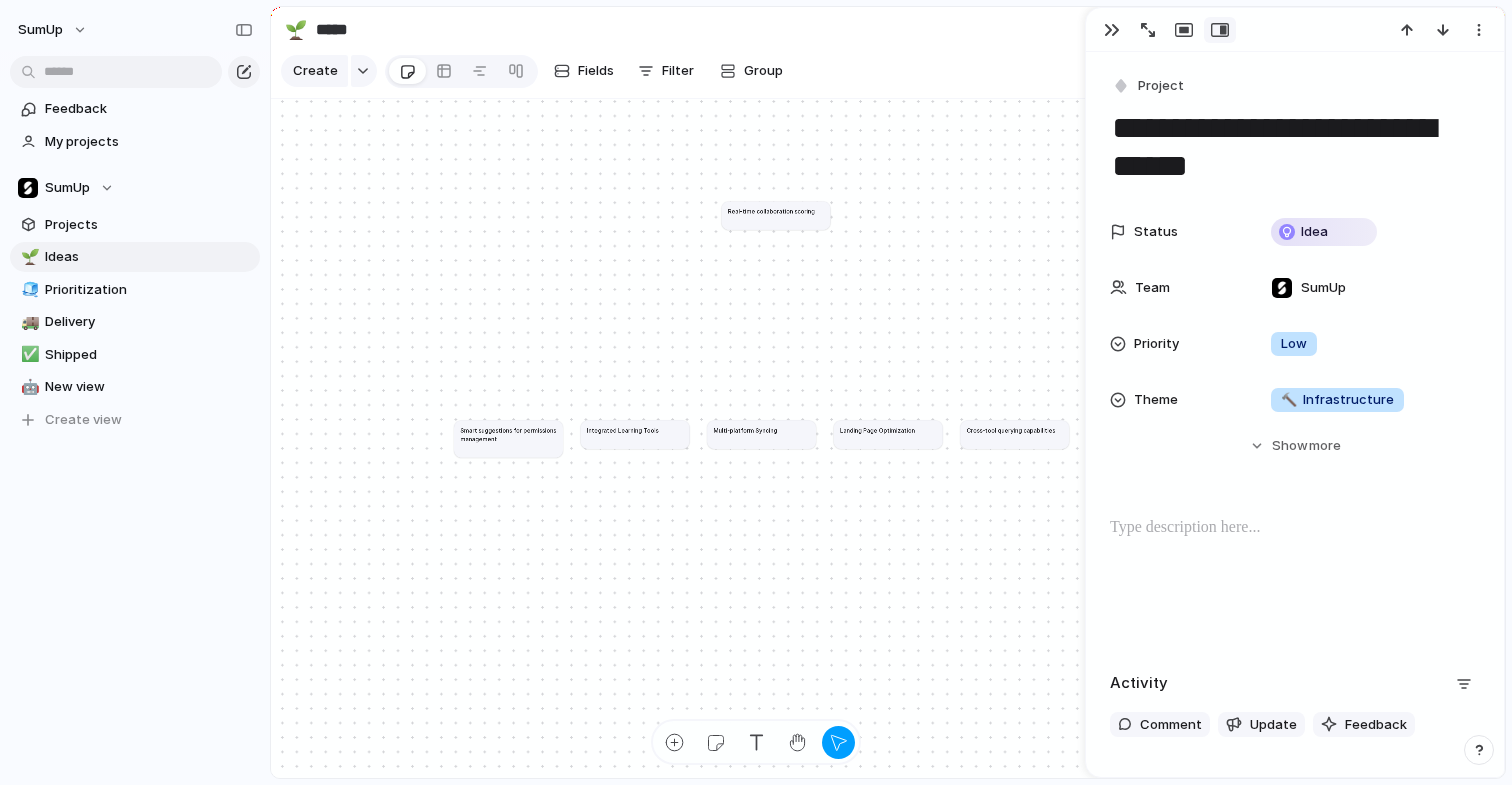 click on "Real-time collaboration scoring" at bounding box center (776, 215) 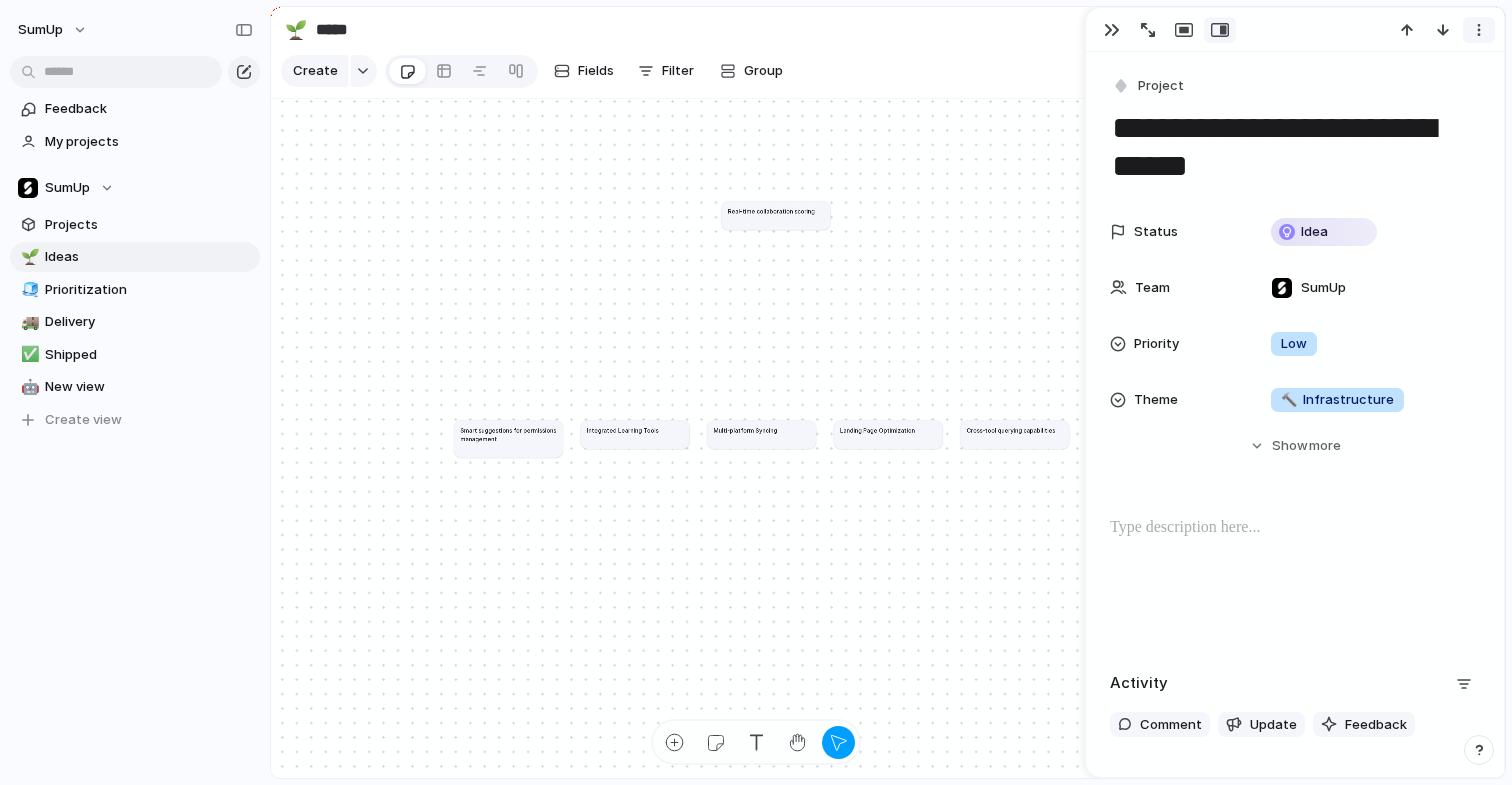 click at bounding box center [1479, 30] 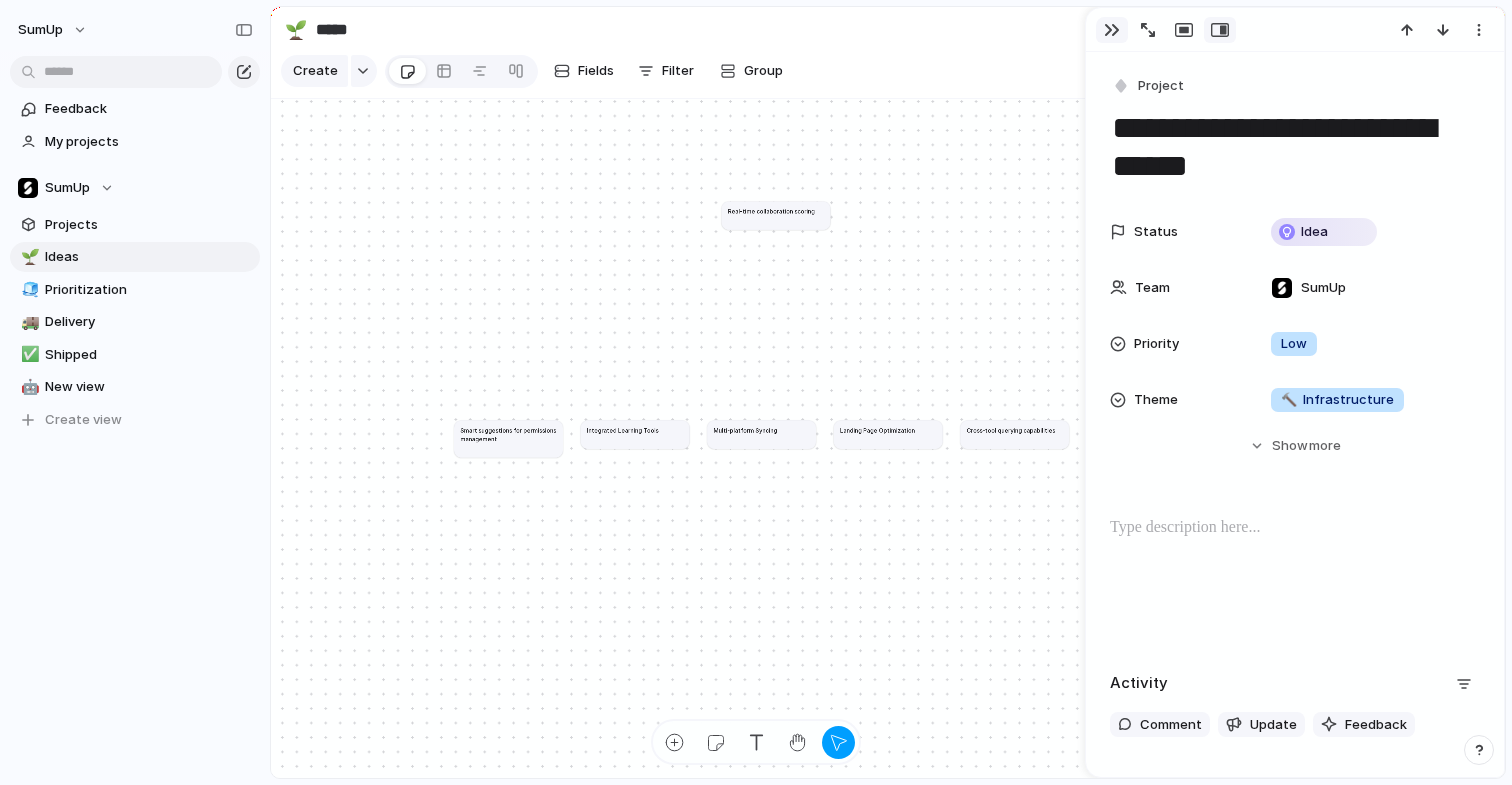 click at bounding box center [1112, 30] 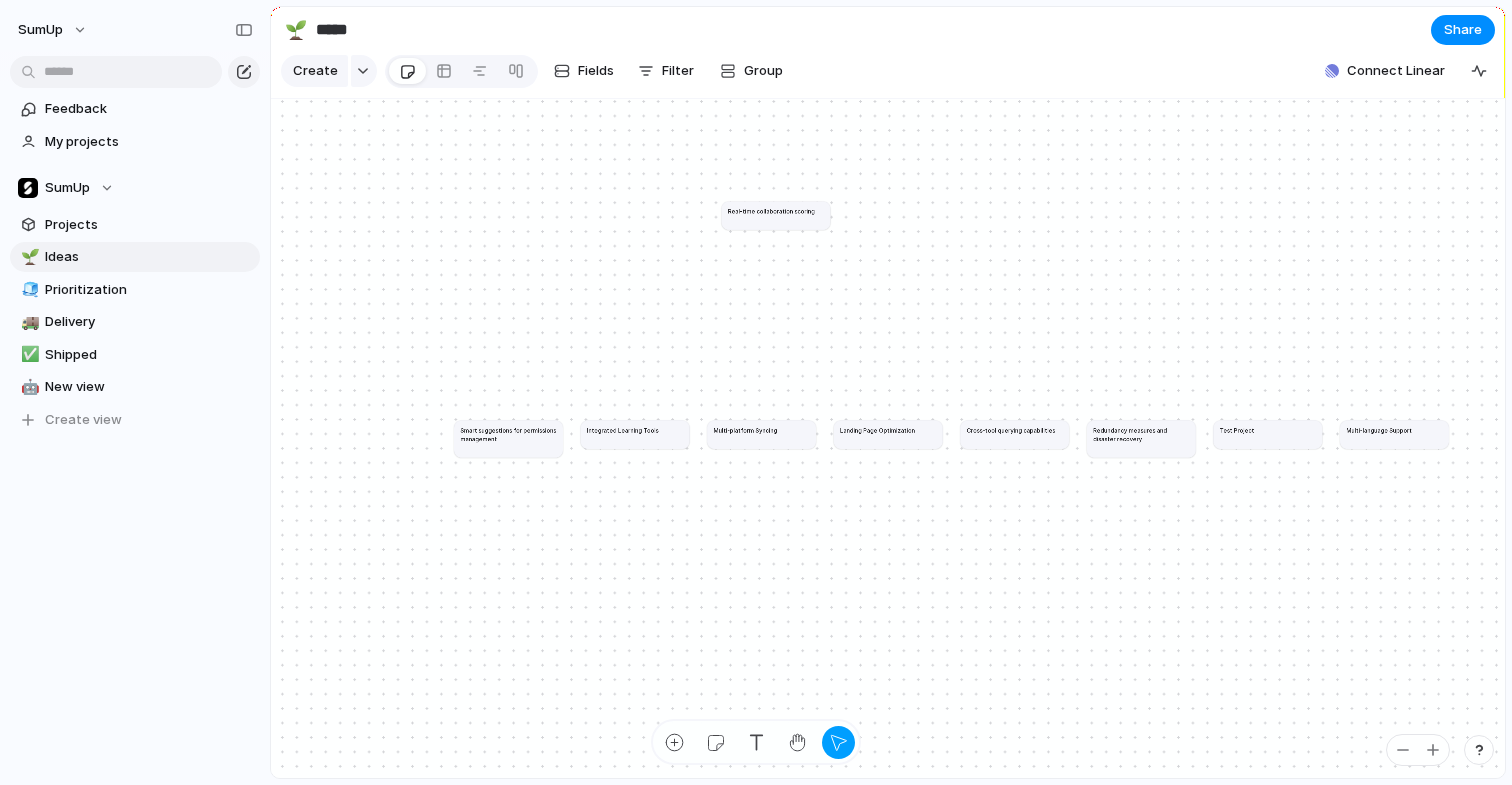 click on "Real-time collaboration scoring" at bounding box center (771, 211) 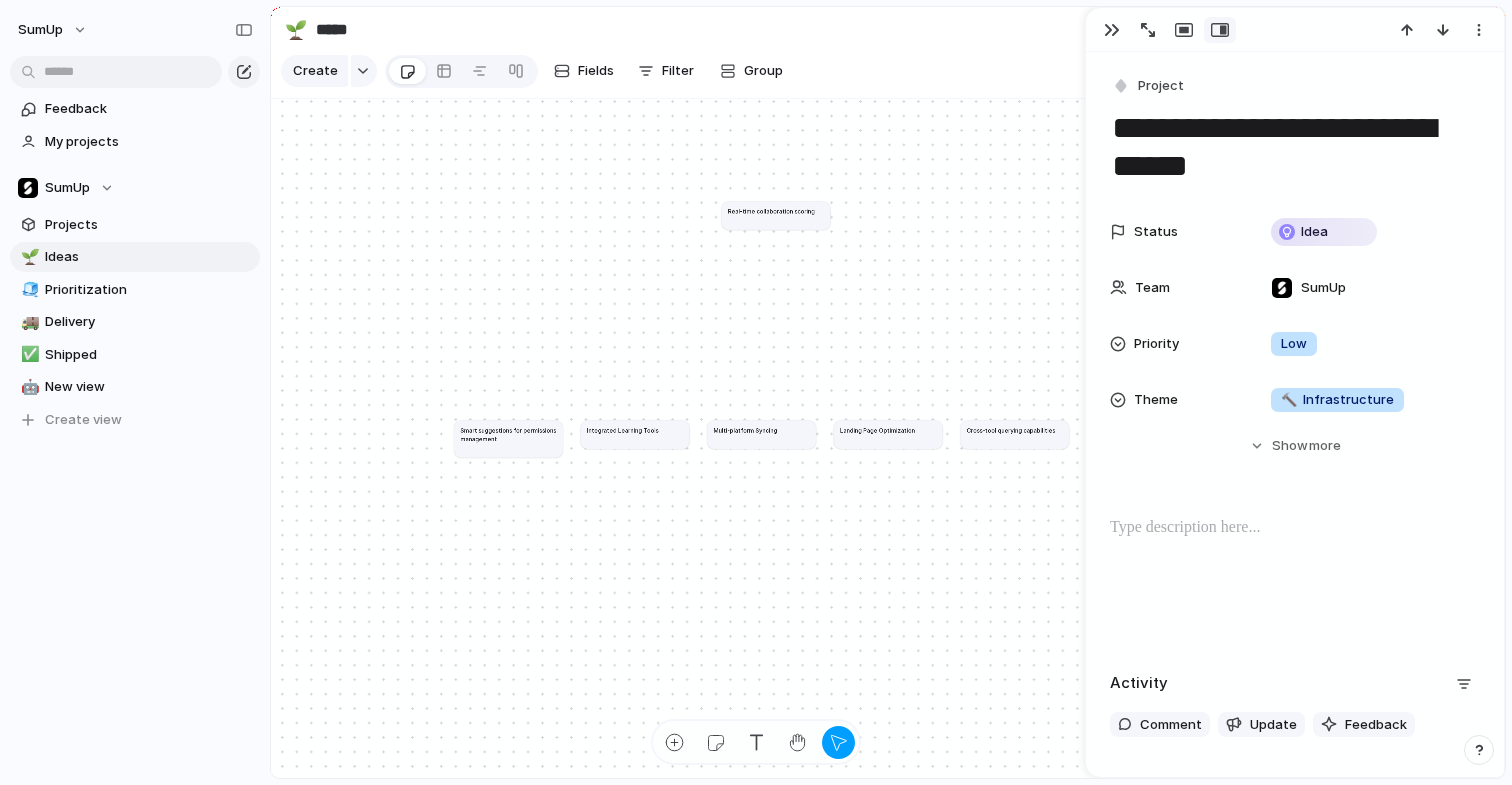 click on "Rename   Delete" at bounding box center [756, 392] 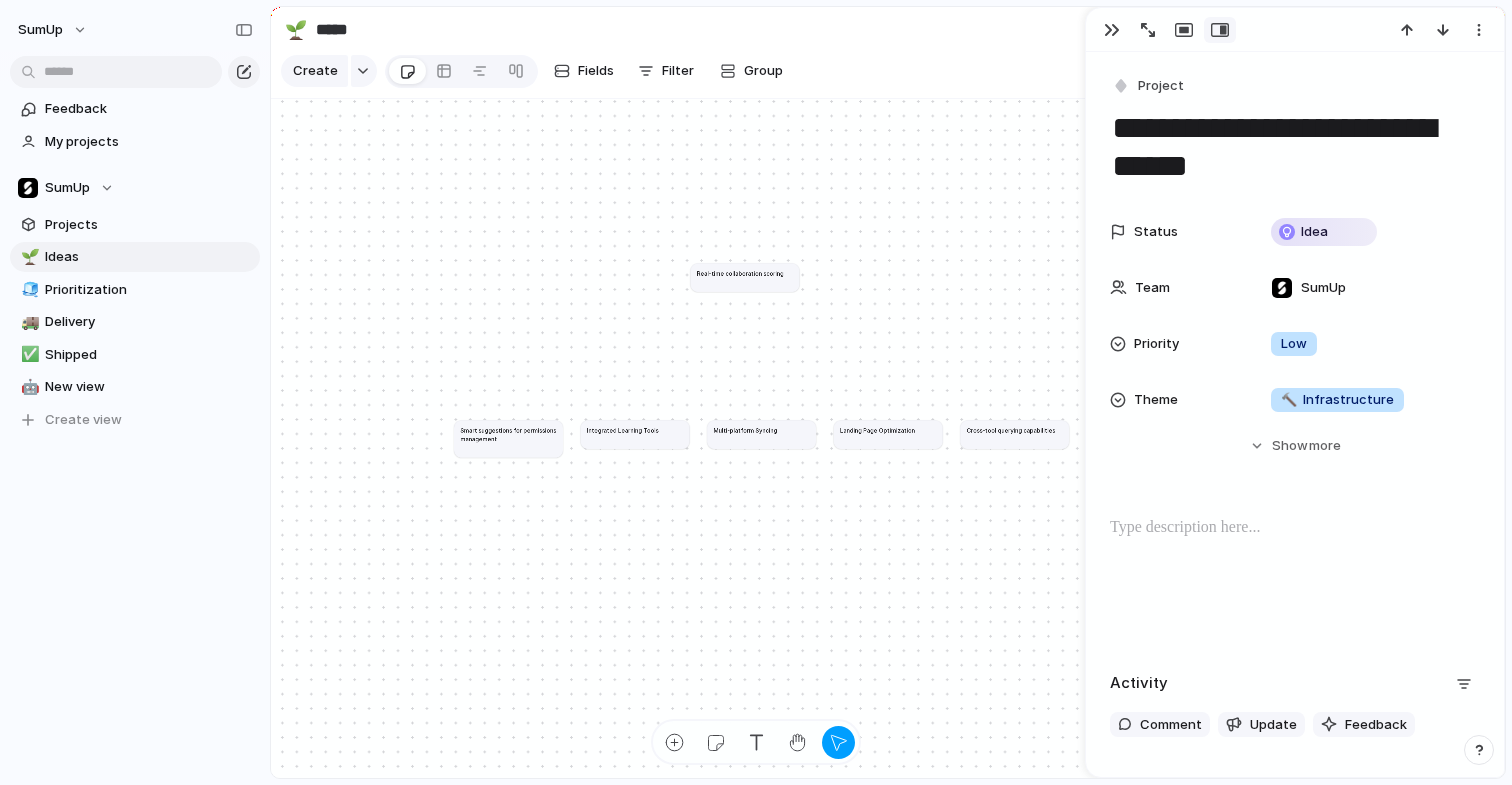 drag, startPoint x: 757, startPoint y: 215, endPoint x: 757, endPoint y: 318, distance: 103 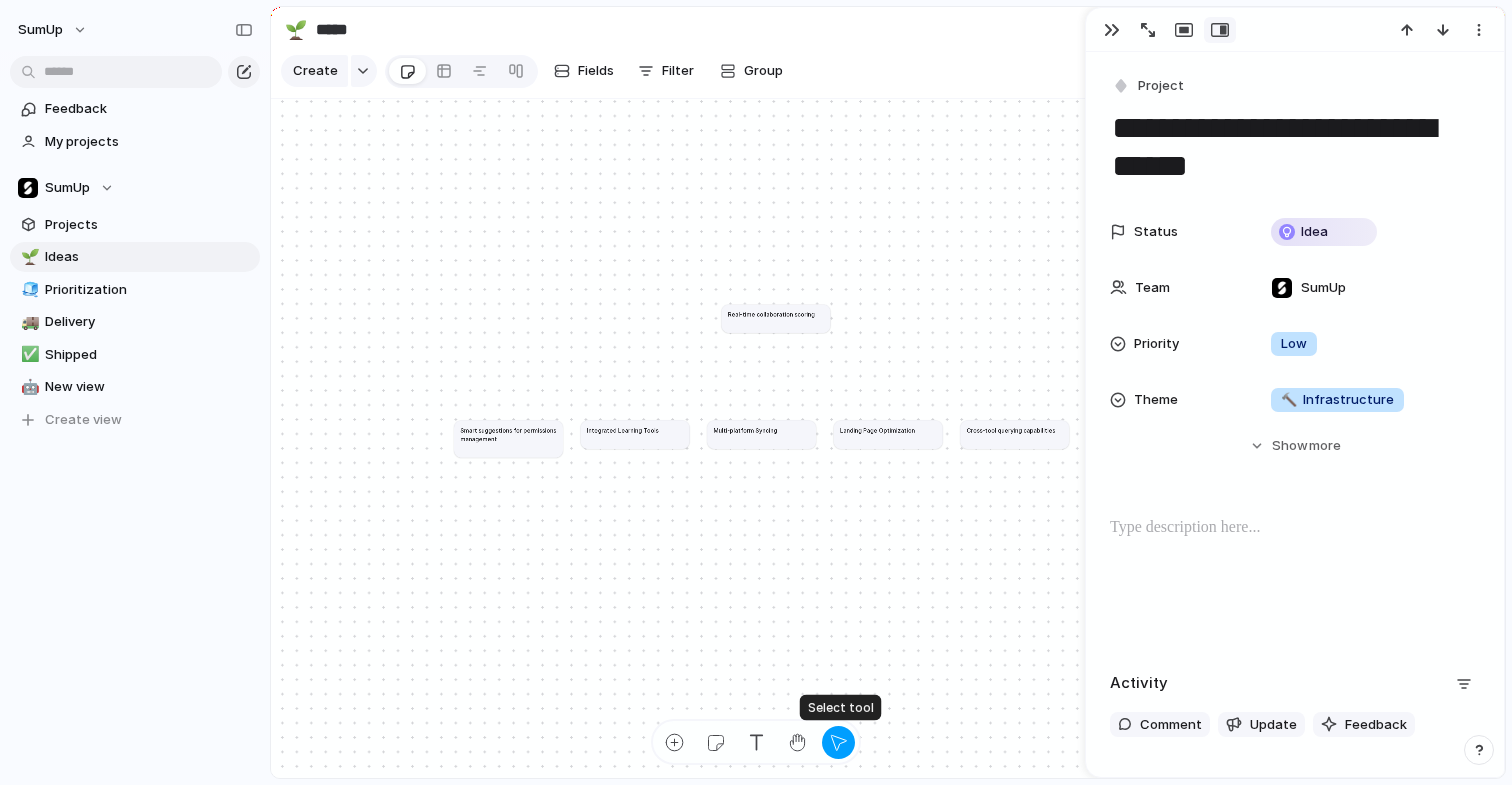 click at bounding box center (838, 742) 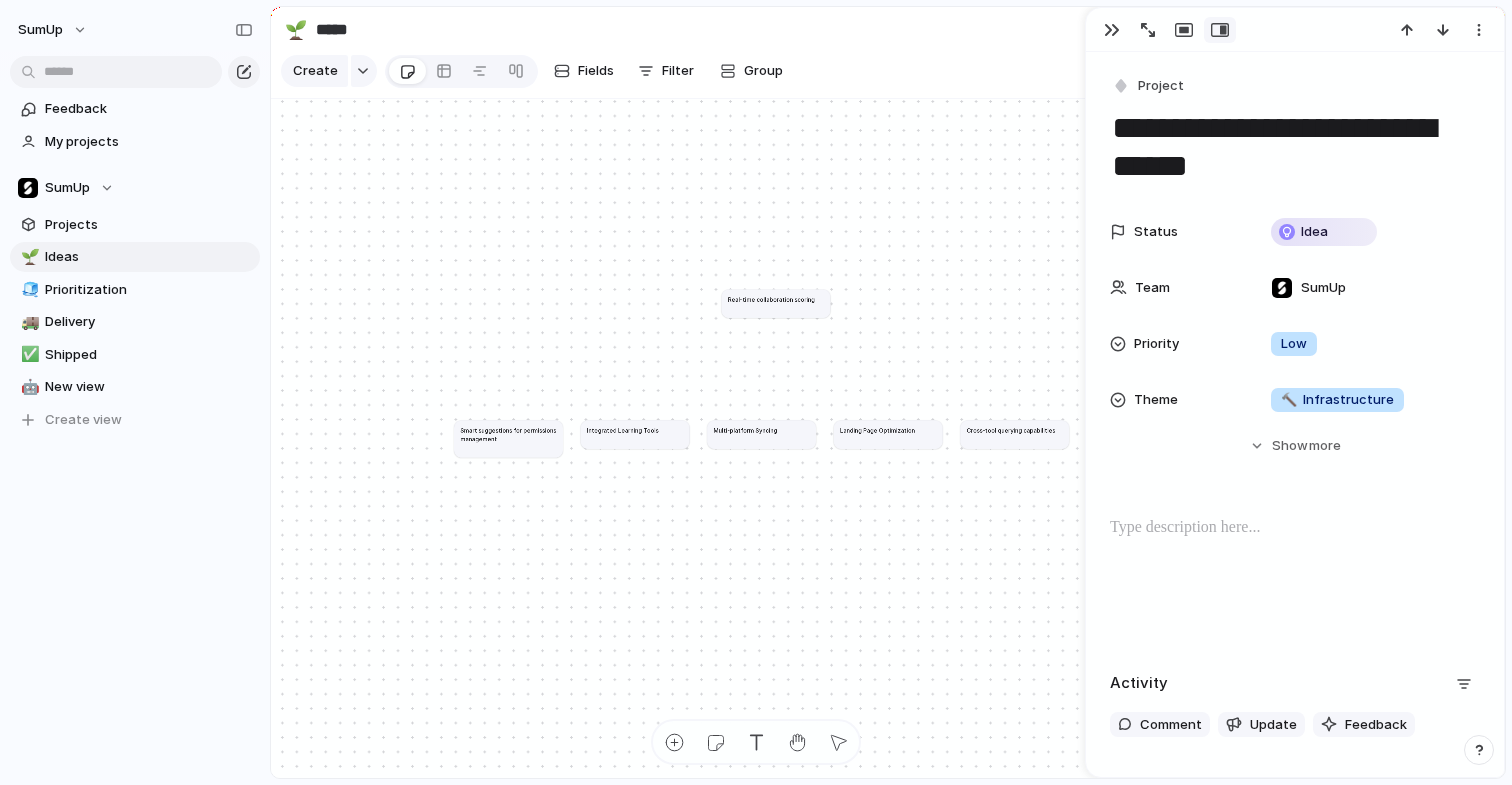 drag, startPoint x: 755, startPoint y: 321, endPoint x: 753, endPoint y: 236, distance: 85.02353 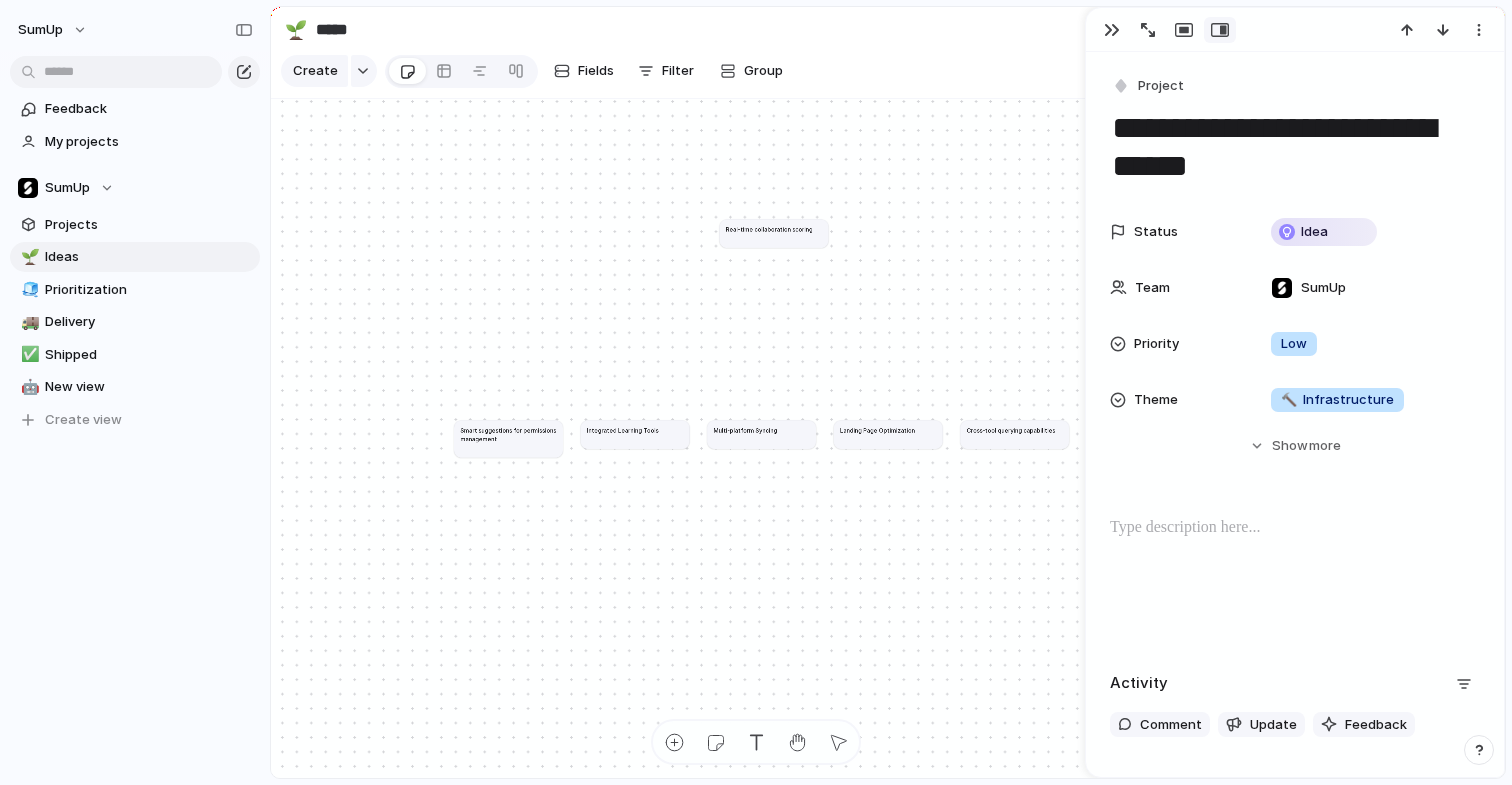 click on "Real-time collaboration scoring" at bounding box center [774, 233] 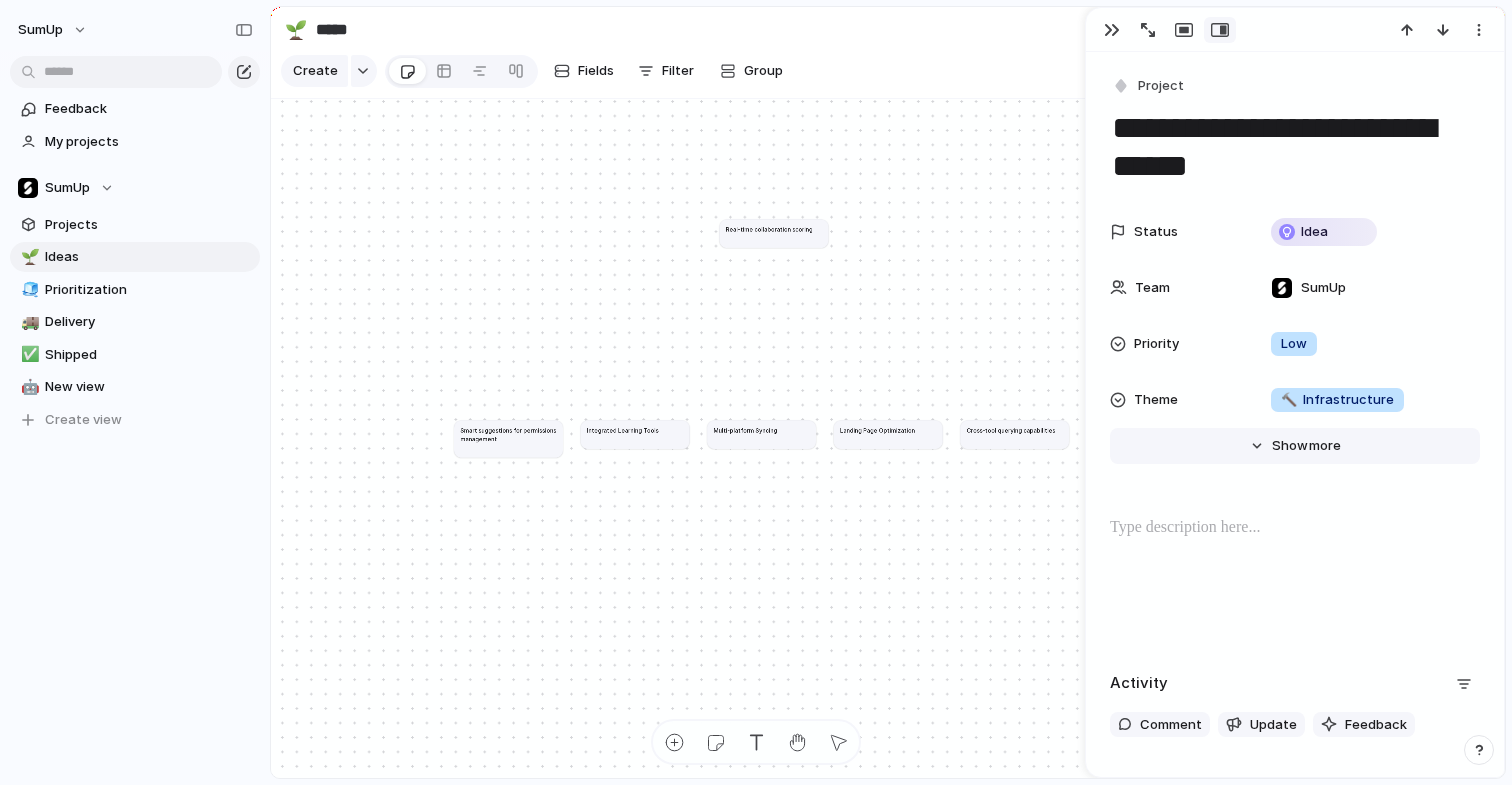 click on "Hide Show more" at bounding box center [1295, 446] 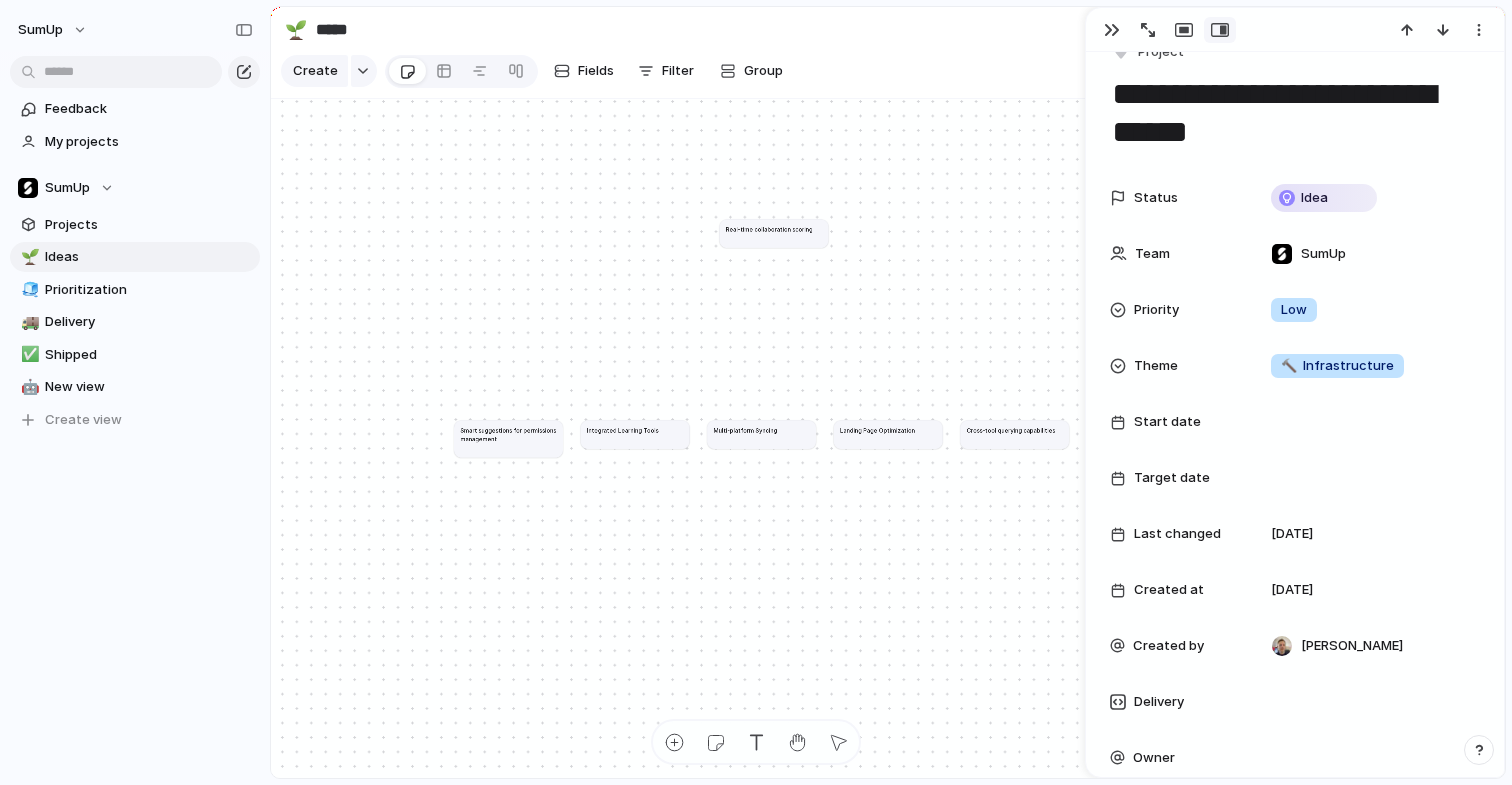 scroll, scrollTop: 37, scrollLeft: 0, axis: vertical 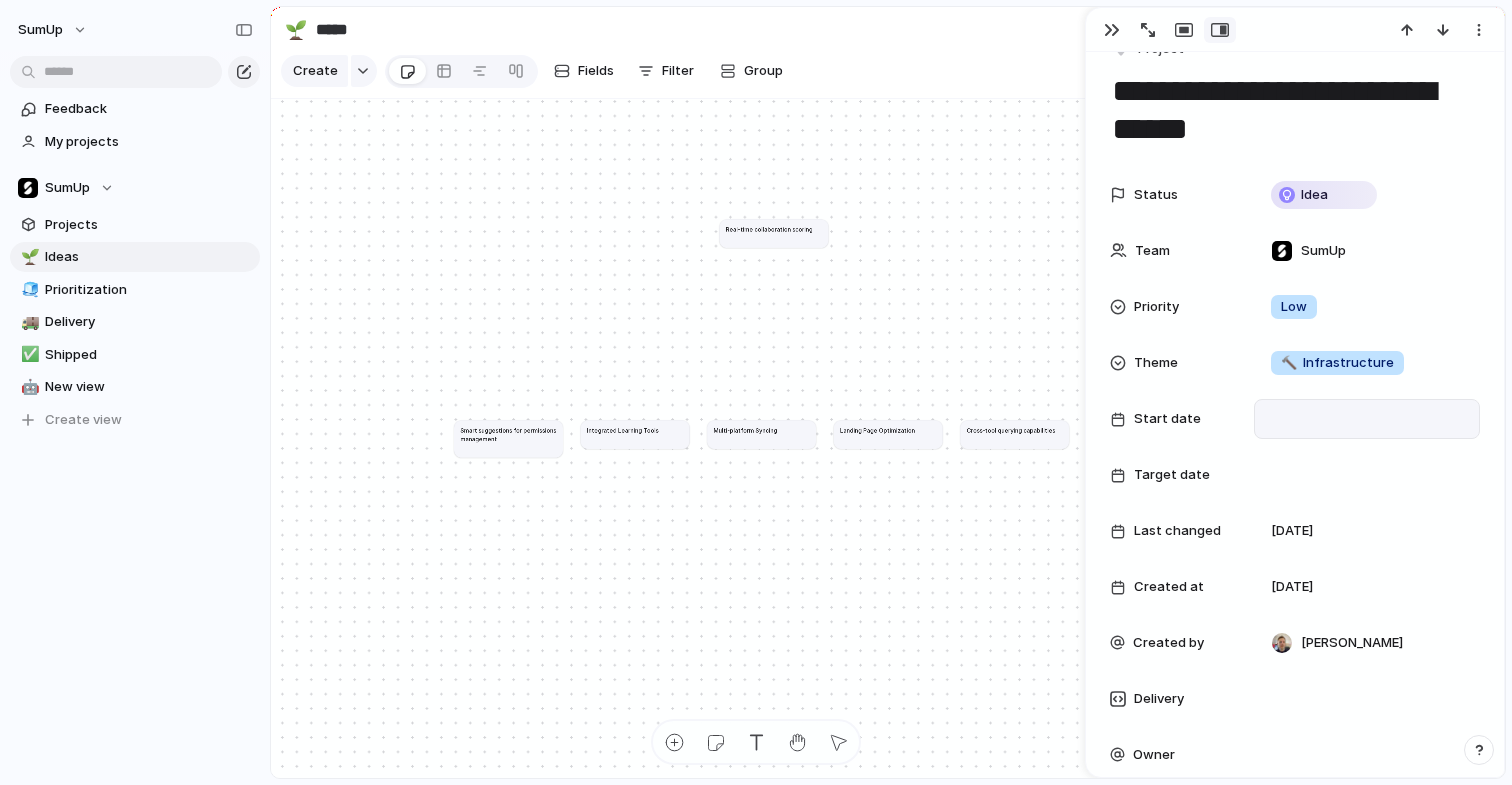 click at bounding box center (1367, 419) 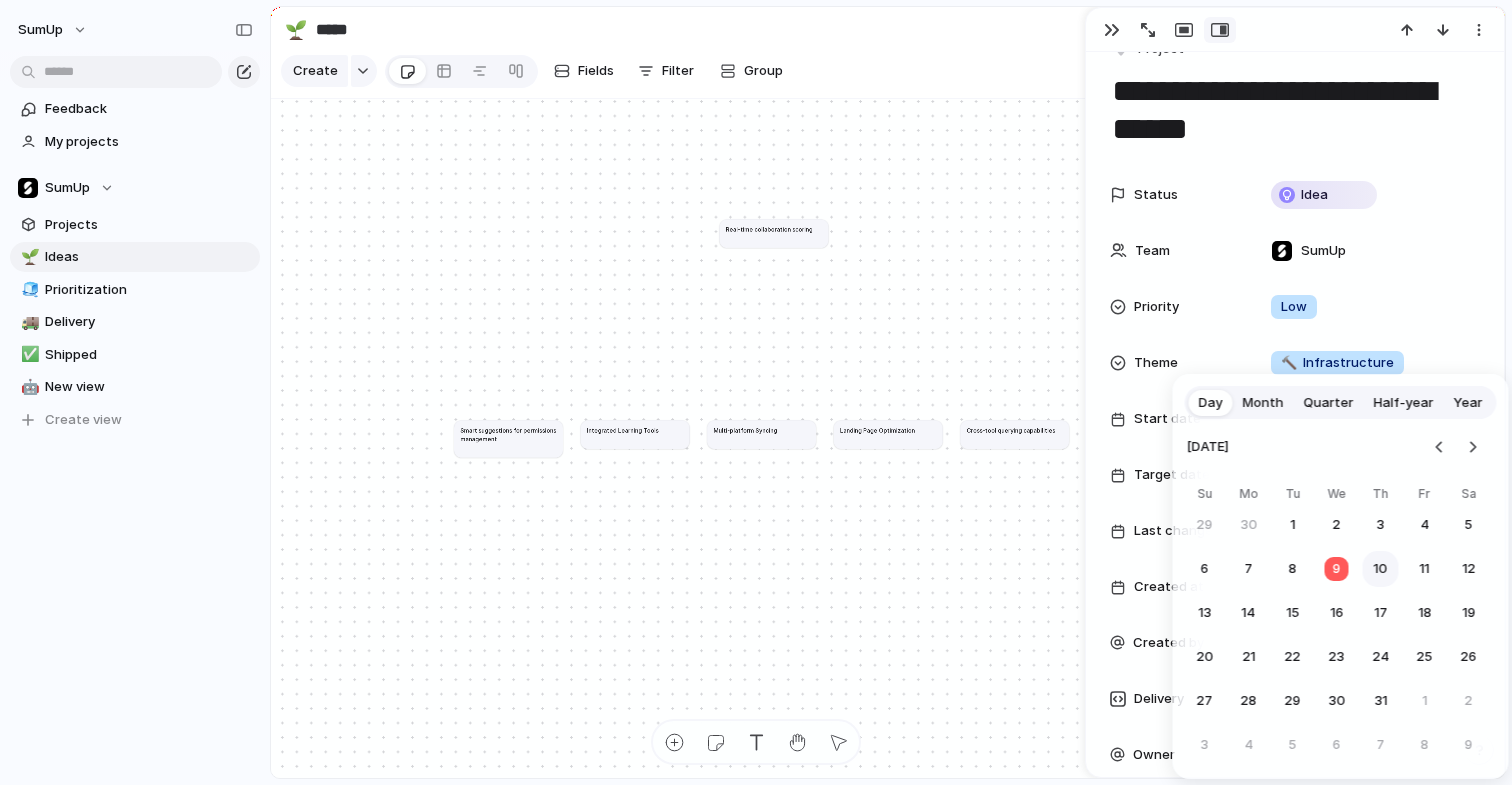 click on "10" at bounding box center (1381, 569) 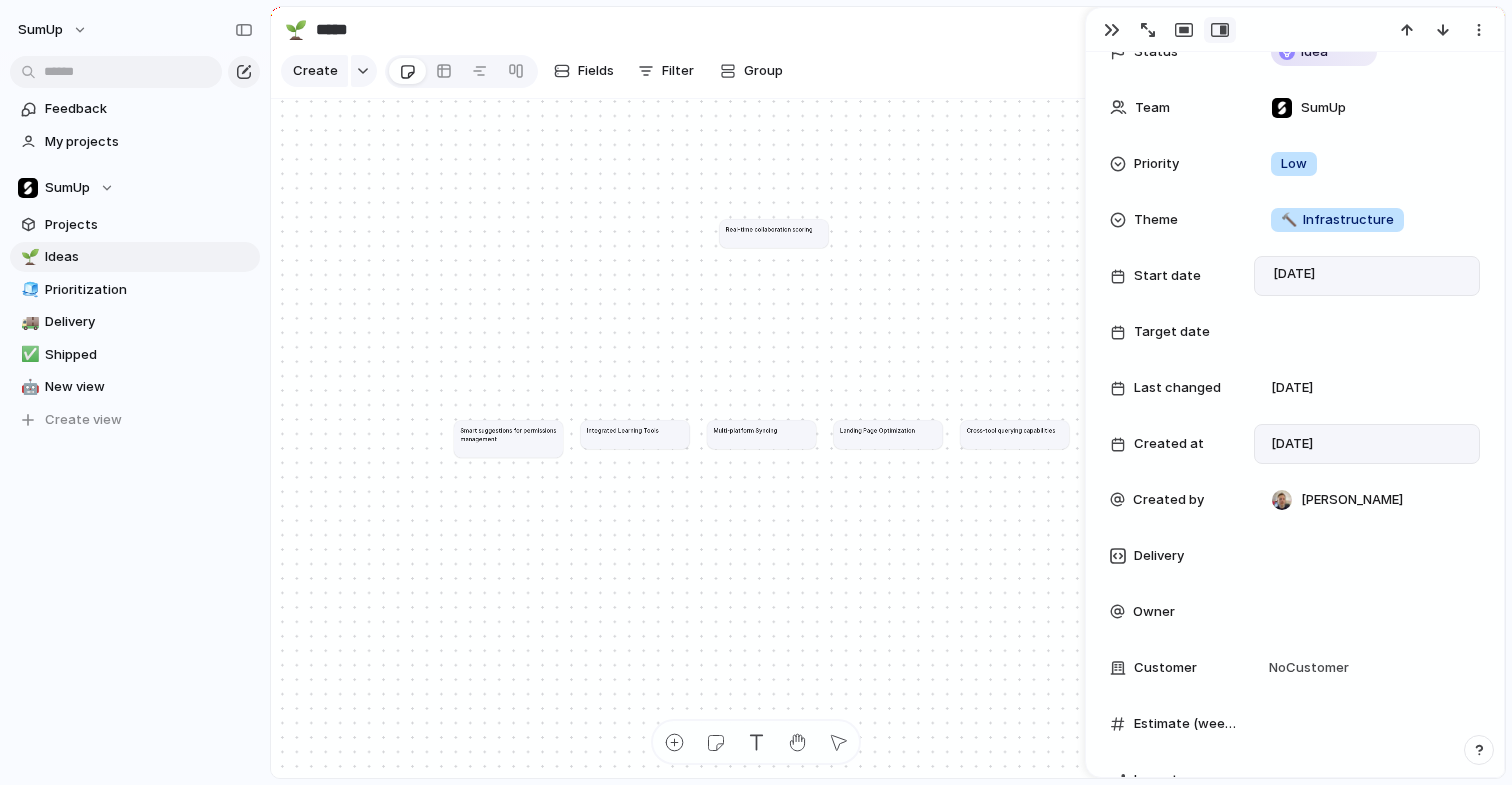 scroll, scrollTop: 249, scrollLeft: 0, axis: vertical 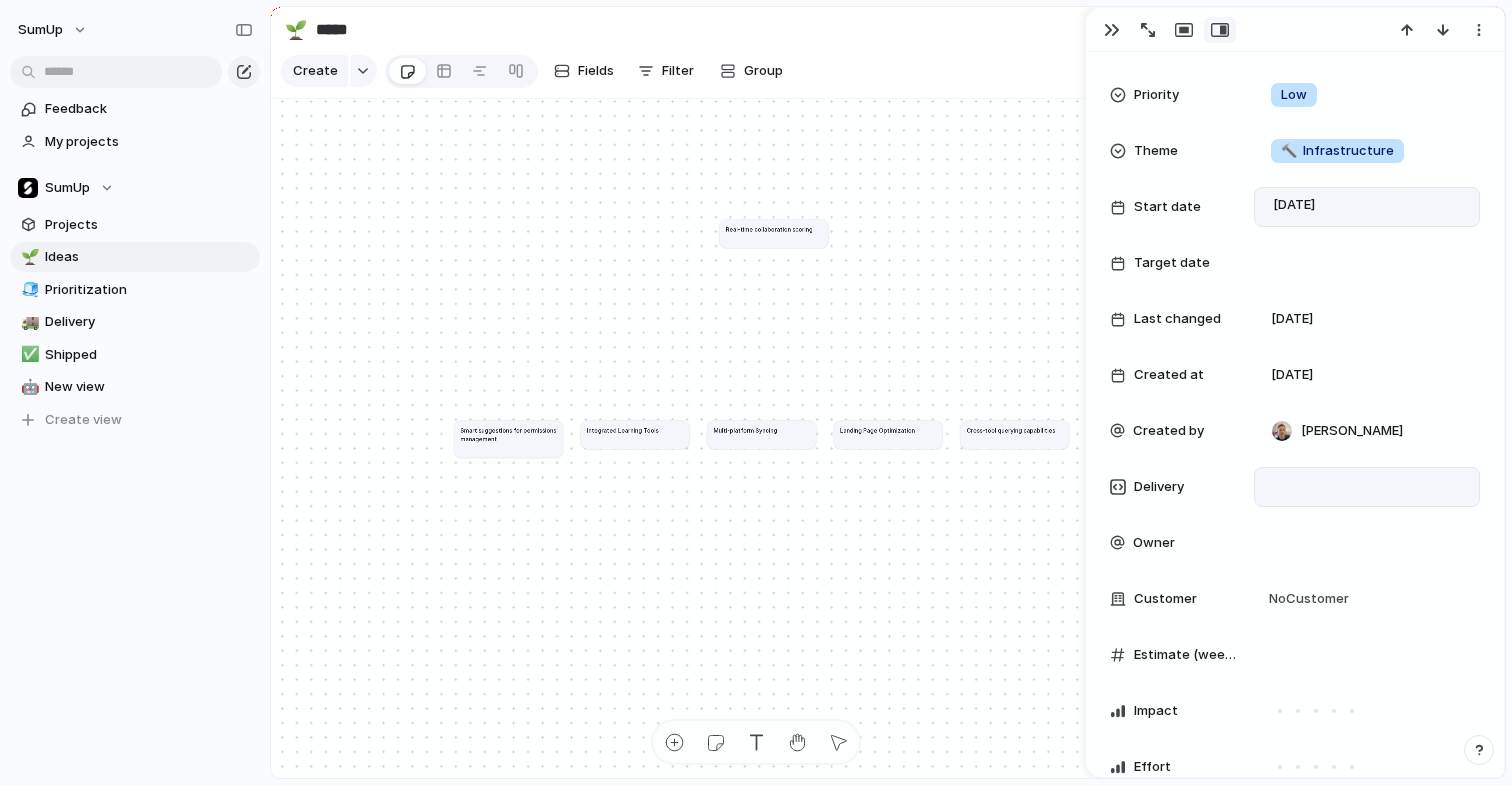 click at bounding box center (1367, 487) 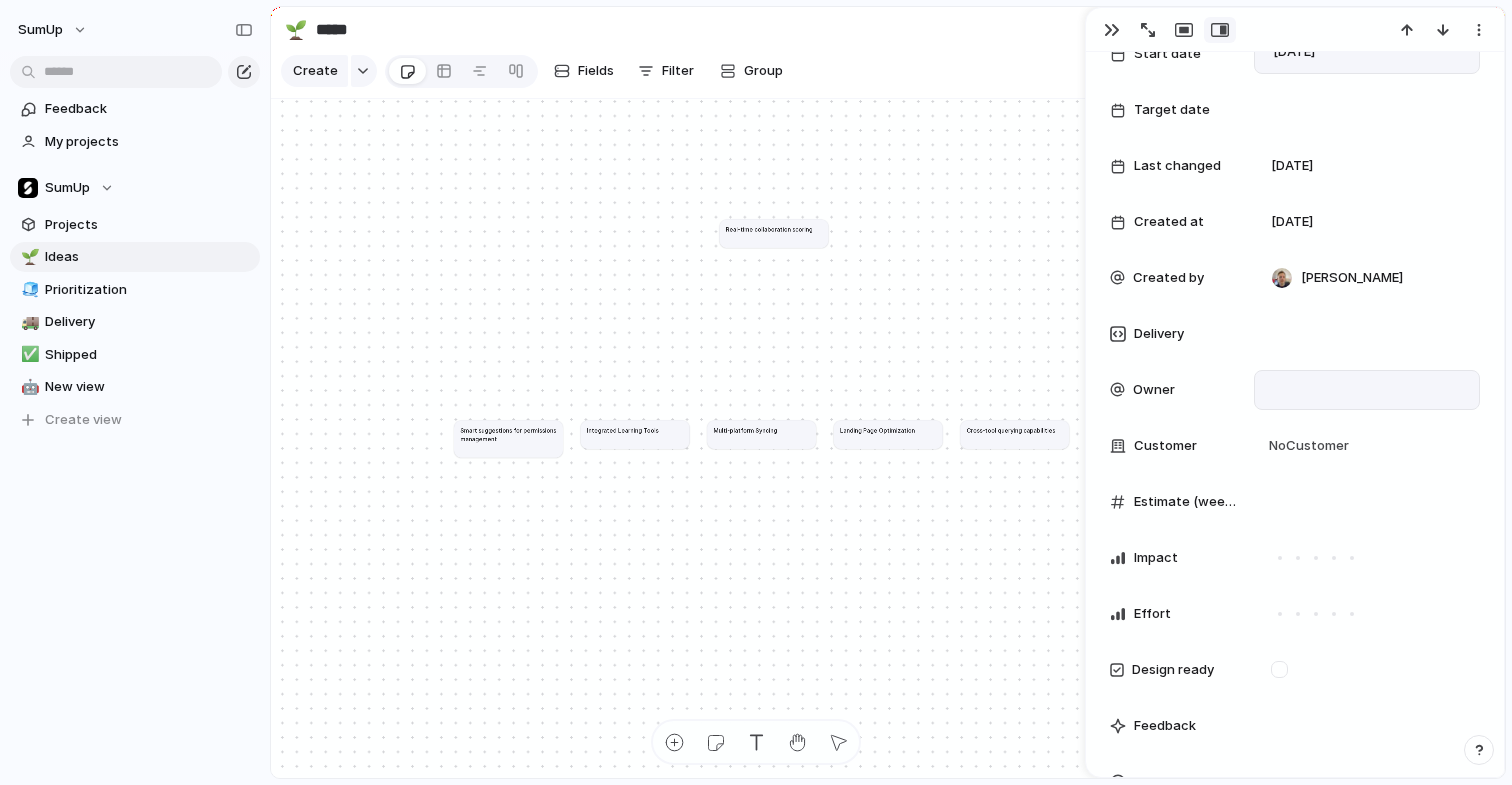 scroll, scrollTop: 506, scrollLeft: 0, axis: vertical 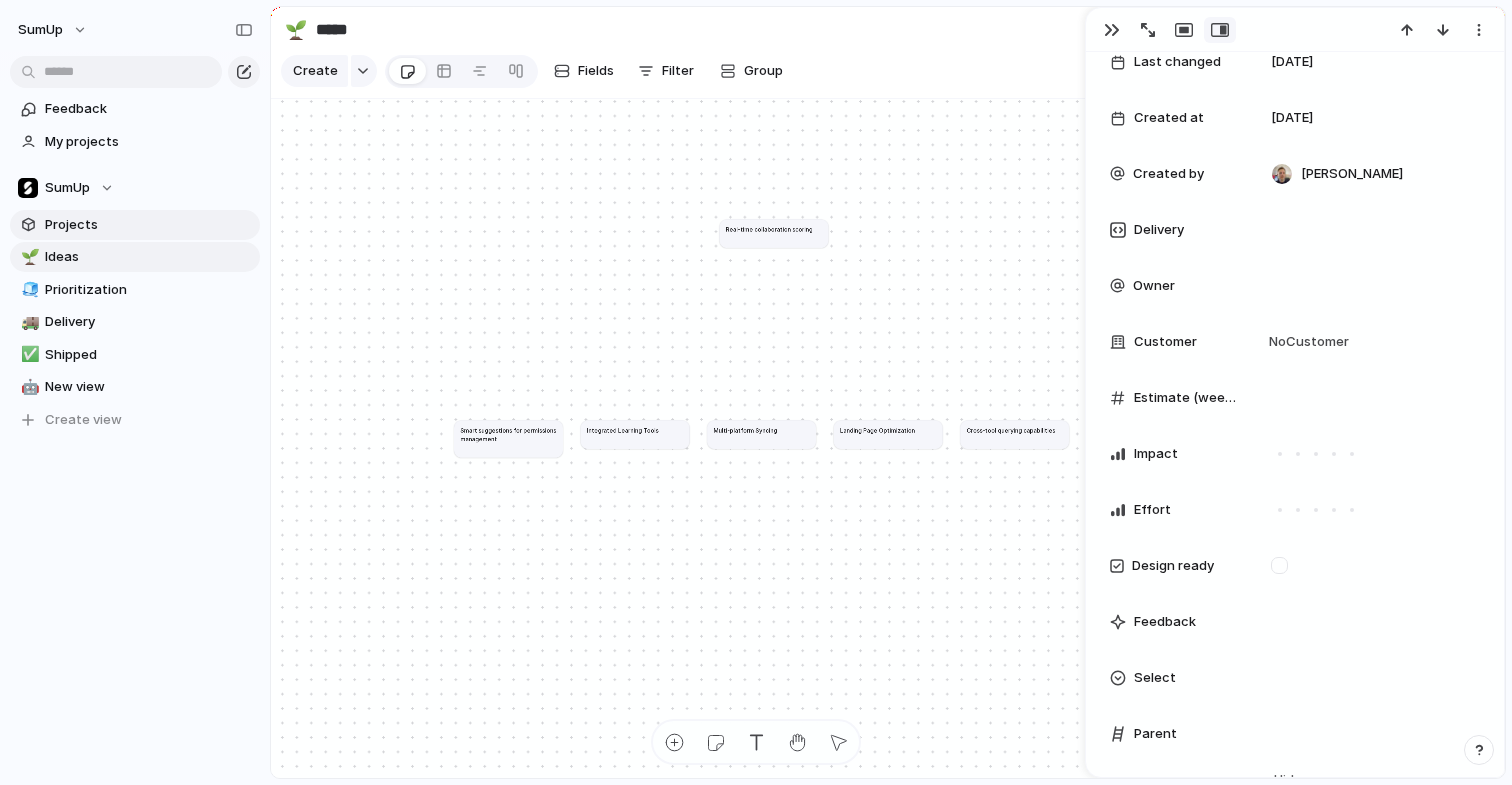 click on "Projects" at bounding box center (135, 225) 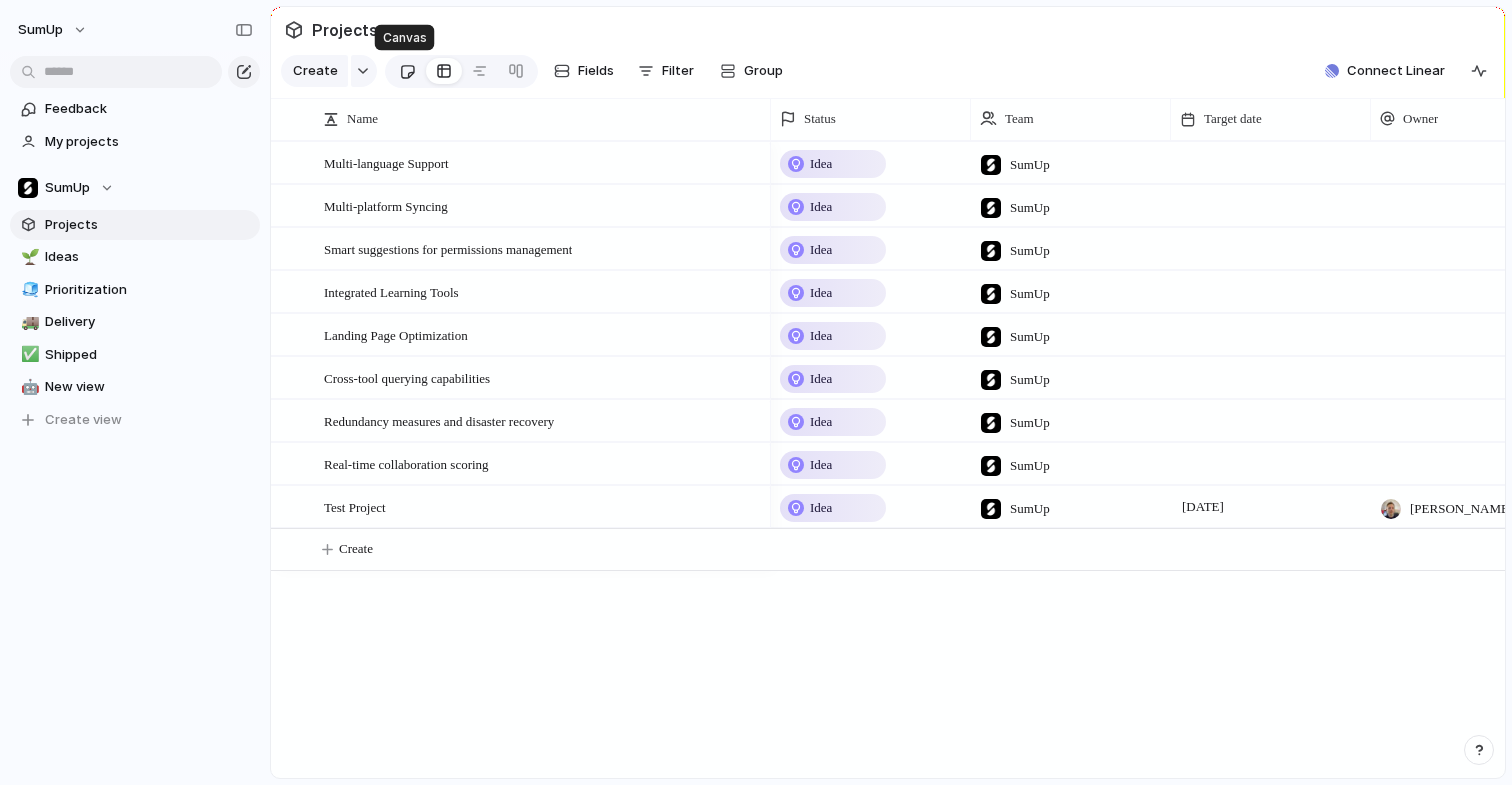 click at bounding box center [407, 71] 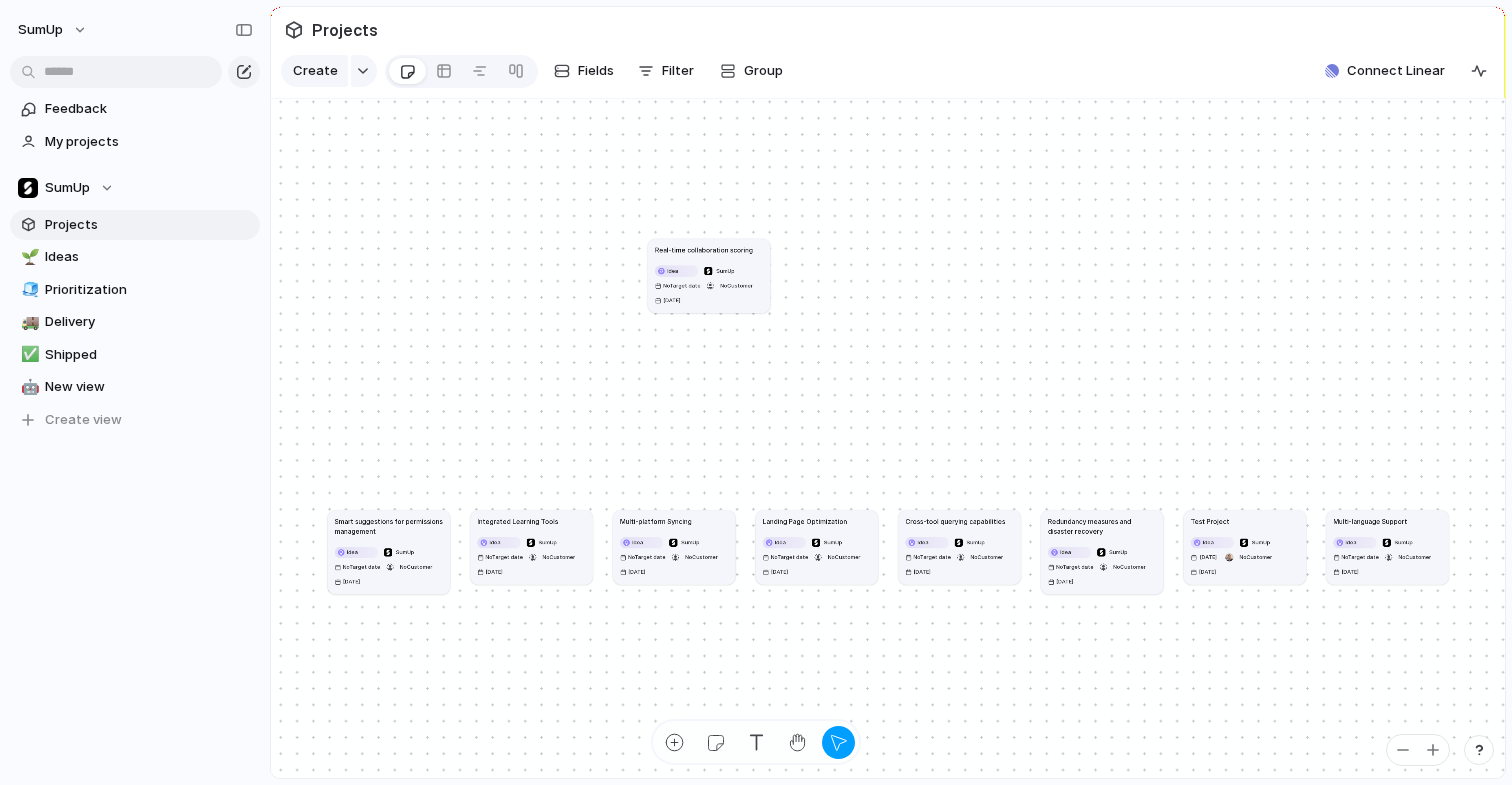 drag, startPoint x: 686, startPoint y: 298, endPoint x: 712, endPoint y: 247, distance: 57.245087 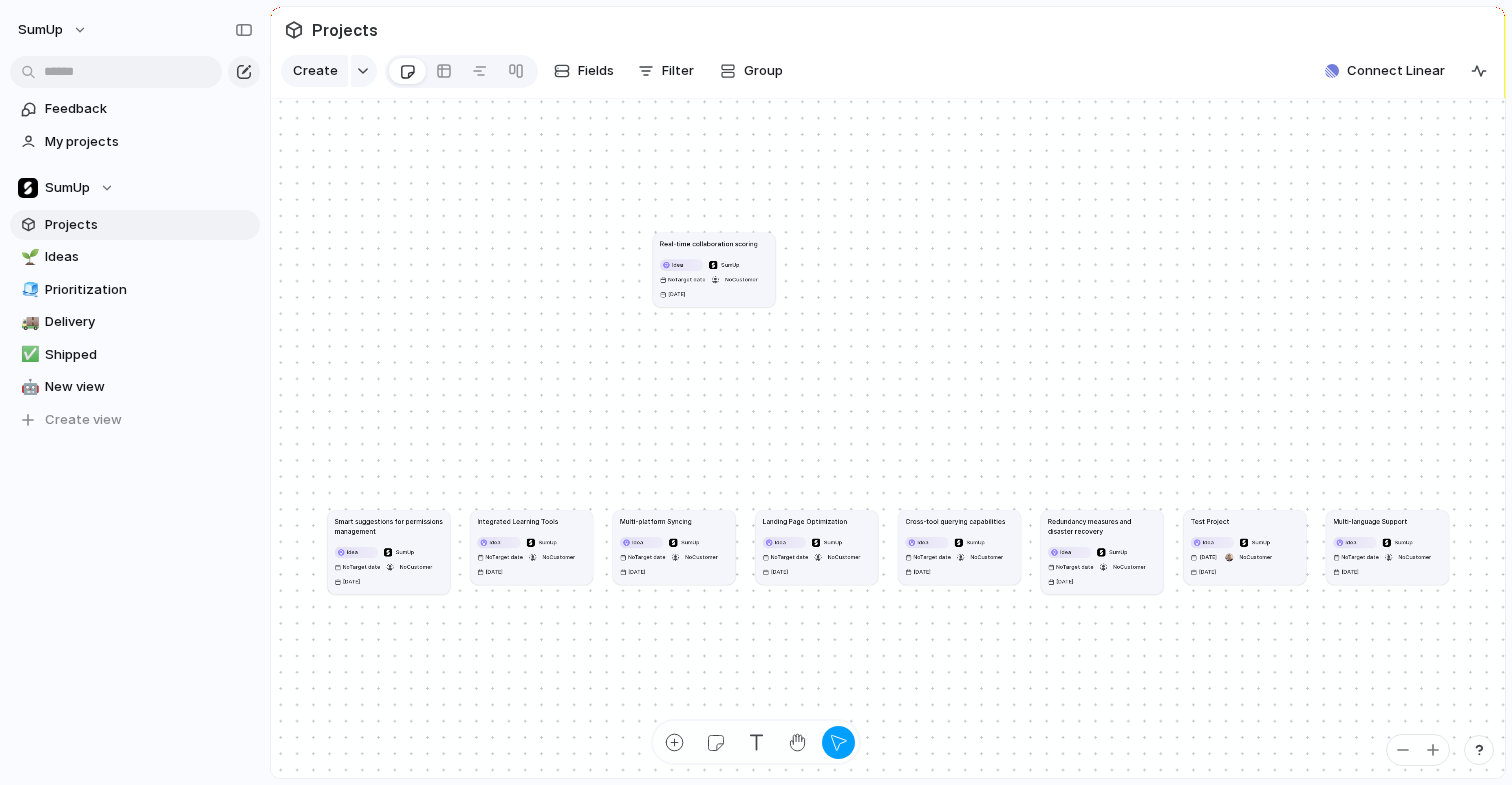 click on "Smart suggestions for permissions management" at bounding box center [389, 526] 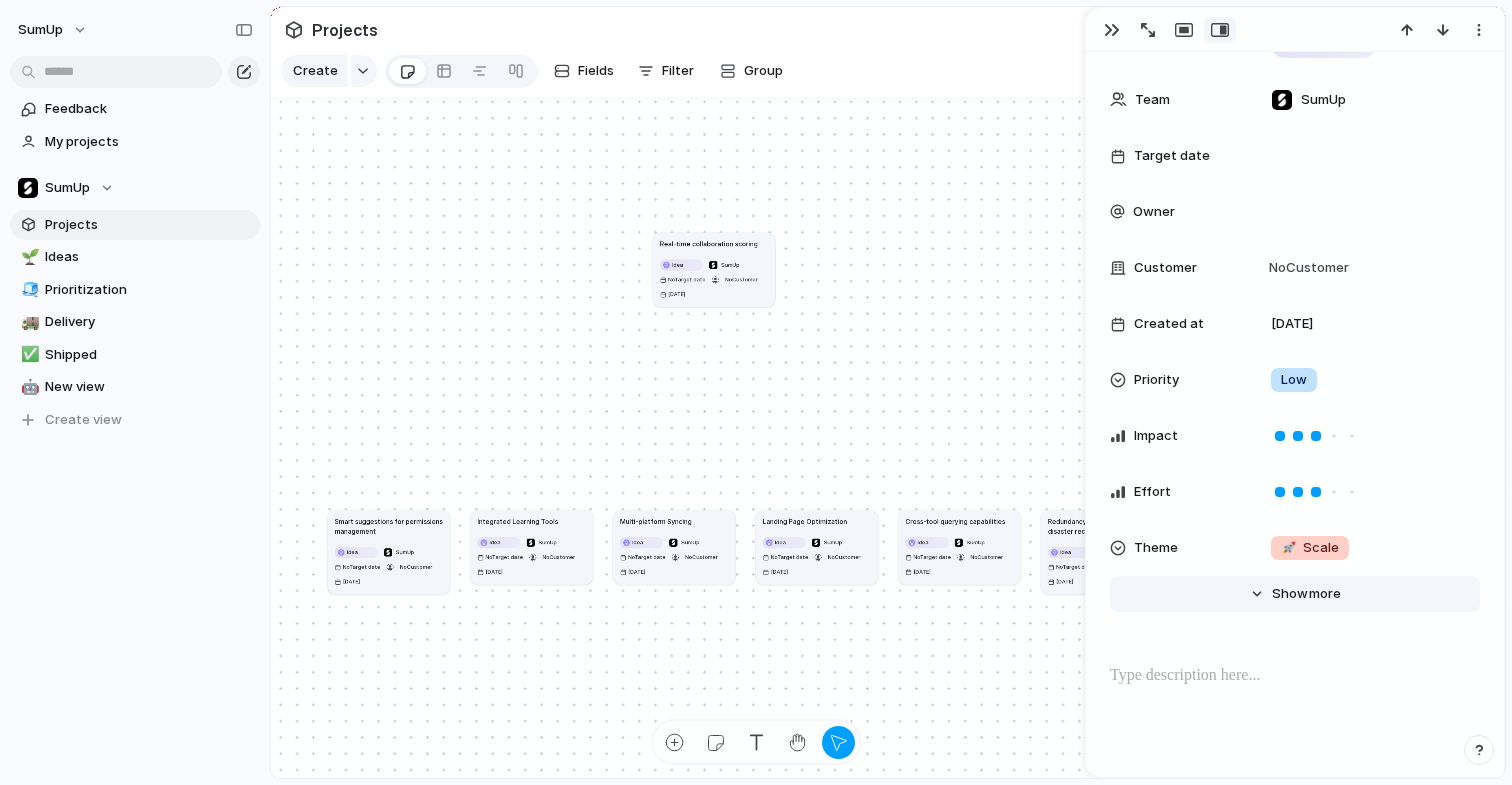 click on "Show" at bounding box center (1290, 594) 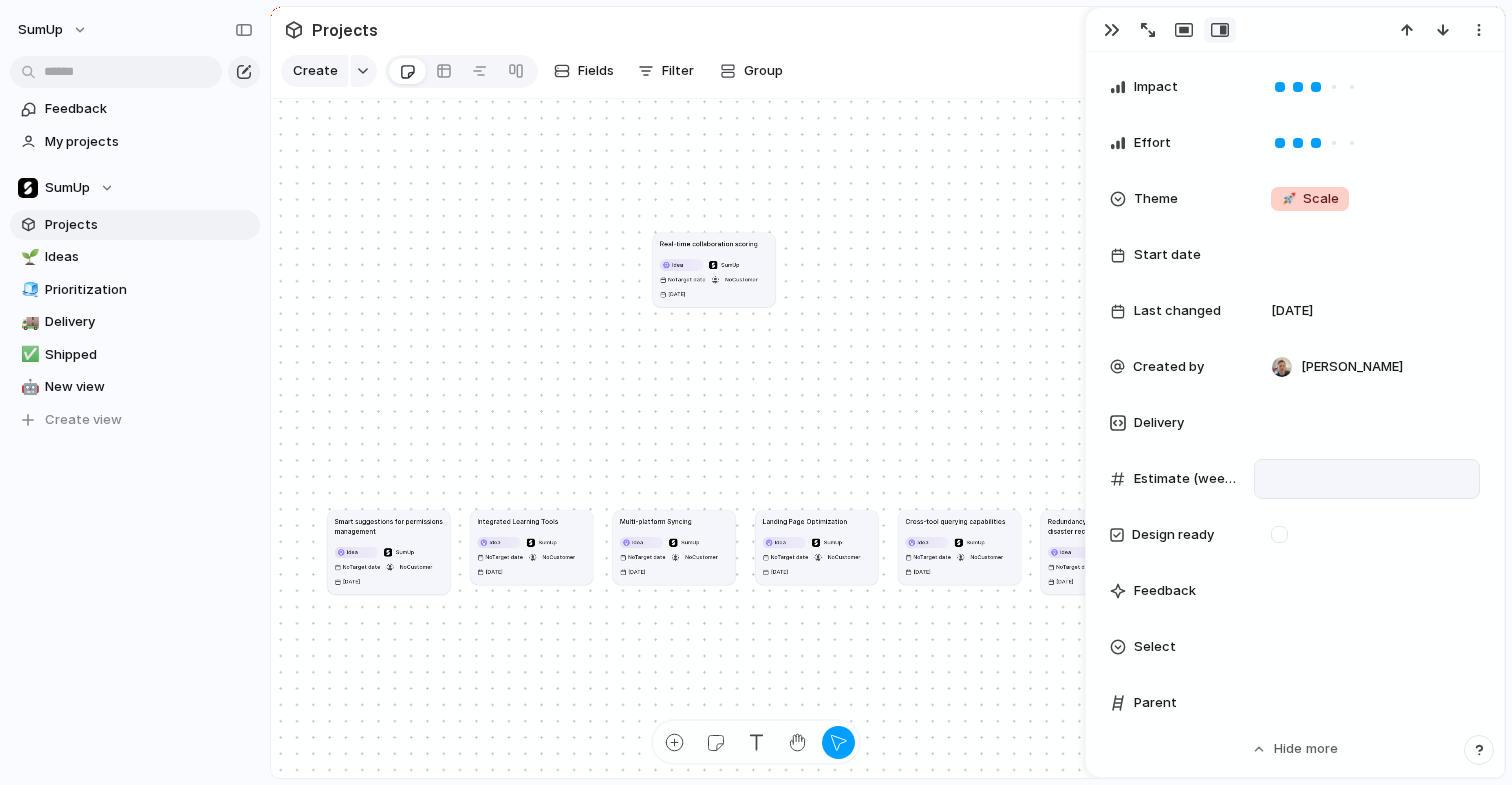 scroll, scrollTop: 598, scrollLeft: 0, axis: vertical 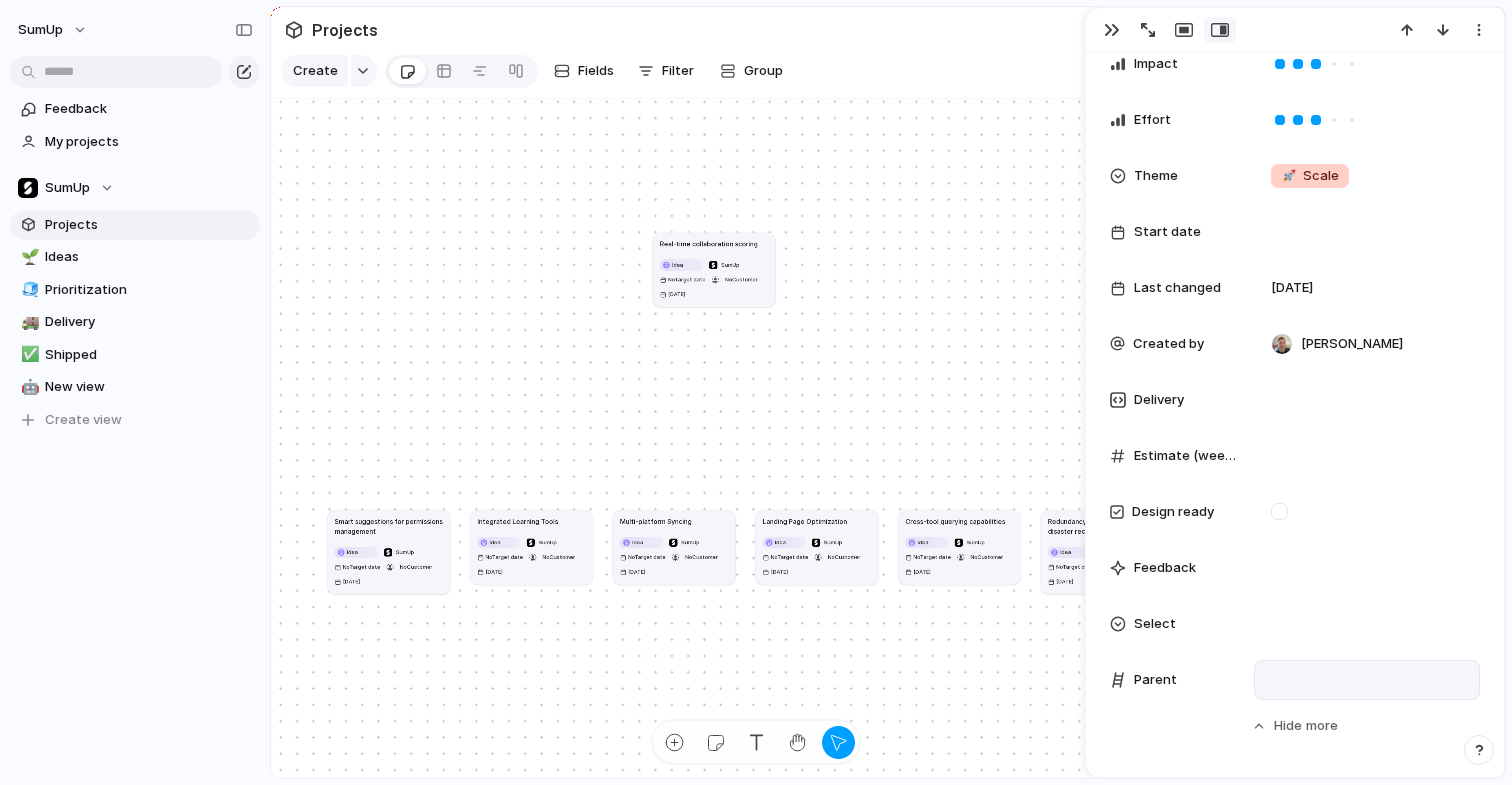 click at bounding box center [1367, 680] 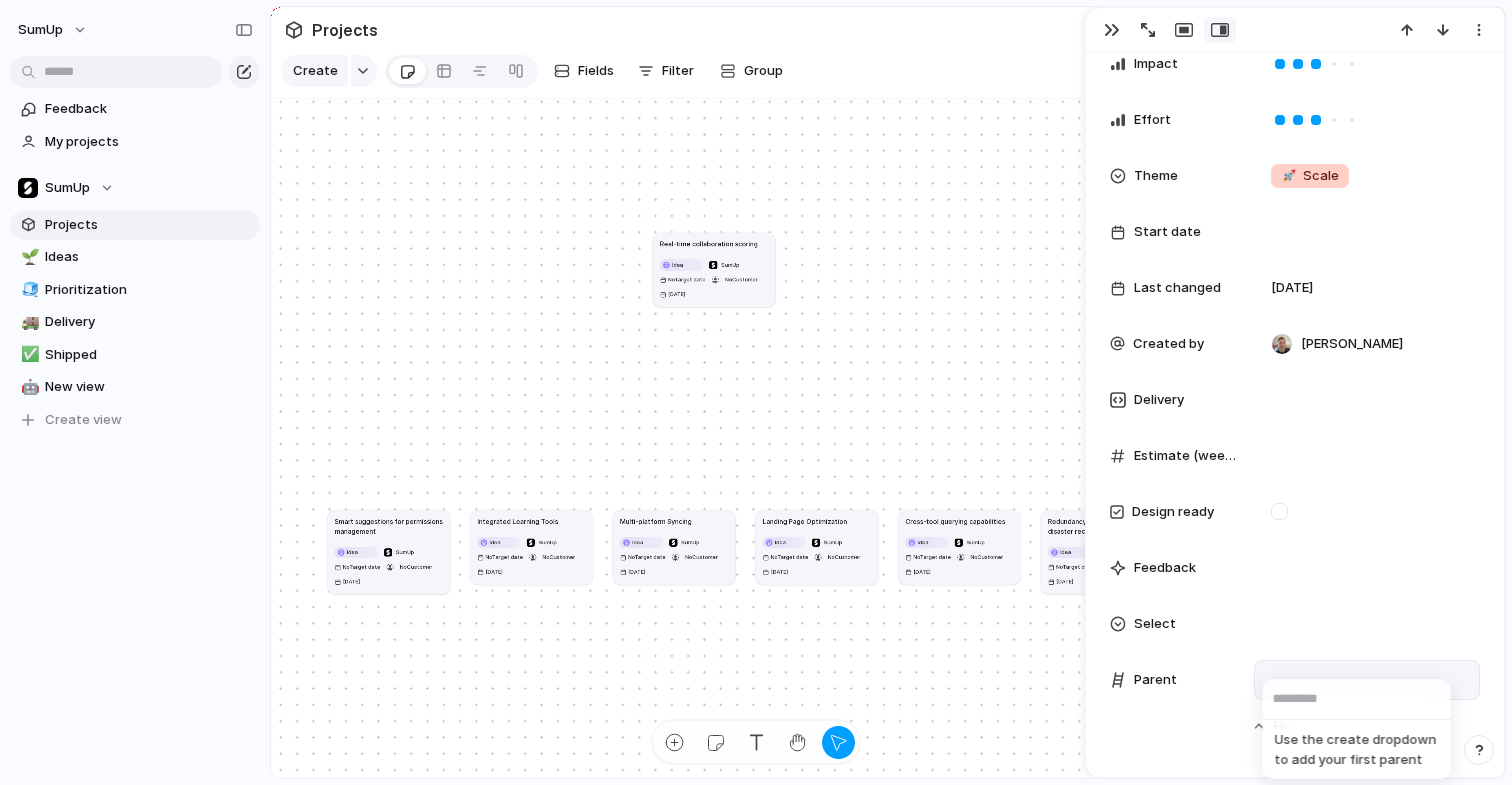 click on "Use the create dropdown to add your first parent" at bounding box center (1357, 749) 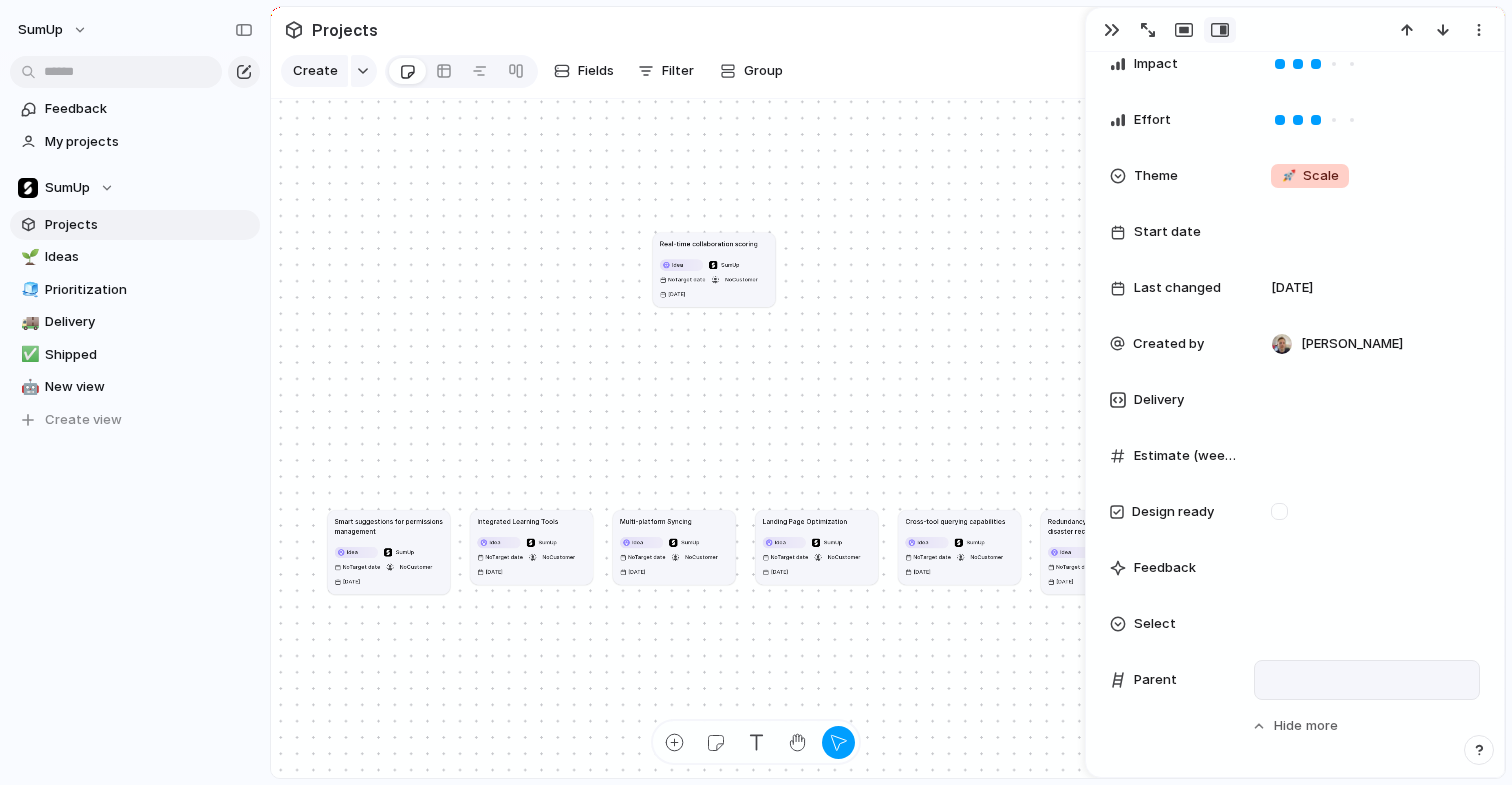 click on "Use the create dropdown to add your first parent" at bounding box center [756, 392] 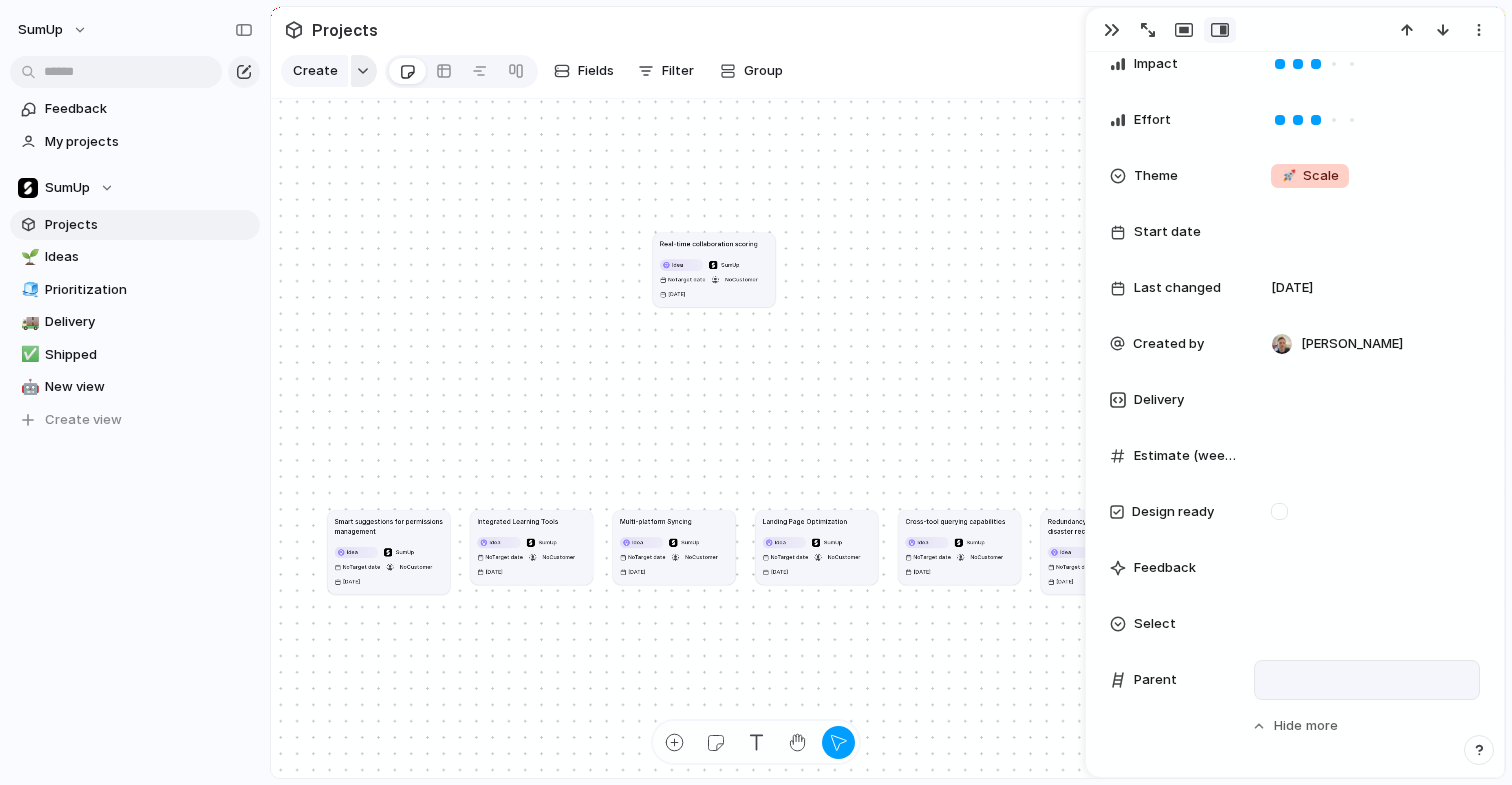 click at bounding box center [364, 71] 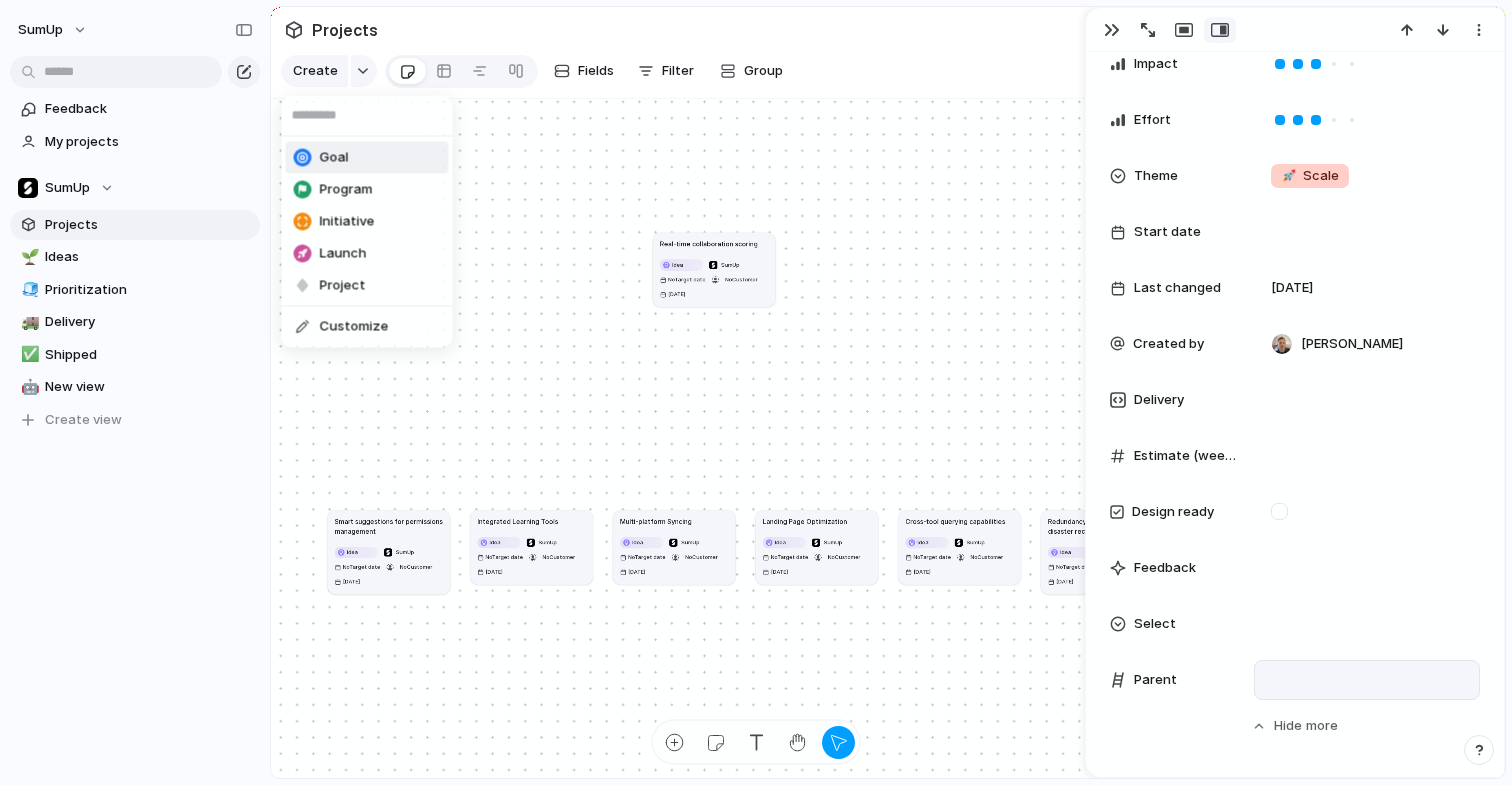 click on "Goal" at bounding box center (367, 158) 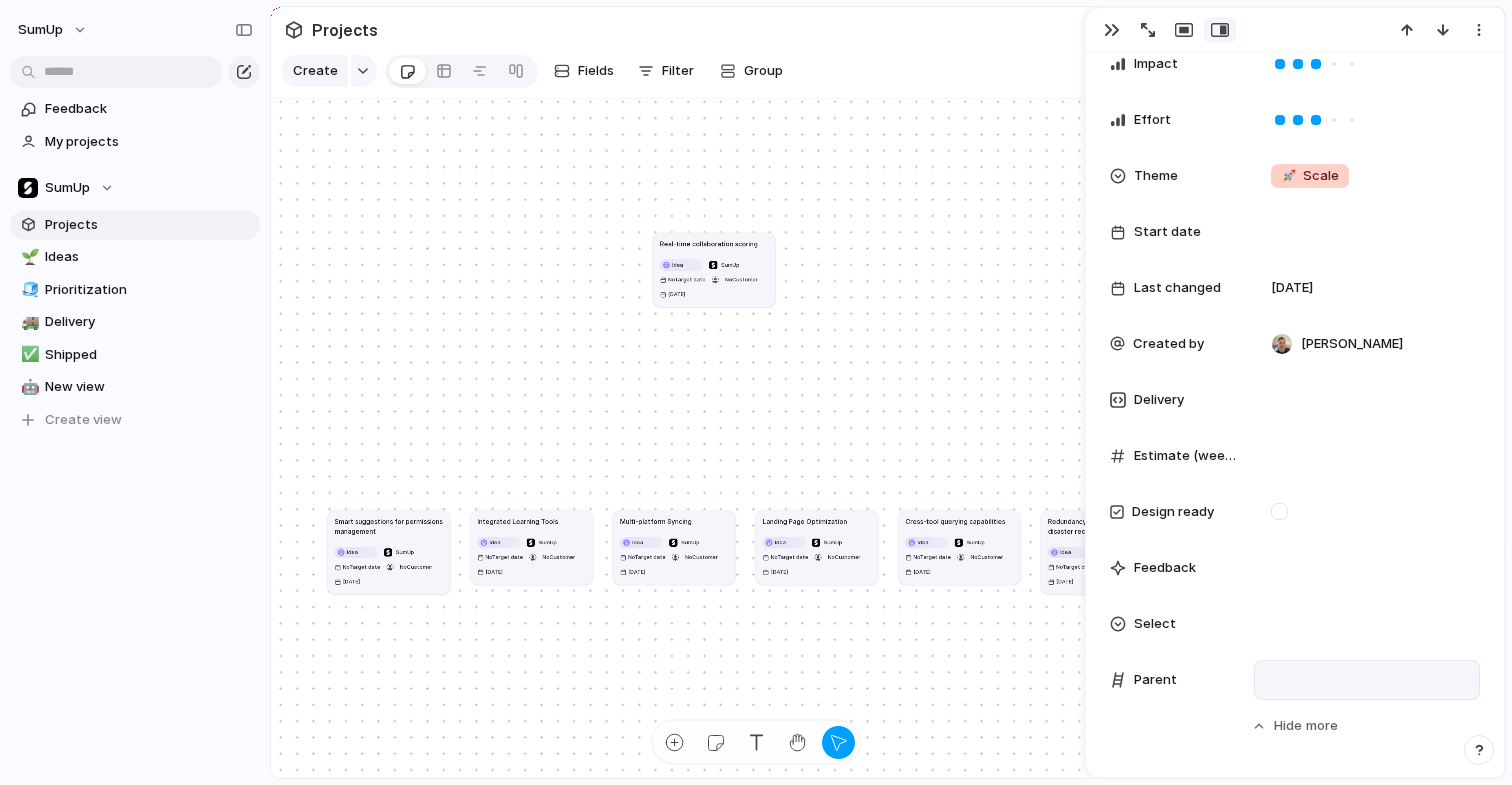 scroll, scrollTop: 0, scrollLeft: 0, axis: both 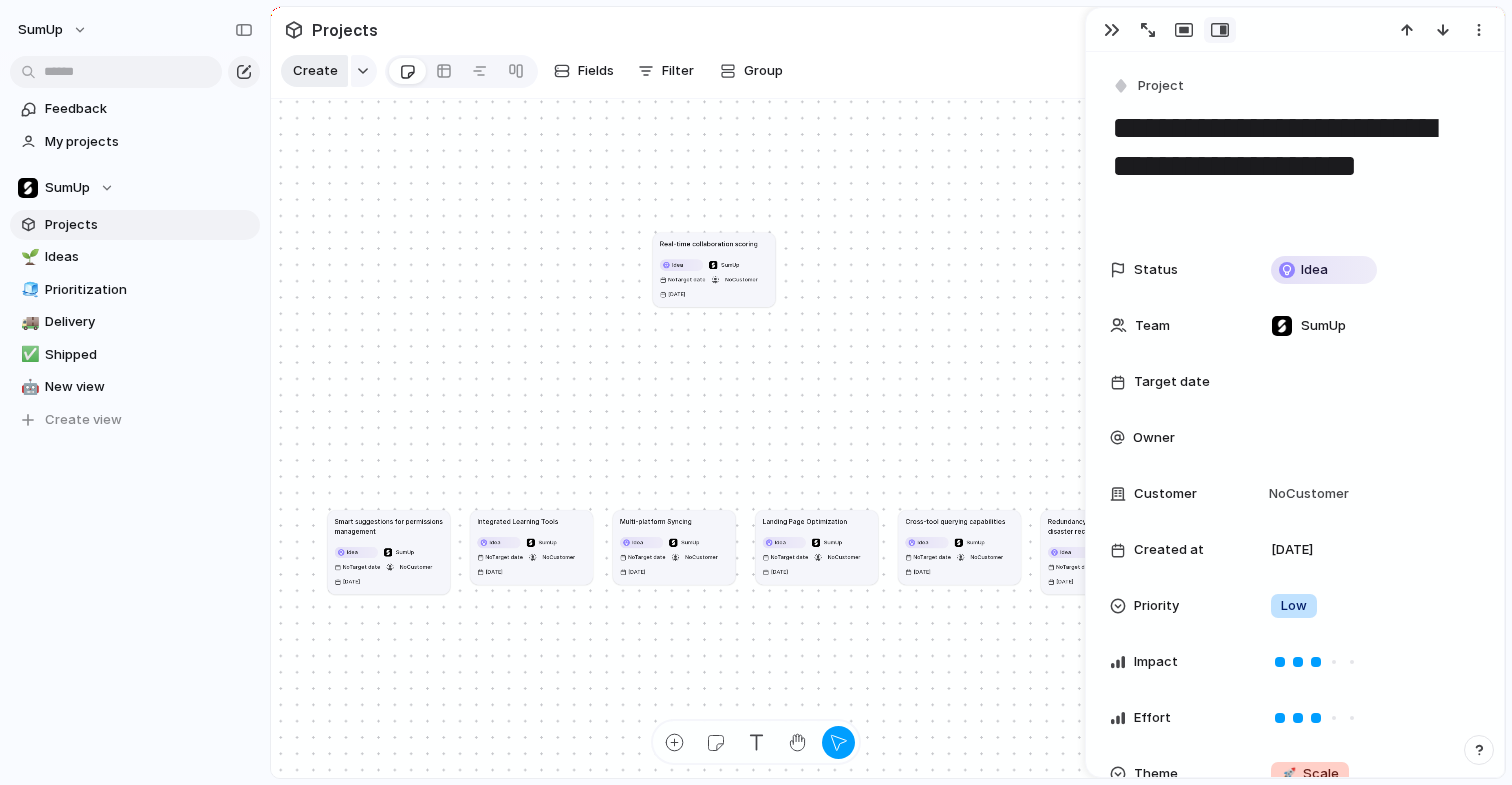 click on "Create" at bounding box center (315, 71) 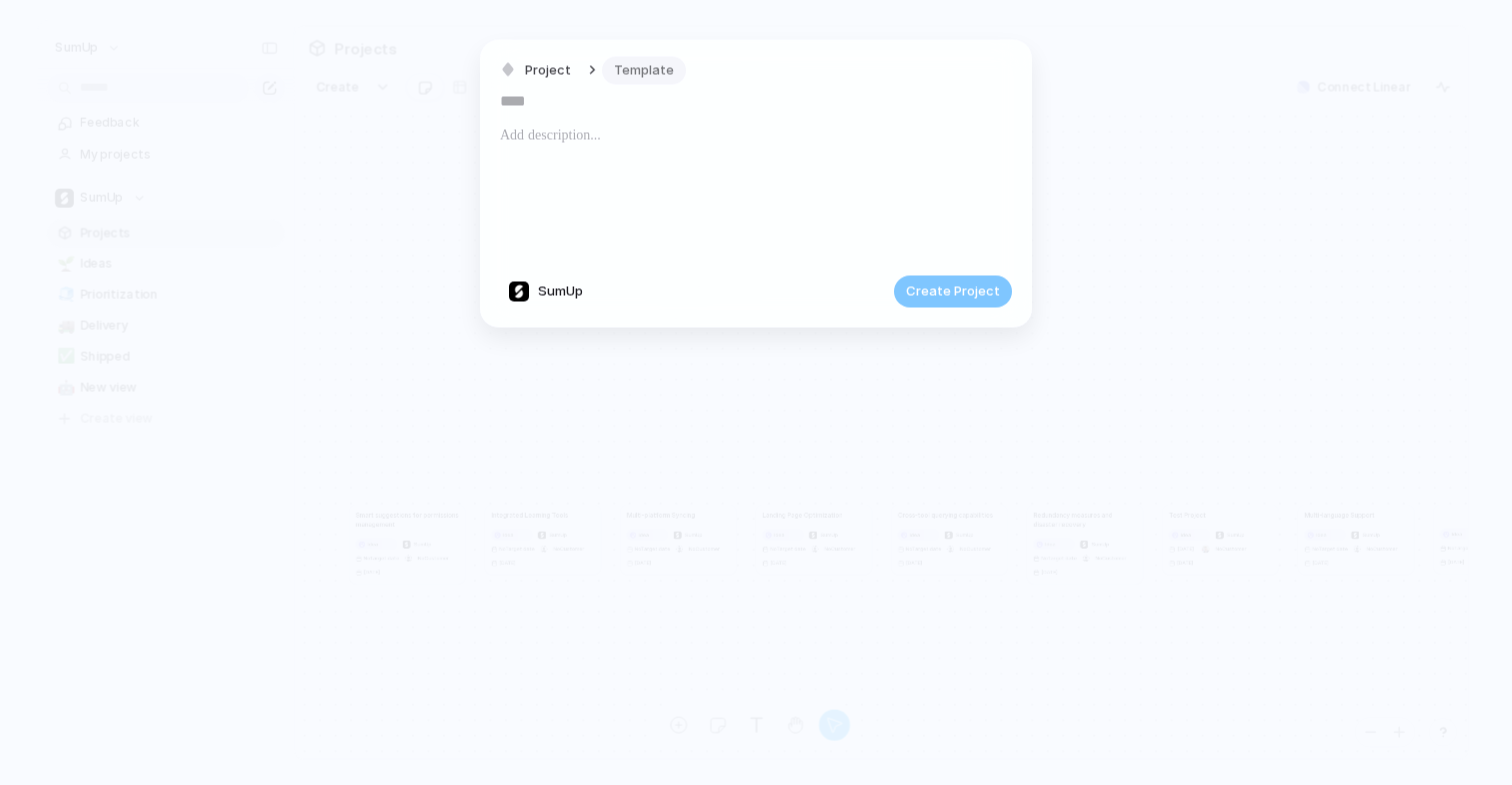 click on "Template" at bounding box center (644, 70) 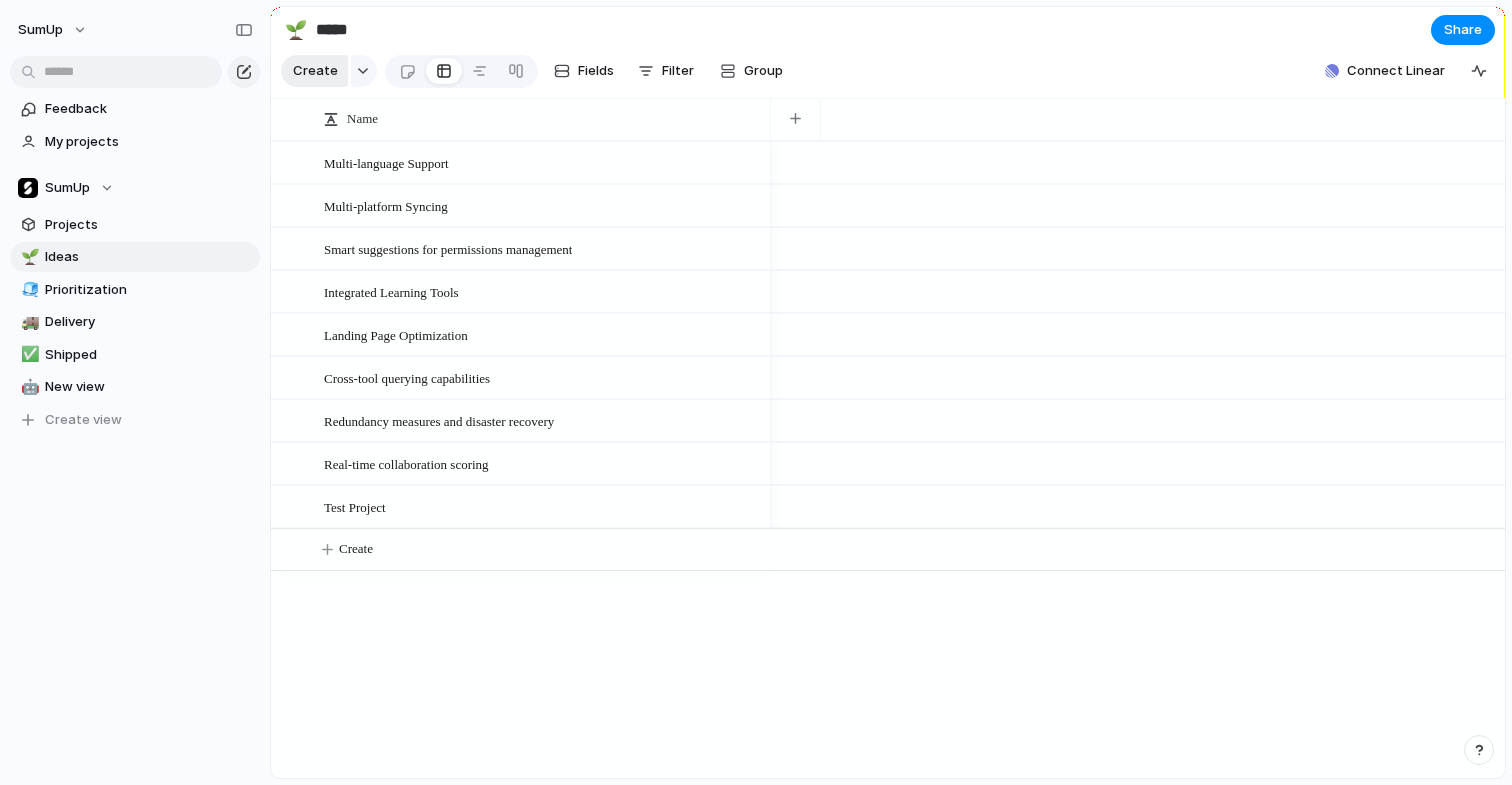 click on "Create" at bounding box center [315, 71] 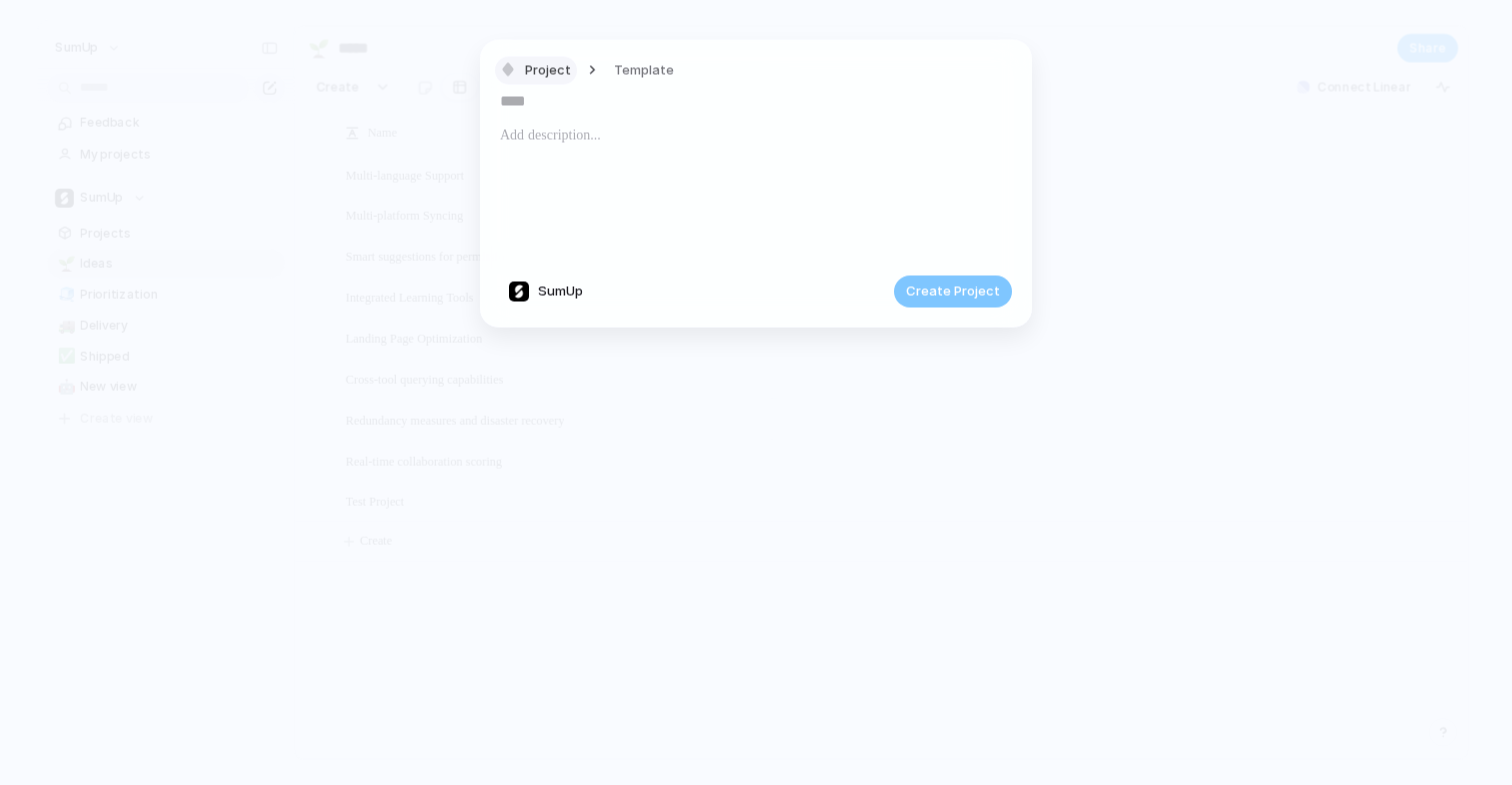 click on "Project" at bounding box center (548, 70) 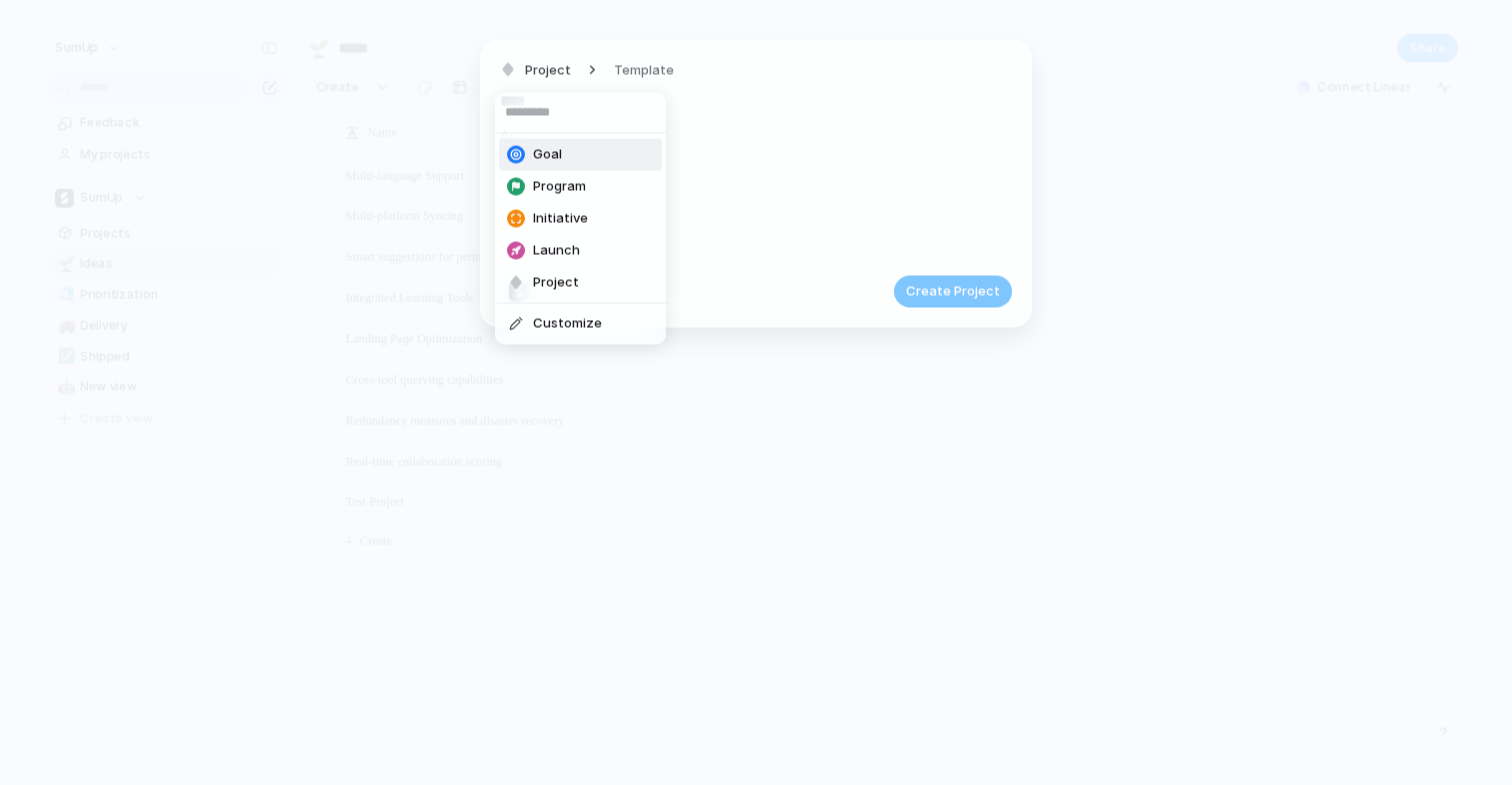 click on "Goal" at bounding box center [580, 155] 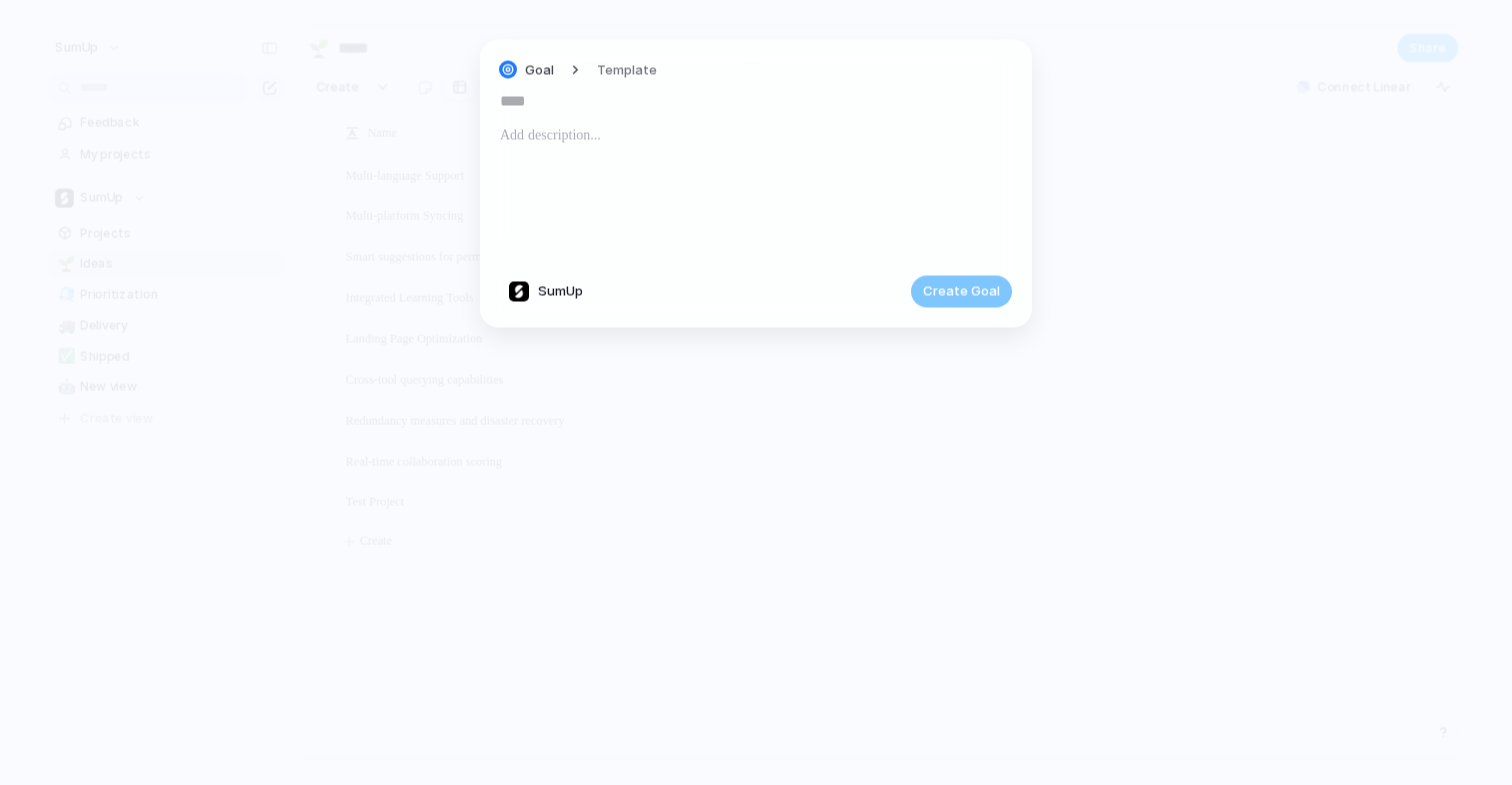 click at bounding box center [756, 191] 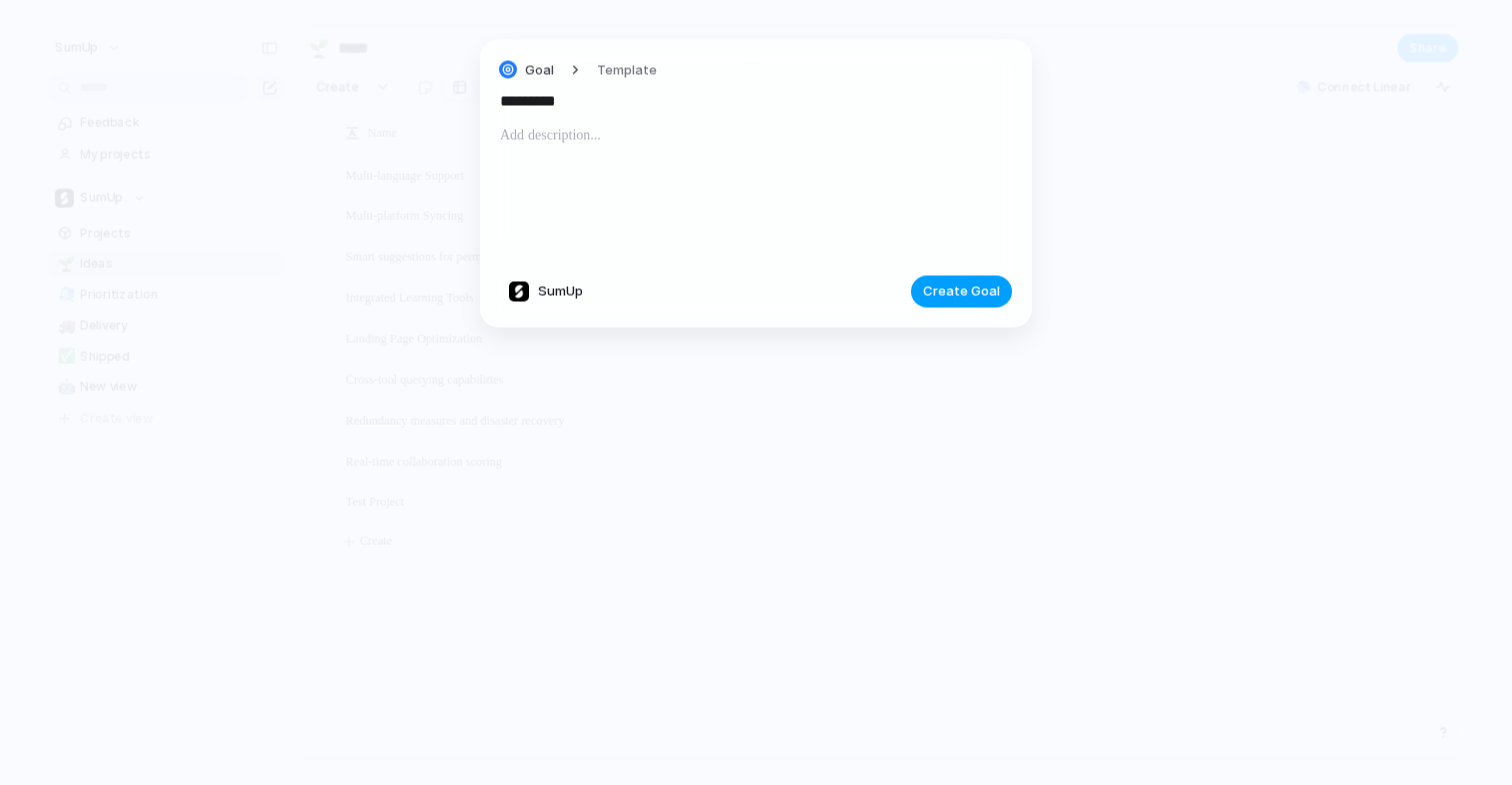 type on "*********" 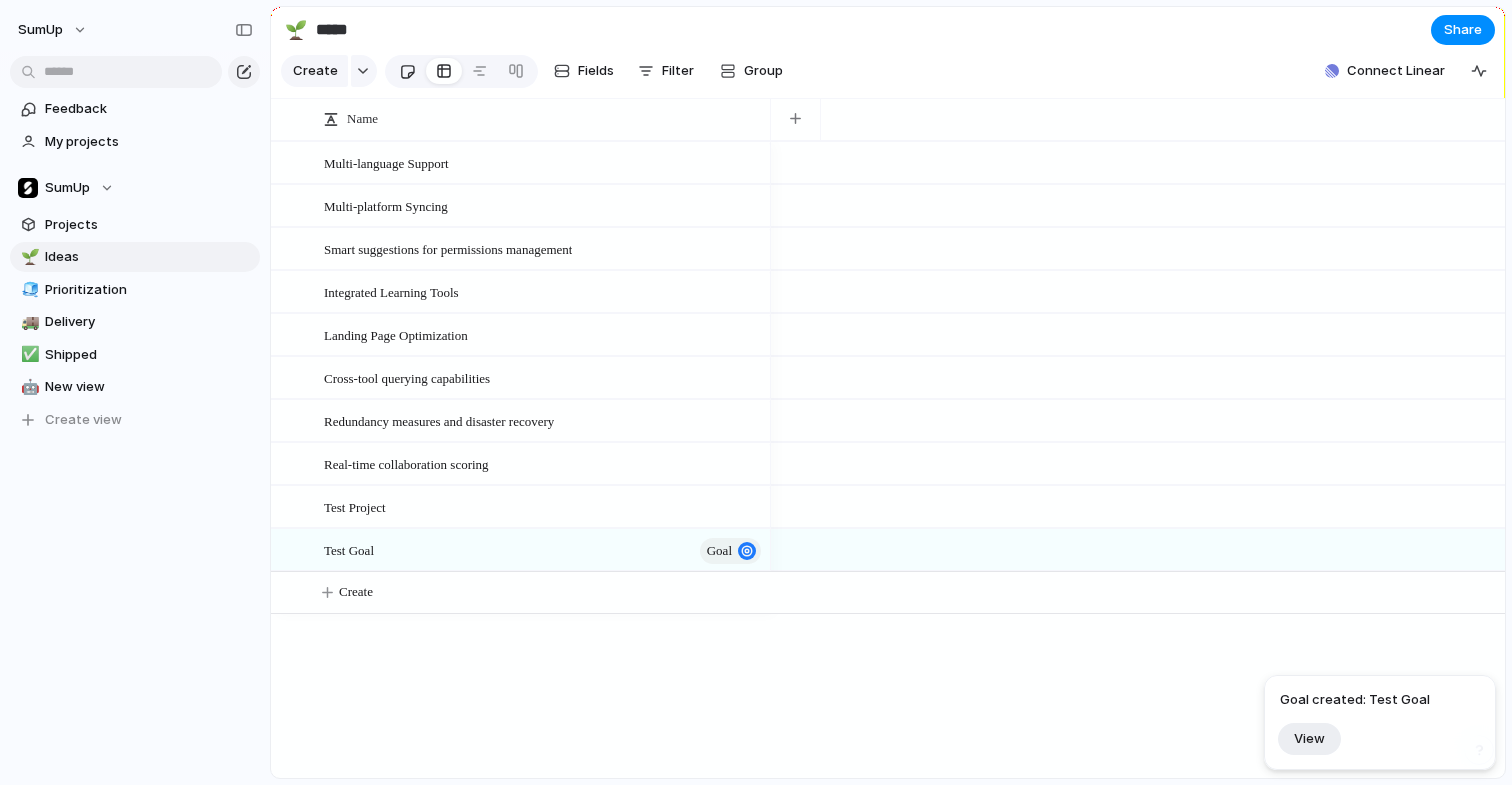 click at bounding box center [407, 71] 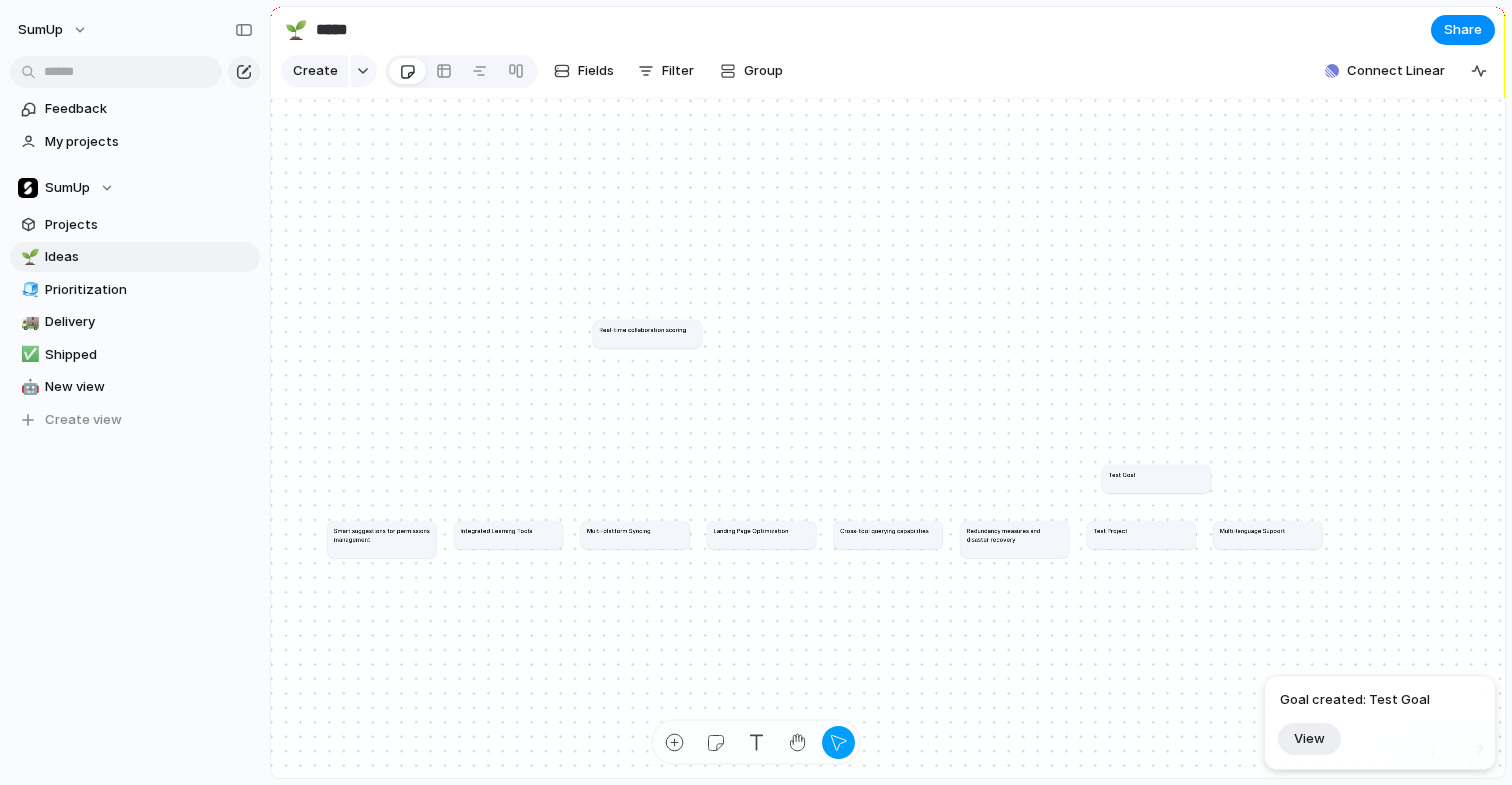 drag, startPoint x: 1401, startPoint y: 531, endPoint x: 864, endPoint y: 318, distance: 577.7006 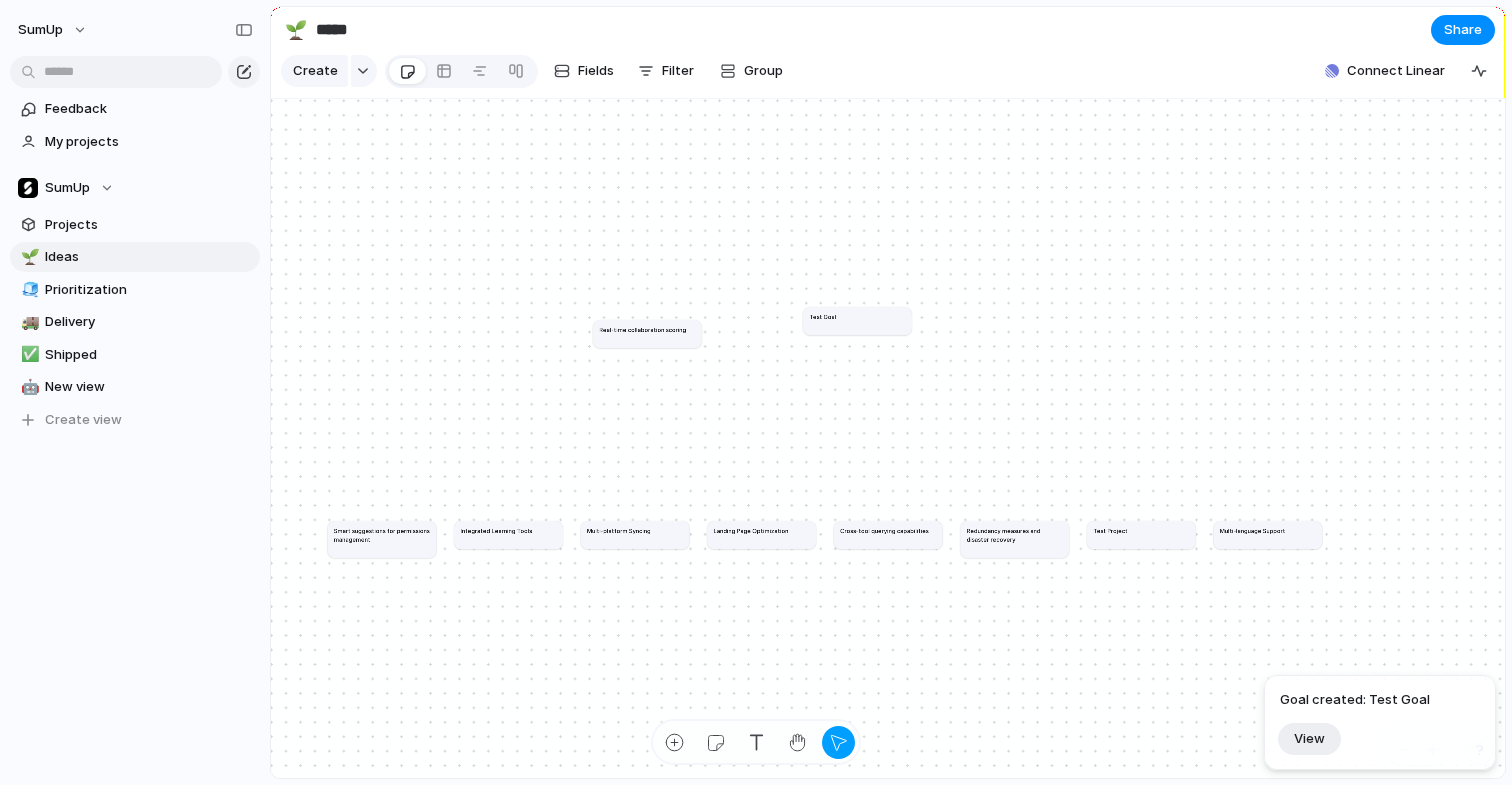 click on "Smart suggestions for permissions management" at bounding box center [382, 539] 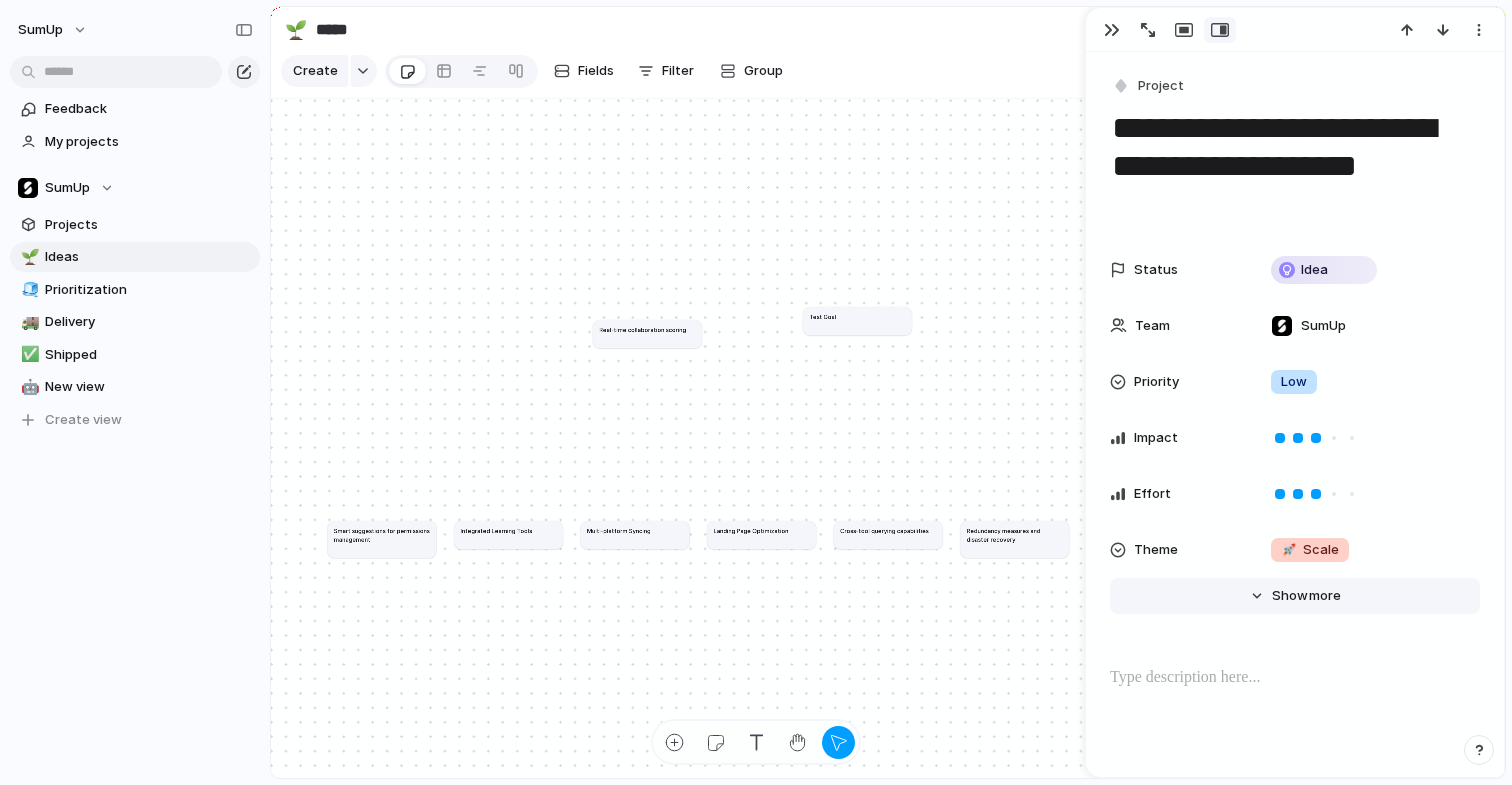 click on "Show" at bounding box center [1290, 596] 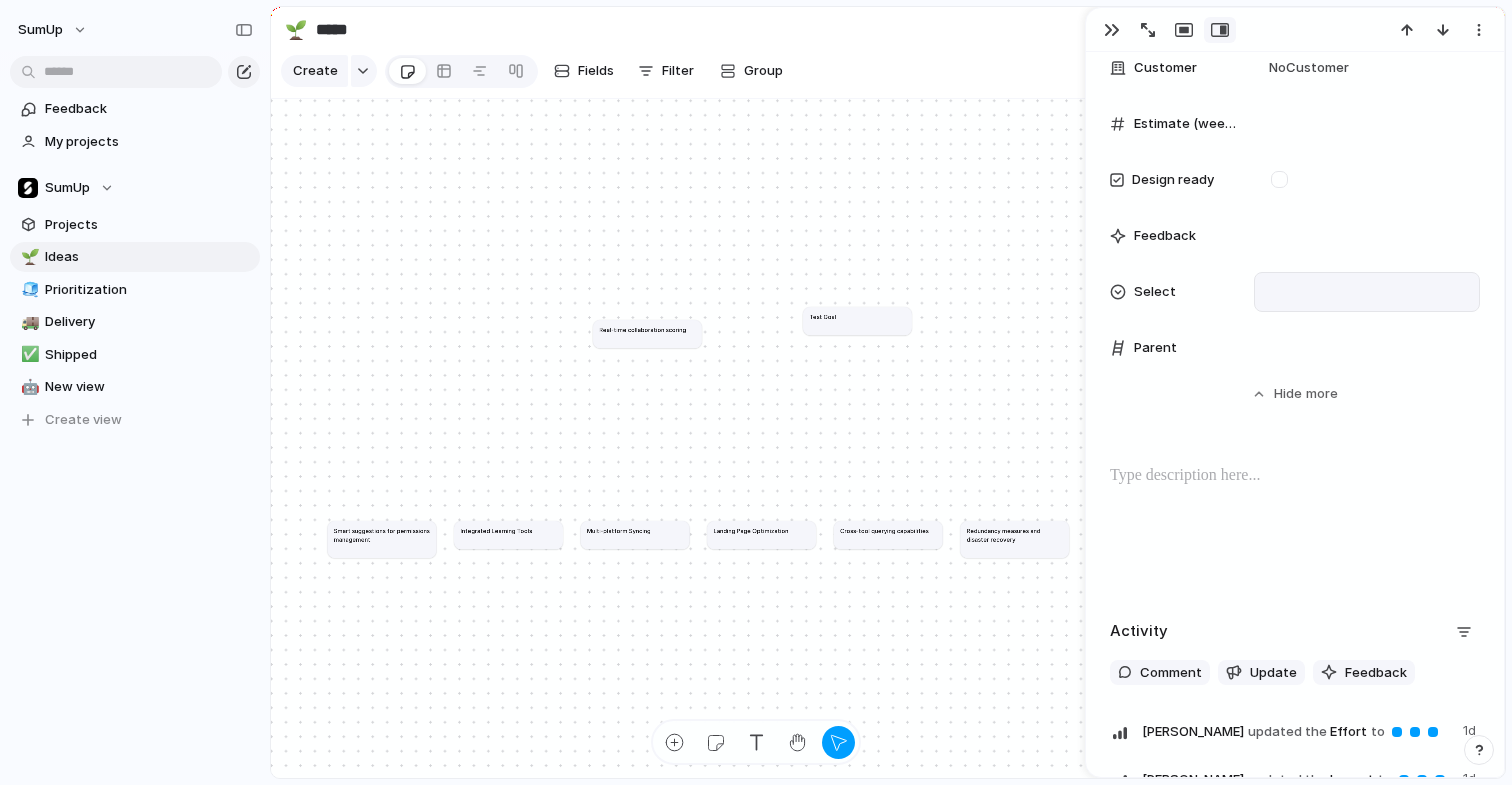 scroll, scrollTop: 861, scrollLeft: 0, axis: vertical 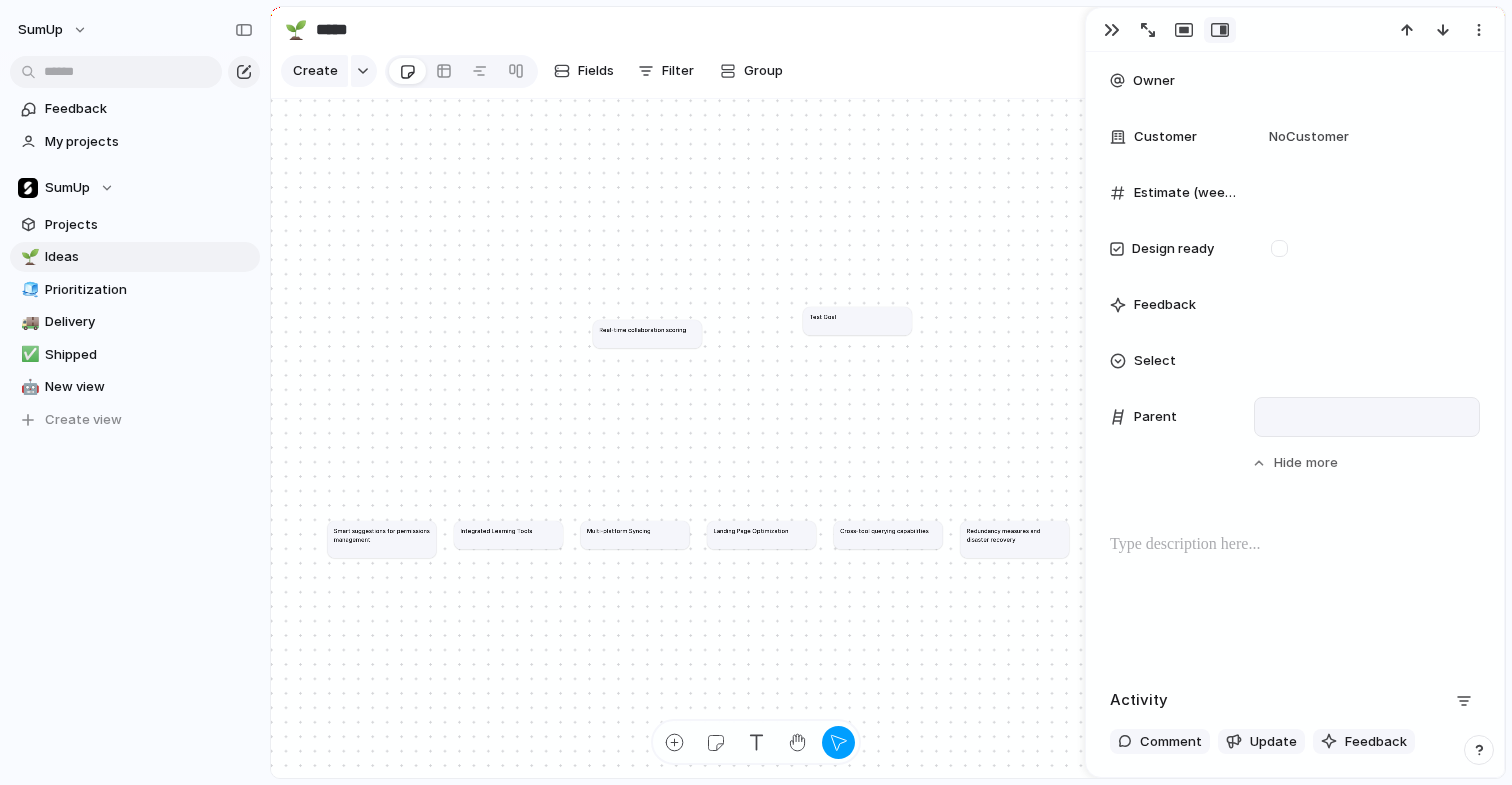 click at bounding box center (1367, 417) 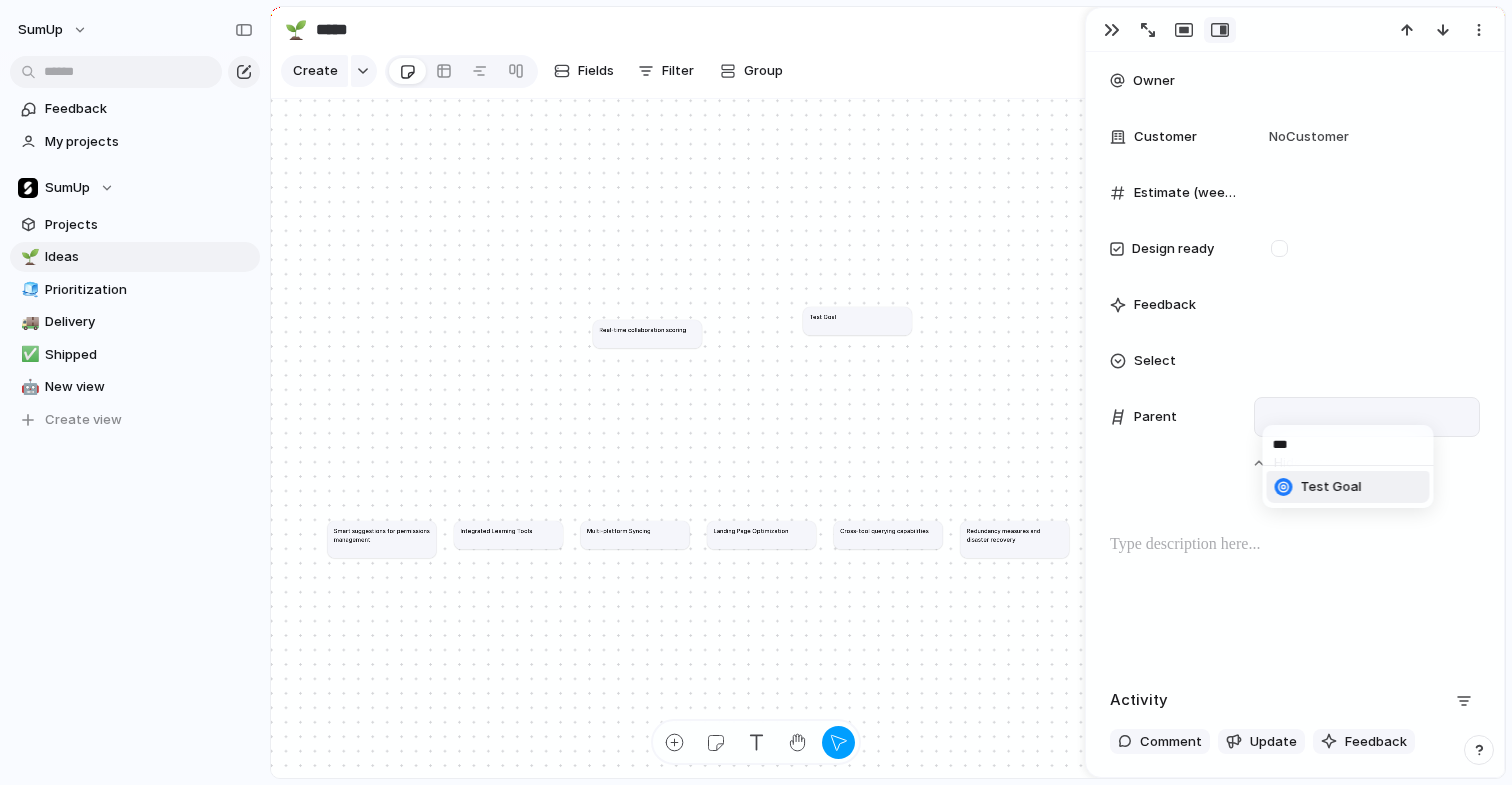 type on "***" 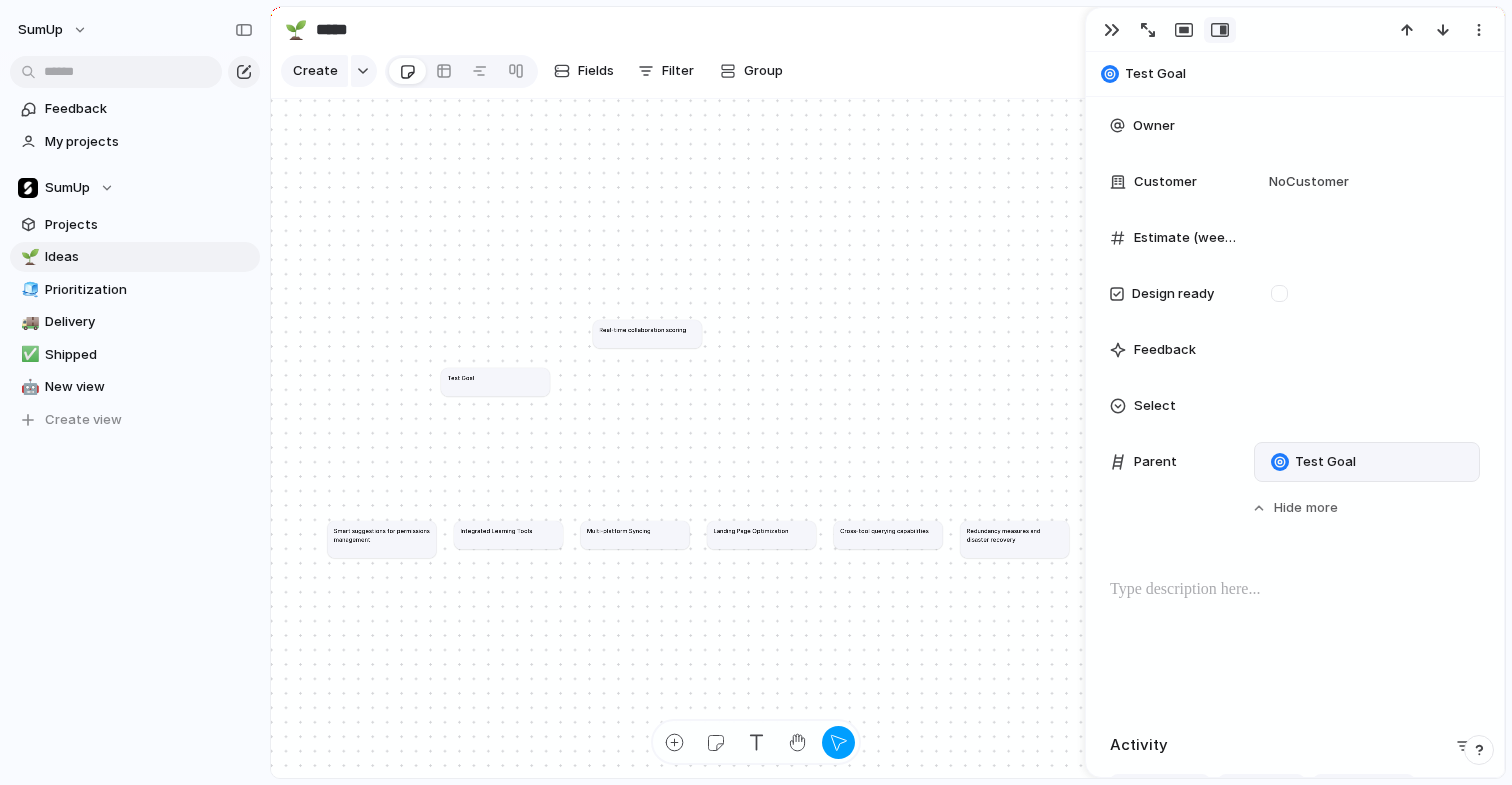 drag, startPoint x: 867, startPoint y: 320, endPoint x: 504, endPoint y: 380, distance: 367.92526 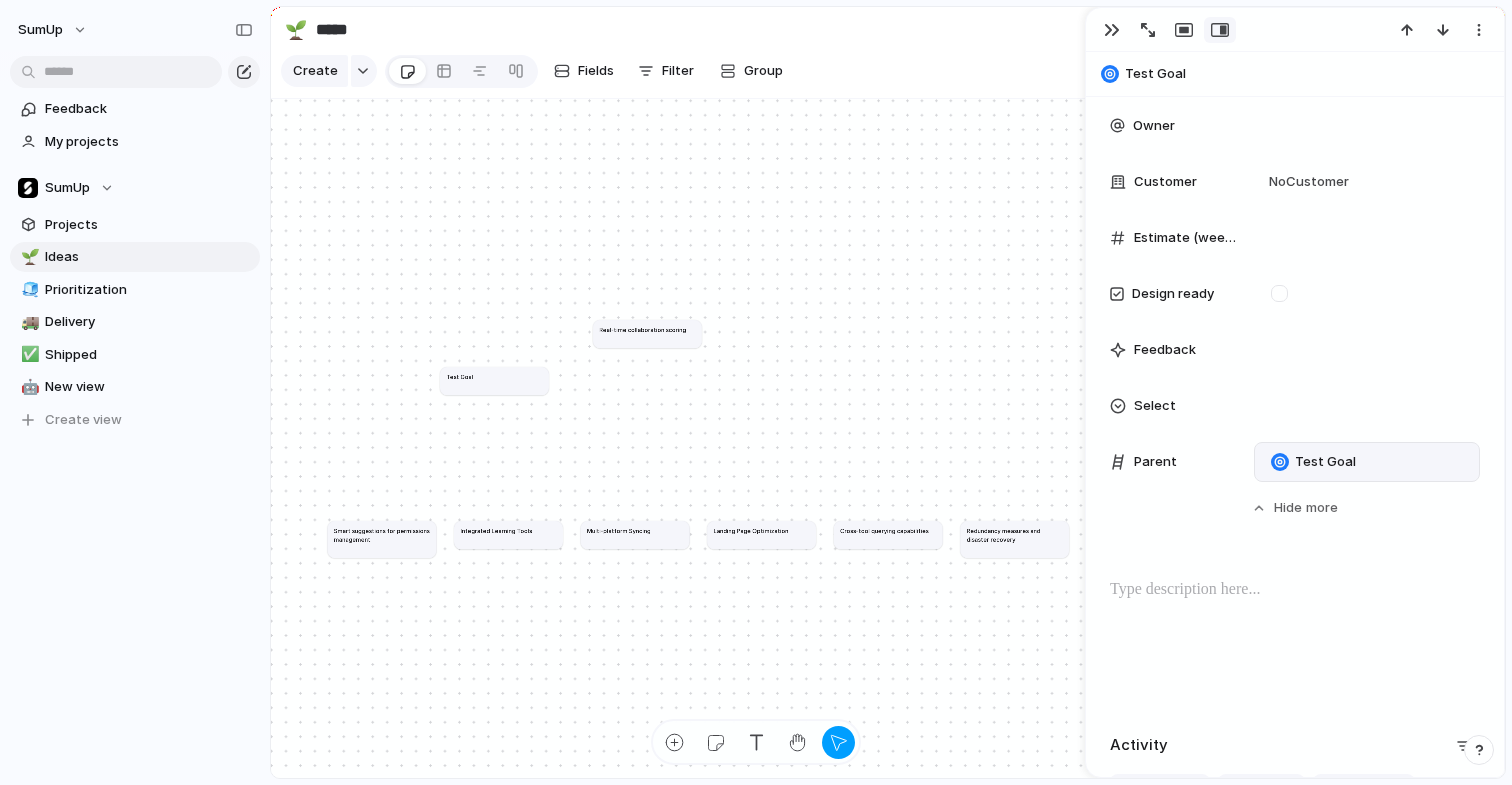 click on "Test Goal" at bounding box center [494, 381] 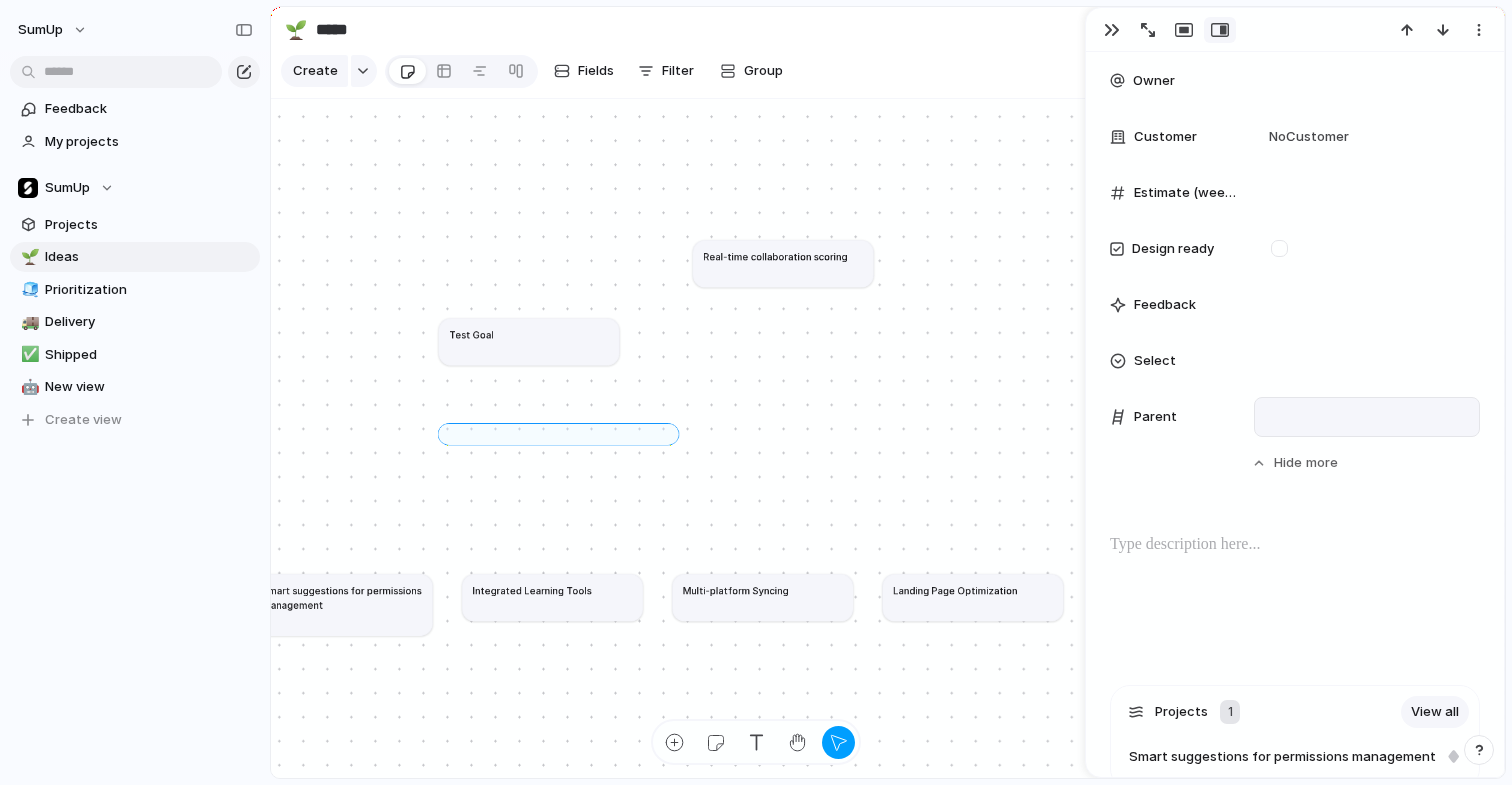 drag, startPoint x: 445, startPoint y: 437, endPoint x: 669, endPoint y: 428, distance: 224.18073 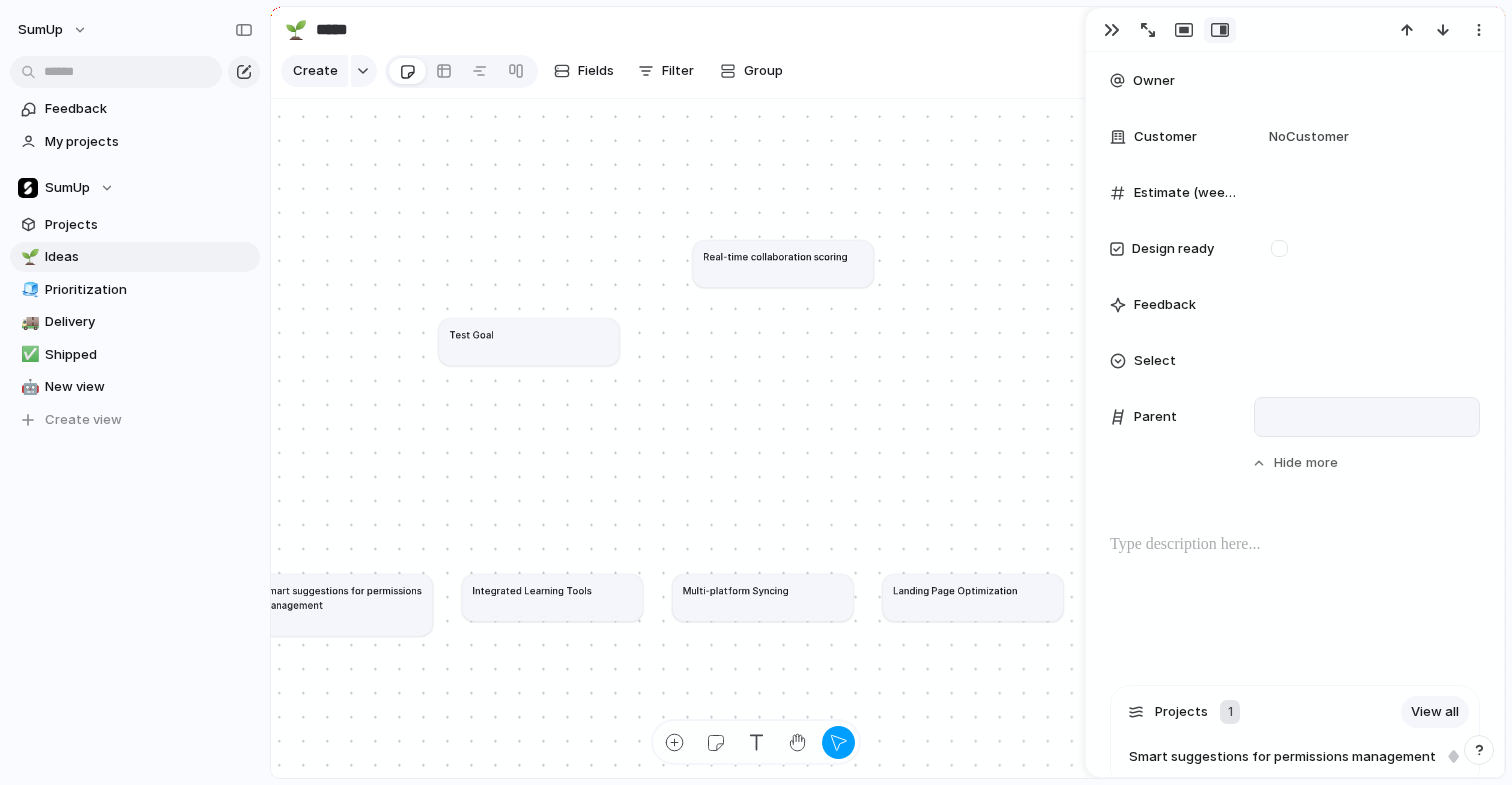 click on "Test Goal" at bounding box center (529, 341) 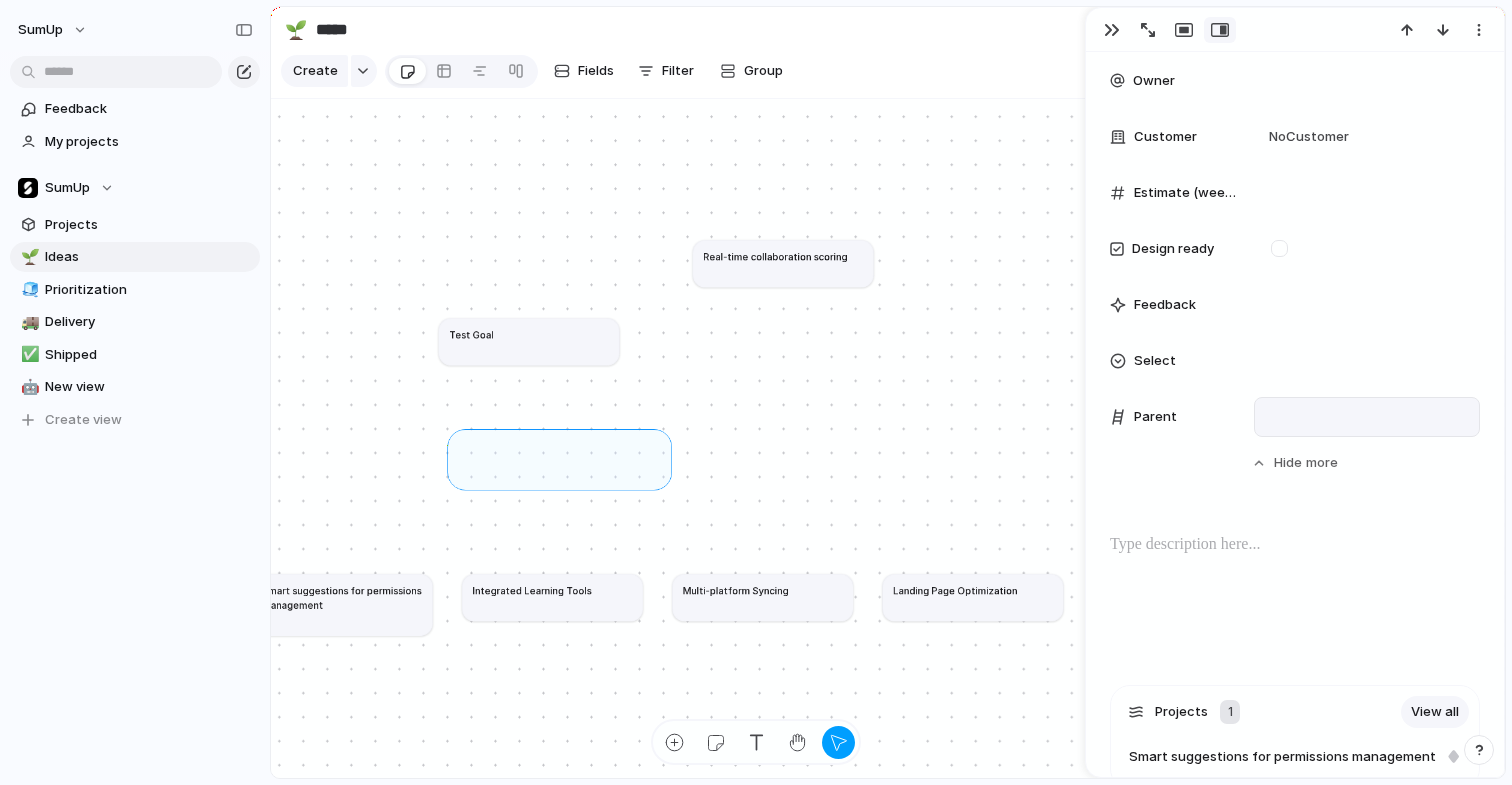 drag, startPoint x: 455, startPoint y: 482, endPoint x: 642, endPoint y: 443, distance: 191.02356 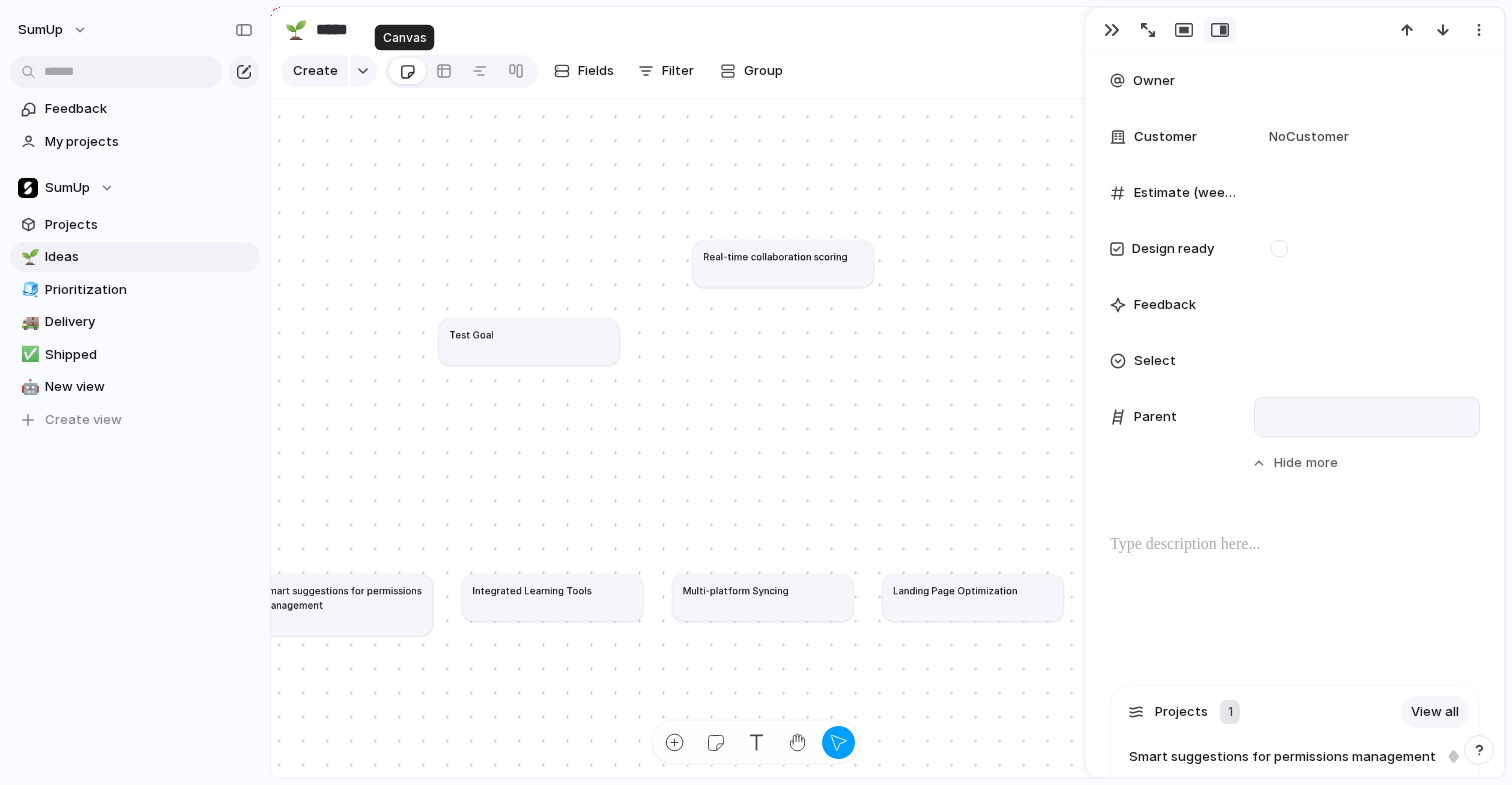 click at bounding box center (407, 71) 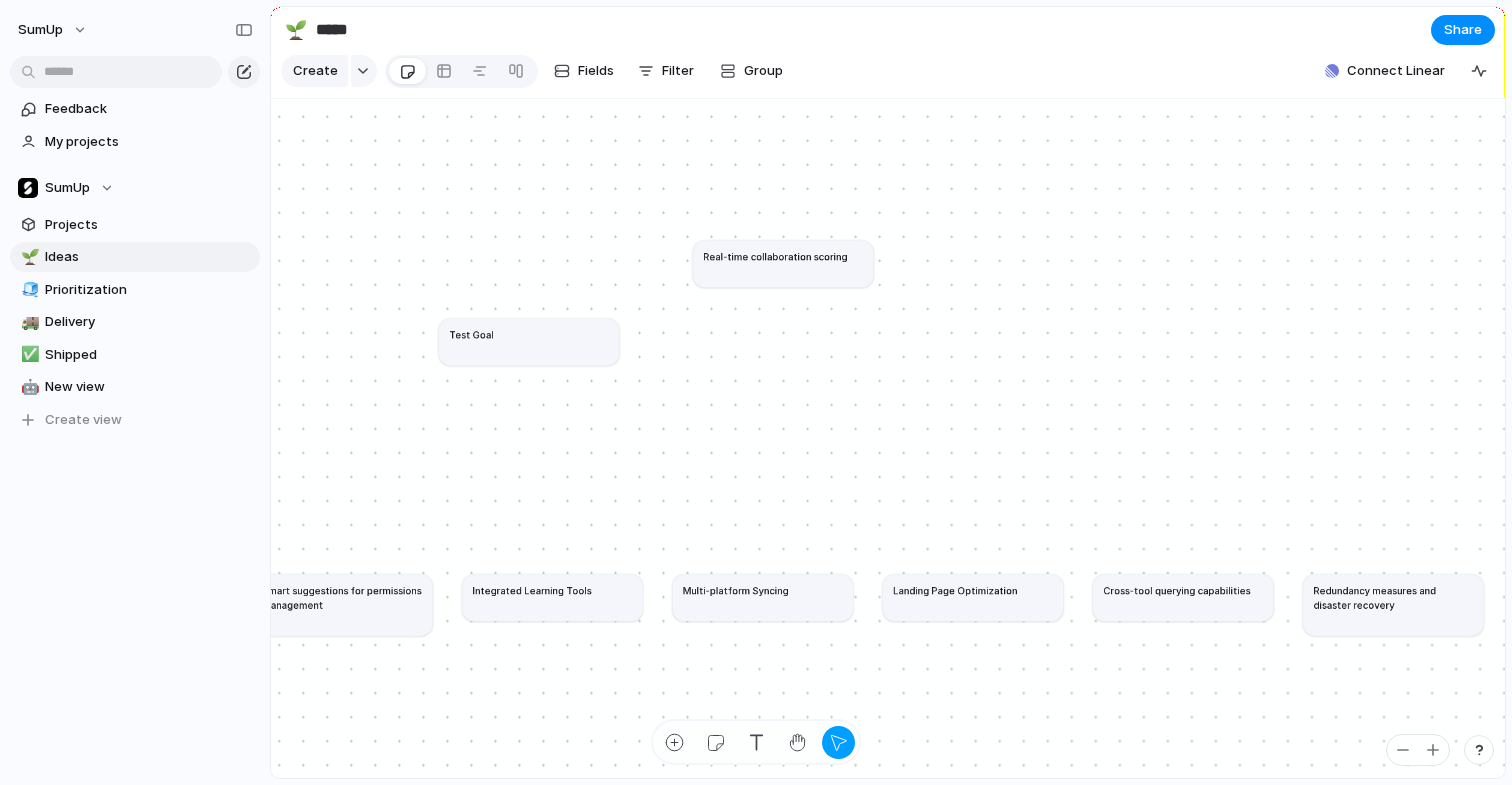drag, startPoint x: 731, startPoint y: 267, endPoint x: 858, endPoint y: 275, distance: 127.25172 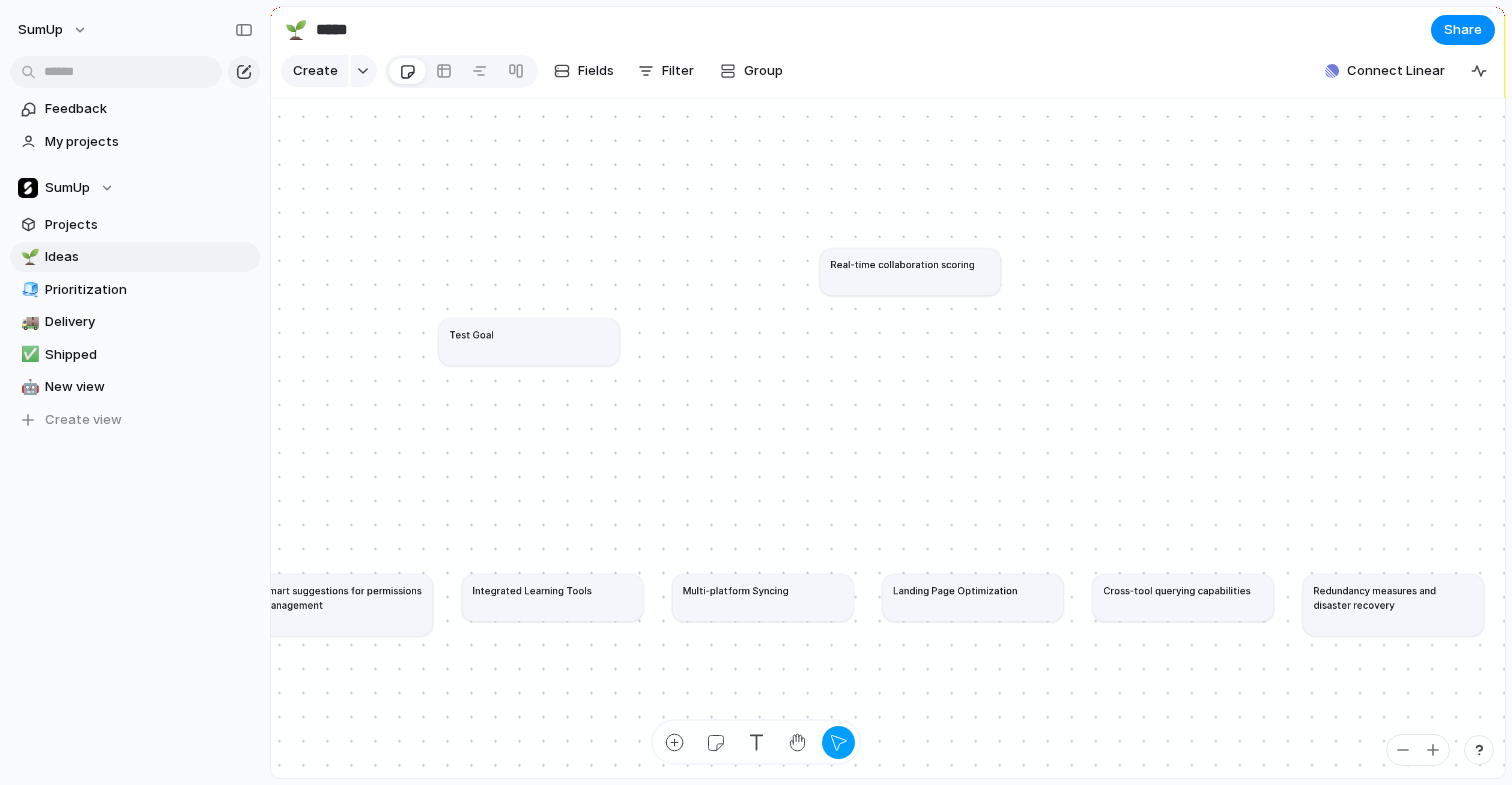click on "Smart suggestions for permissions management" at bounding box center (342, 604) 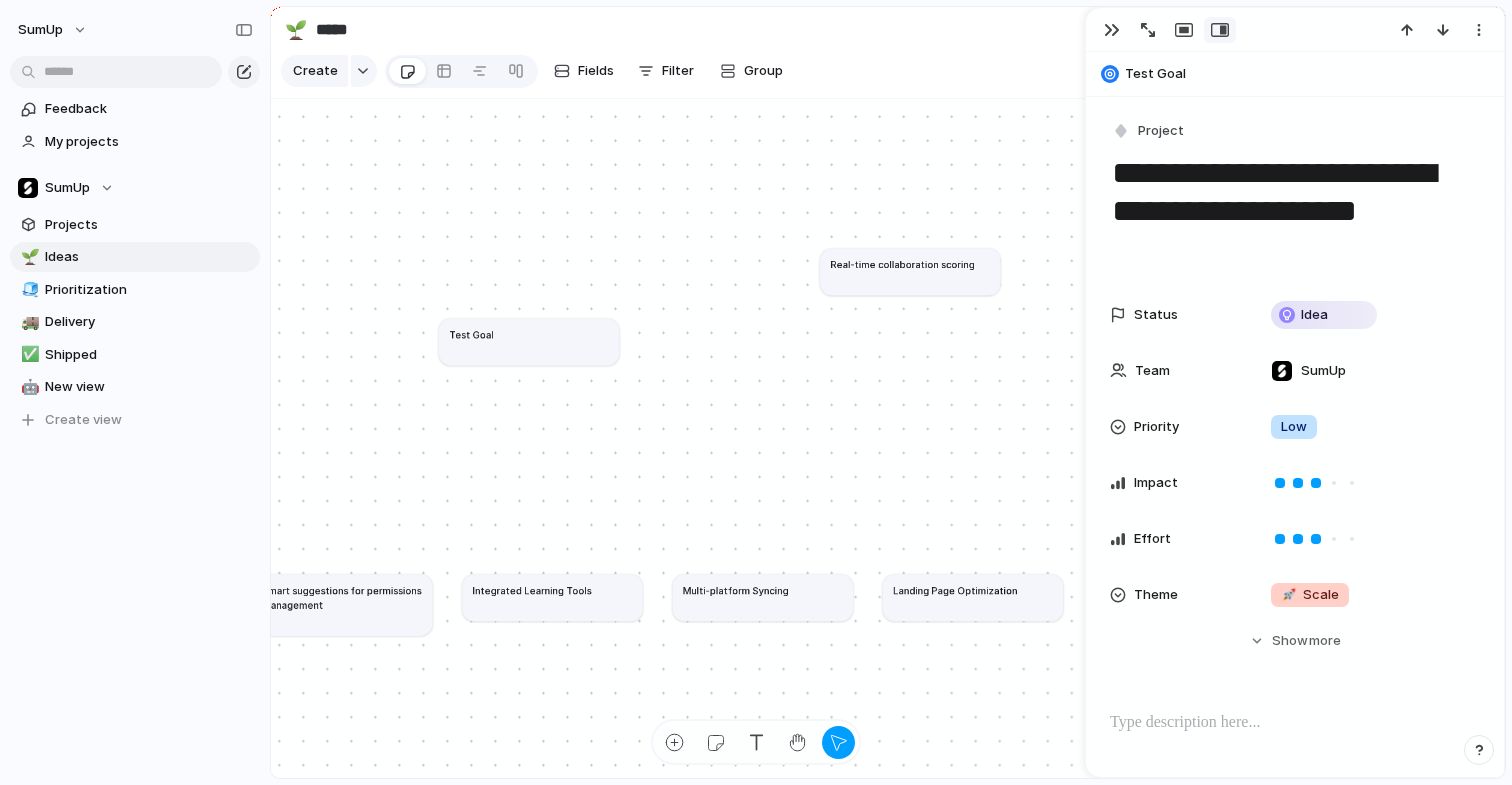 click on "Smart suggestions for permissions management" at bounding box center (342, 597) 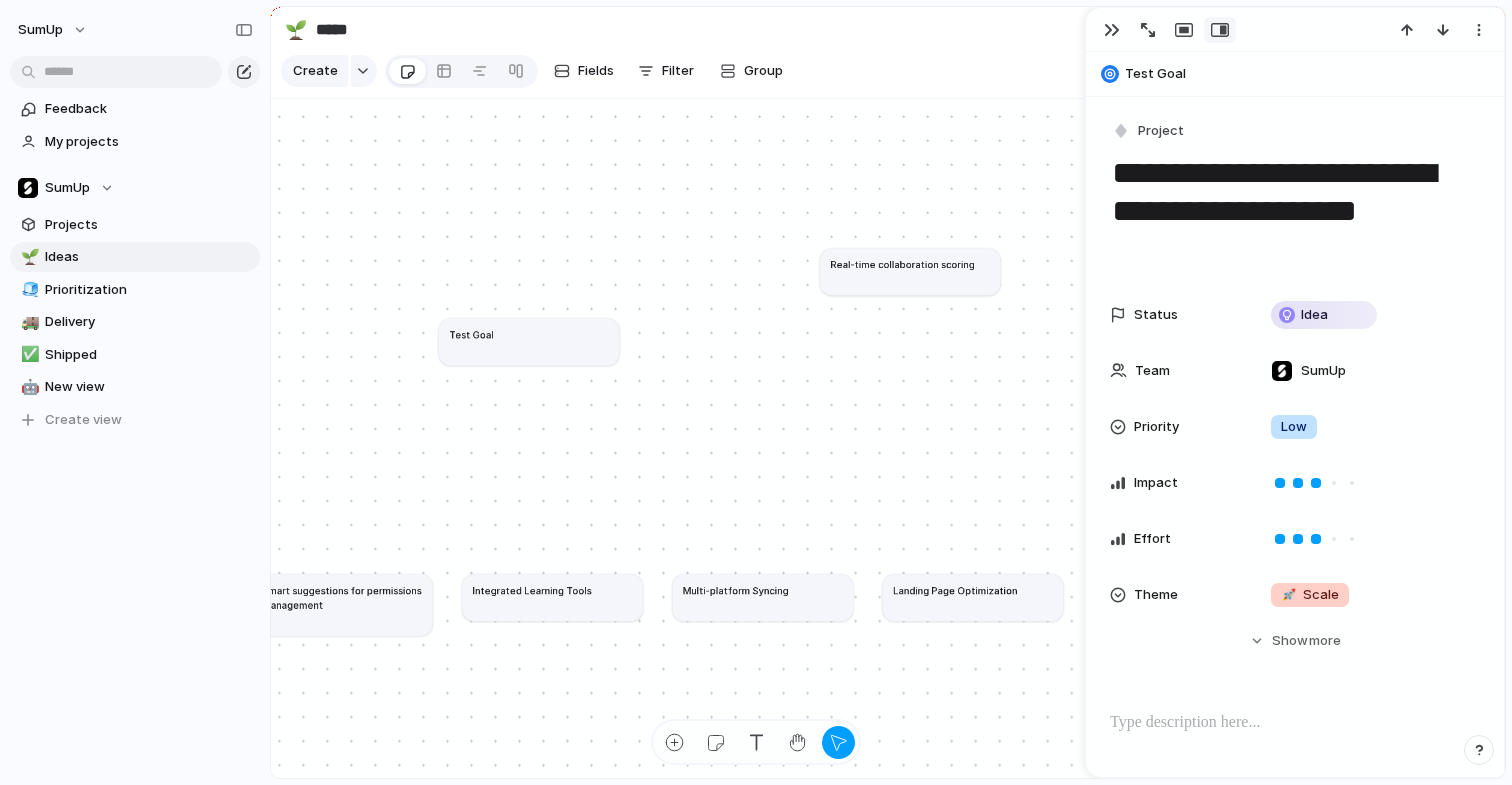click on "Smart suggestions for permissions management" at bounding box center [342, 597] 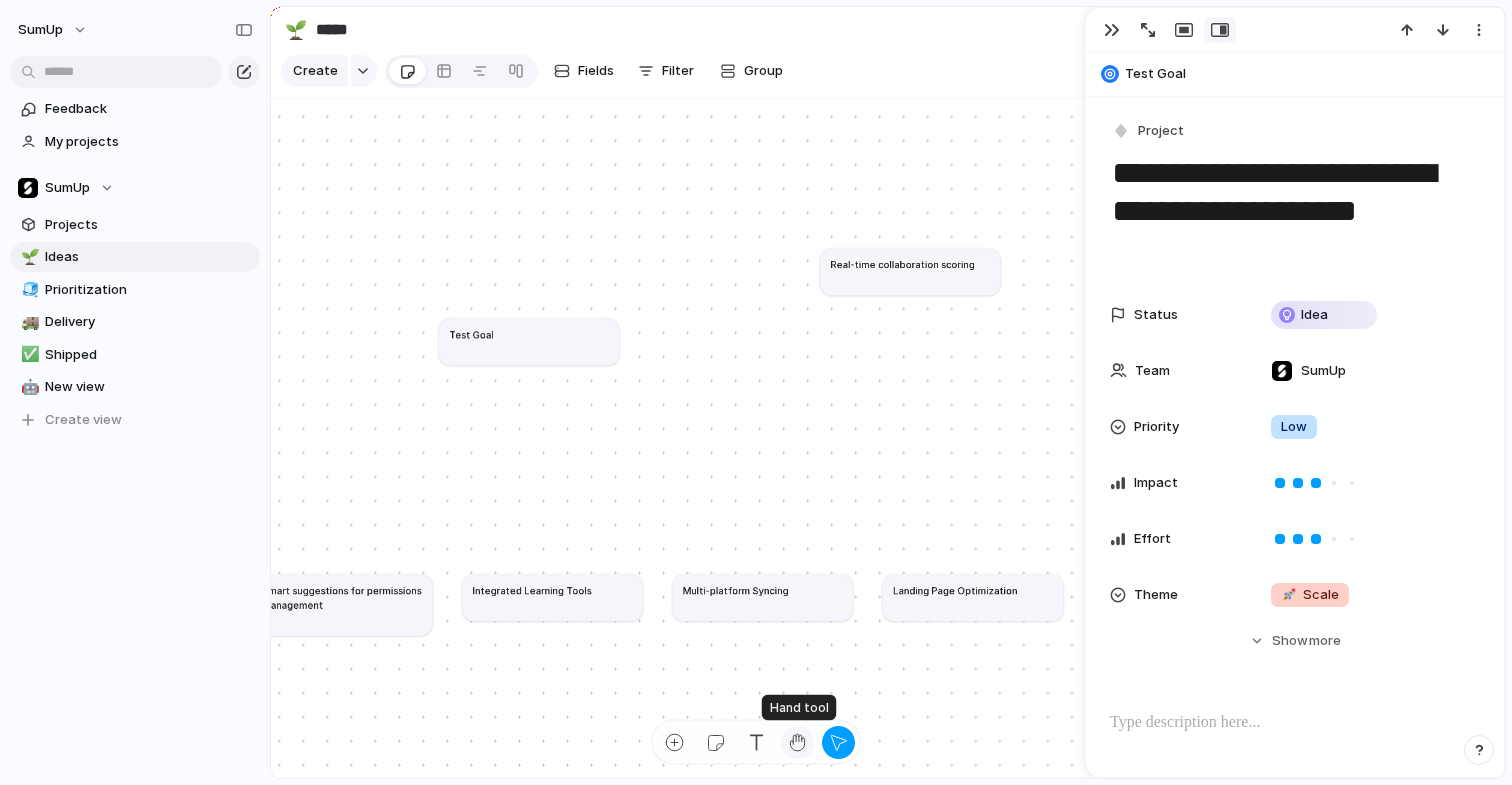 click at bounding box center (797, 742) 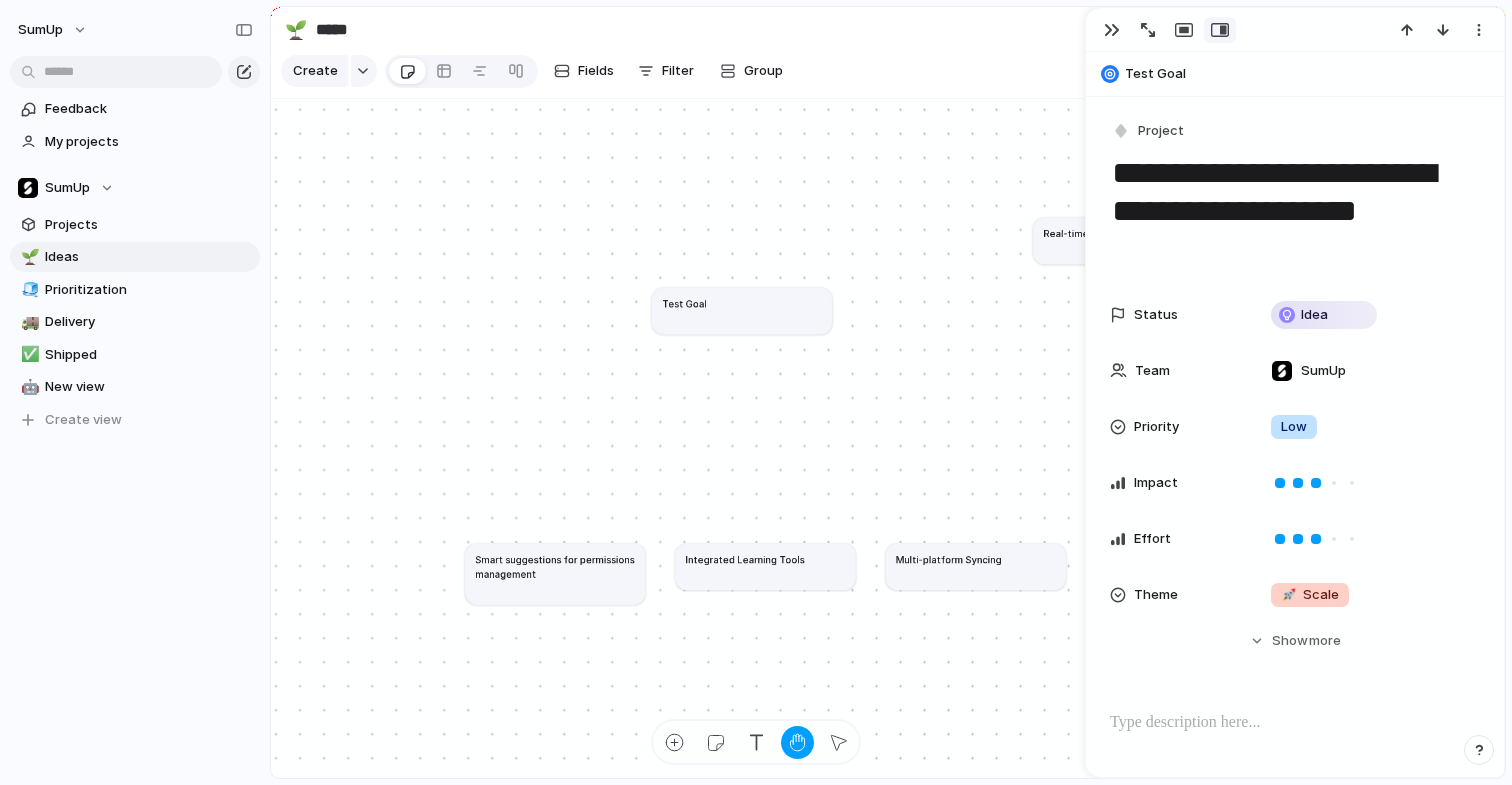 drag, startPoint x: 534, startPoint y: 454, endPoint x: 676, endPoint y: 462, distance: 142.22517 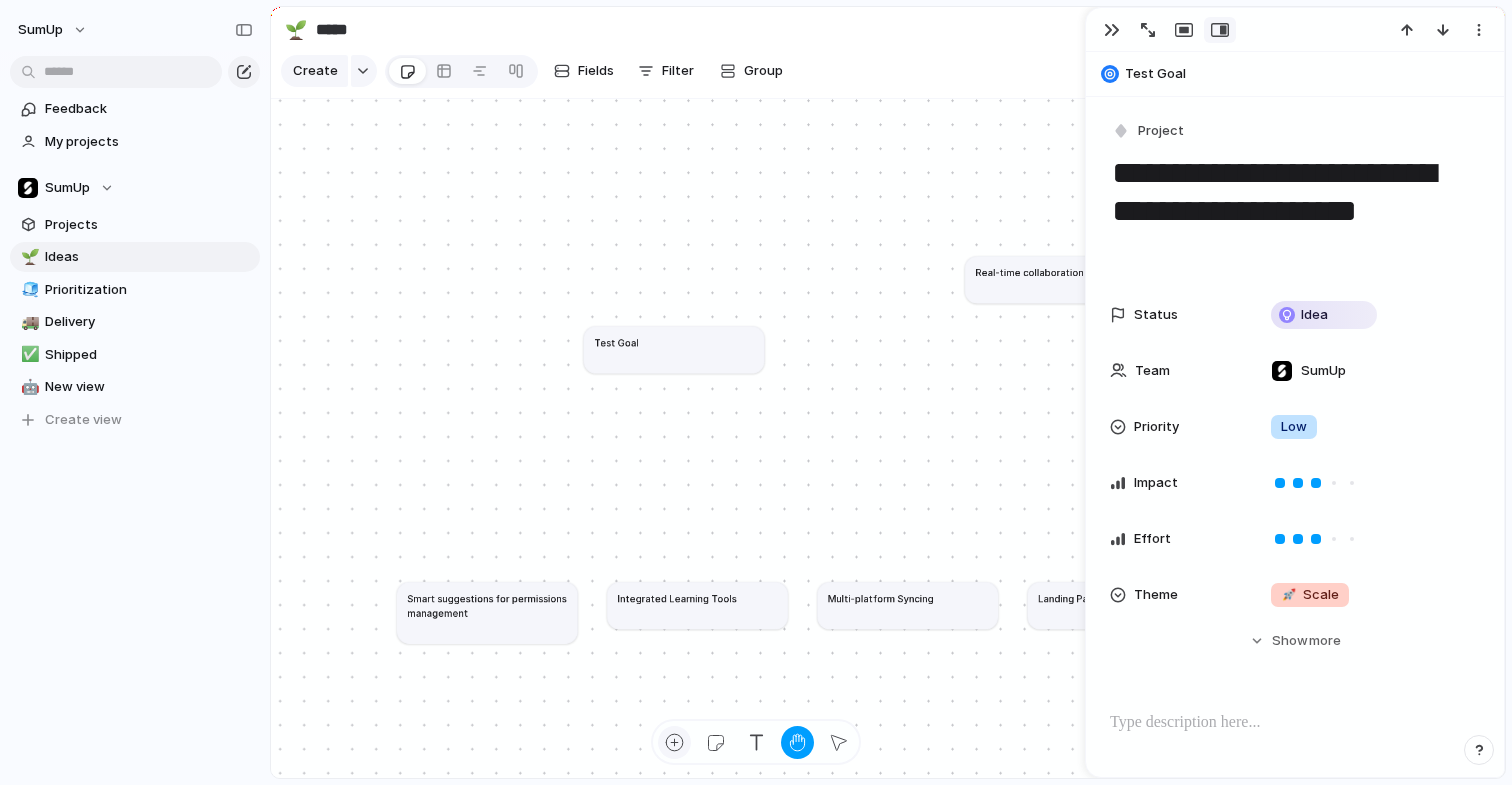 click at bounding box center [674, 742] 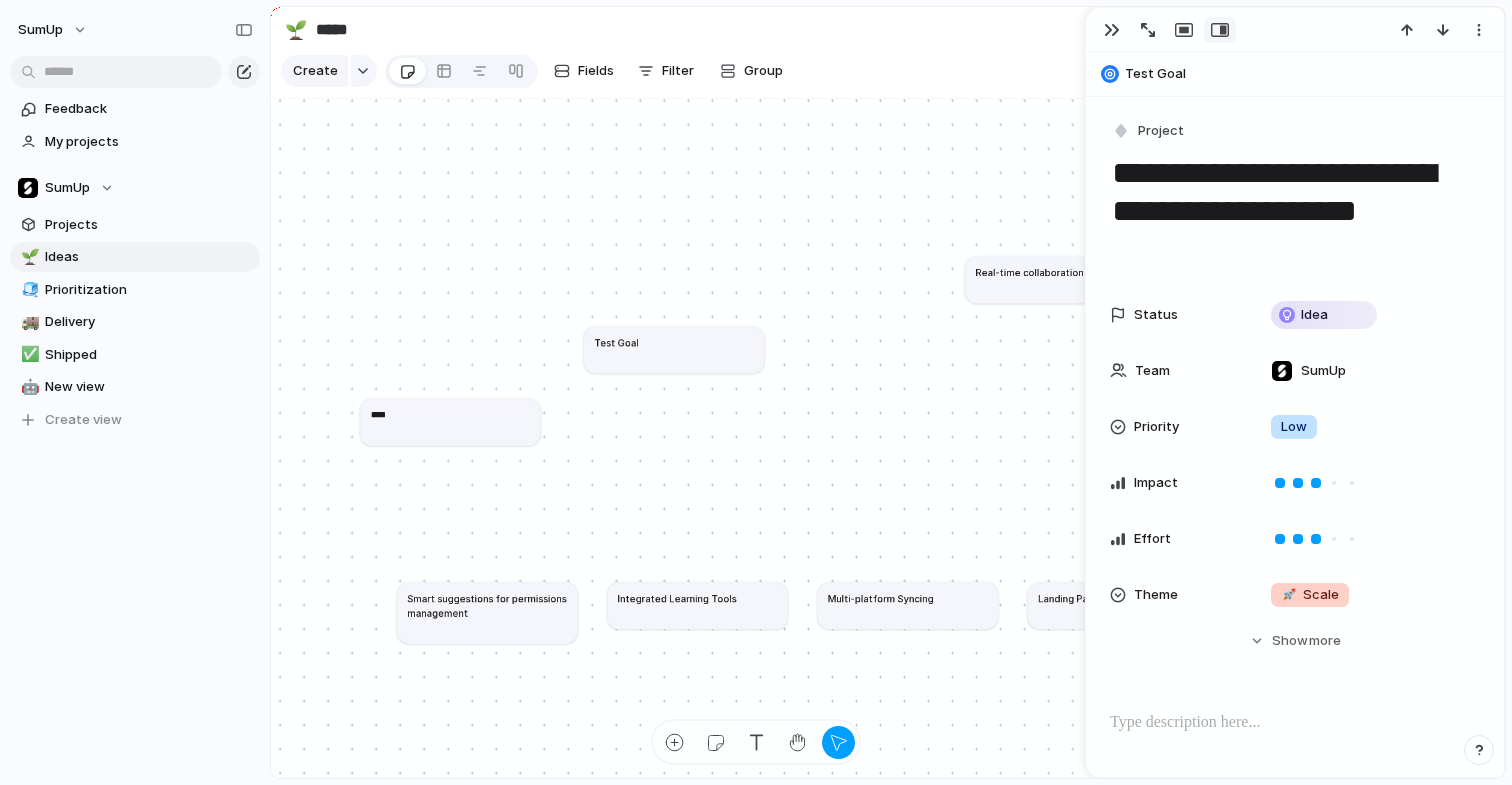 type on "*****" 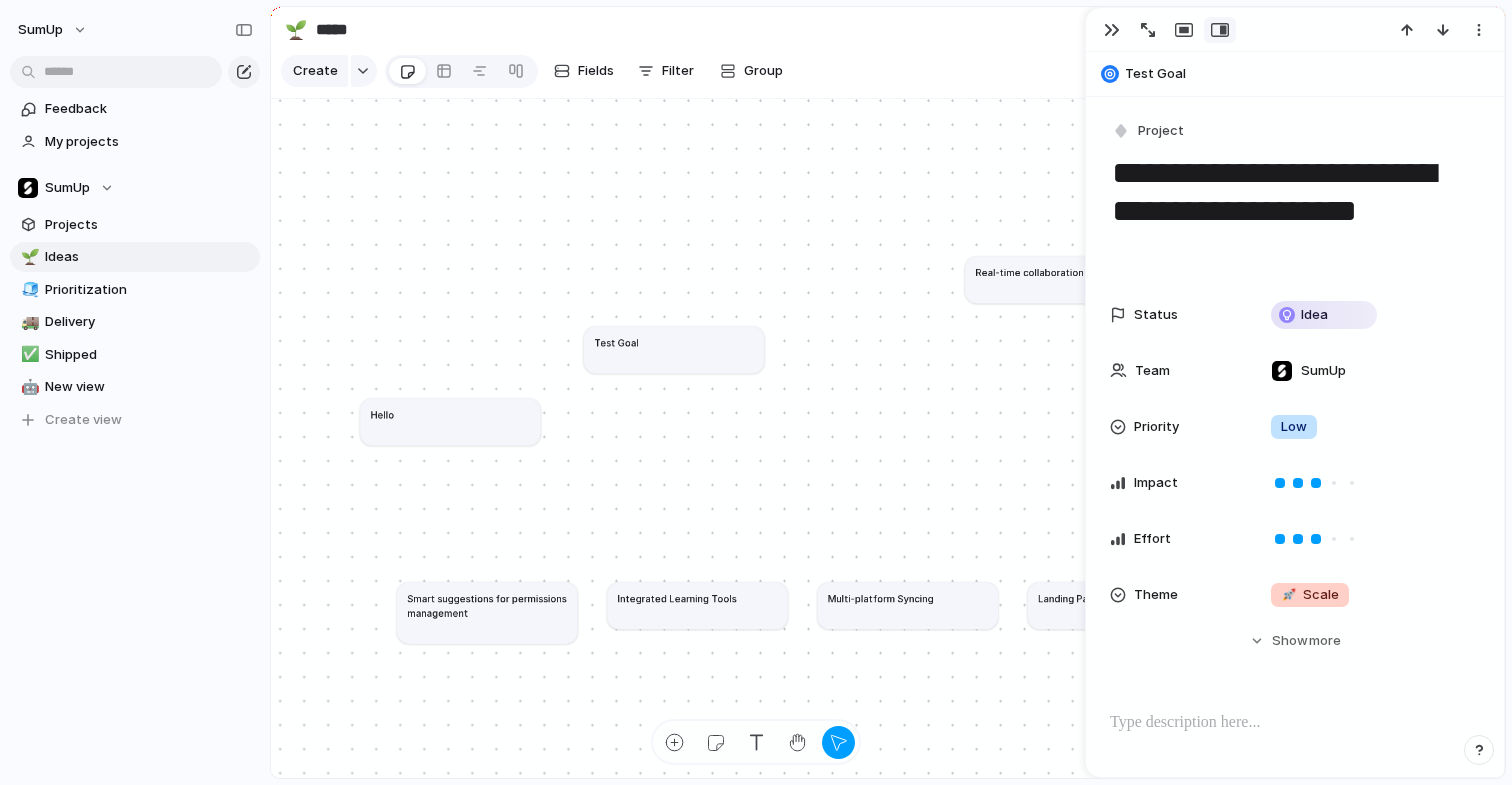 click on "Hello" at bounding box center (450, 421) 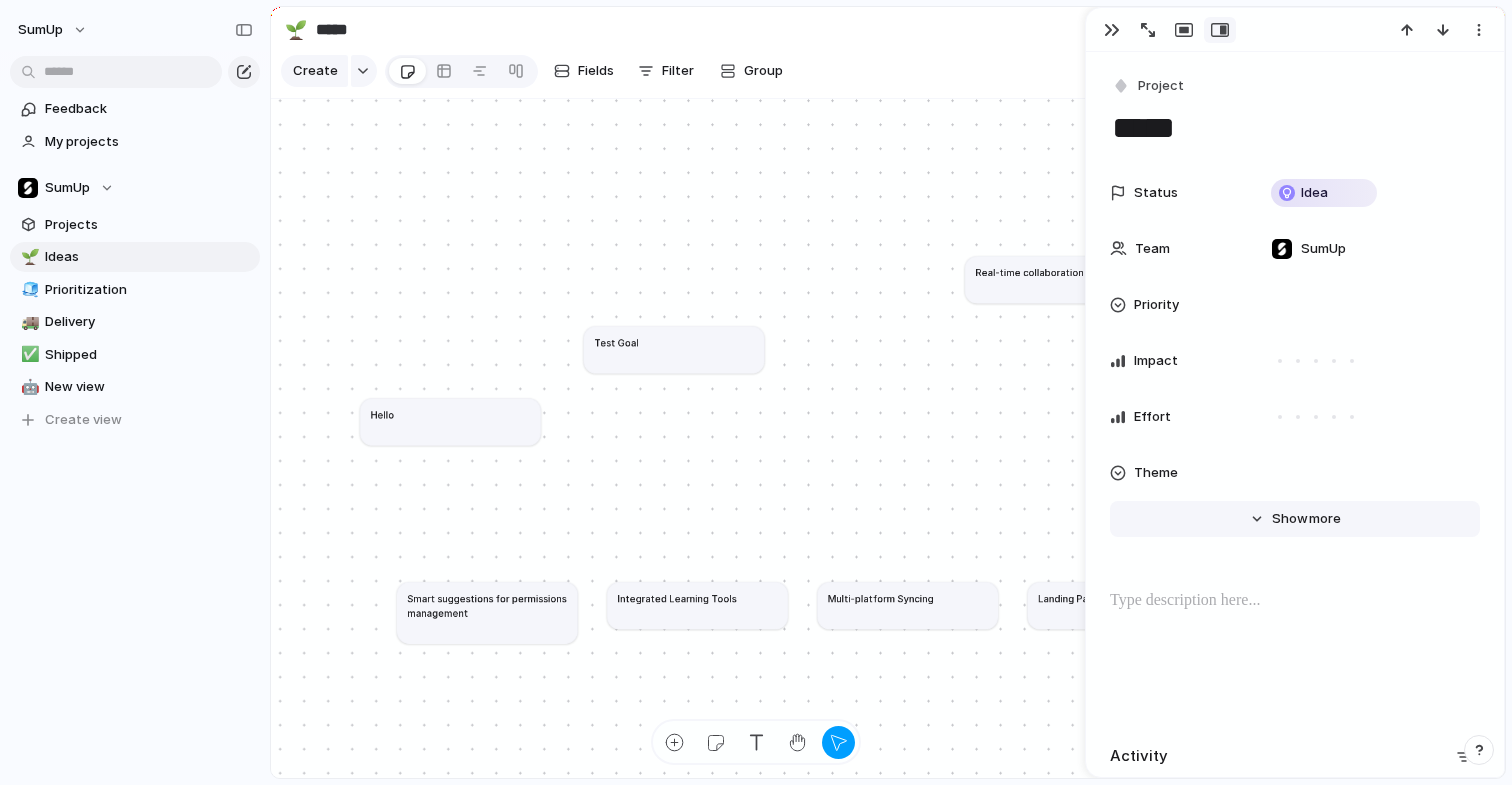 click on "more" at bounding box center [1325, 519] 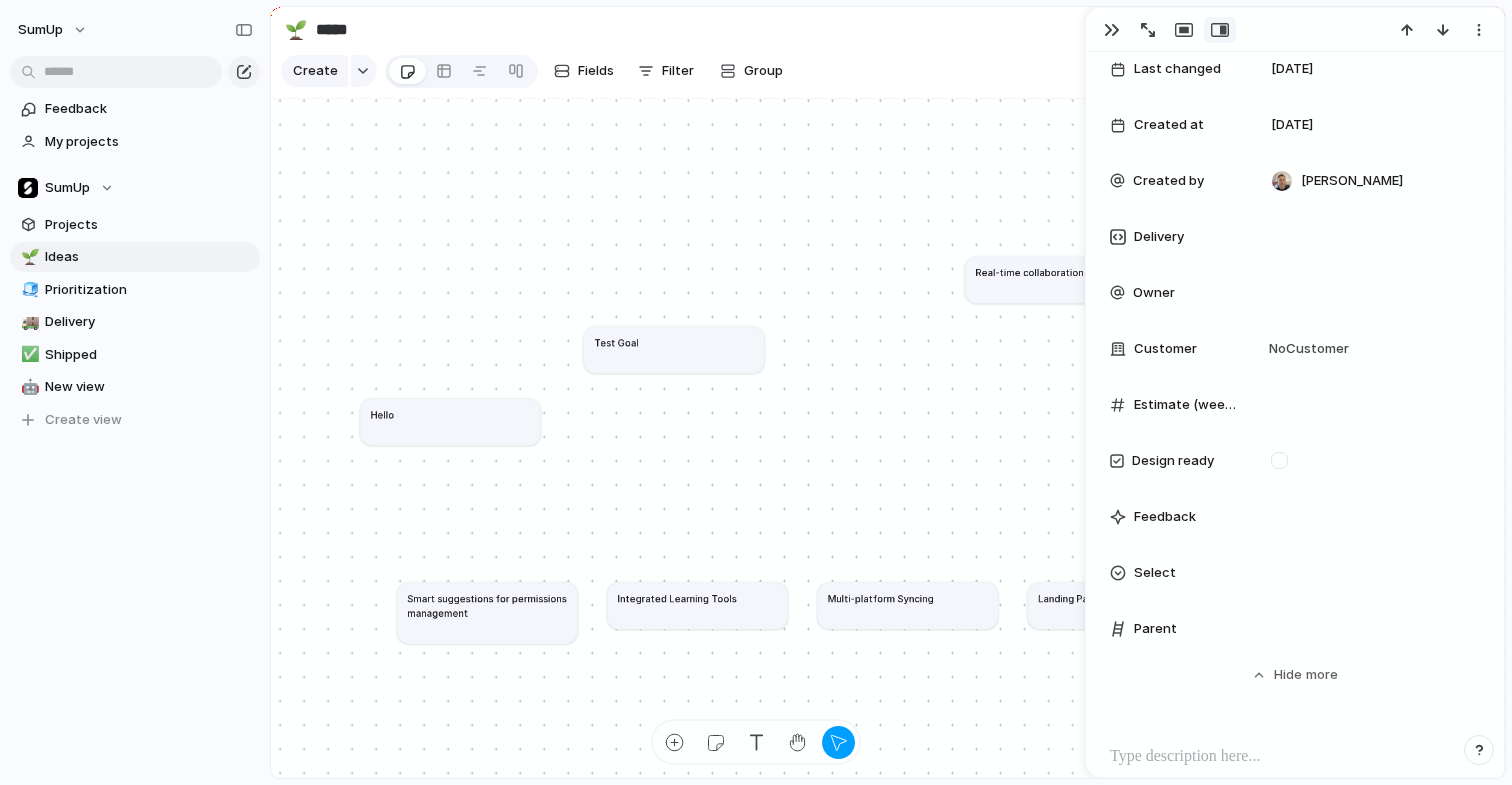 scroll, scrollTop: 634, scrollLeft: 0, axis: vertical 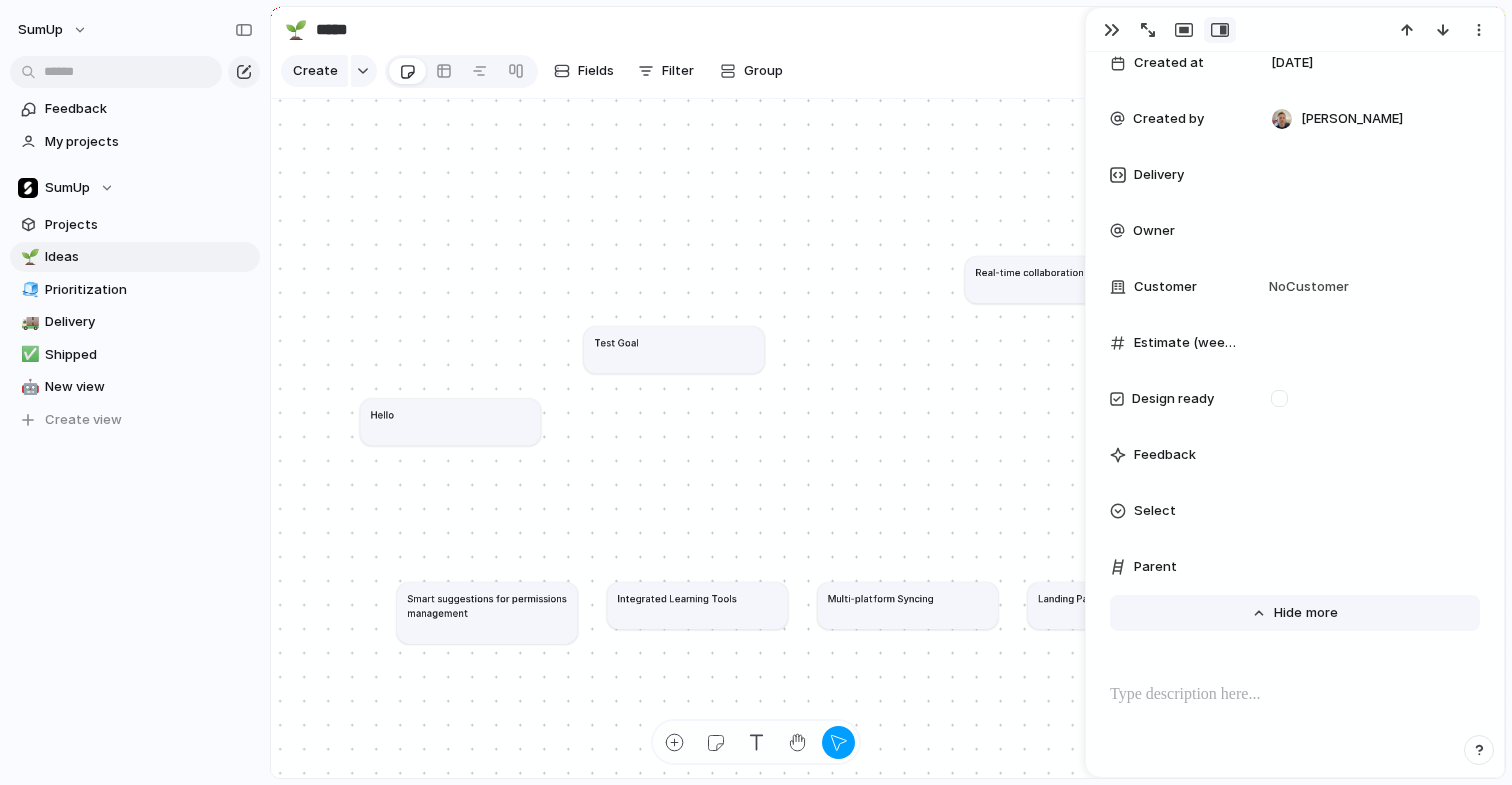 click on "Show" at bounding box center [1292, 613] 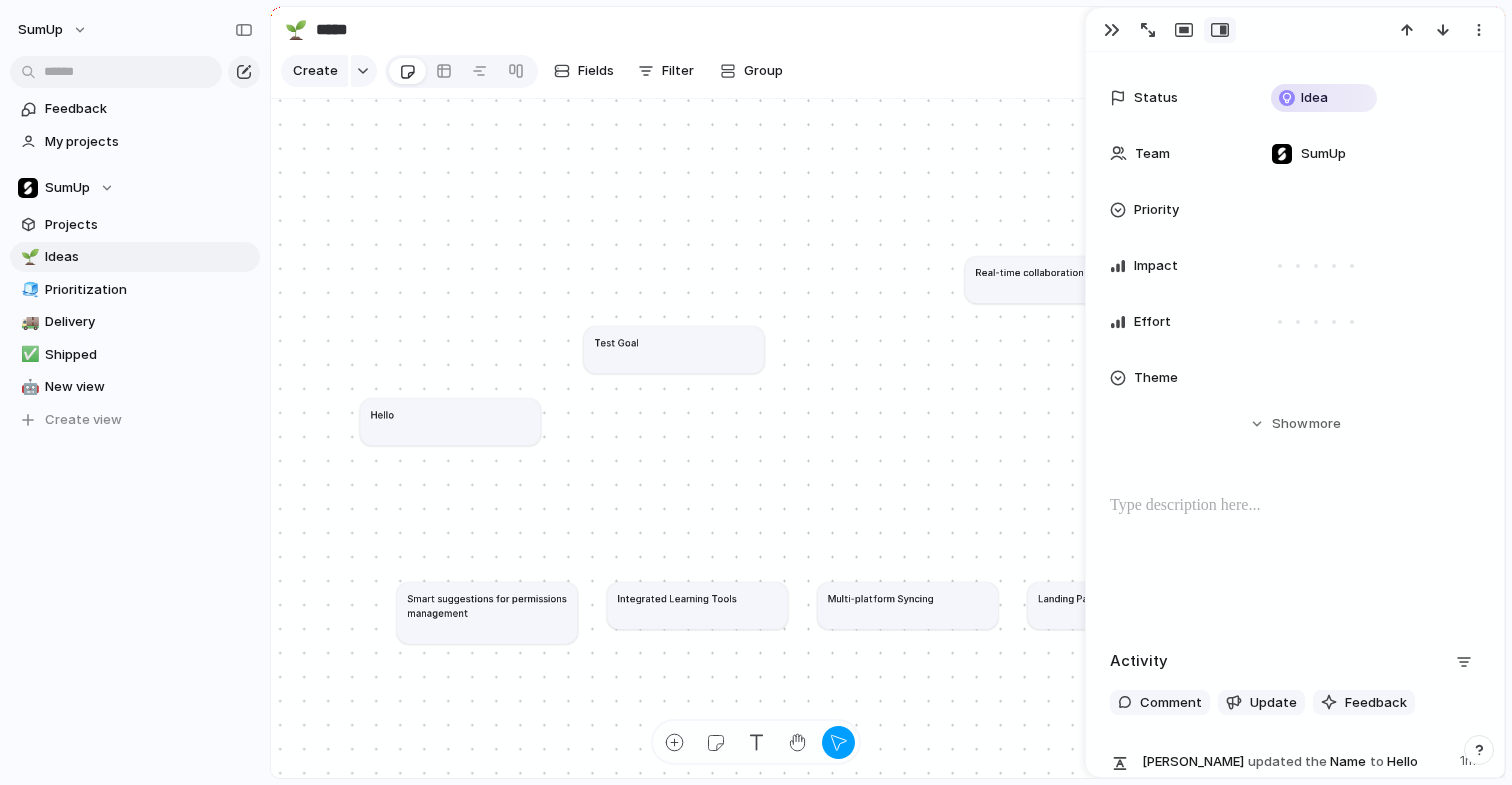 scroll, scrollTop: 0, scrollLeft: 0, axis: both 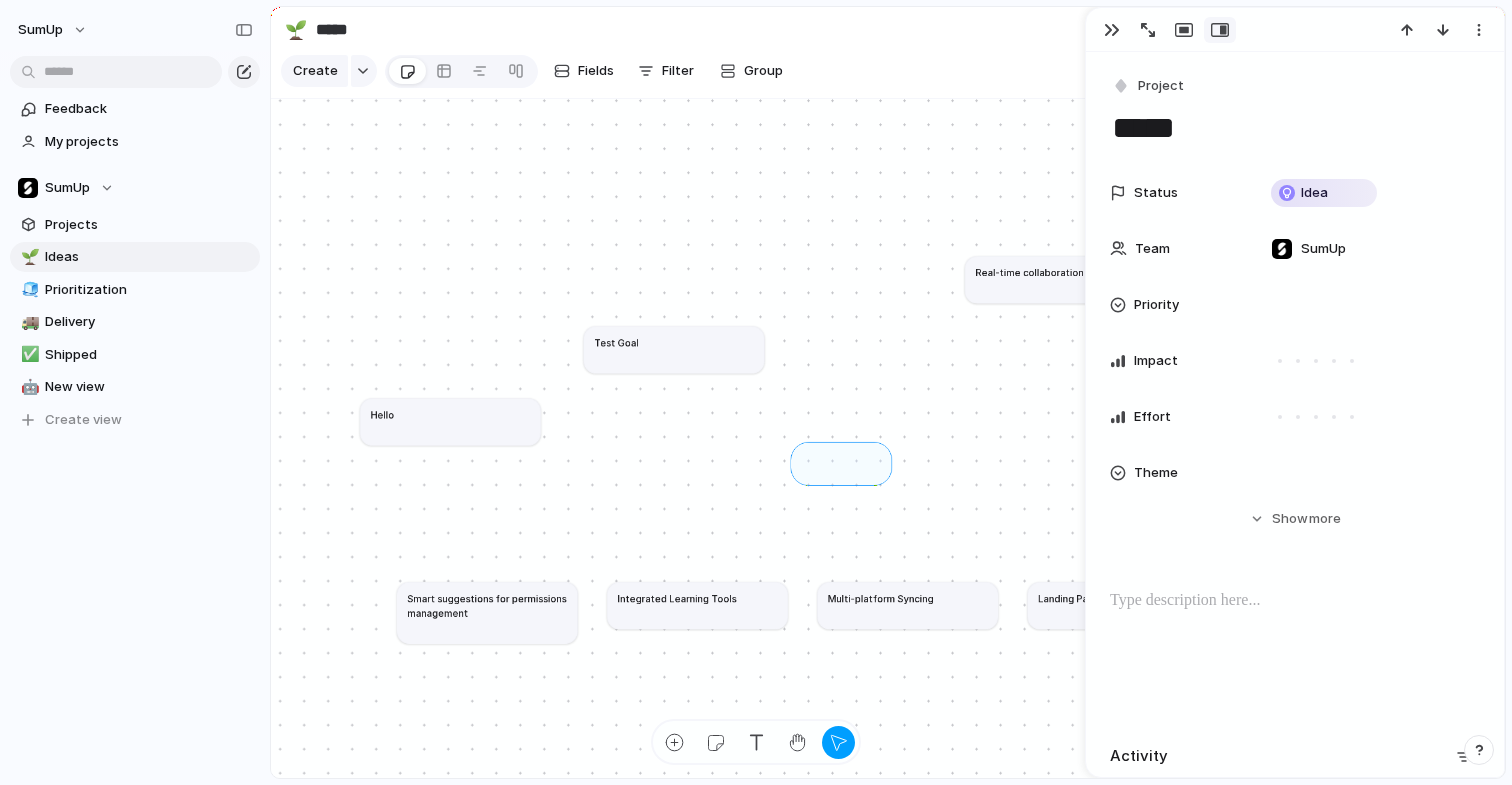 drag, startPoint x: 884, startPoint y: 477, endPoint x: 799, endPoint y: 449, distance: 89.49302 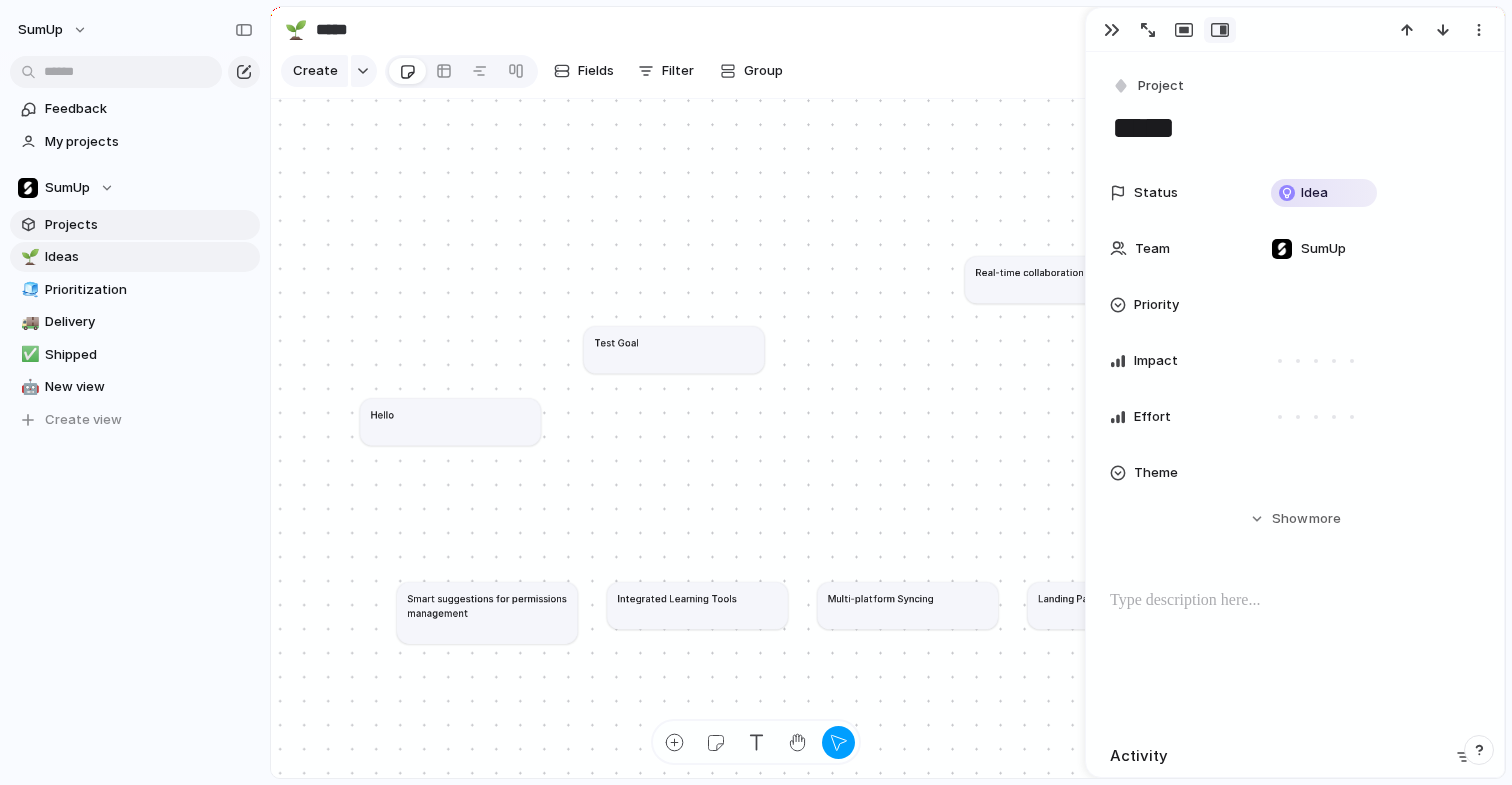 click on "Projects" at bounding box center (149, 225) 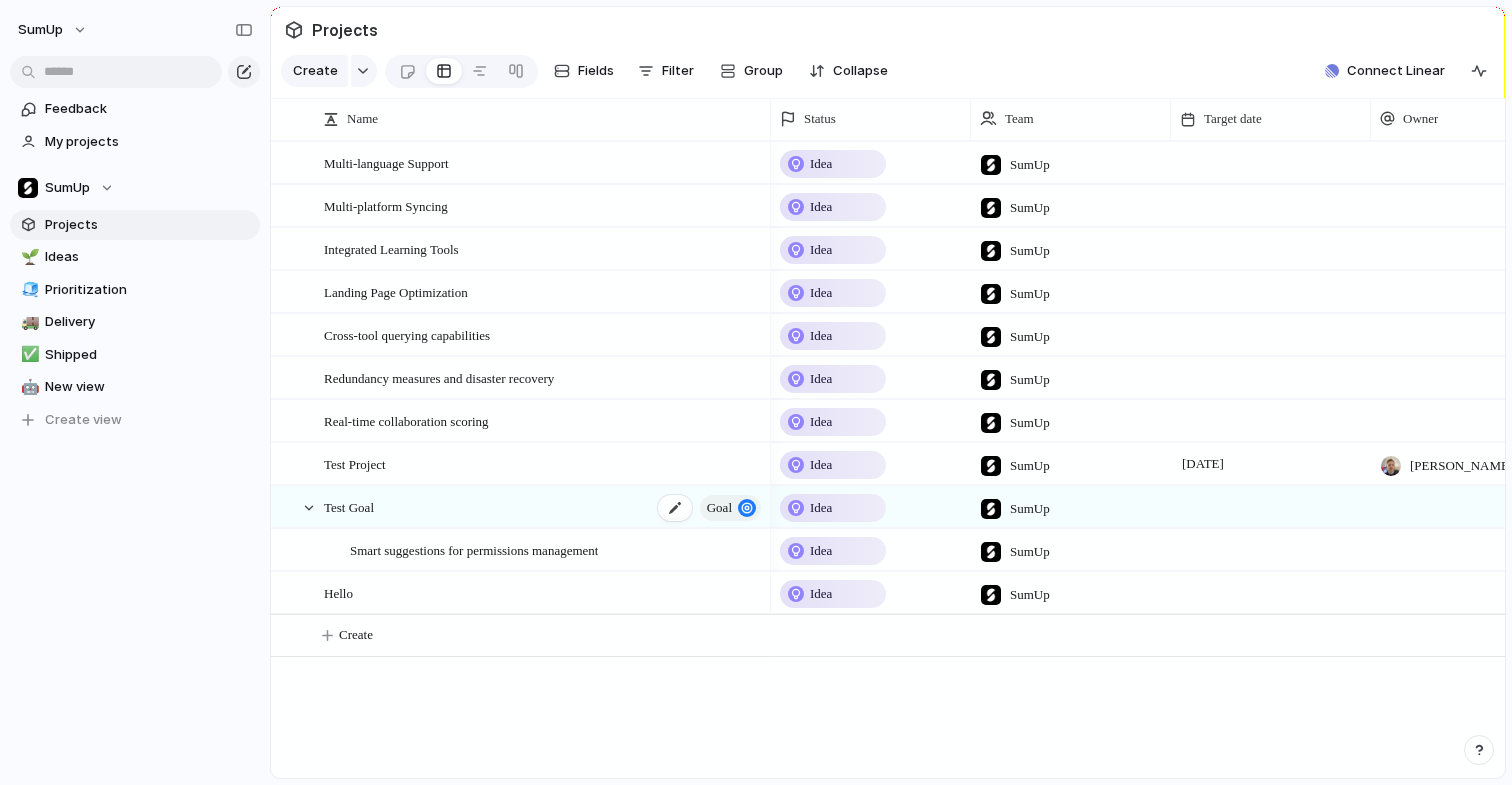 scroll, scrollTop: 0, scrollLeft: 43, axis: horizontal 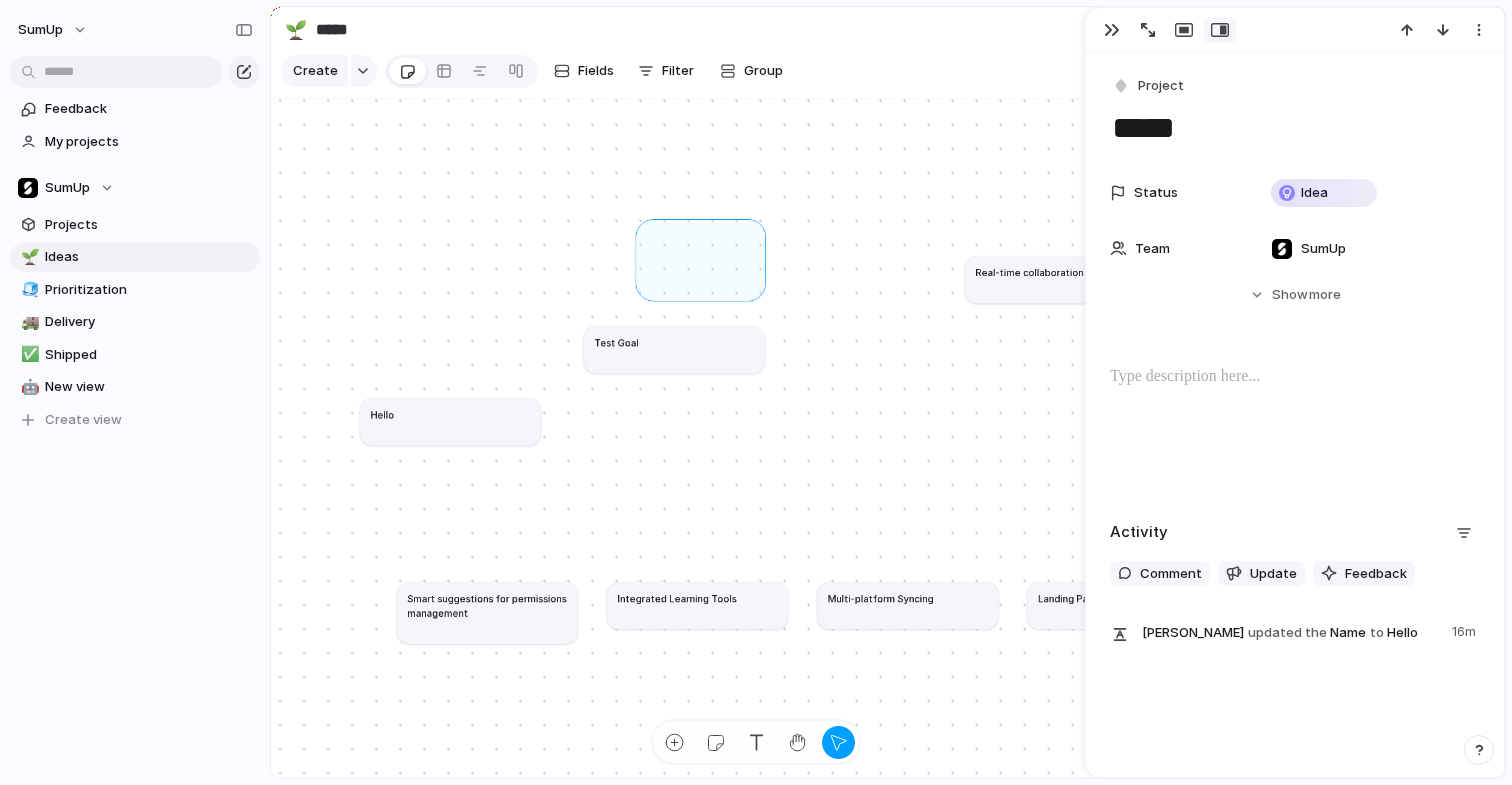drag, startPoint x: 758, startPoint y: 293, endPoint x: 609, endPoint y: 218, distance: 166.81126 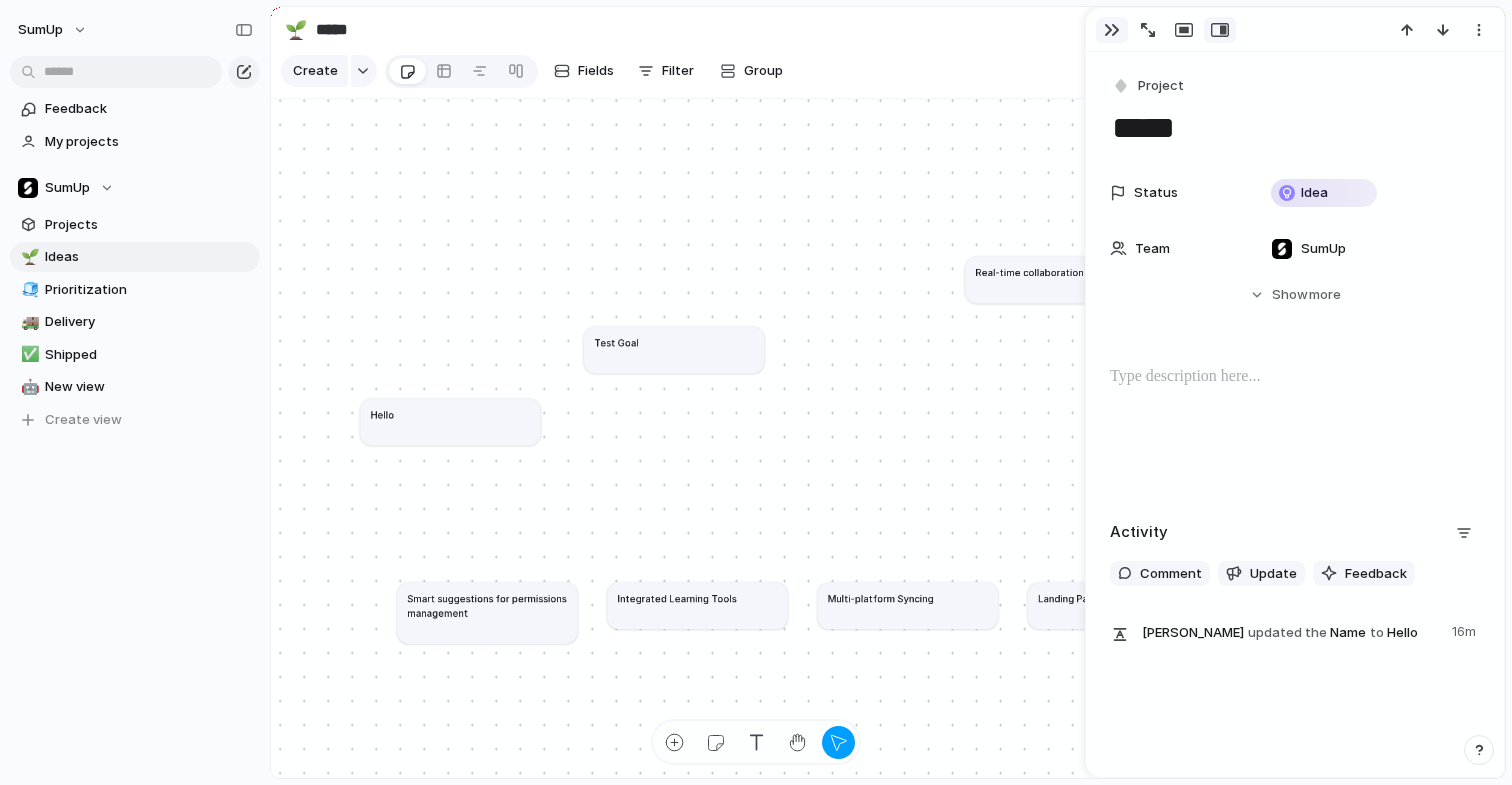 click at bounding box center [1112, 30] 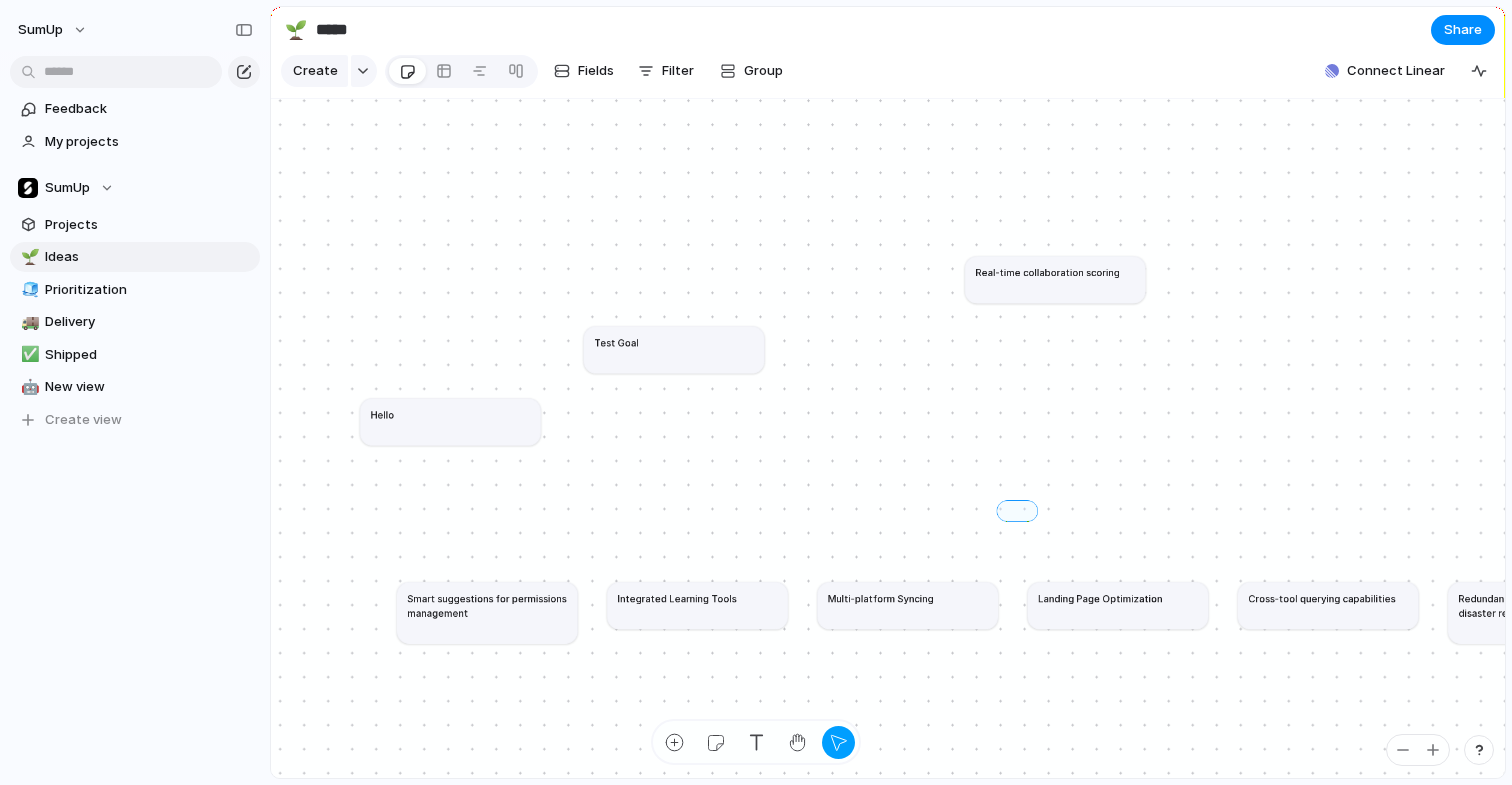 drag, startPoint x: 1030, startPoint y: 513, endPoint x: 1000, endPoint y: 502, distance: 31.95309 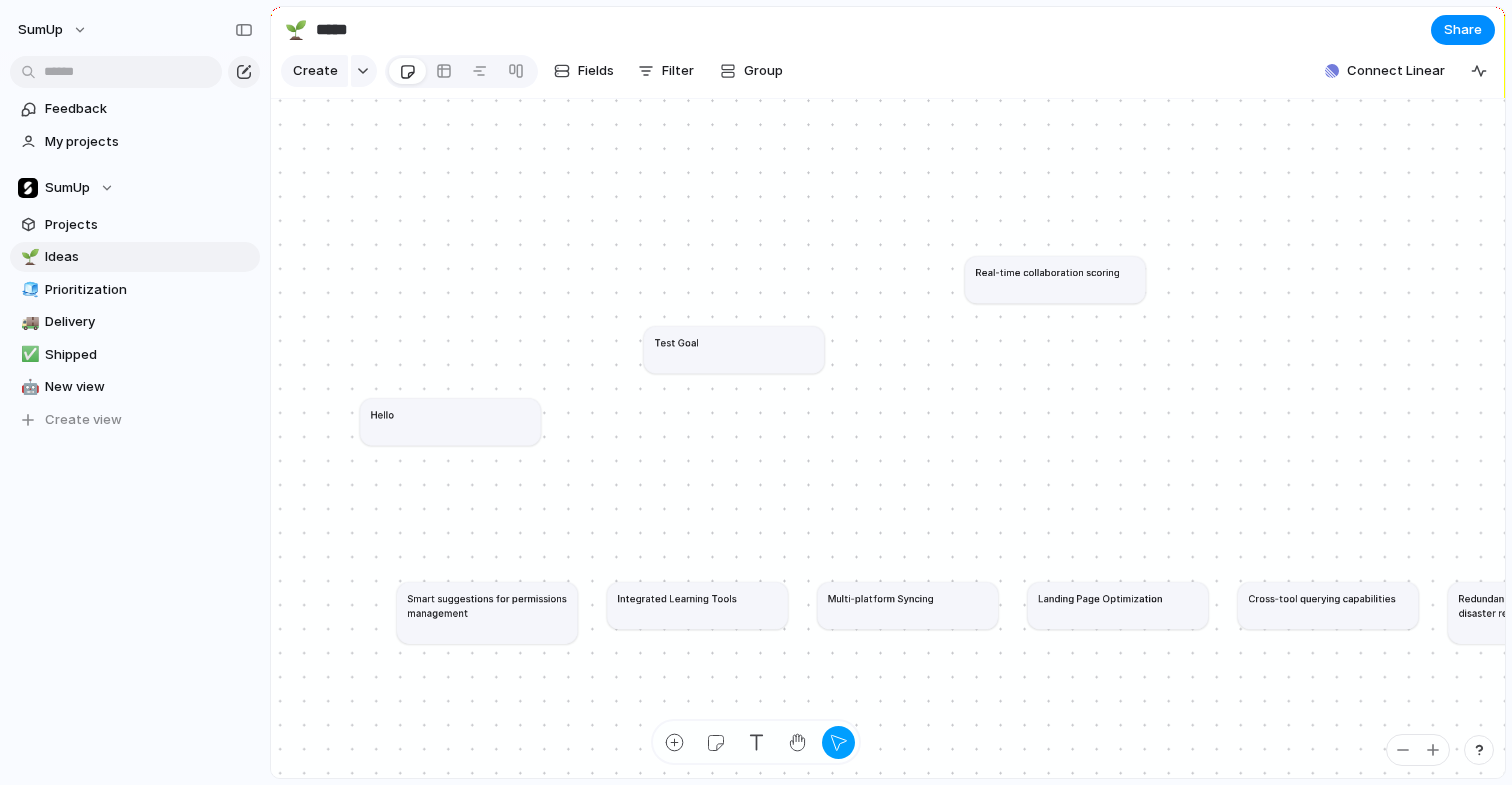 drag, startPoint x: 656, startPoint y: 341, endPoint x: 765, endPoint y: 343, distance: 109.01835 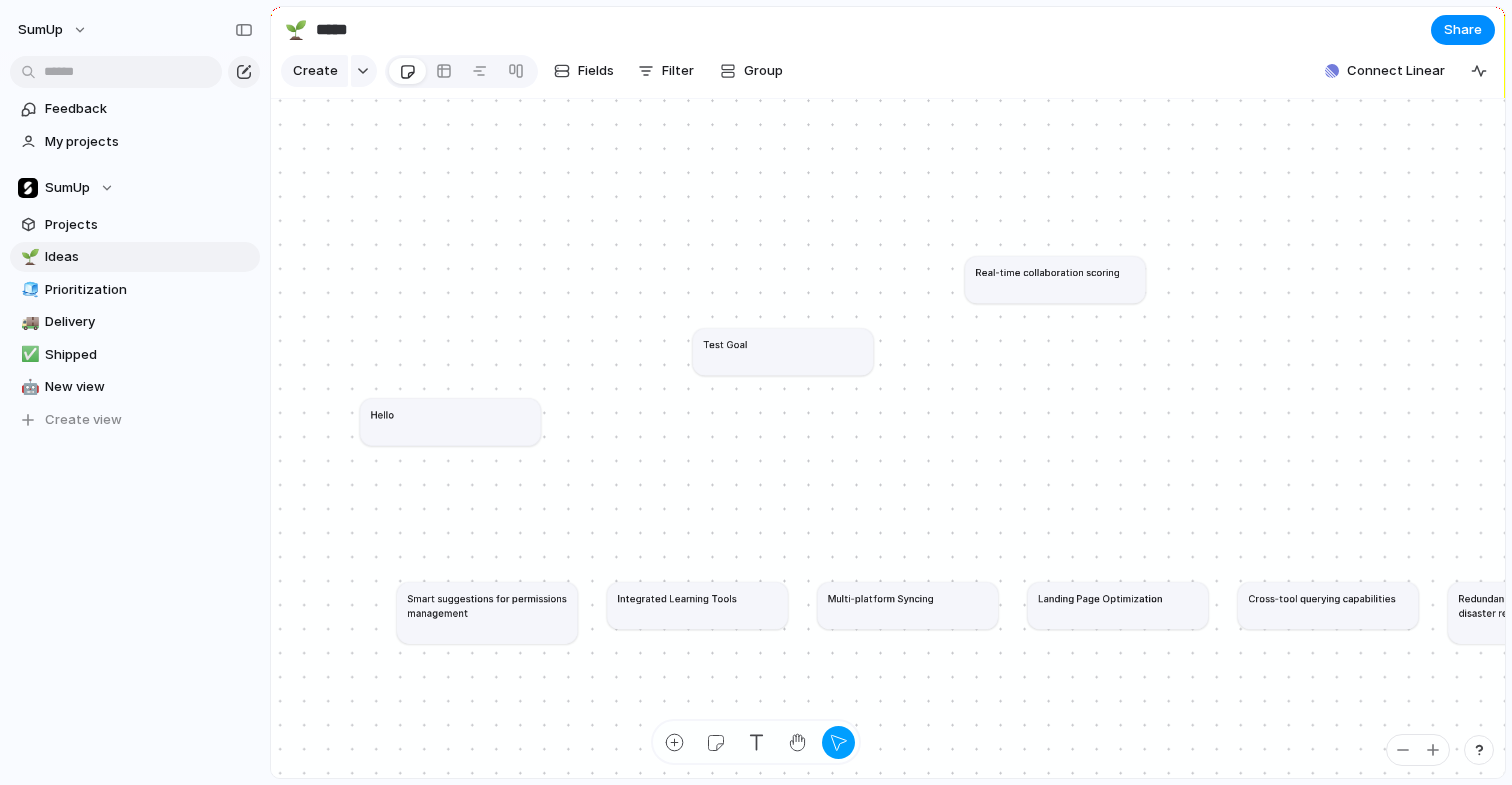 click on "Test Goal" at bounding box center (783, 344) 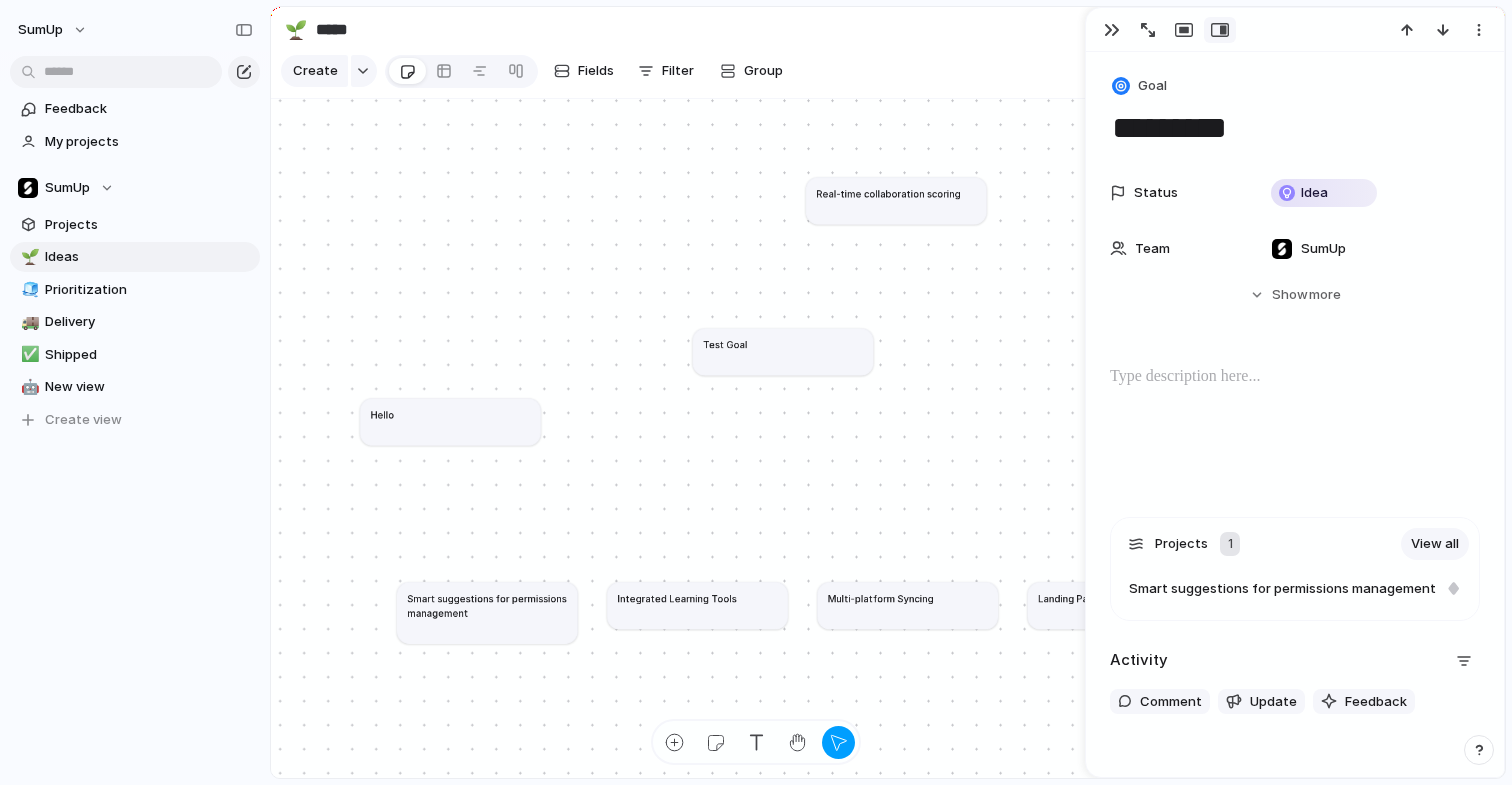 drag, startPoint x: 1046, startPoint y: 280, endPoint x: 883, endPoint y: 201, distance: 181.13531 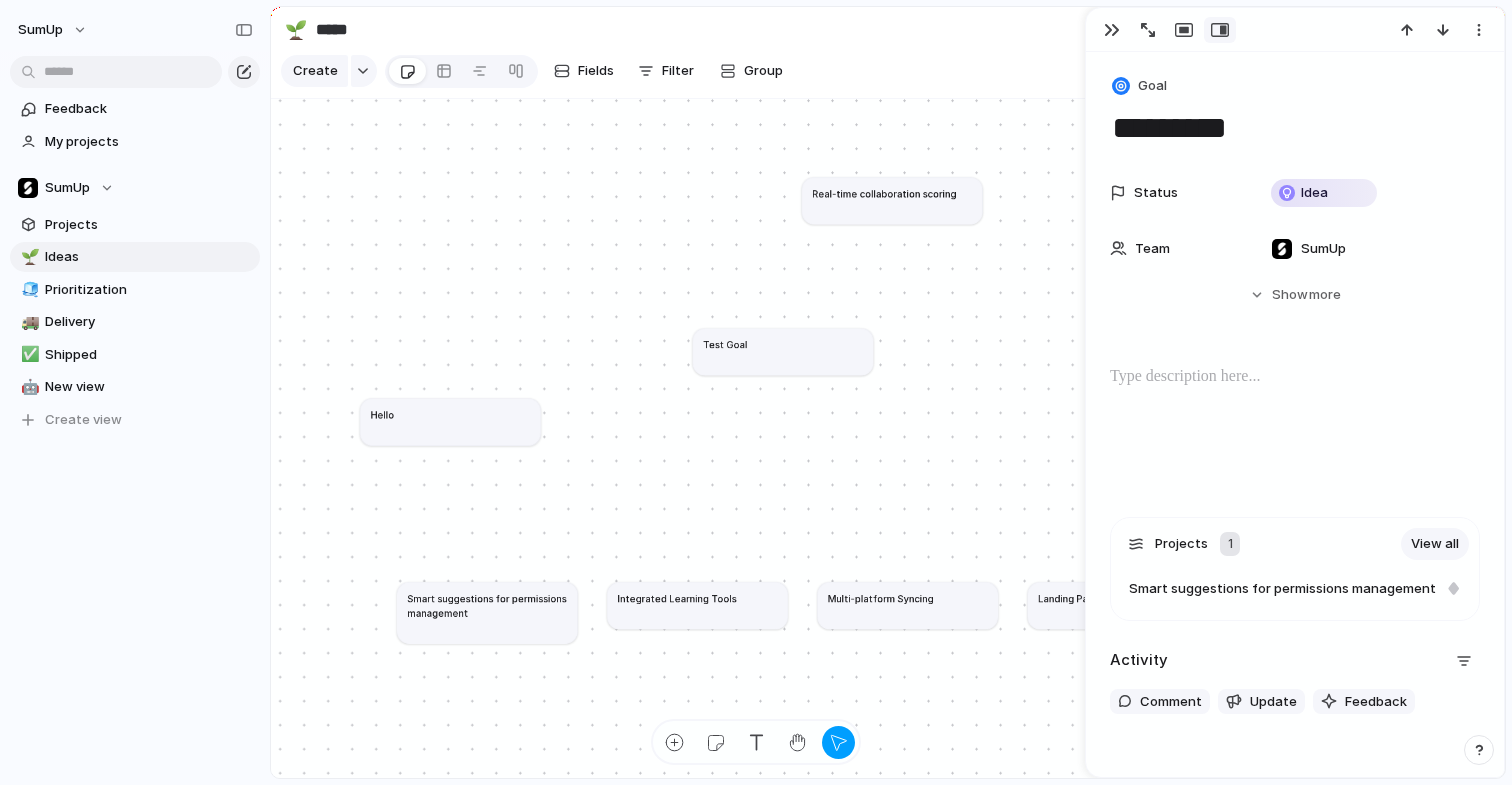 click on "Real-time collaboration scoring" at bounding box center (892, 200) 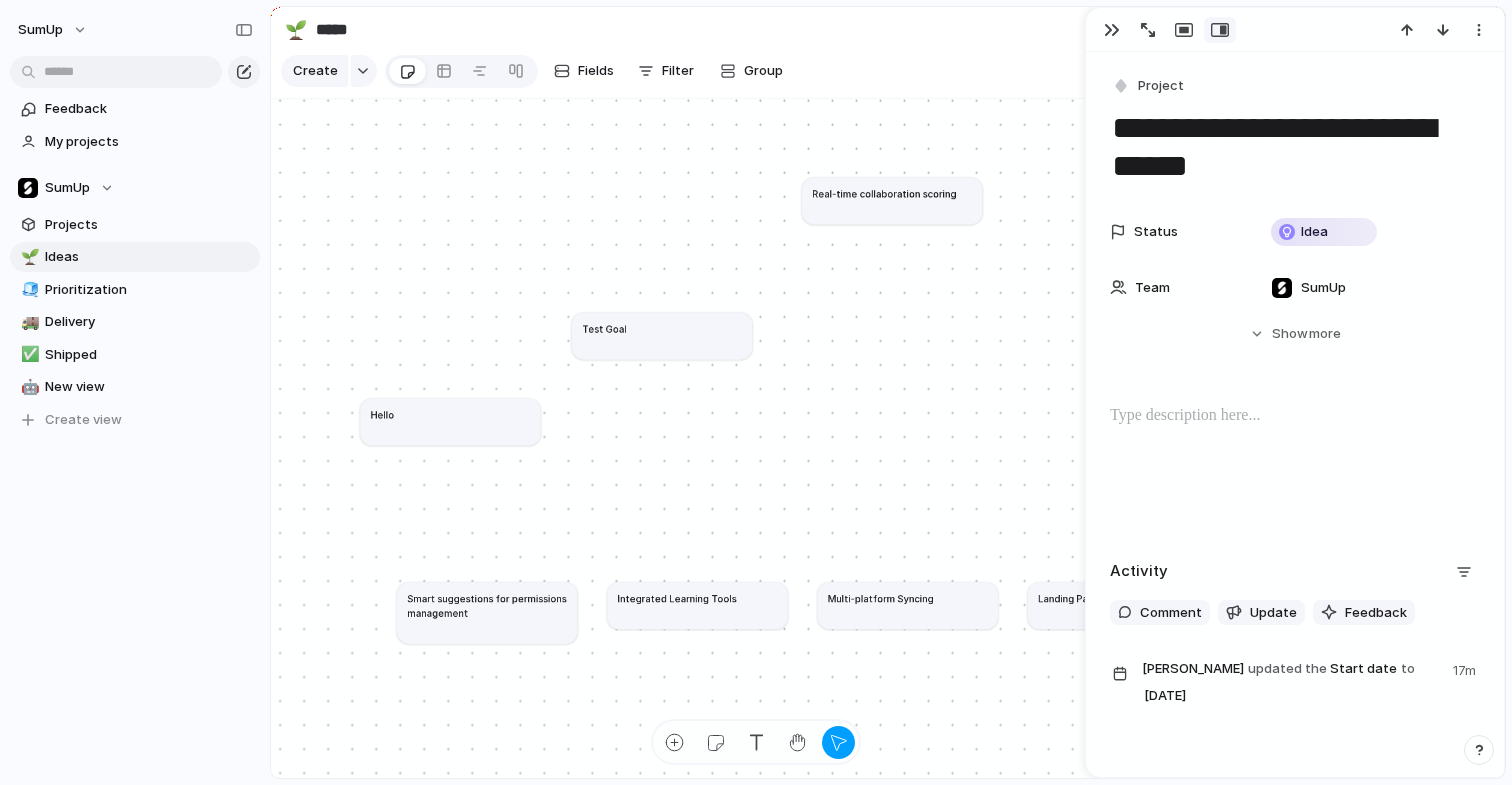 drag, startPoint x: 799, startPoint y: 362, endPoint x: 678, endPoint y: 346, distance: 122.05327 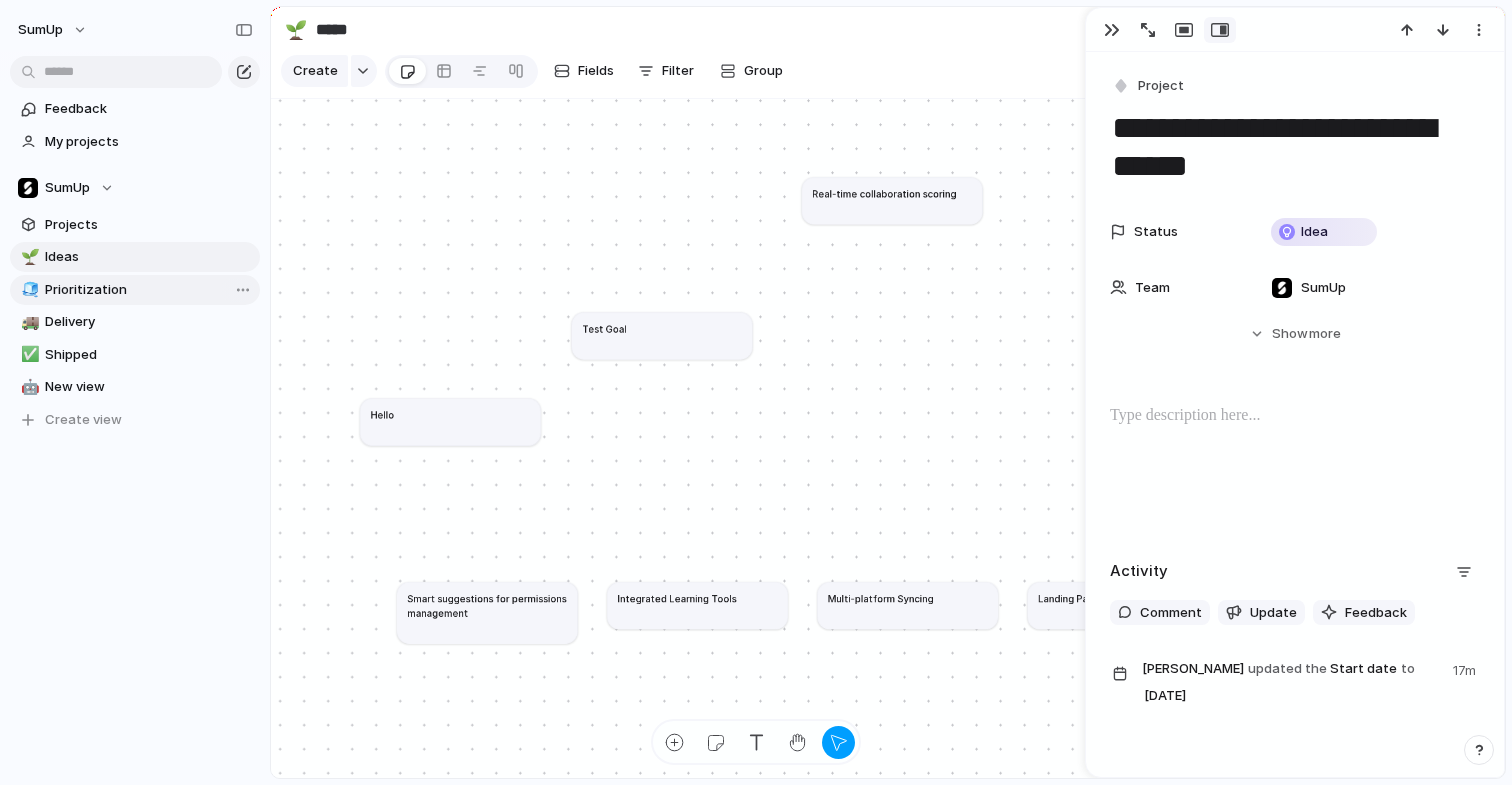 click on "Prioritization" at bounding box center [149, 290] 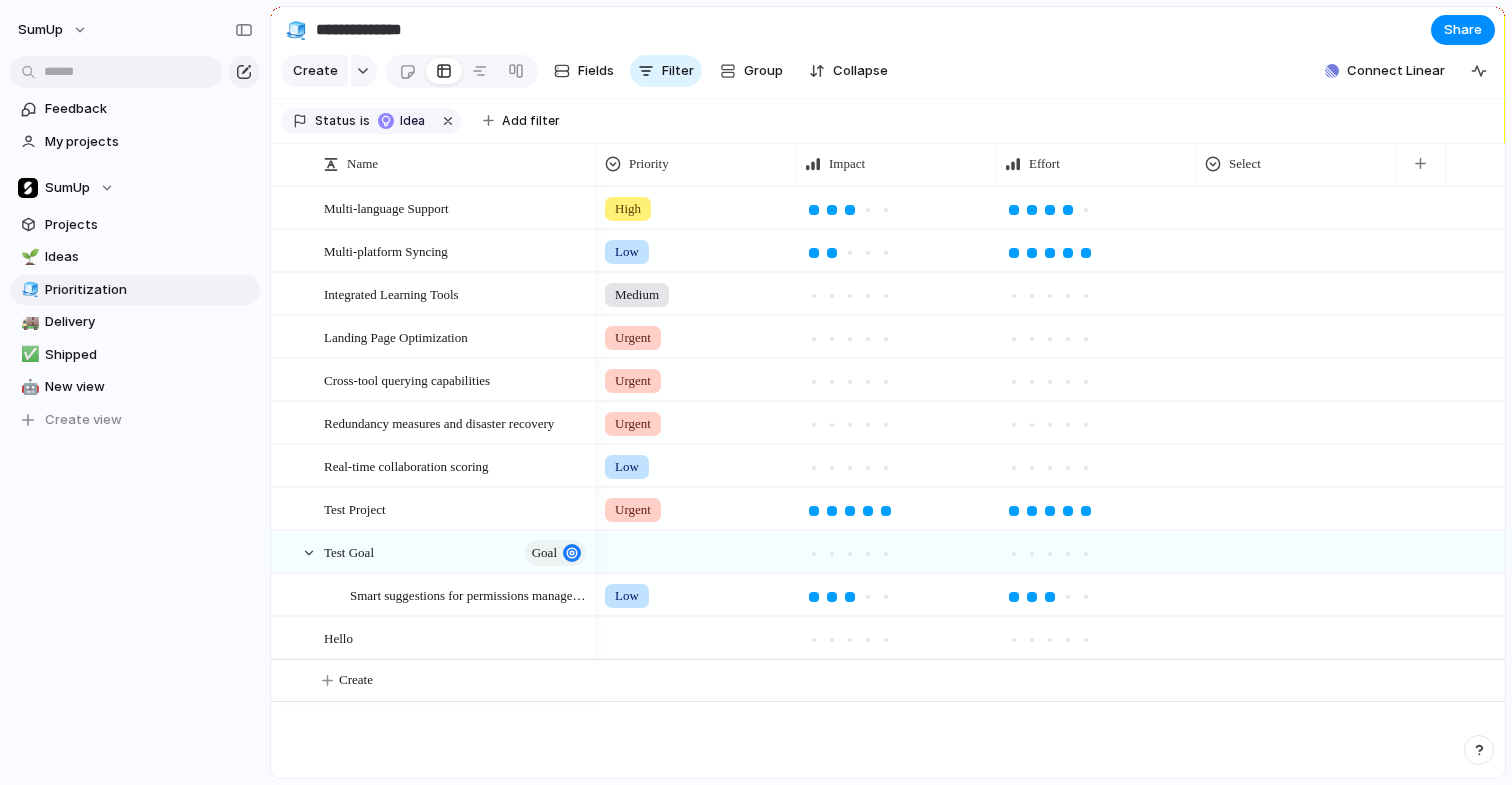 click on "Urgent" at bounding box center [696, 333] 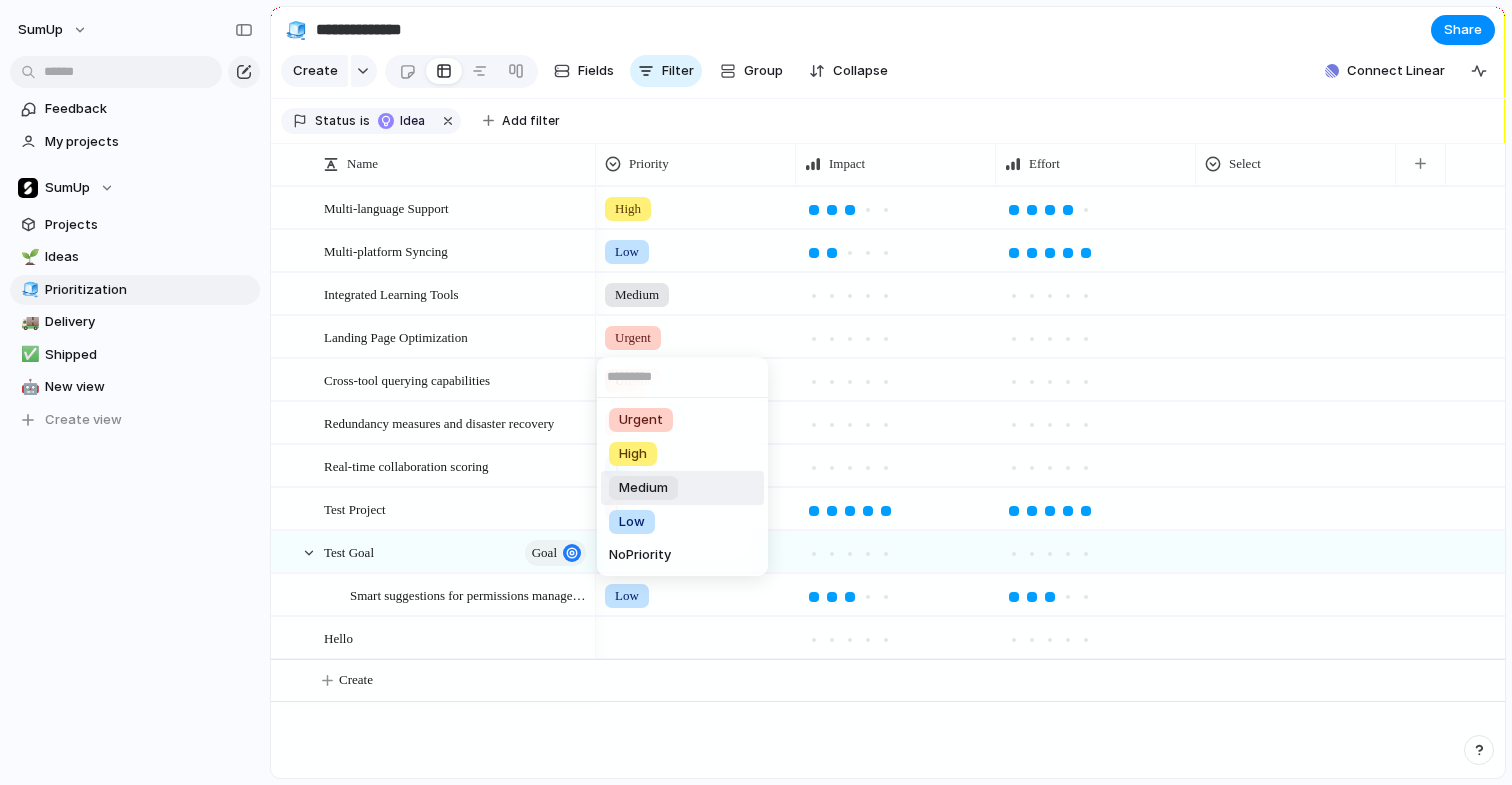 click on "Medium" at bounding box center [643, 488] 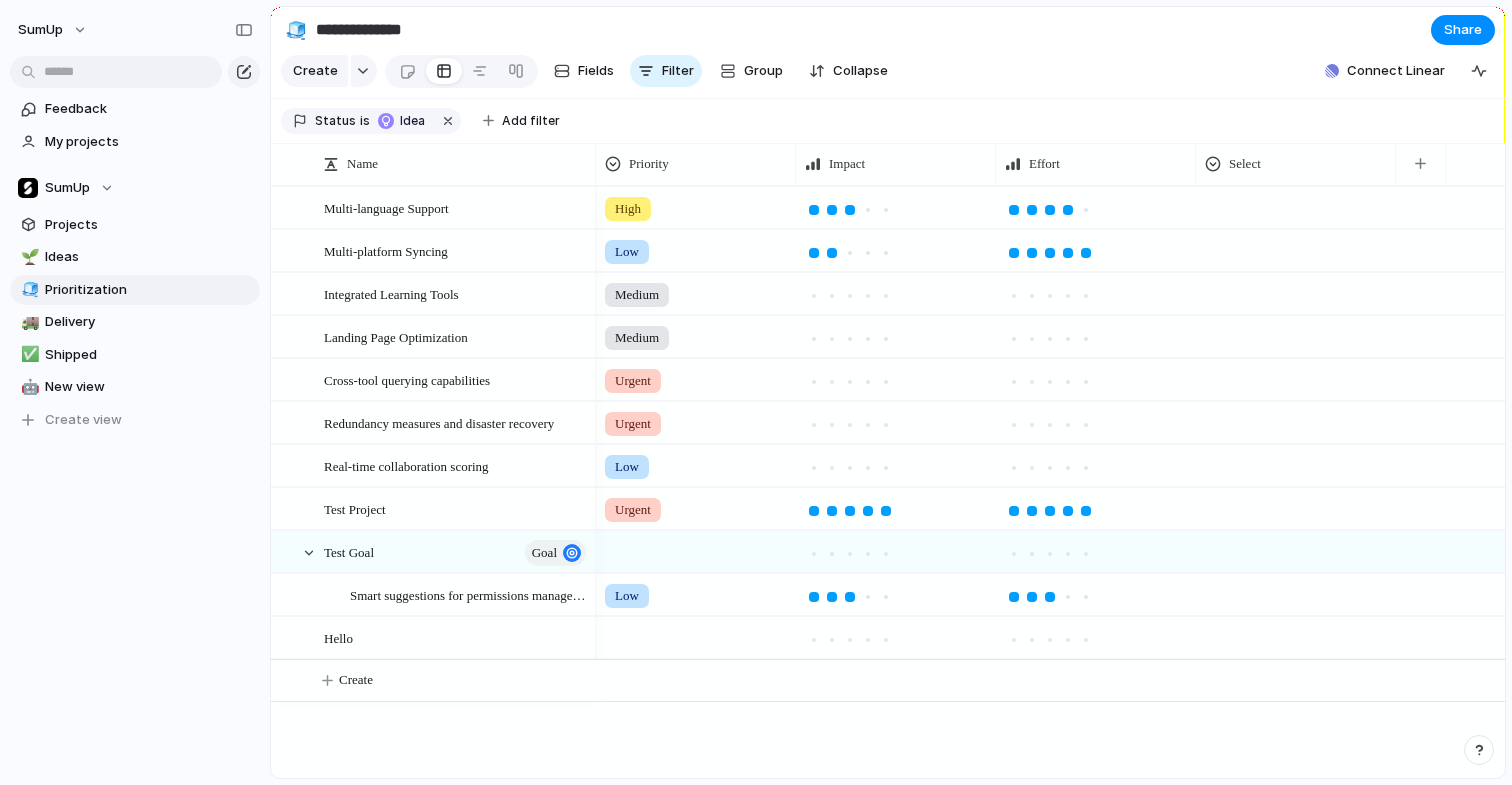click on "Medium" at bounding box center [696, 333] 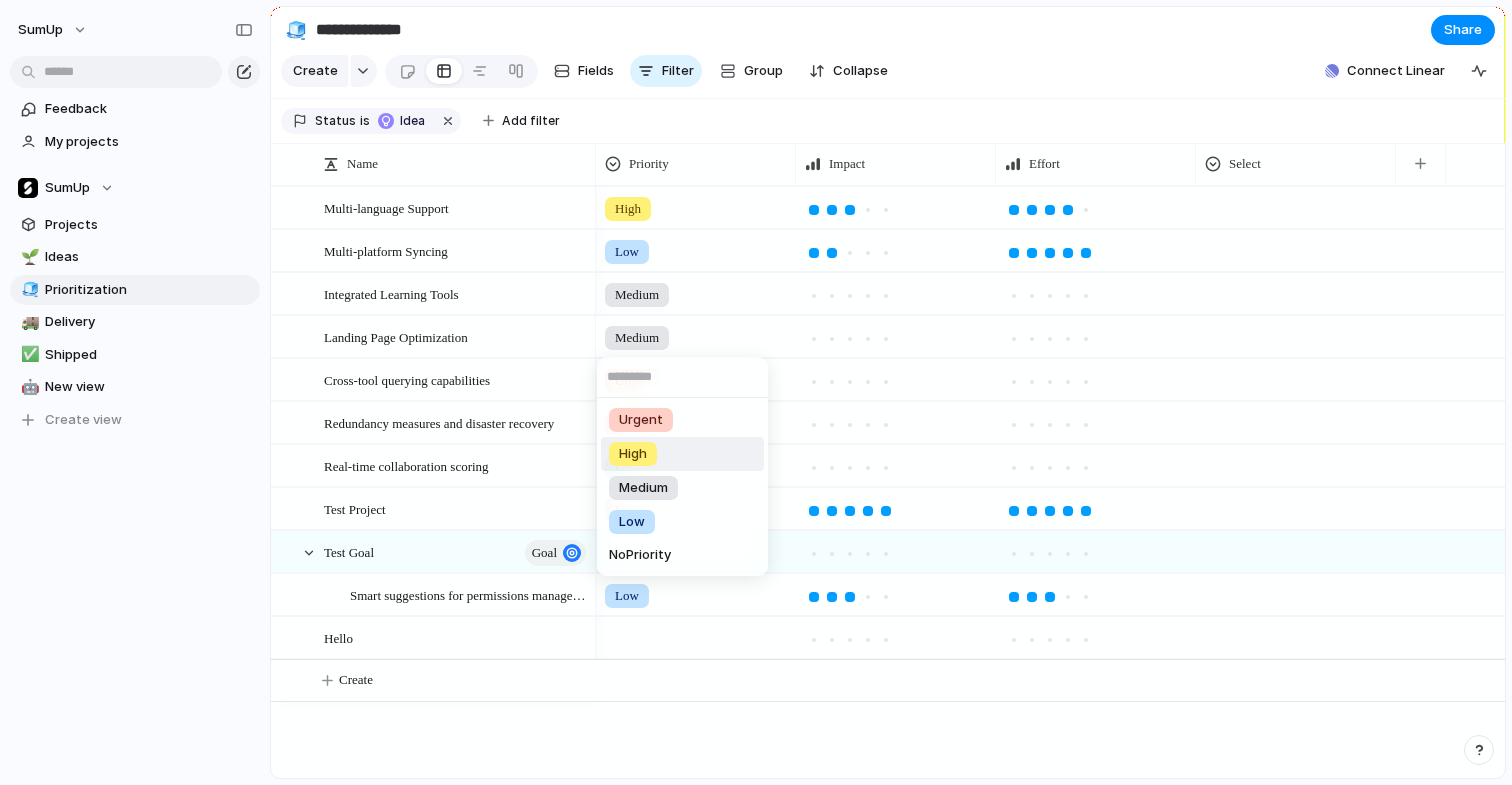click on "High" at bounding box center (682, 454) 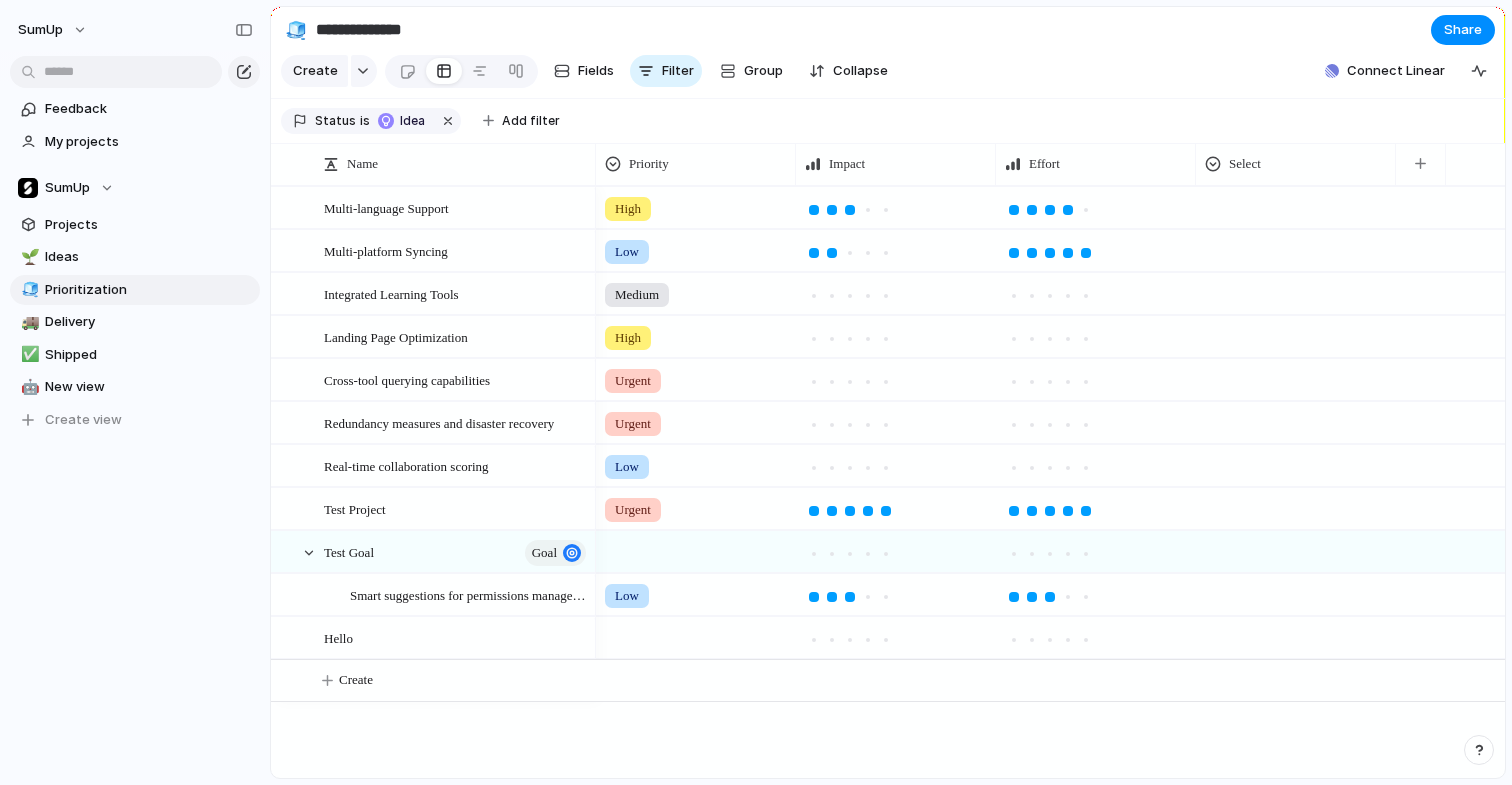click on "Urgent" at bounding box center (696, 376) 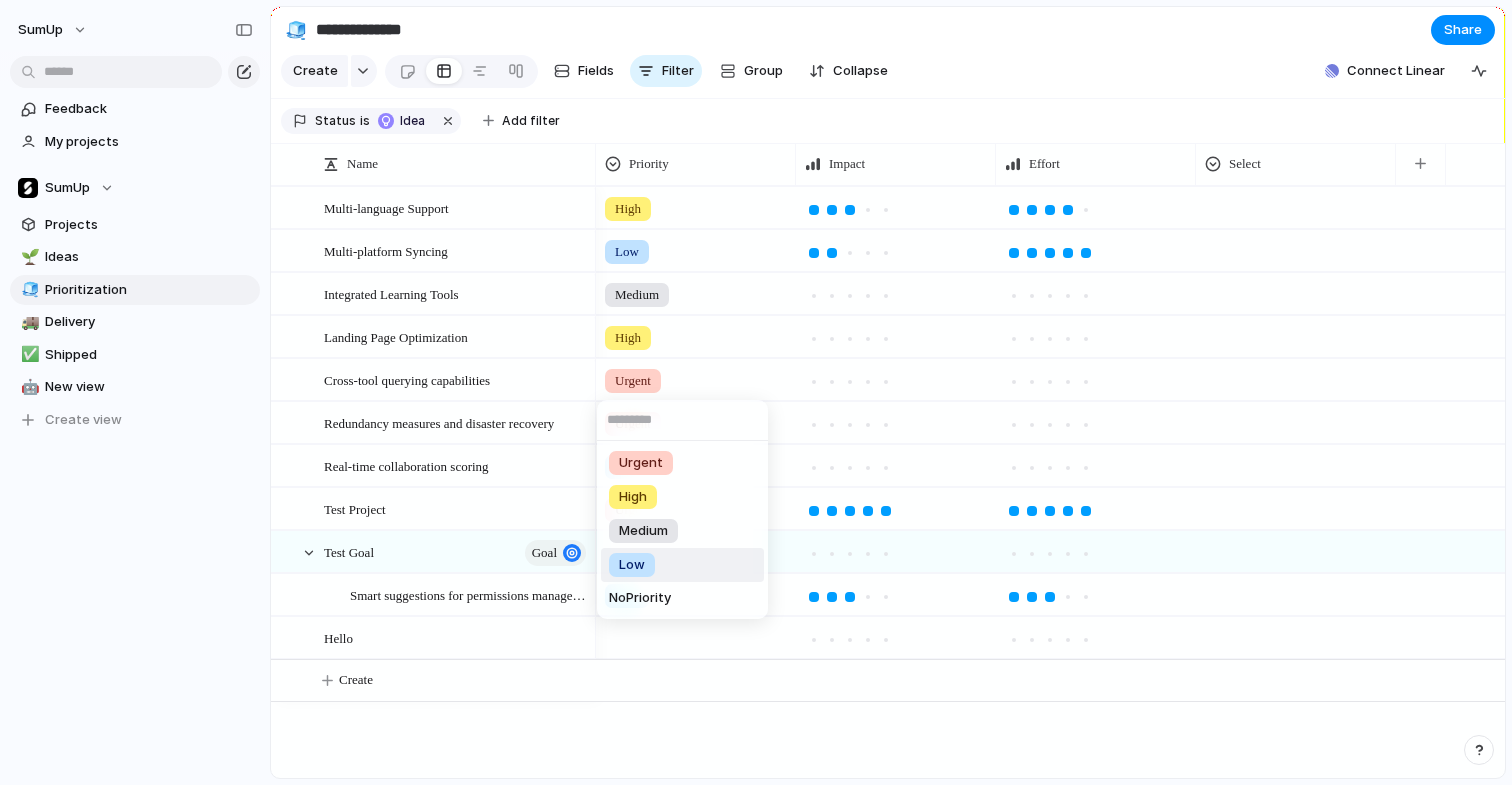 click on "Low" at bounding box center (682, 565) 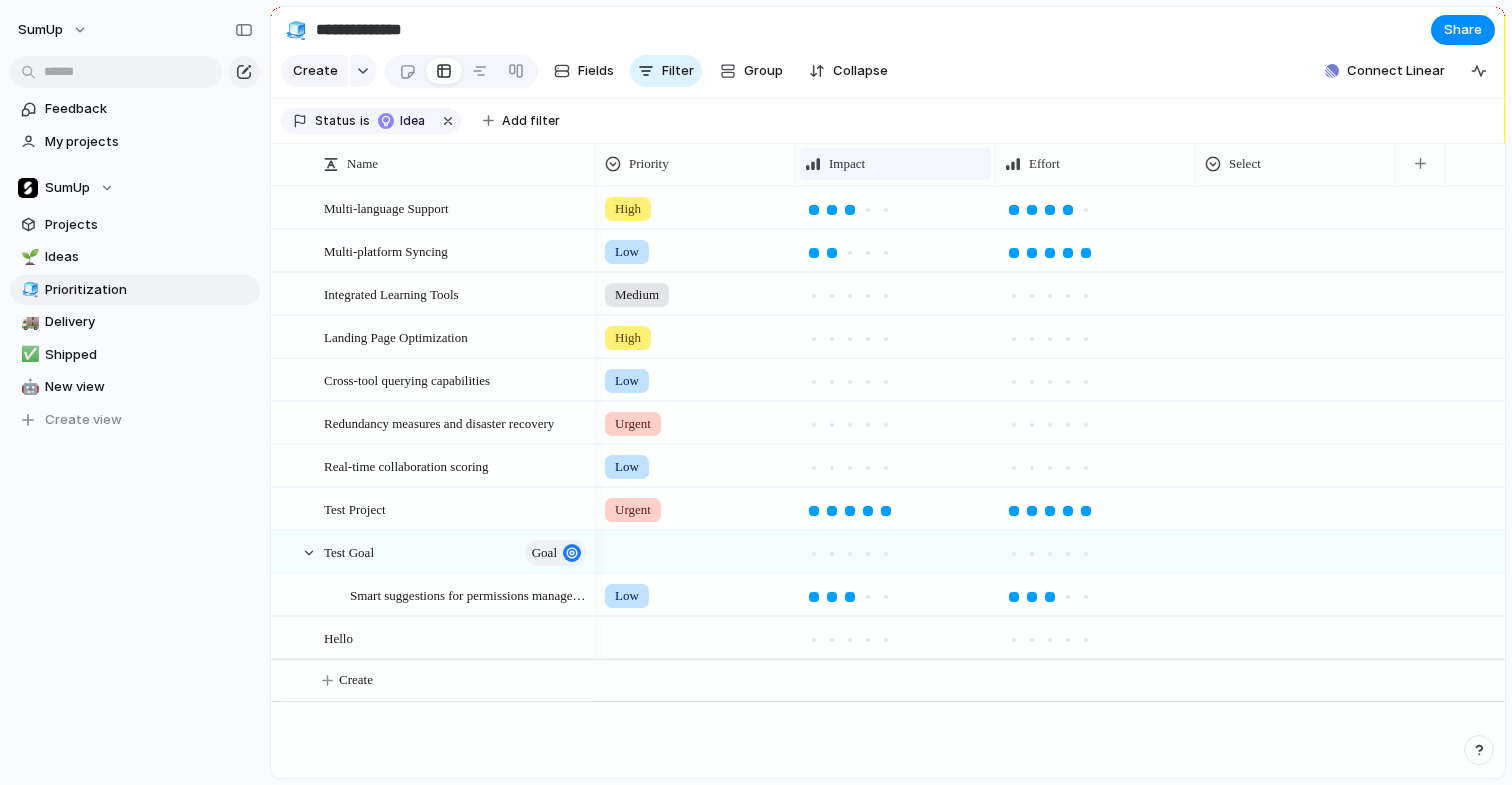 click on "Impact" at bounding box center (895, 164) 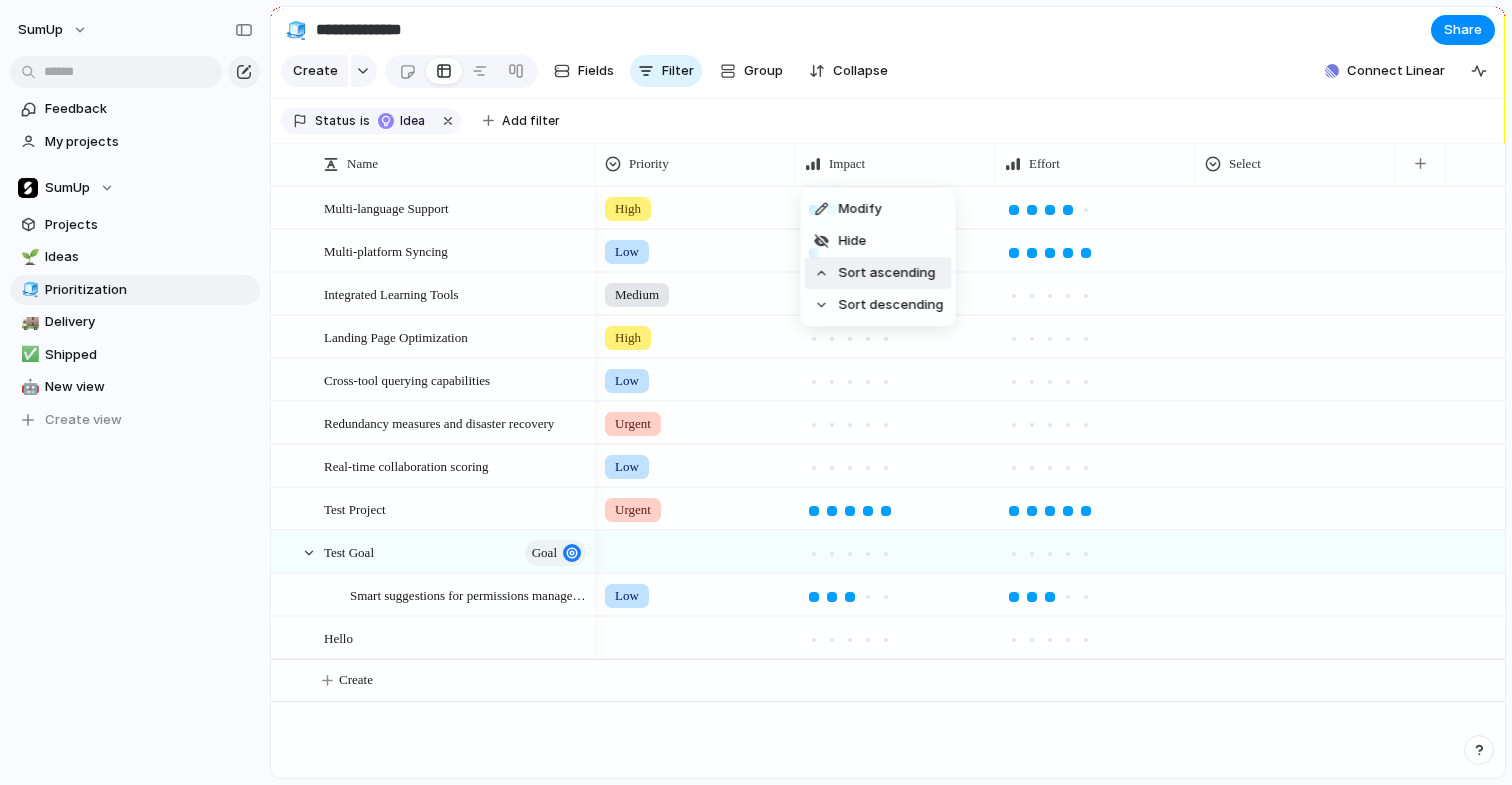click on "Sort ascending" at bounding box center [887, 273] 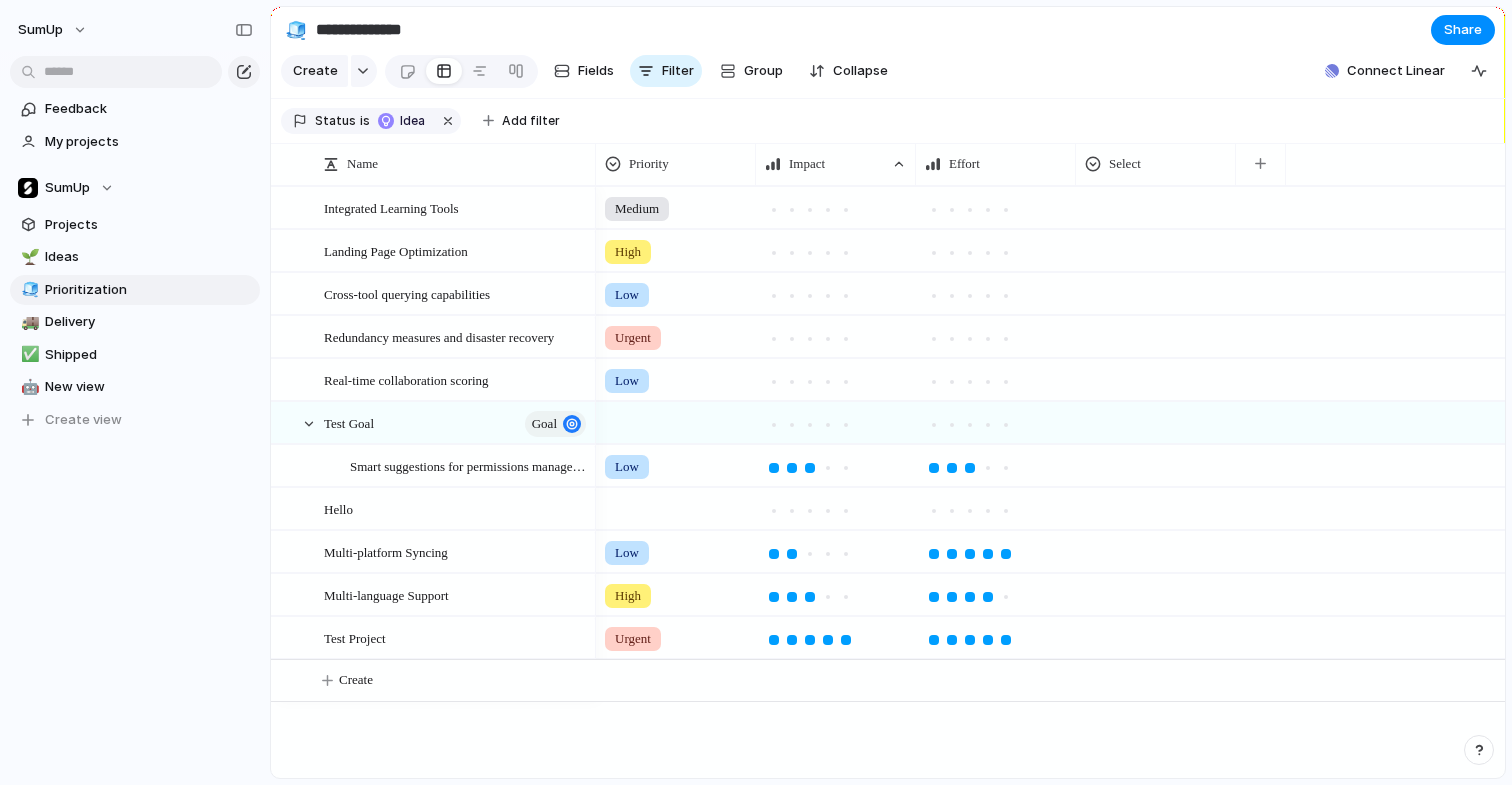 click on "Effort" at bounding box center (995, 164) 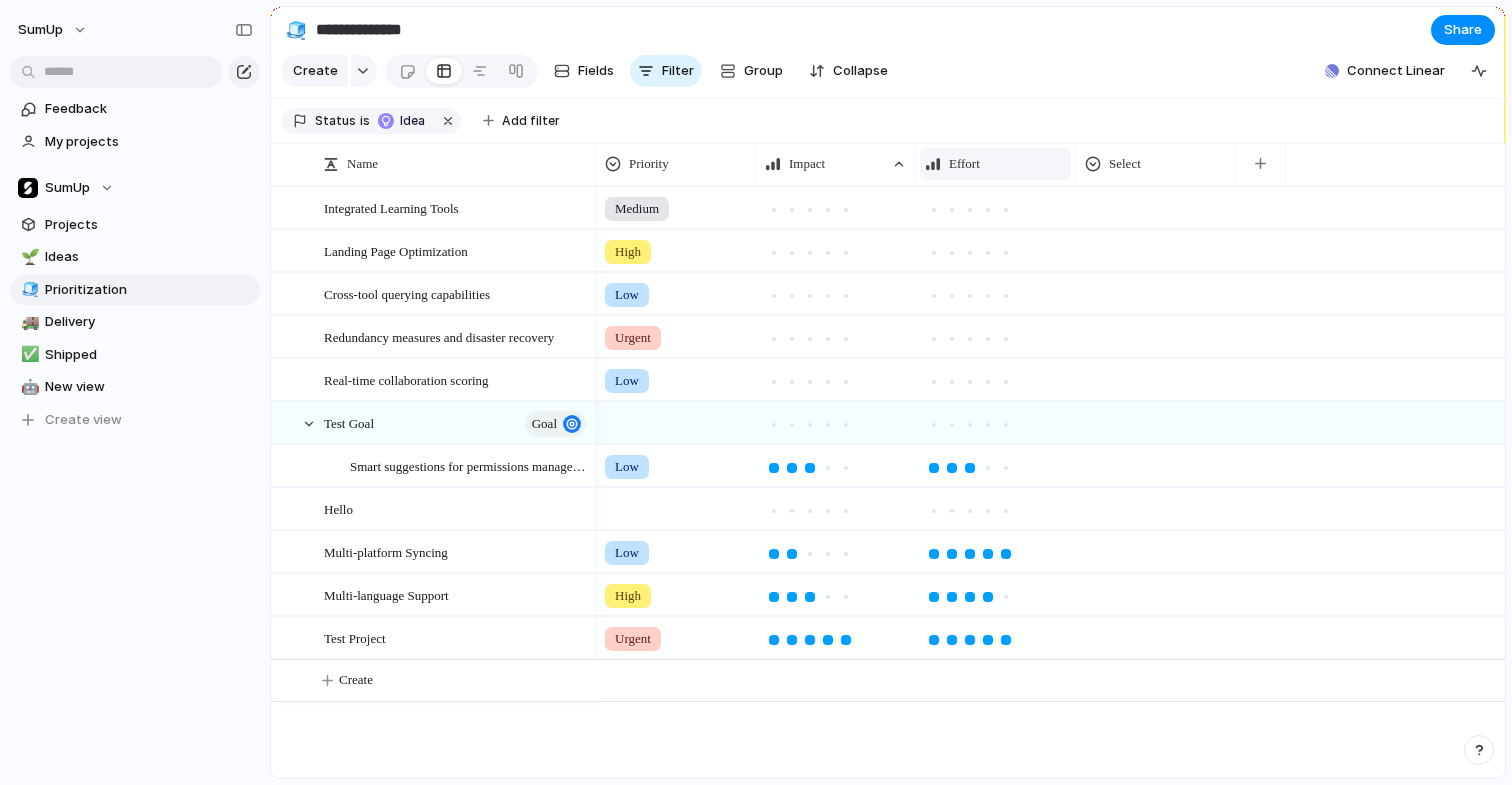 click on "Effort" at bounding box center [964, 164] 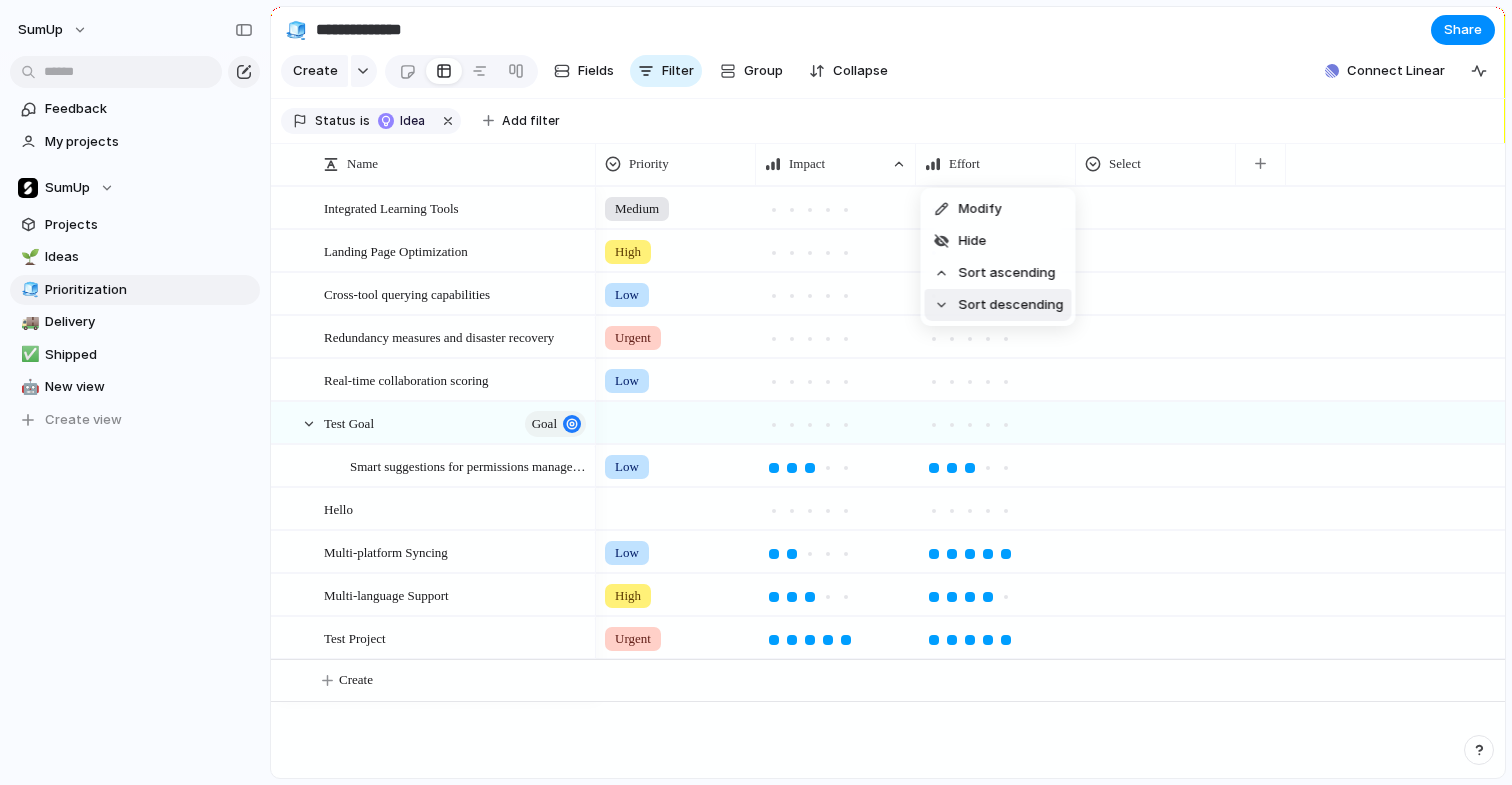 click on "Sort descending" at bounding box center (1011, 305) 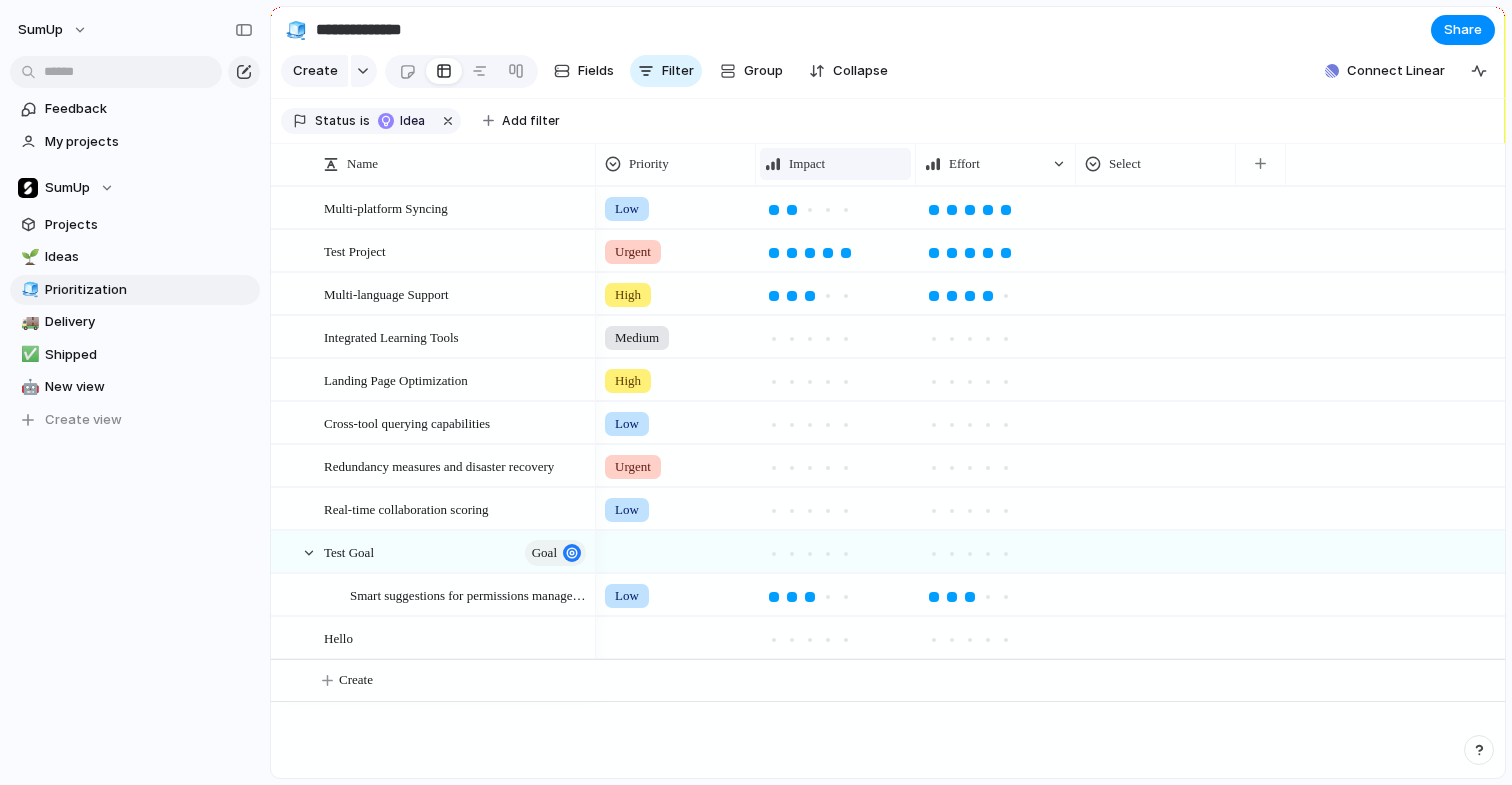 click on "Impact" at bounding box center [835, 164] 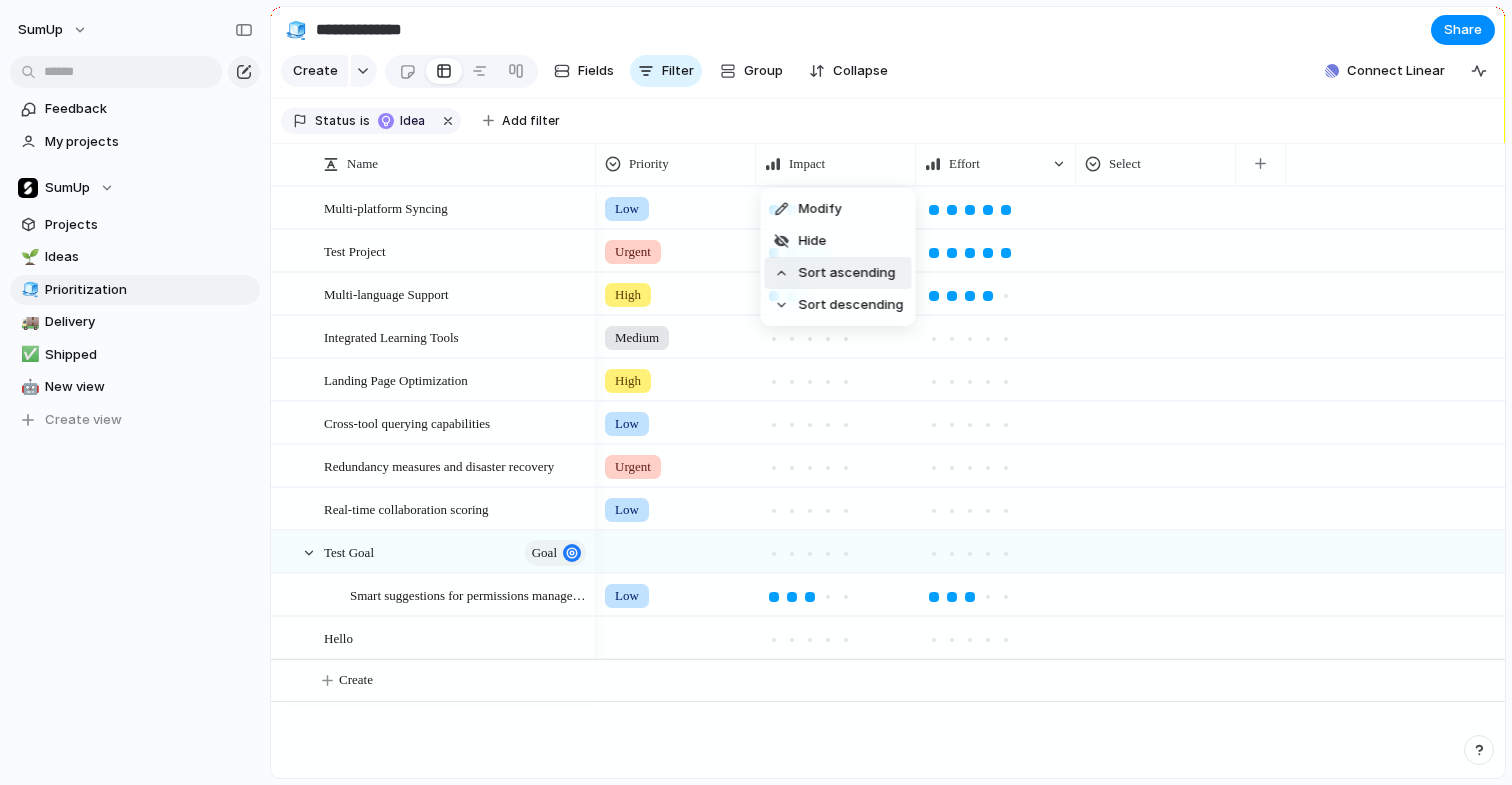 click on "Sort ascending" at bounding box center (847, 273) 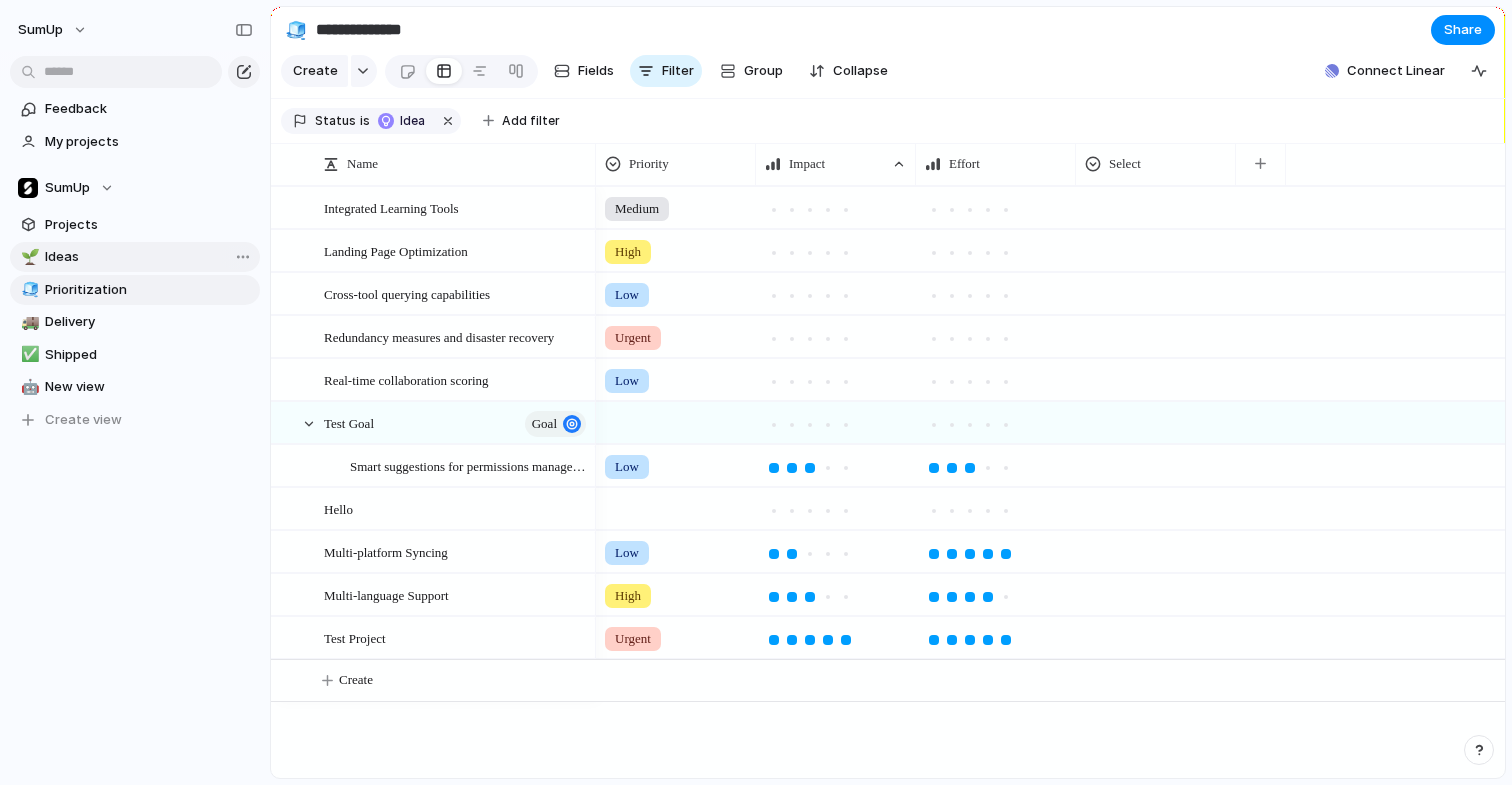 click on "Ideas" at bounding box center (149, 257) 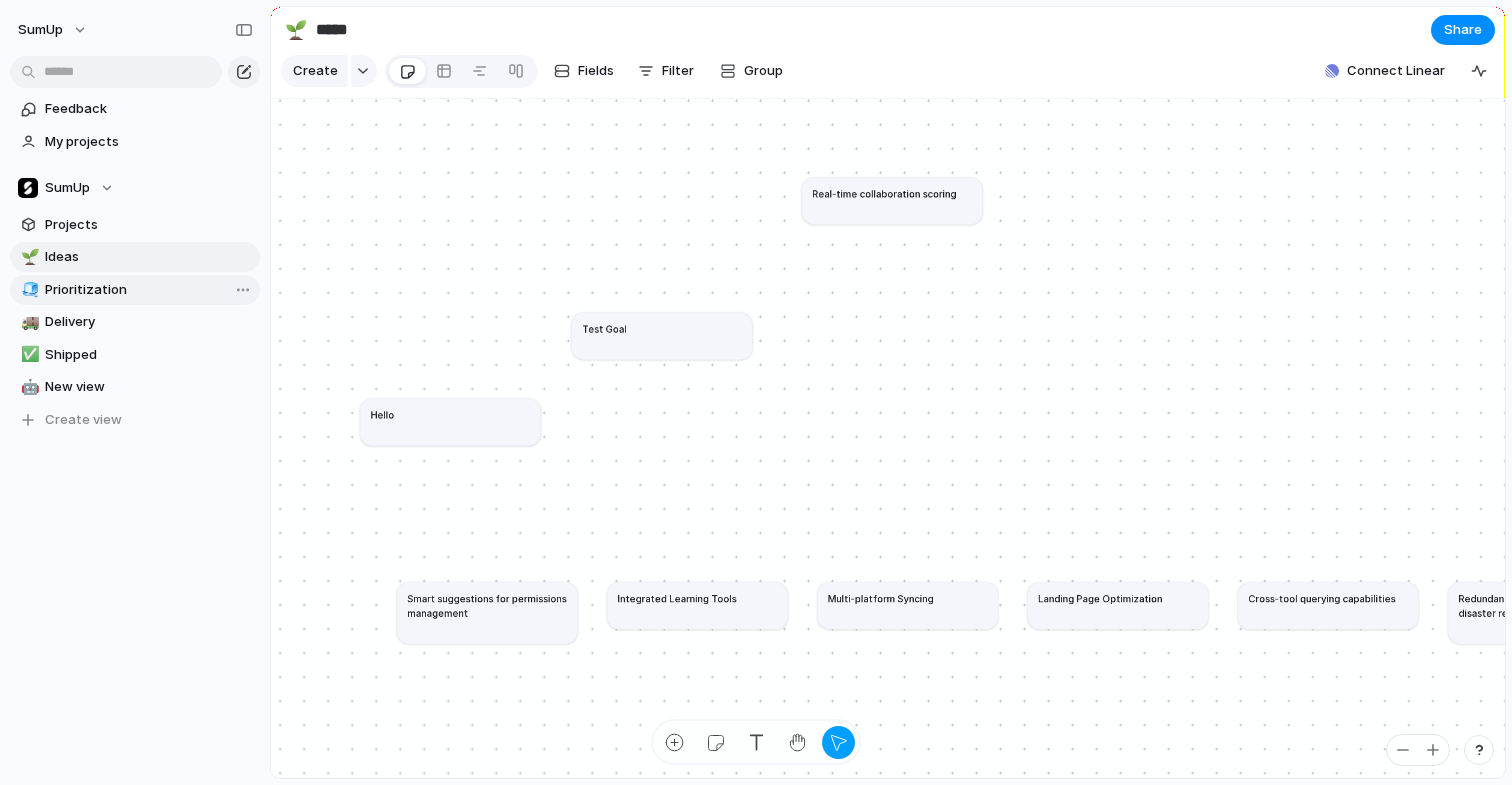 click on "Prioritization" at bounding box center (149, 290) 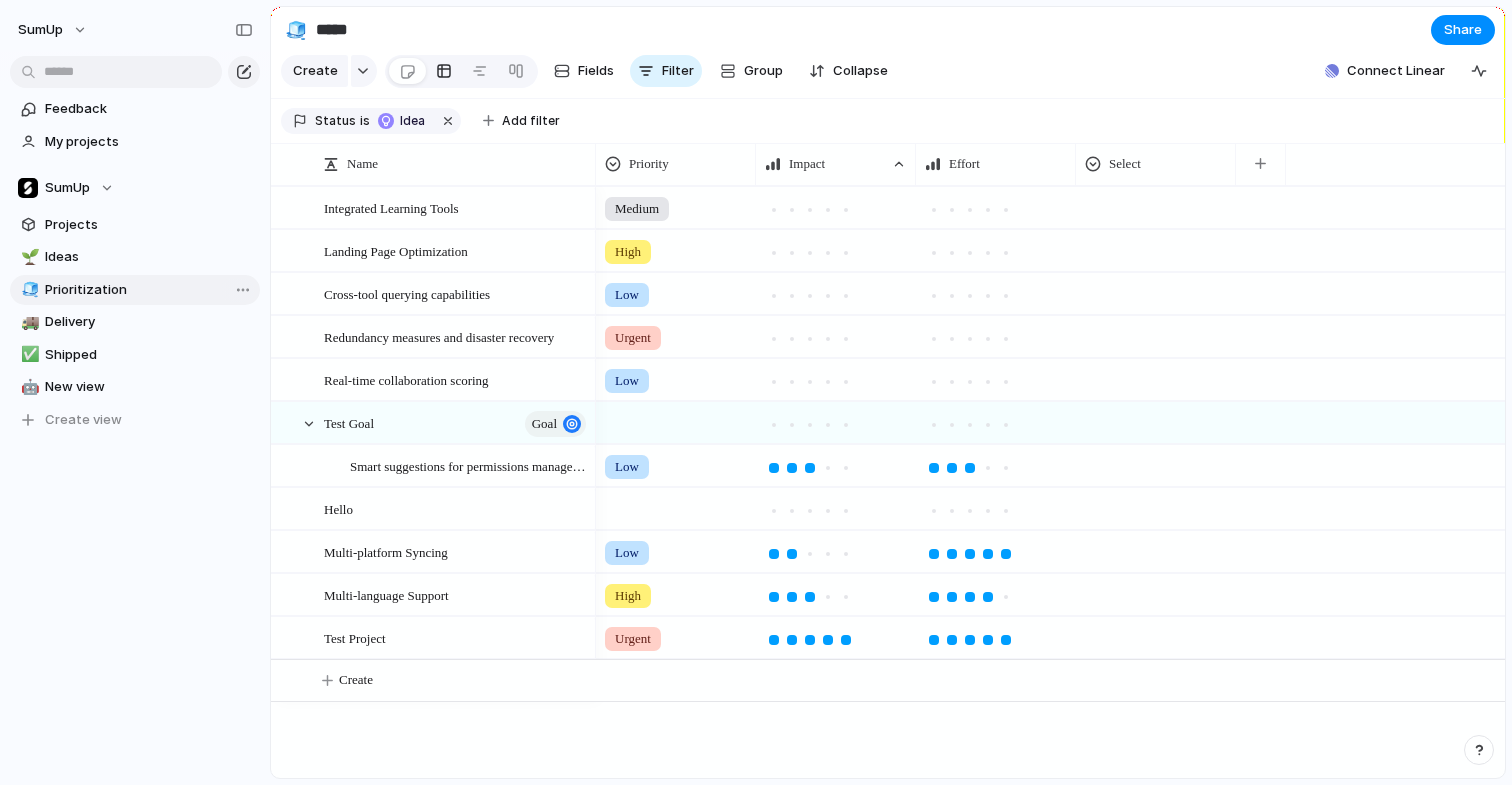 type on "**********" 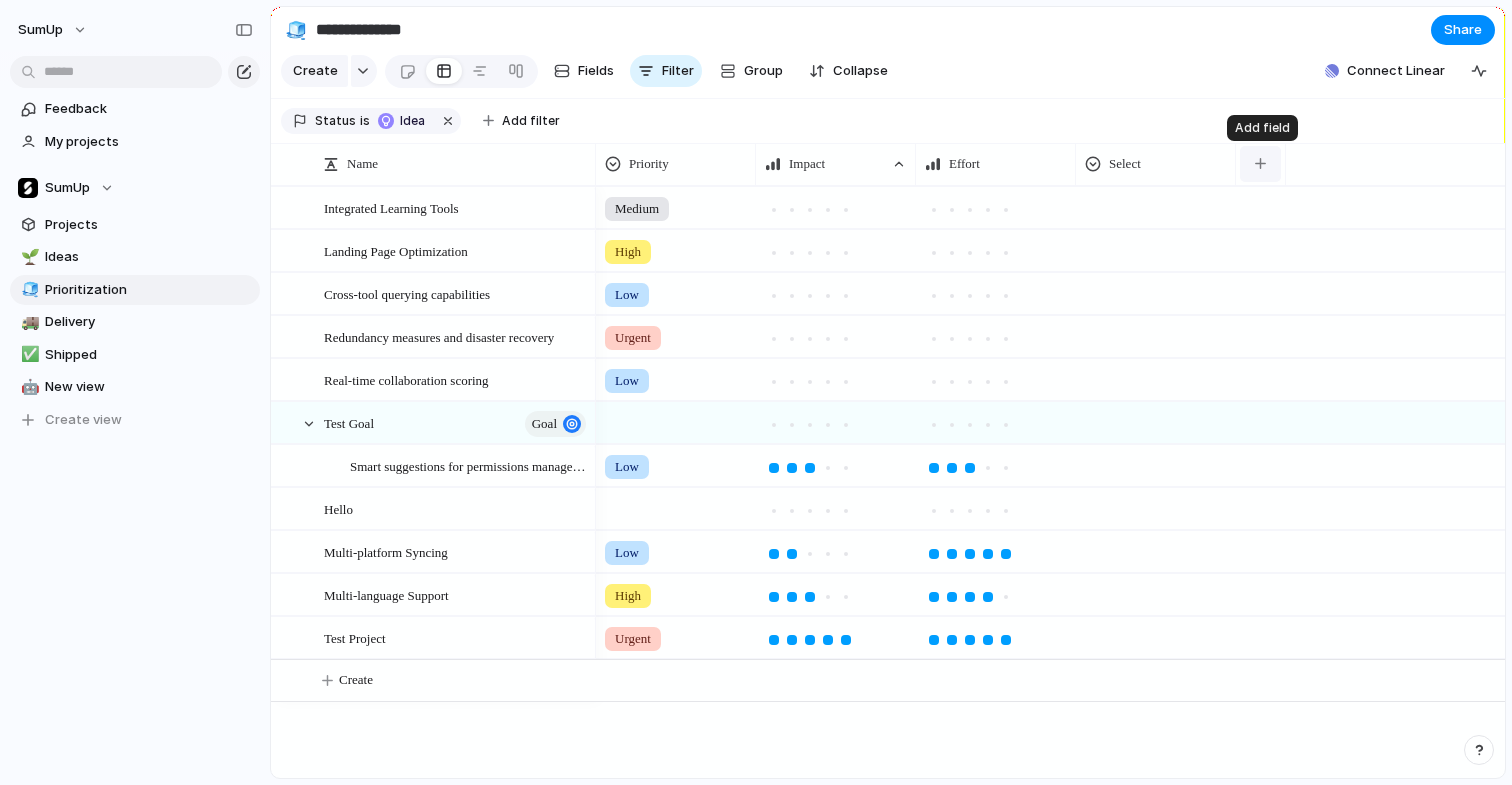 click at bounding box center [1260, 163] 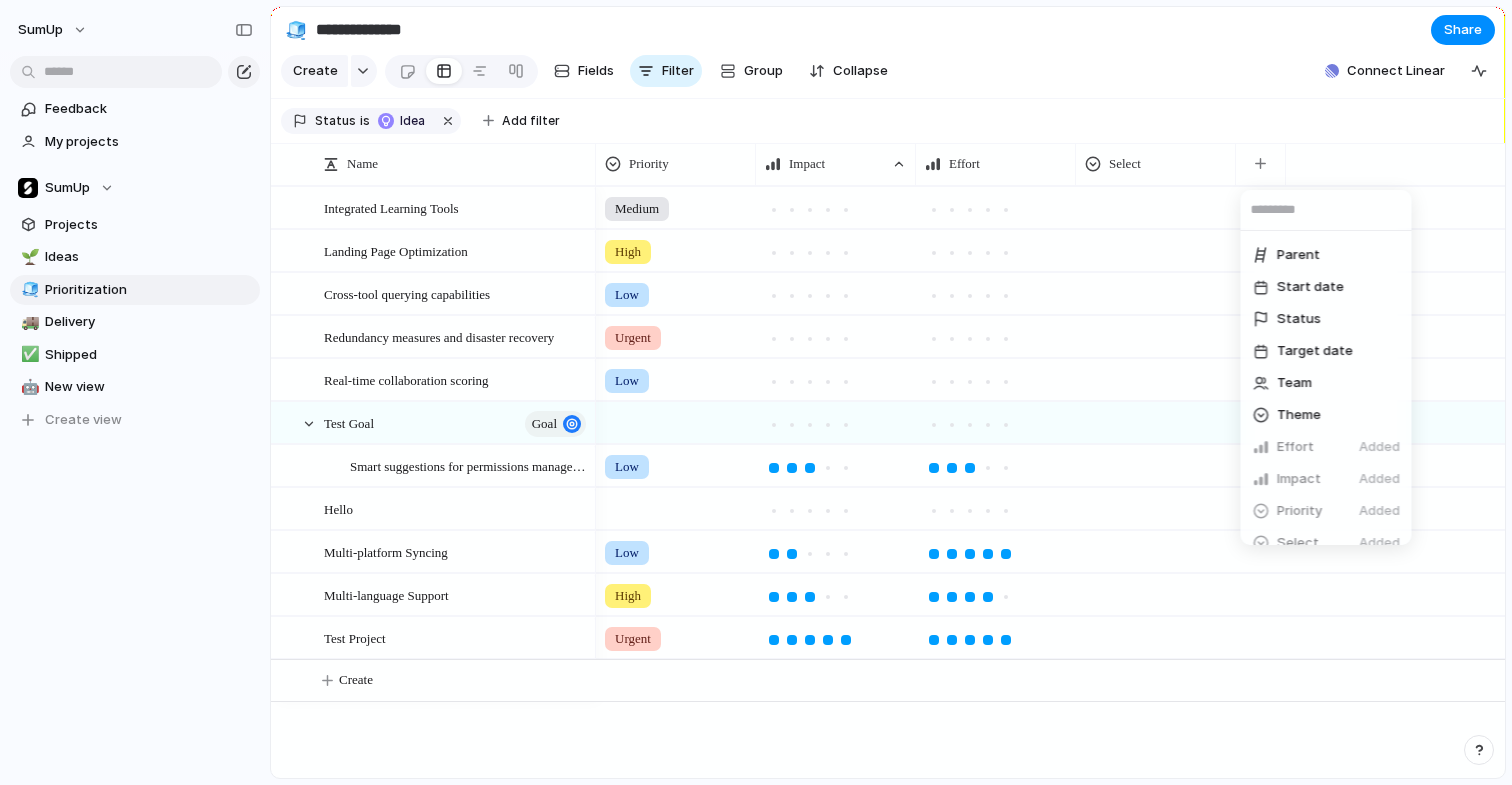 scroll, scrollTop: 400, scrollLeft: 0, axis: vertical 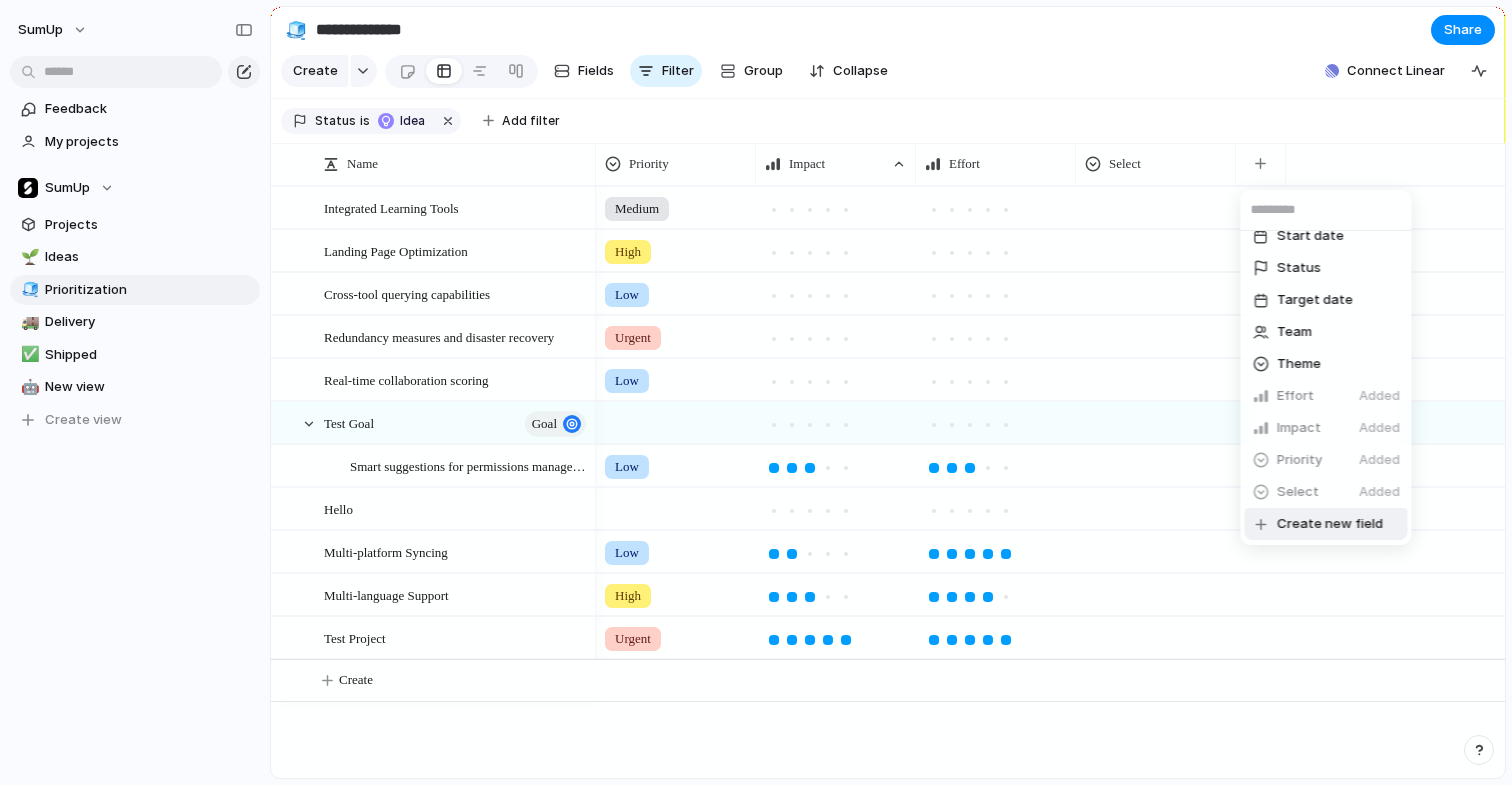 click on "Create new field" at bounding box center [1330, 524] 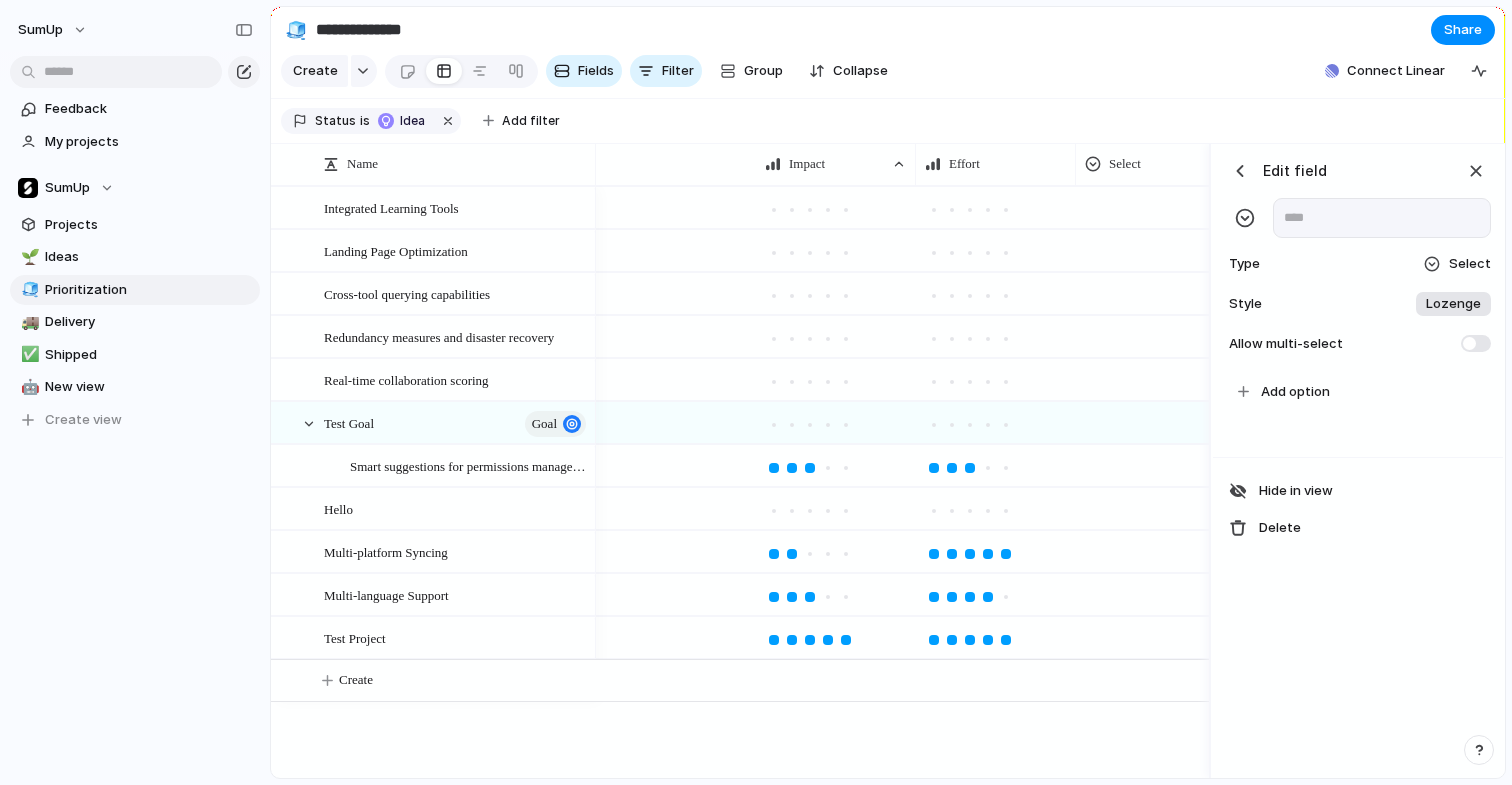 scroll, scrollTop: 0, scrollLeft: 398, axis: horizontal 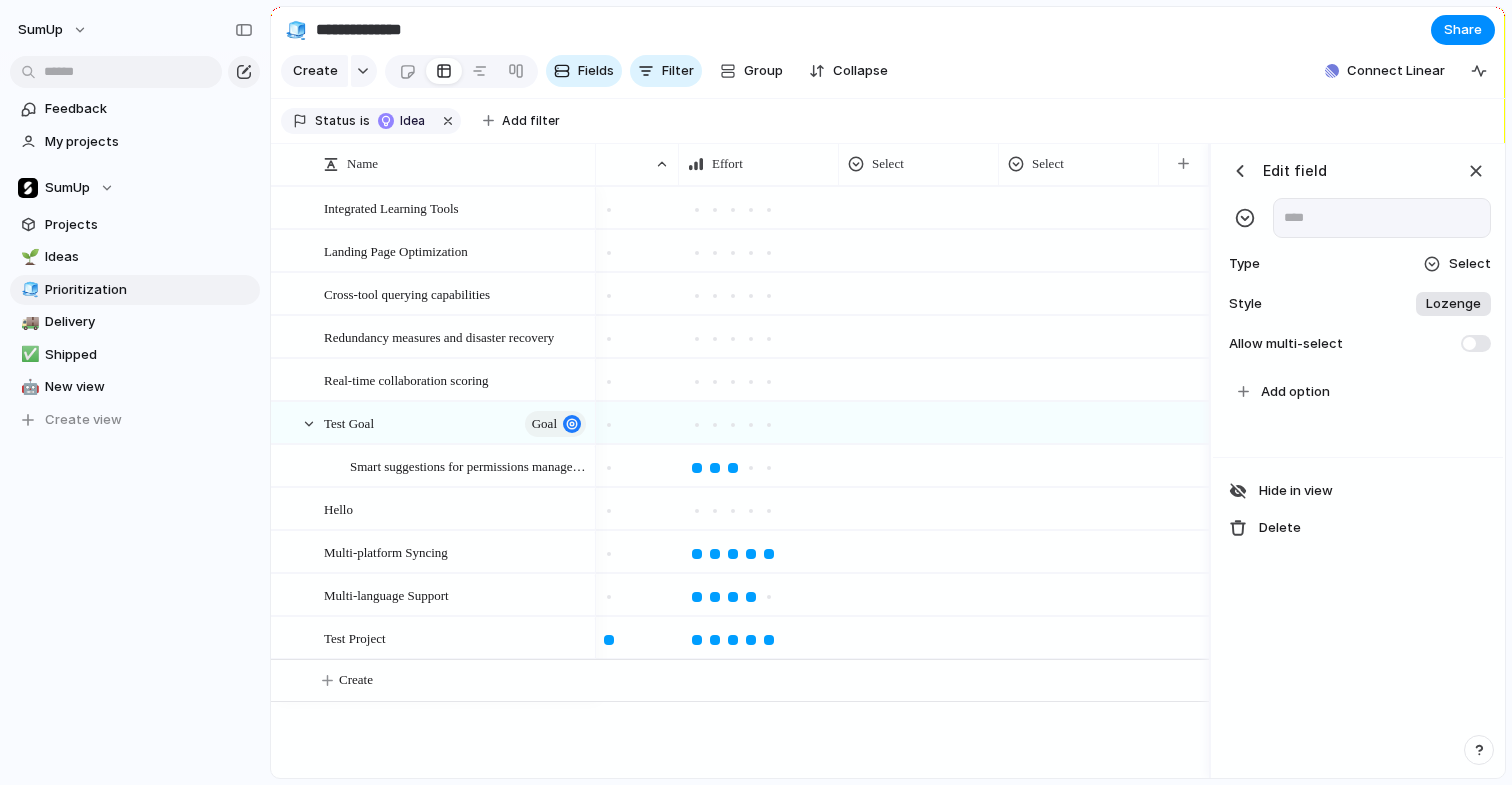 click on "Select" at bounding box center (1470, 264) 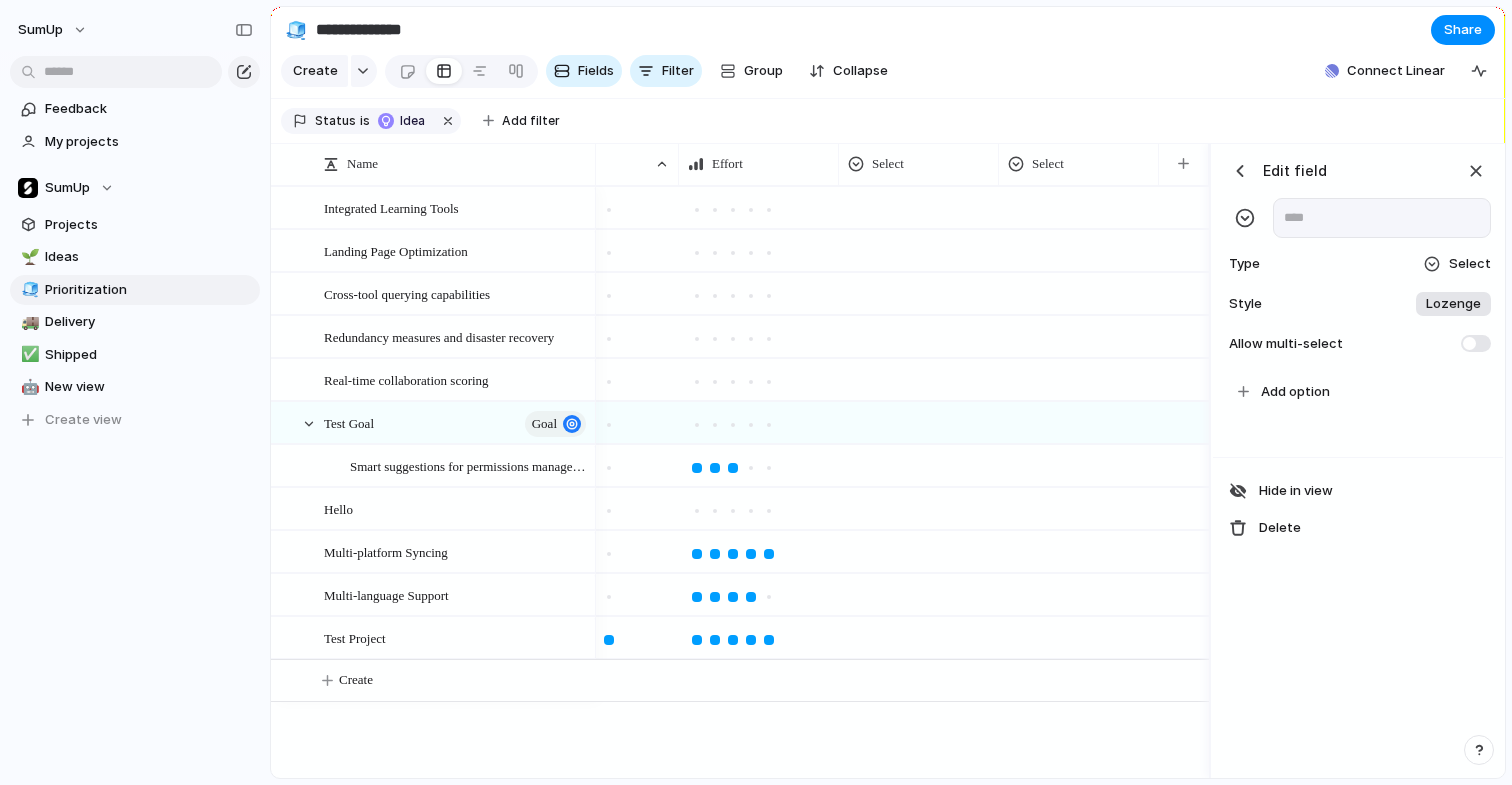 click on "Checkbox   Text   Figma   Link   Select             User     Number   Date   Team   Rating   Formula   Company" at bounding box center [756, 392] 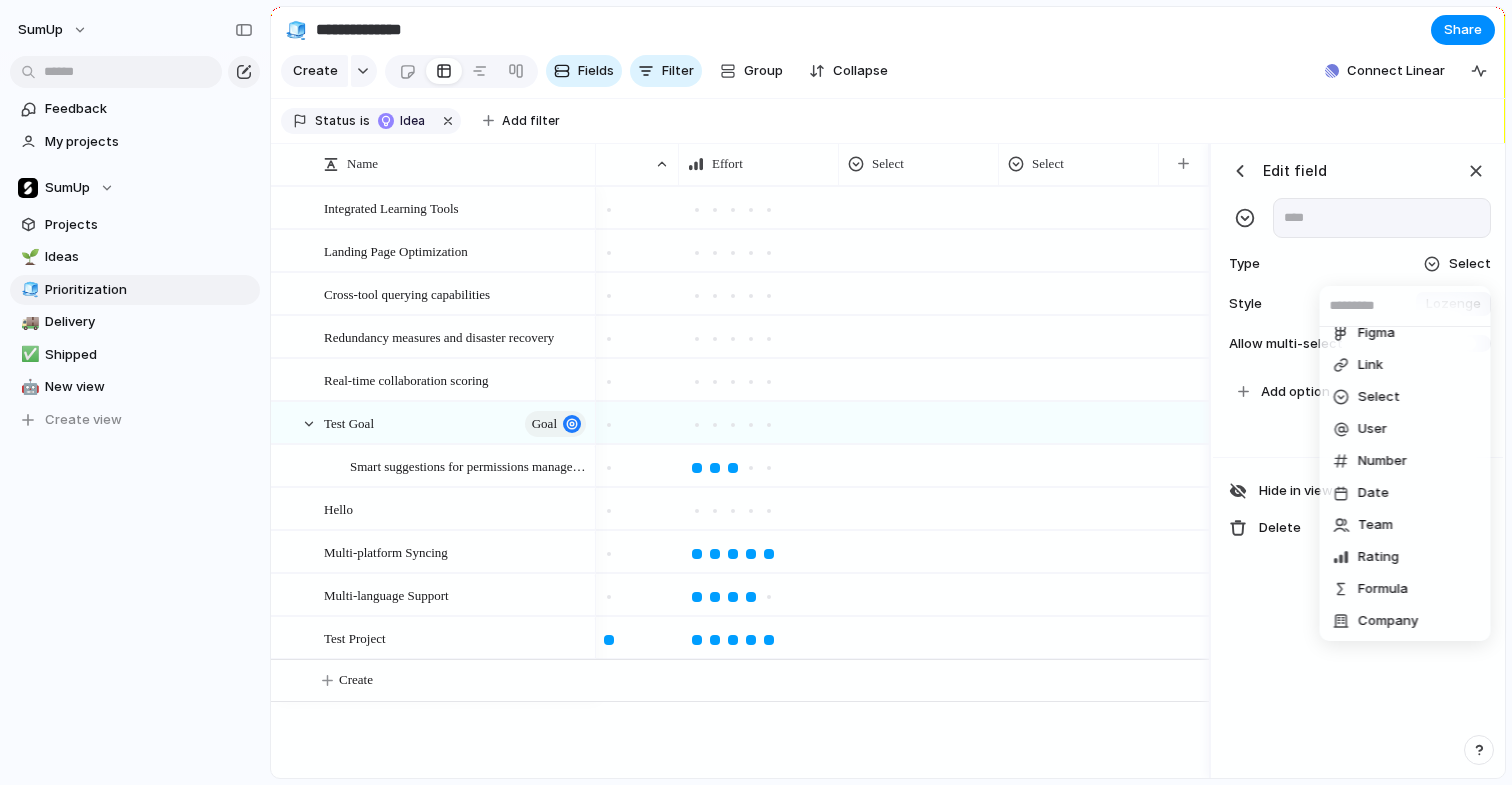 scroll, scrollTop: 80, scrollLeft: 0, axis: vertical 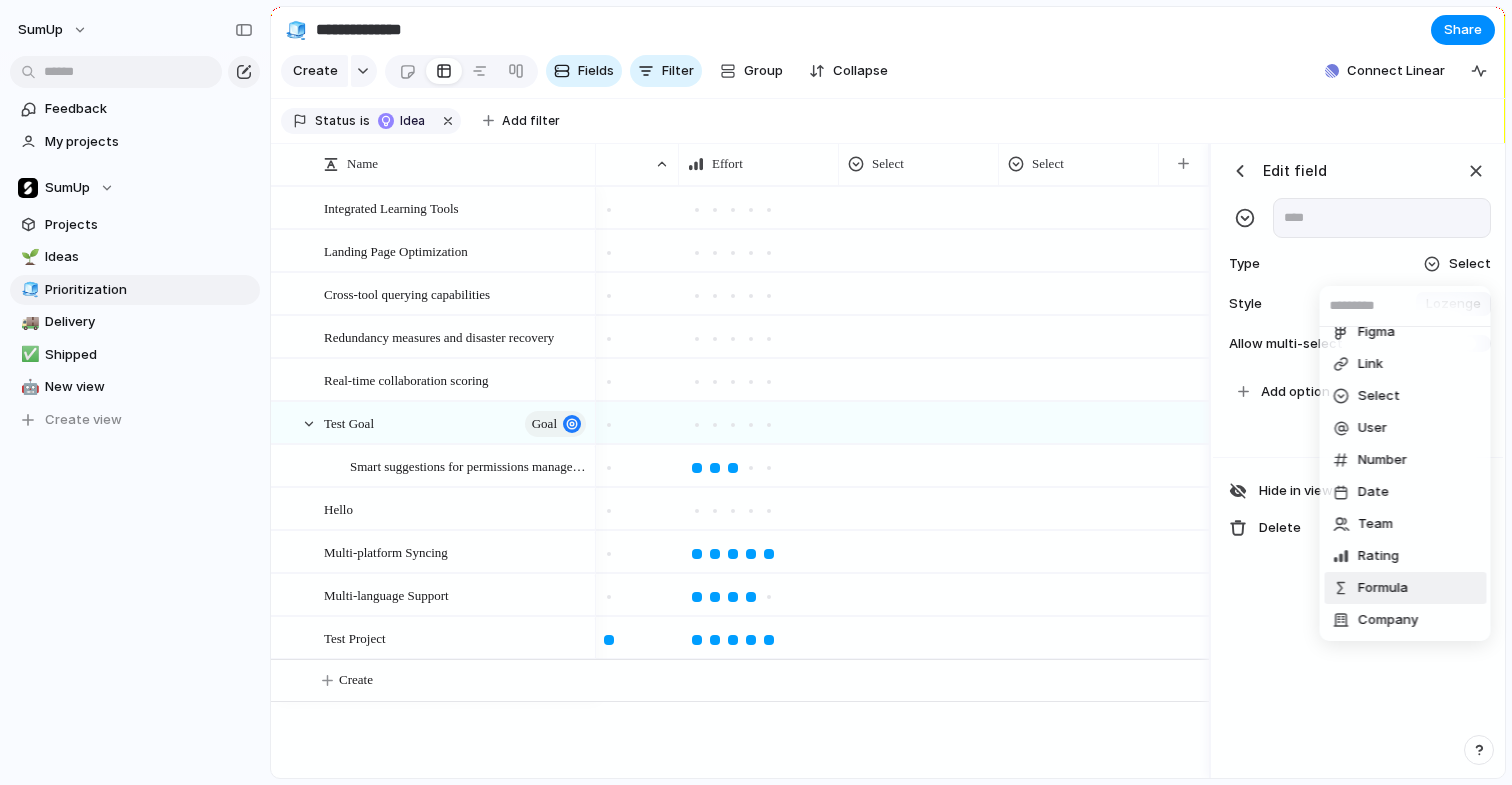 click on "Formula" at bounding box center (1405, 588) 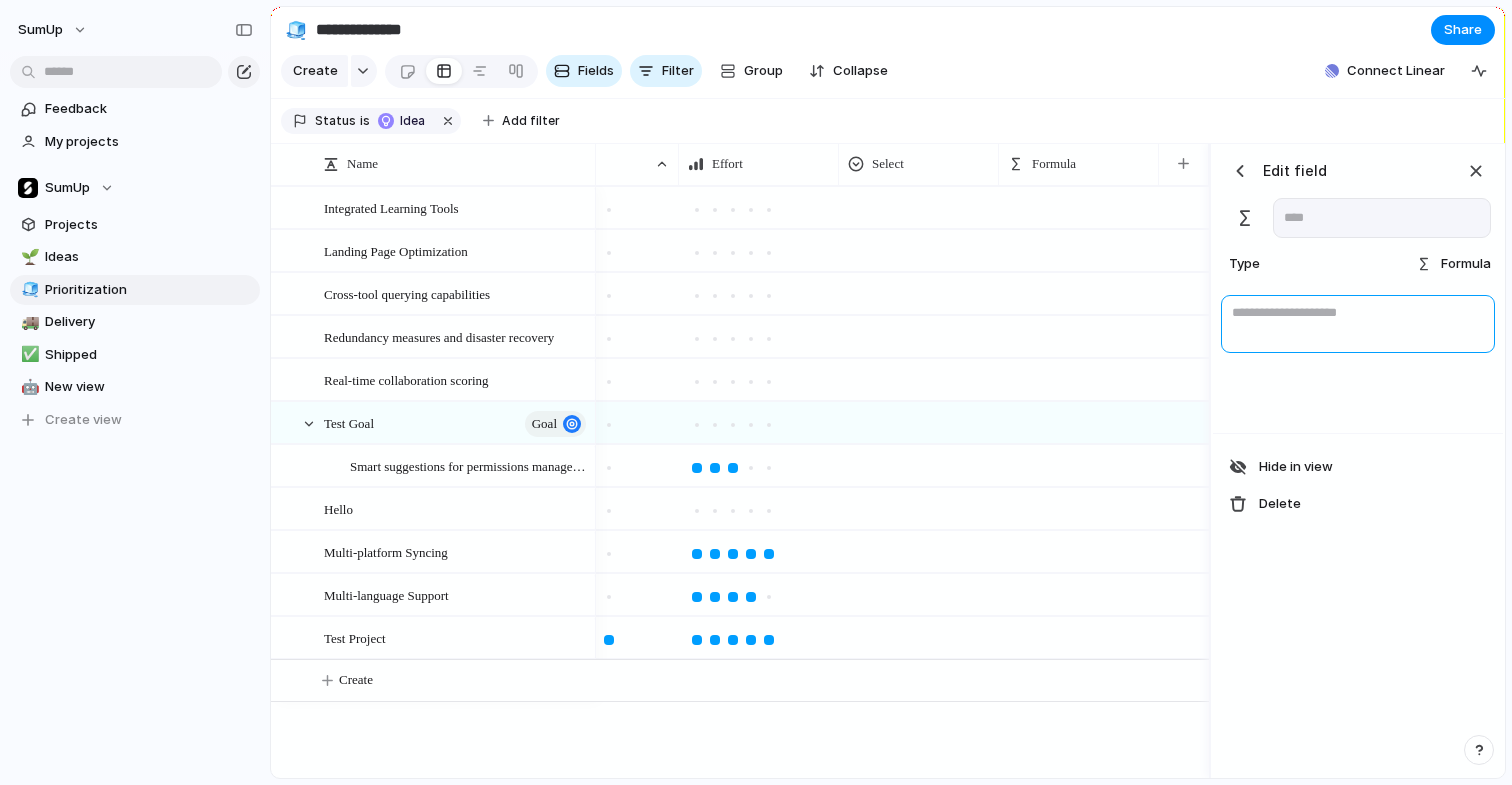 click at bounding box center (1358, 324) 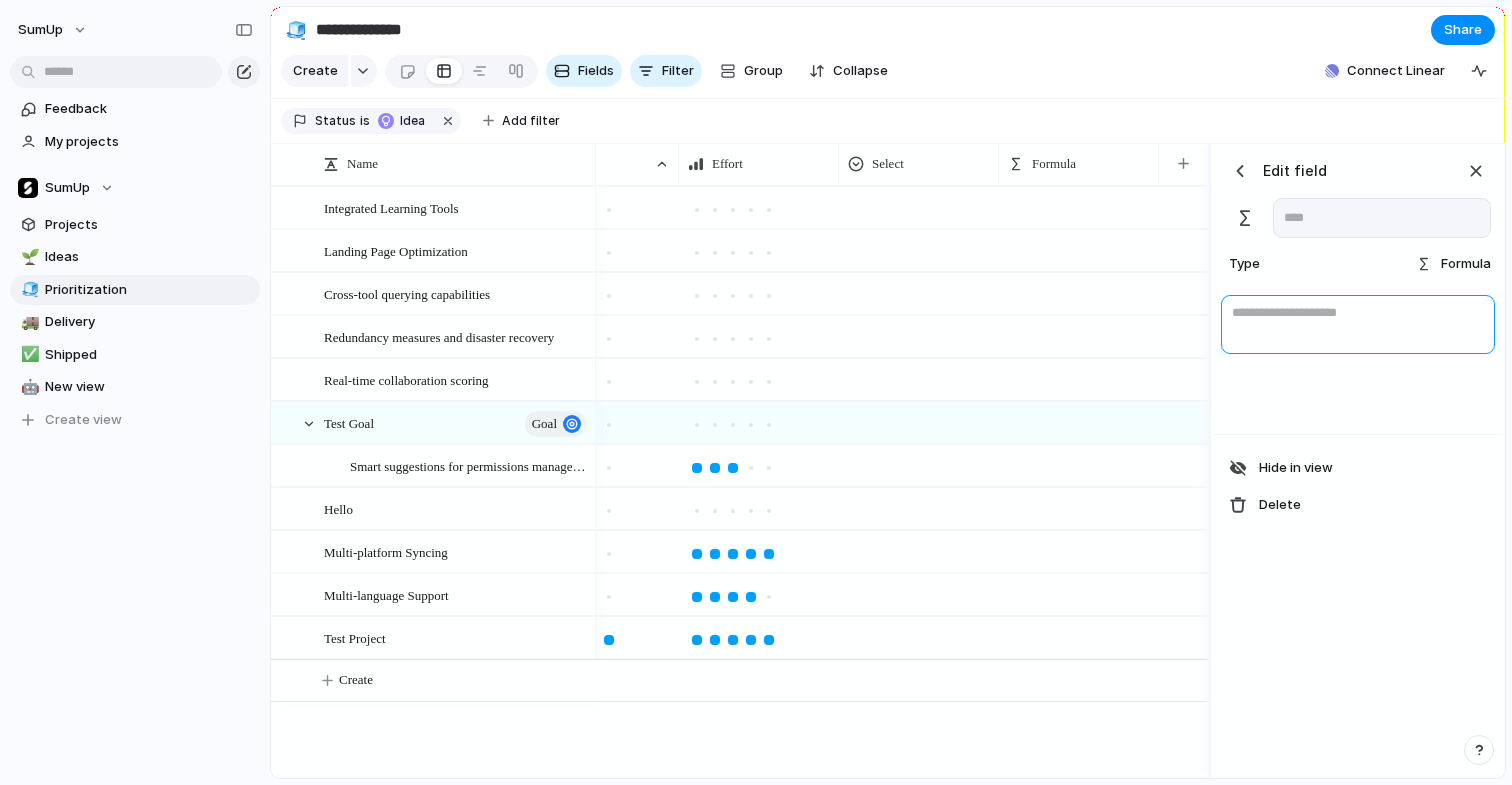 click at bounding box center [1358, 324] 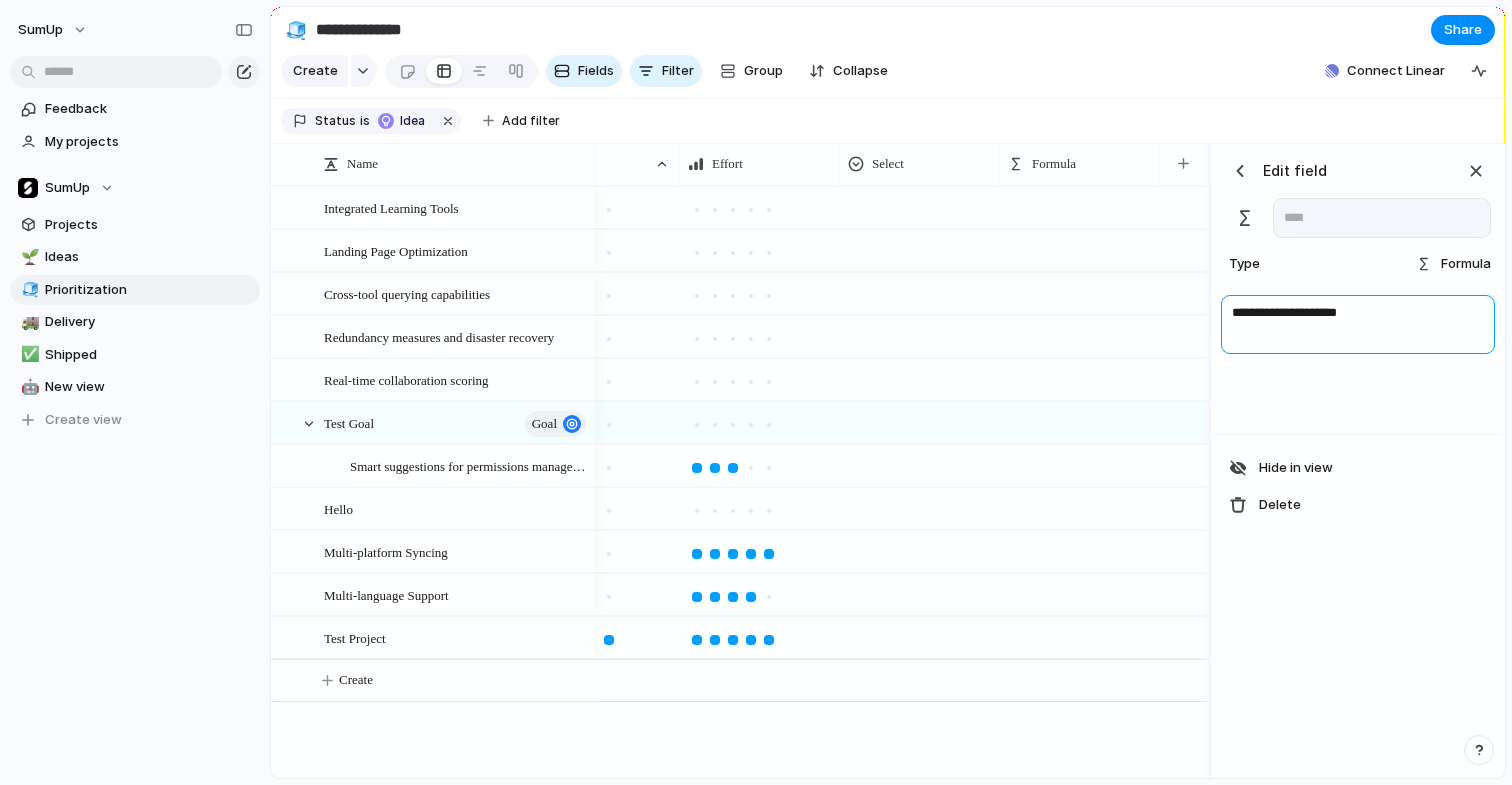 type on "**********" 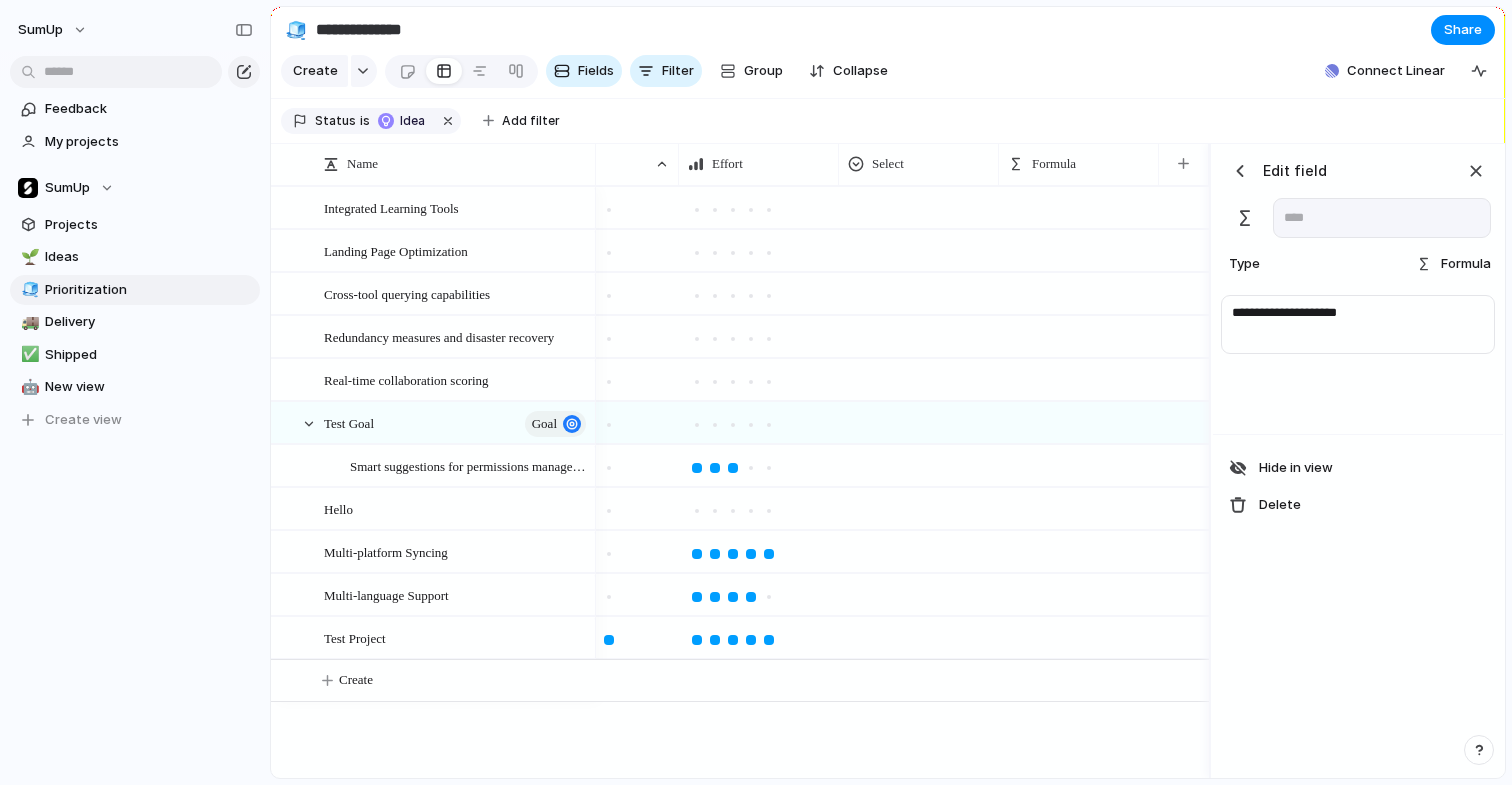 click at bounding box center (1364, 374) 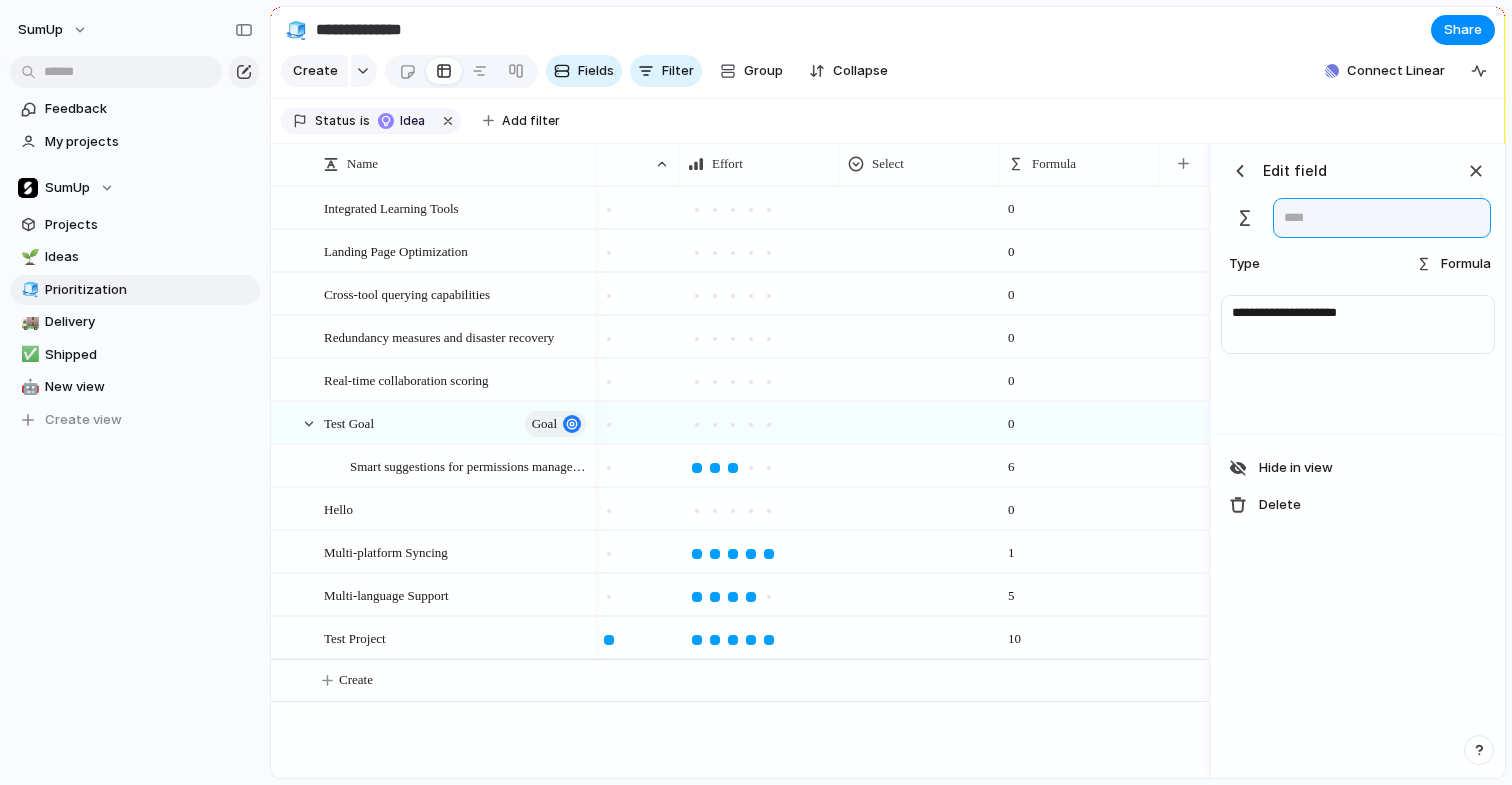 click at bounding box center (1382, 218) 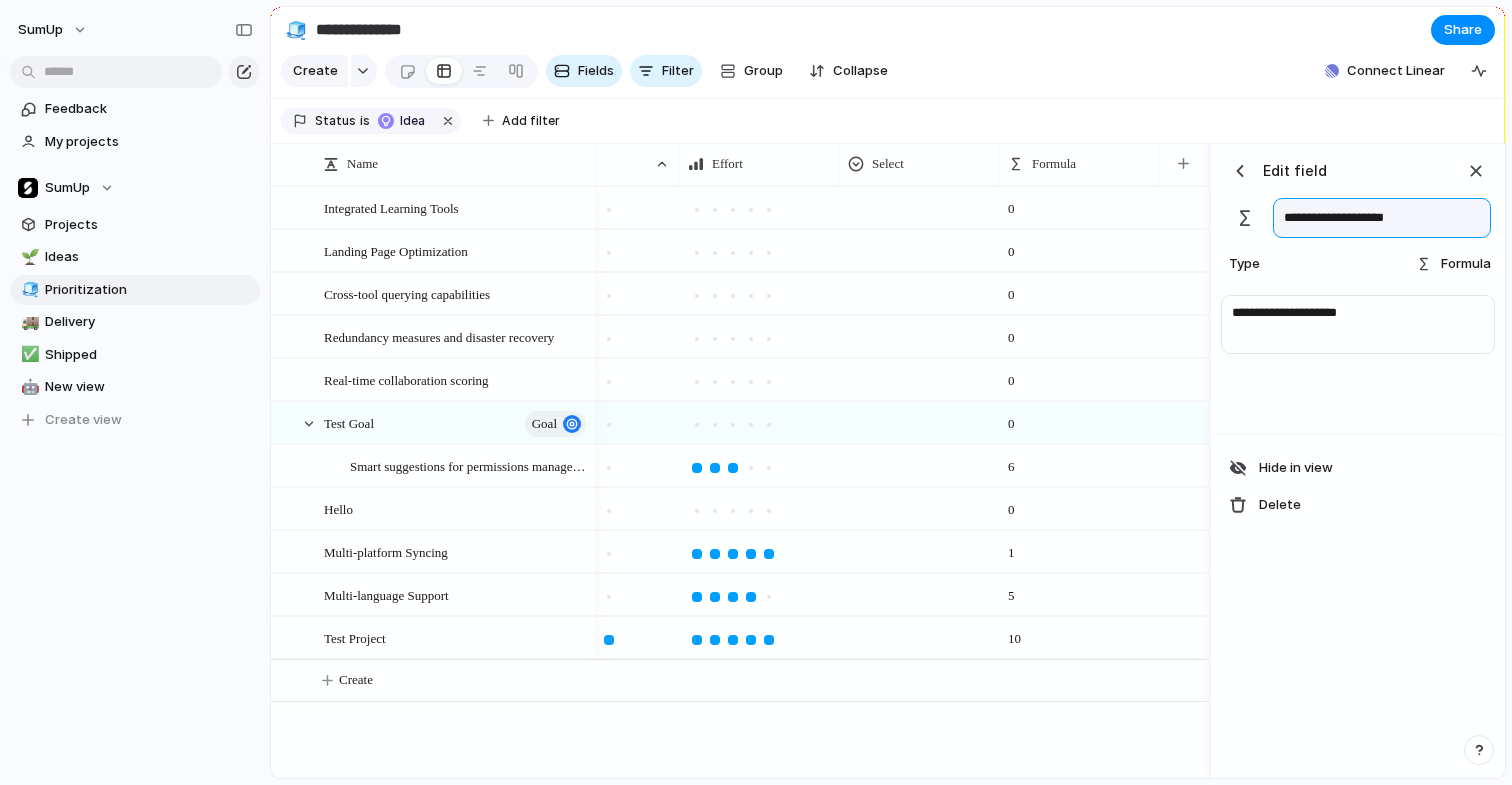 type on "**********" 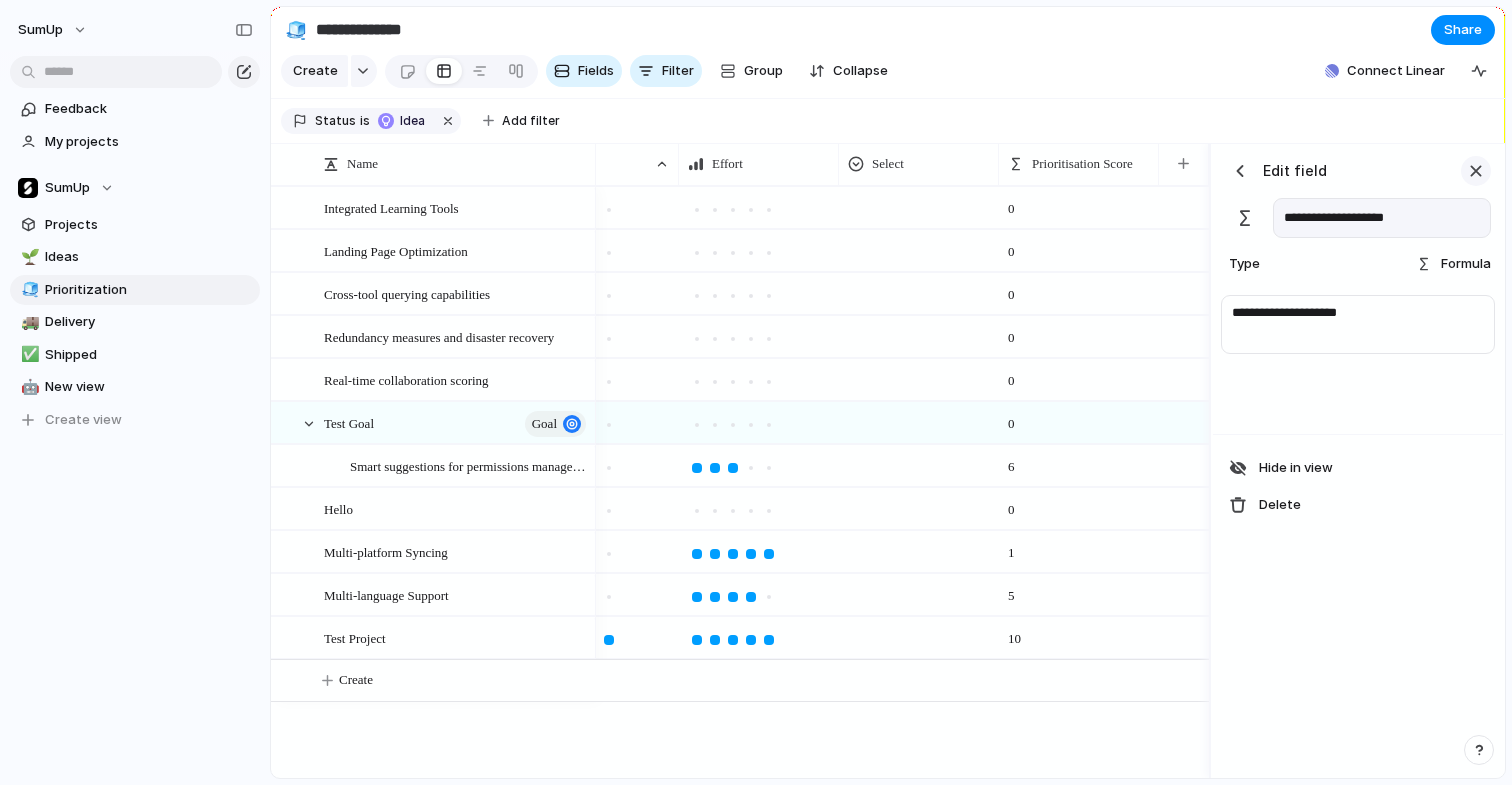 click at bounding box center (1476, 171) 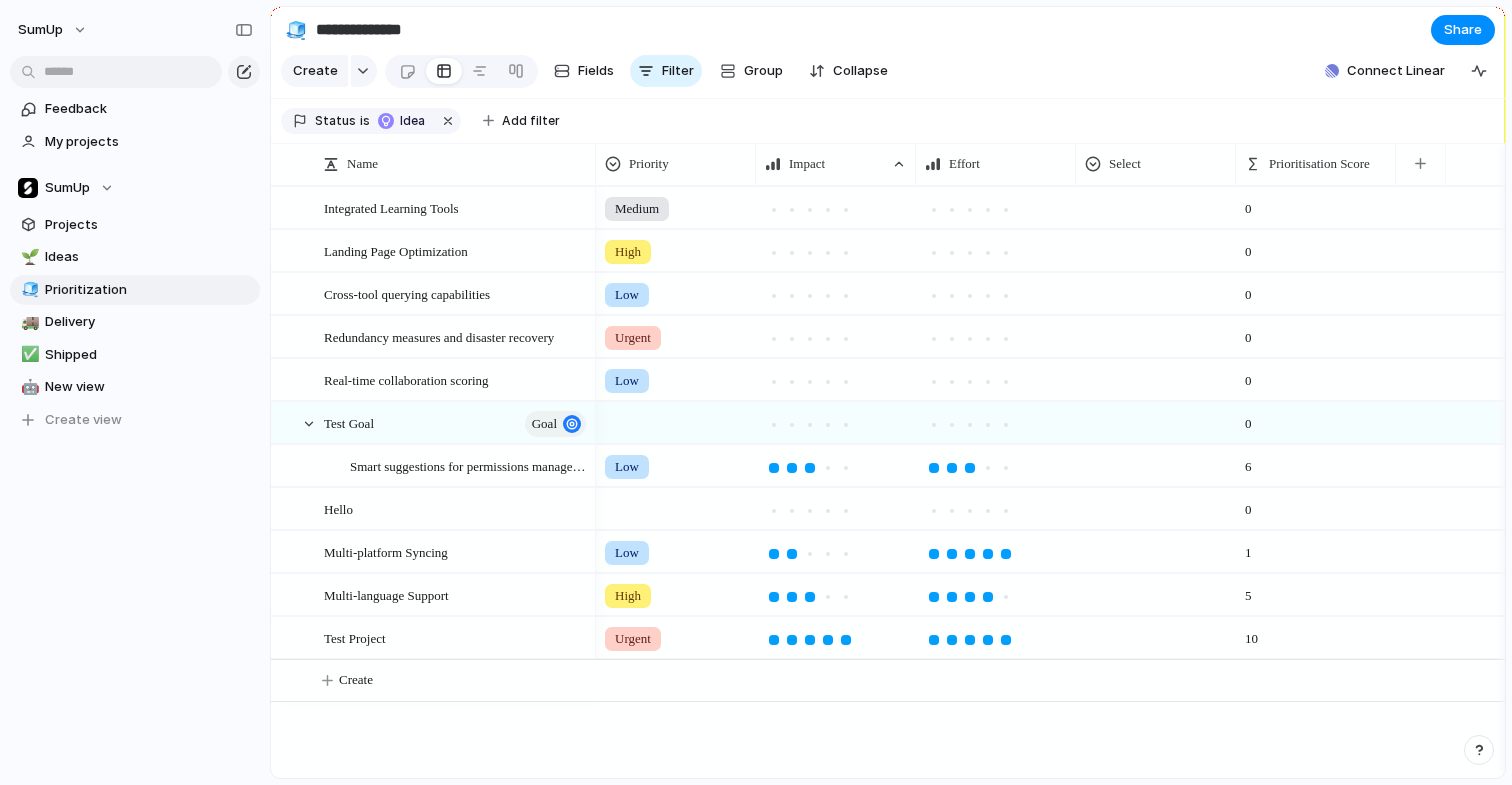 scroll, scrollTop: 0, scrollLeft: 0, axis: both 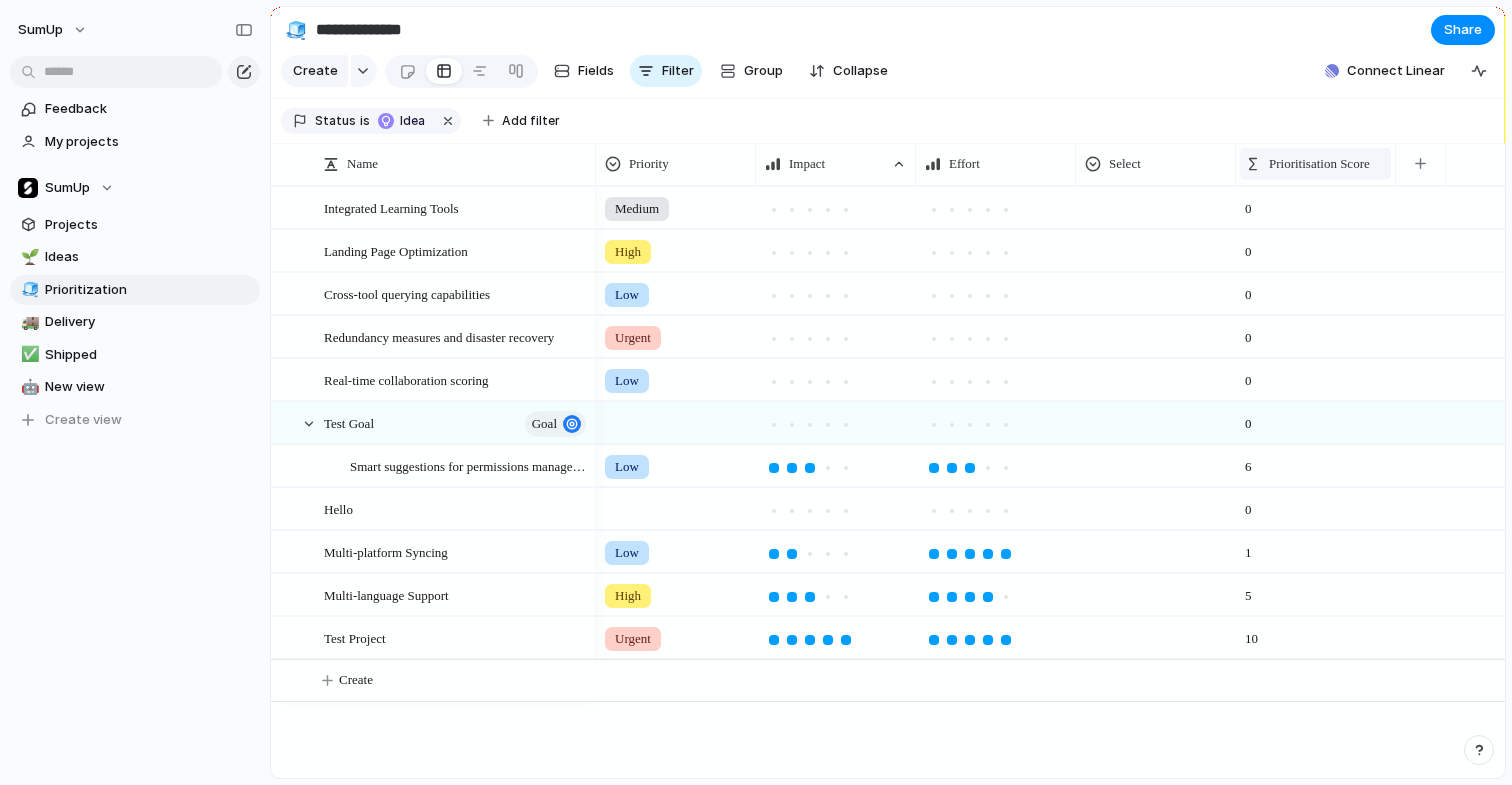 click on "Prioritisation Score" at bounding box center (1319, 164) 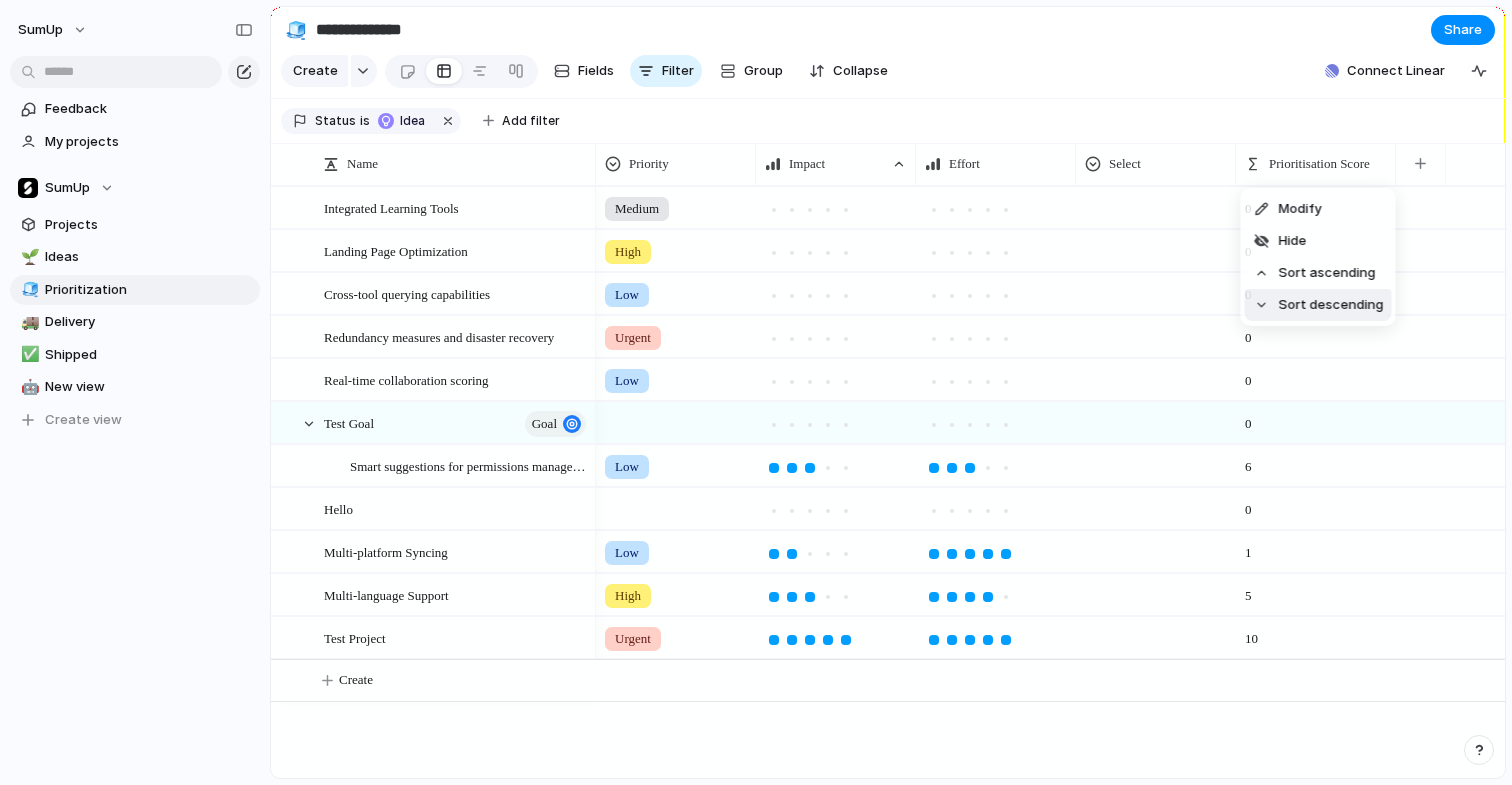 click on "Sort descending" at bounding box center (1331, 305) 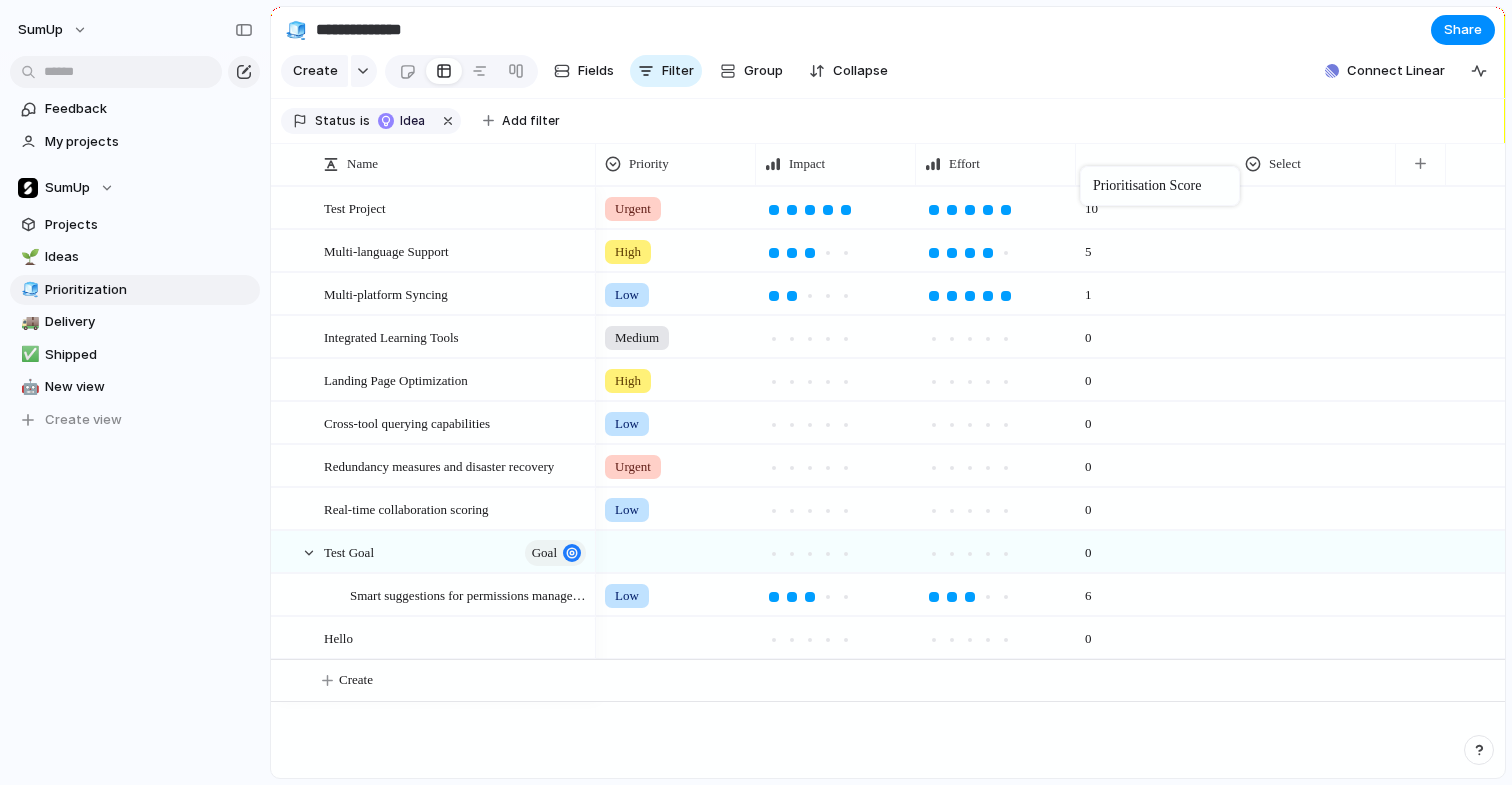 drag, startPoint x: 1342, startPoint y: 159, endPoint x: 1090, endPoint y: 170, distance: 252.23996 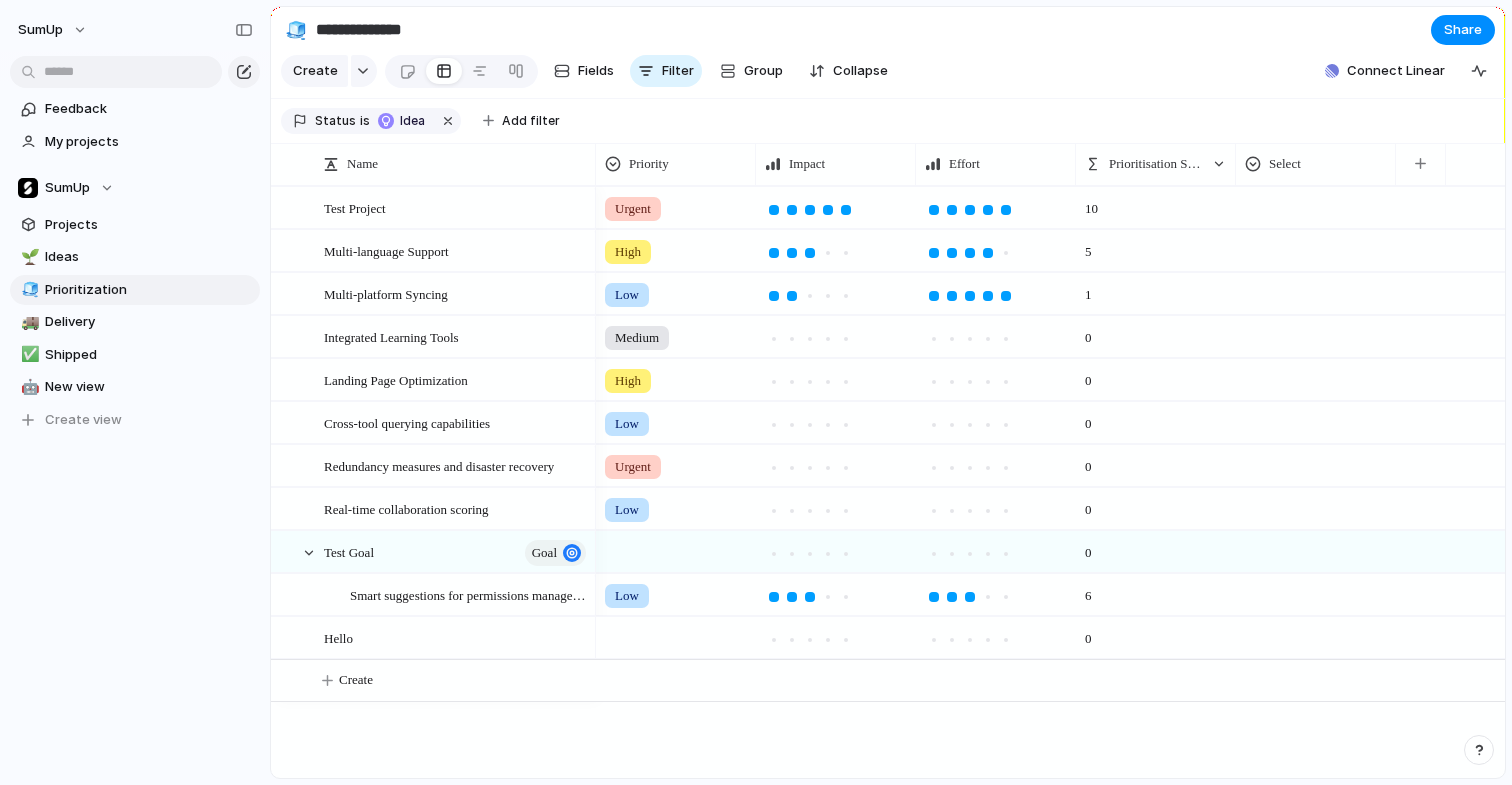 click on "Hello" at bounding box center [433, 638] 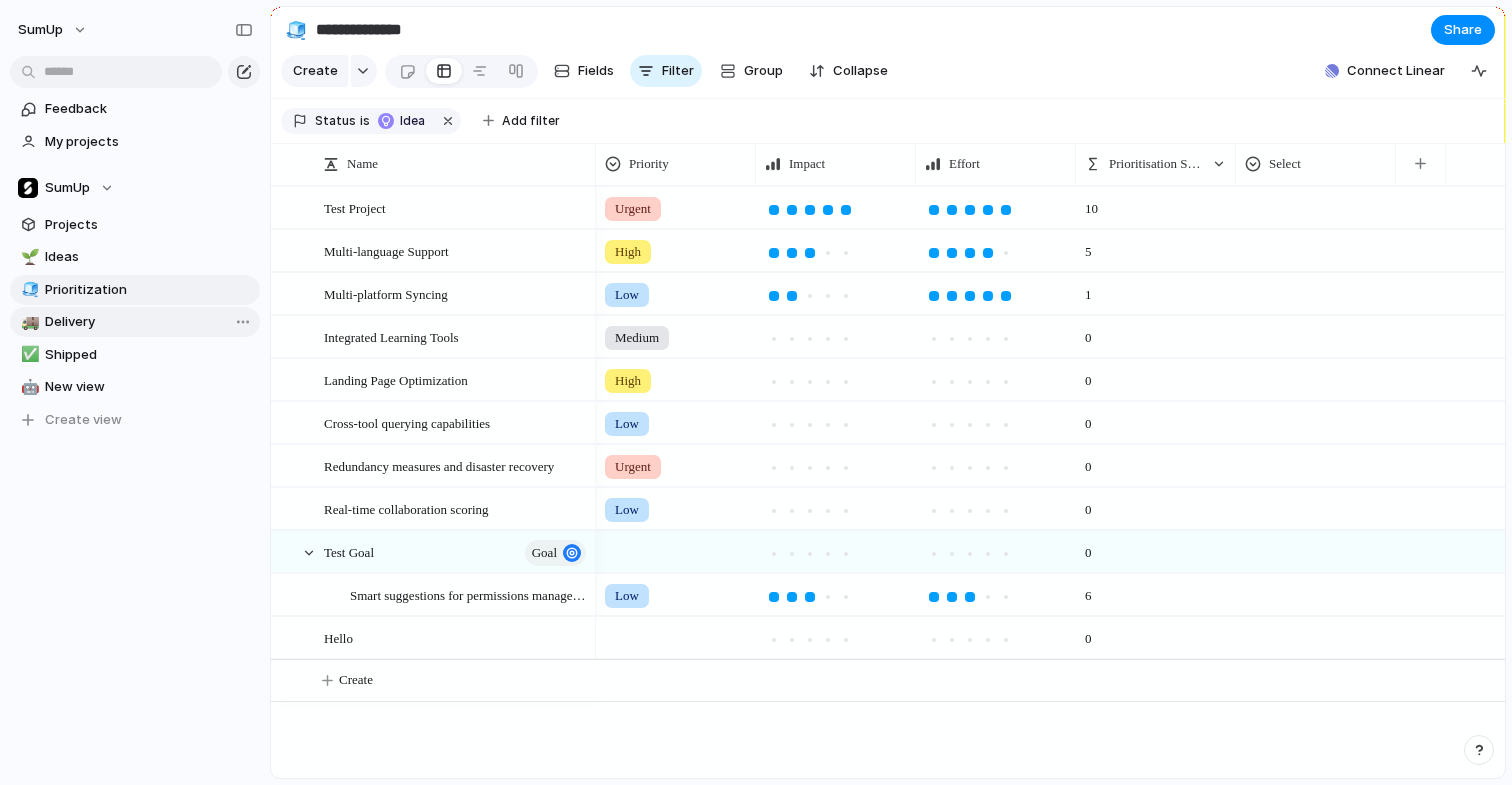 click on "🚚 Delivery" at bounding box center [135, 322] 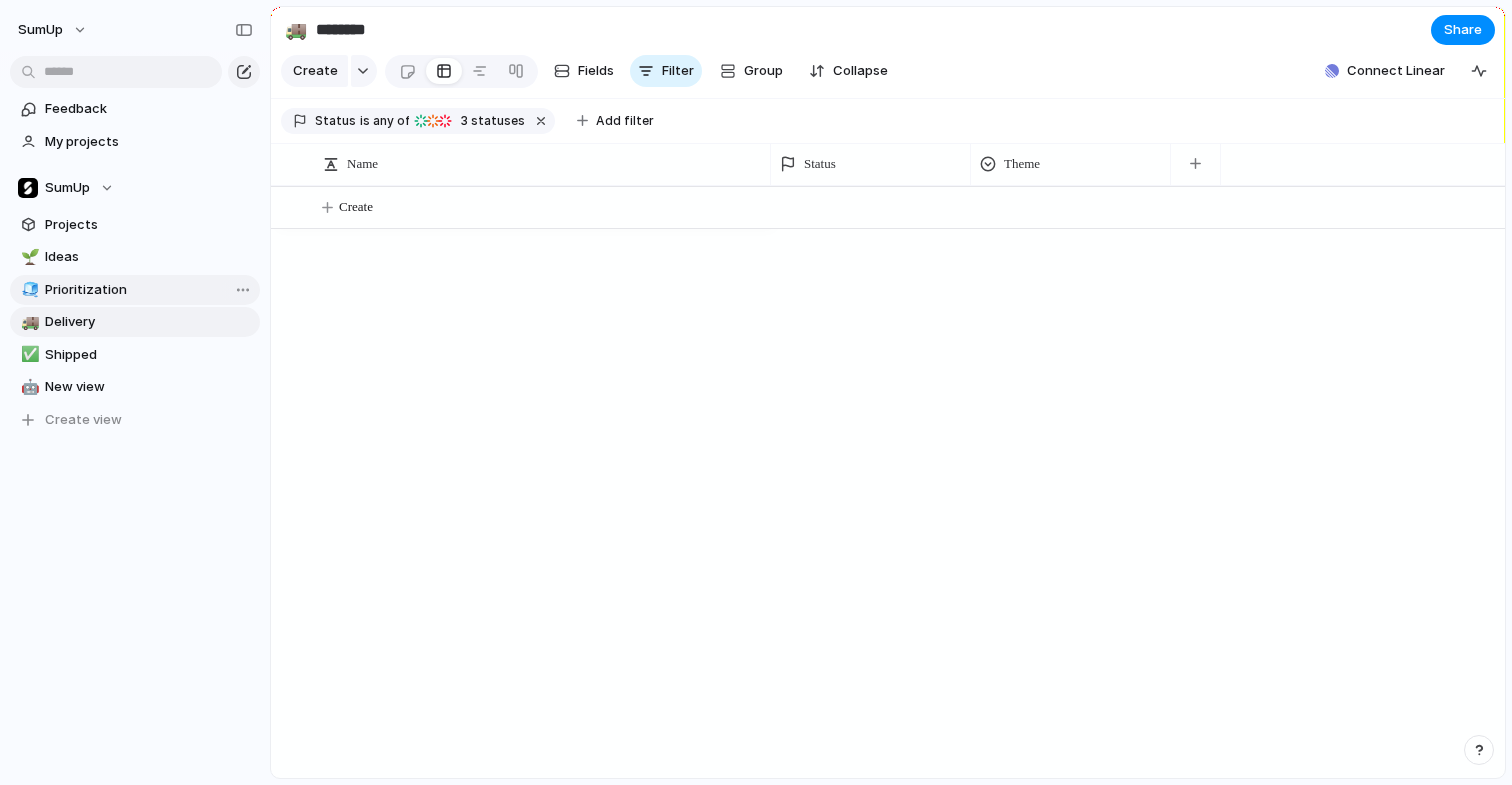 click on "Prioritization" at bounding box center (149, 290) 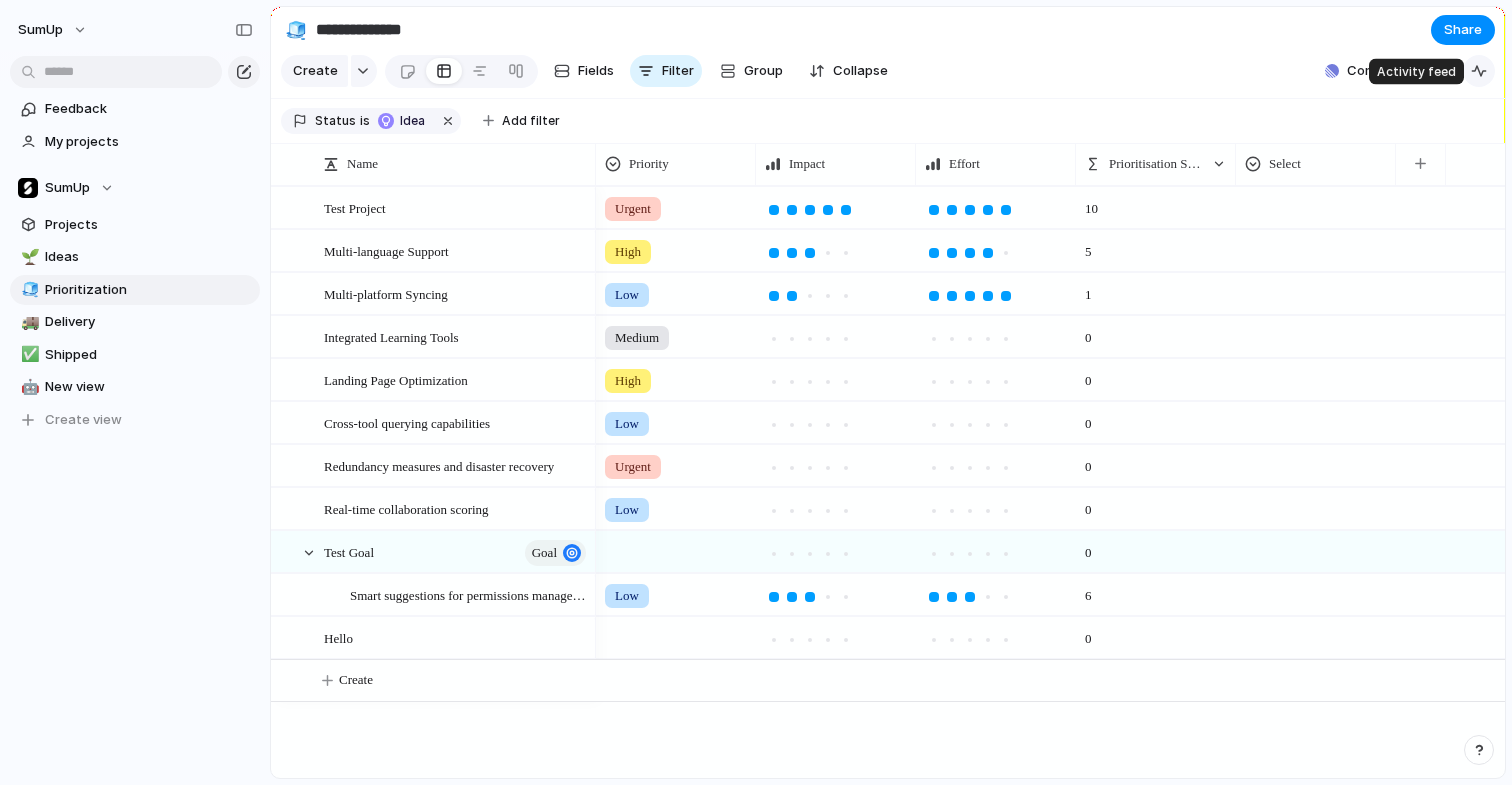 click at bounding box center [1479, 71] 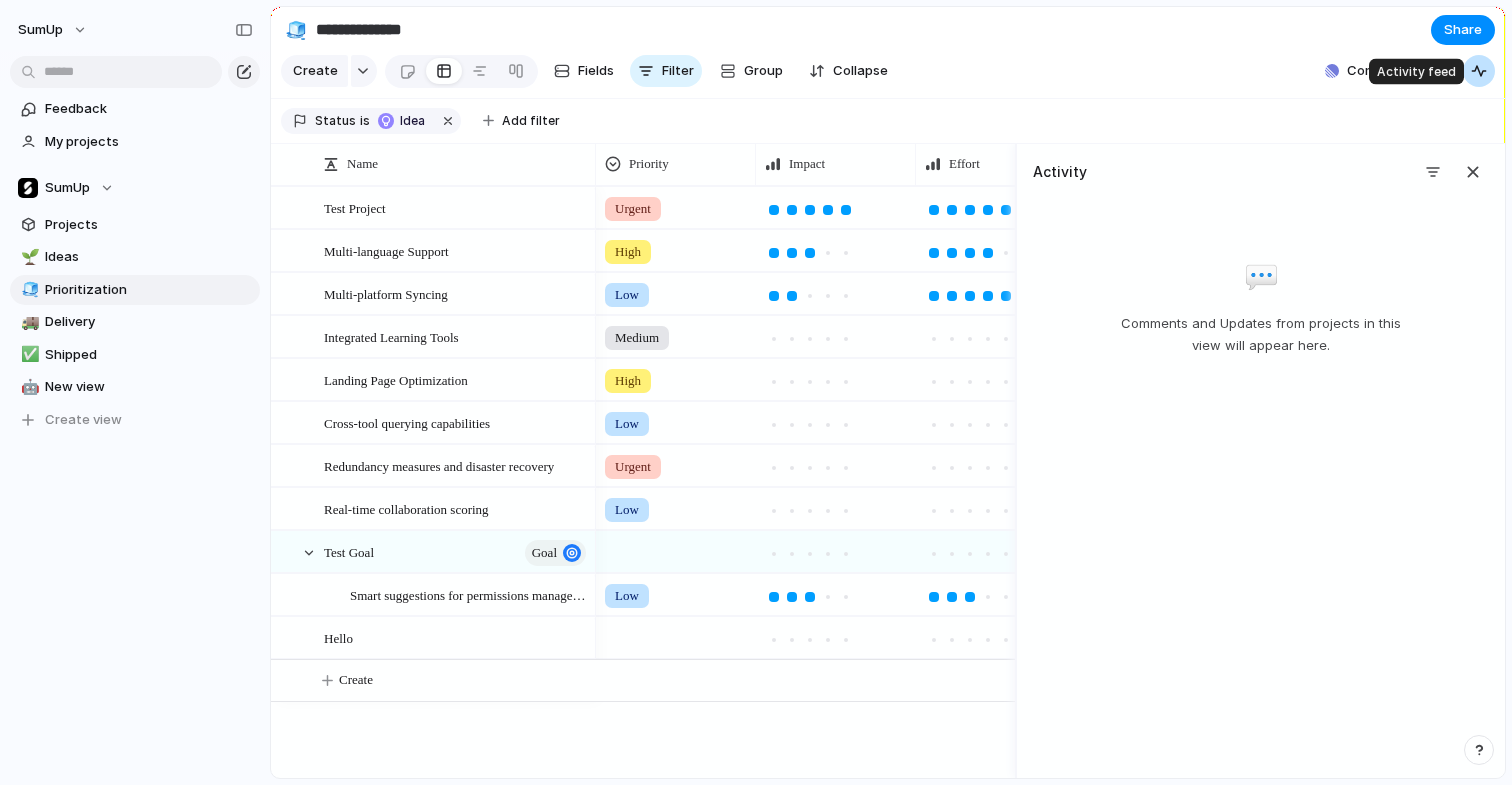 click at bounding box center (1479, 71) 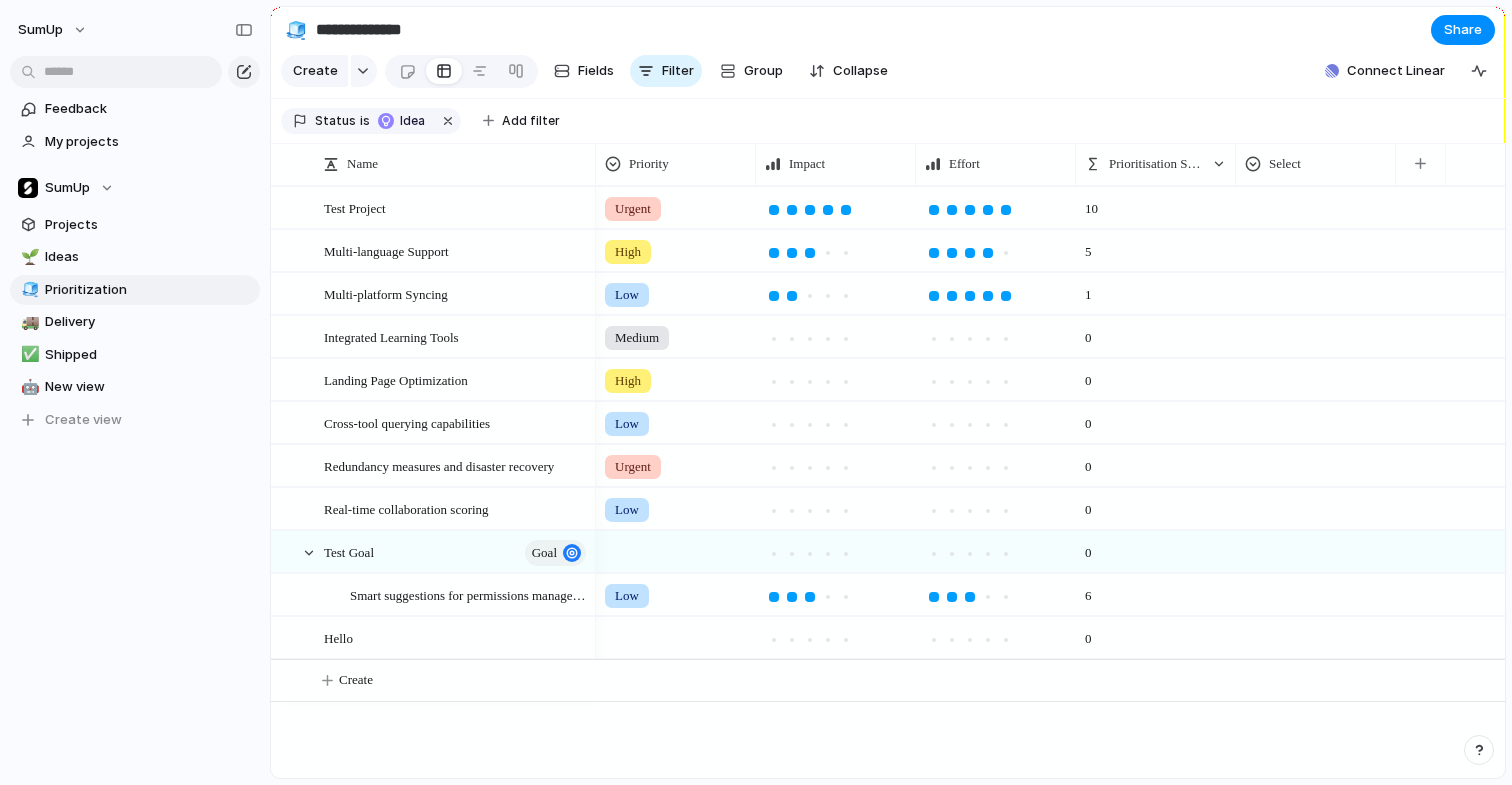 click at bounding box center (1479, 750) 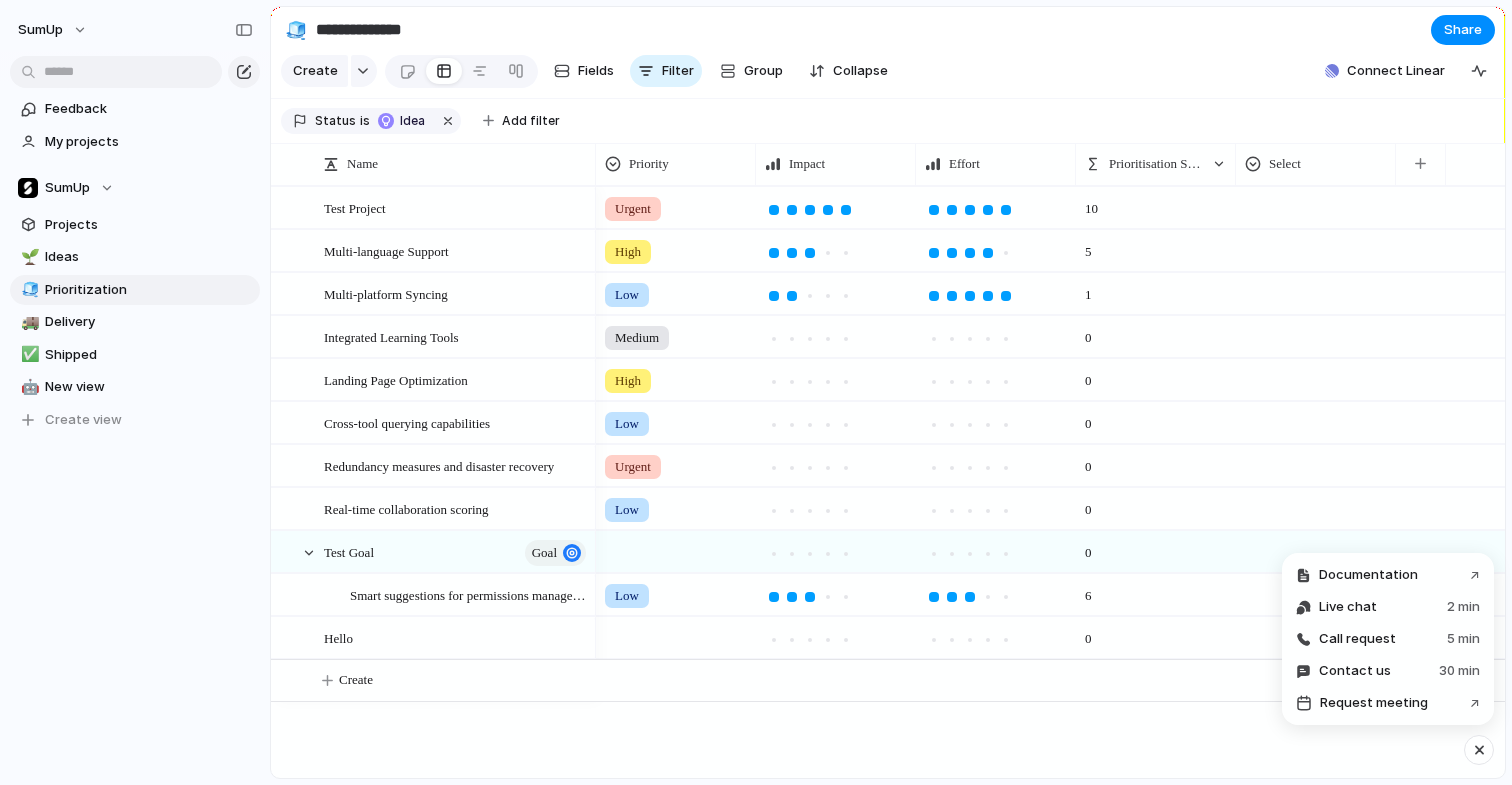 click at bounding box center (1479, 750) 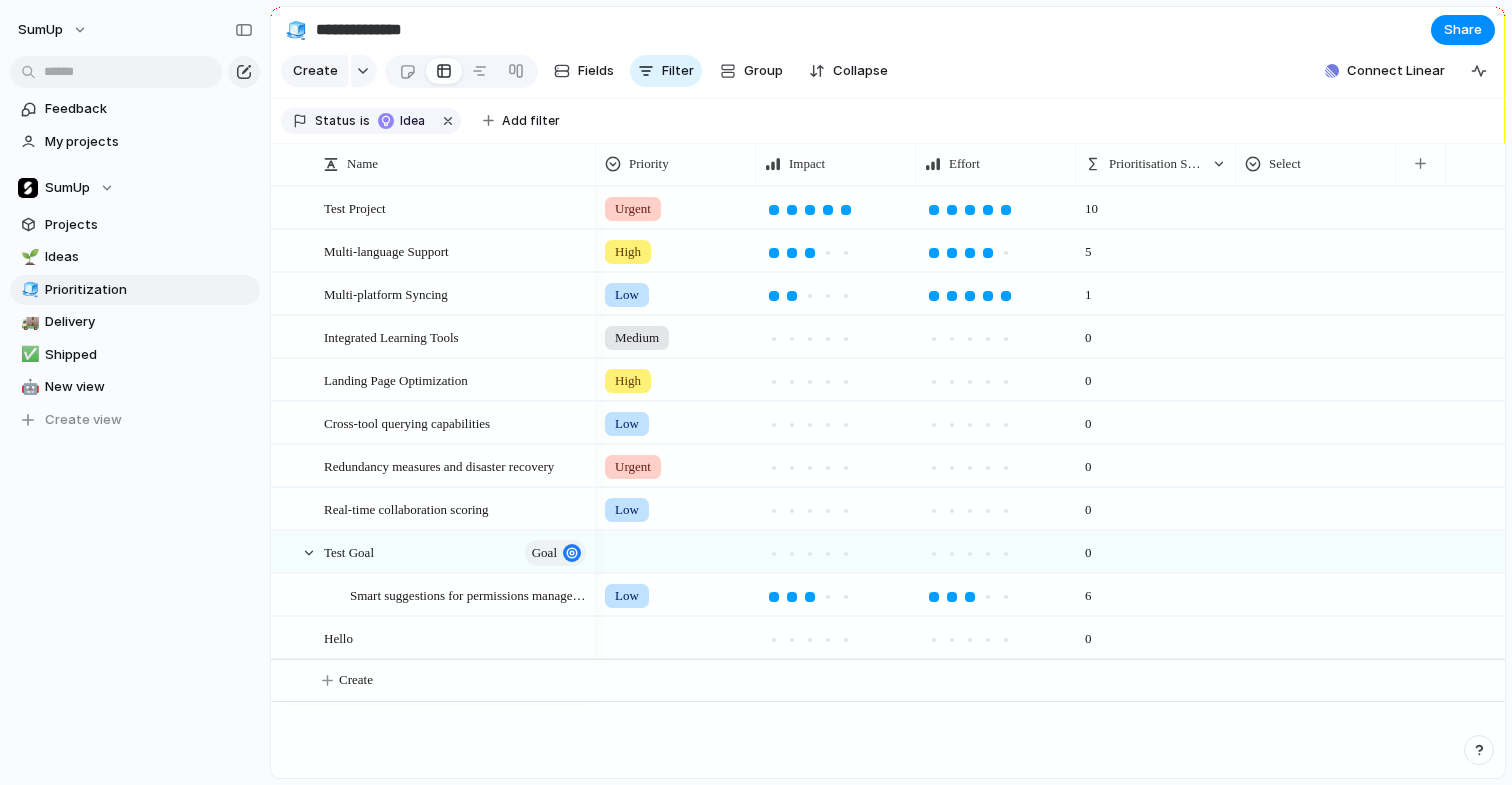 click at bounding box center (1479, 750) 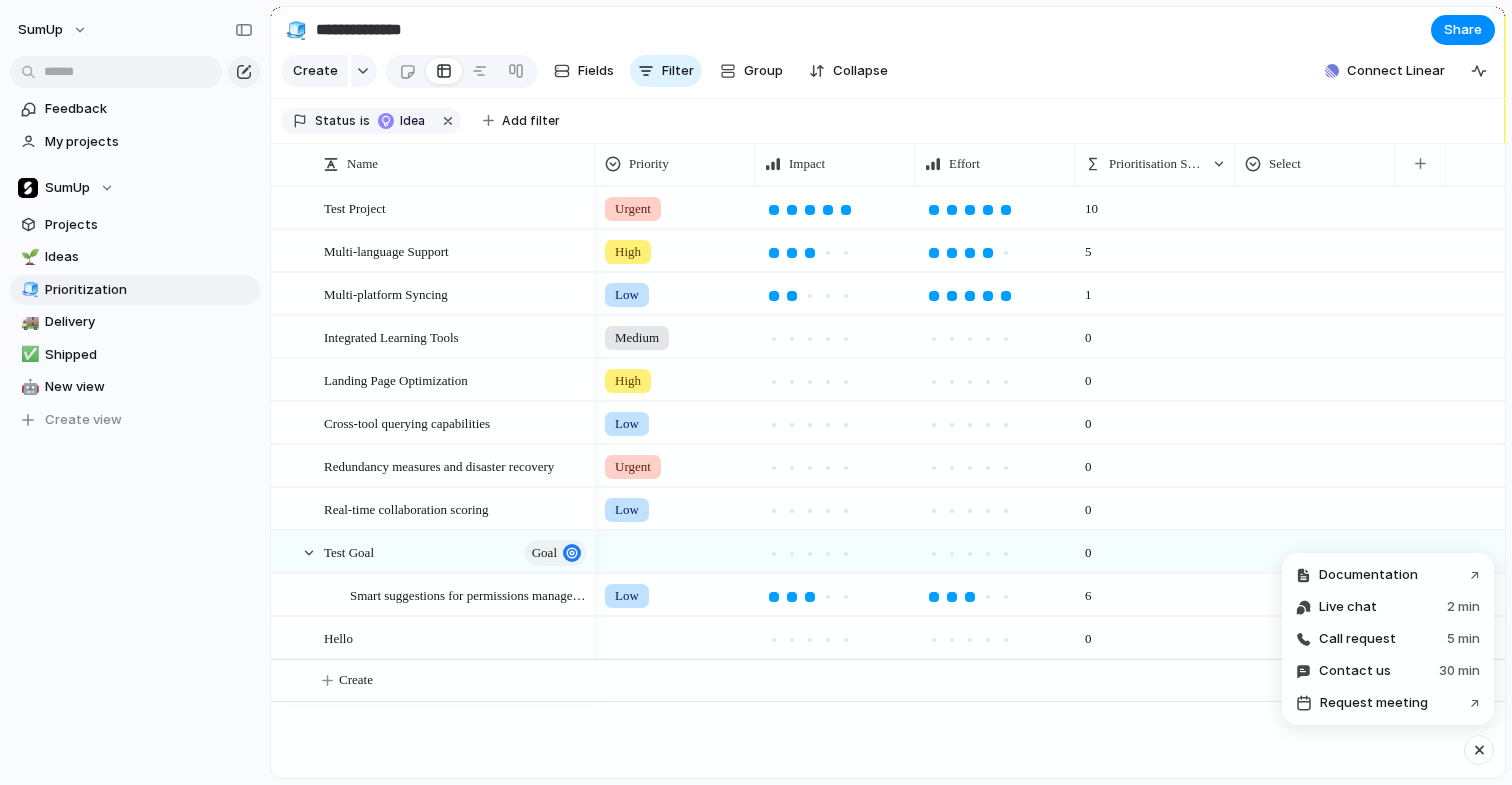 click at bounding box center [1479, 750] 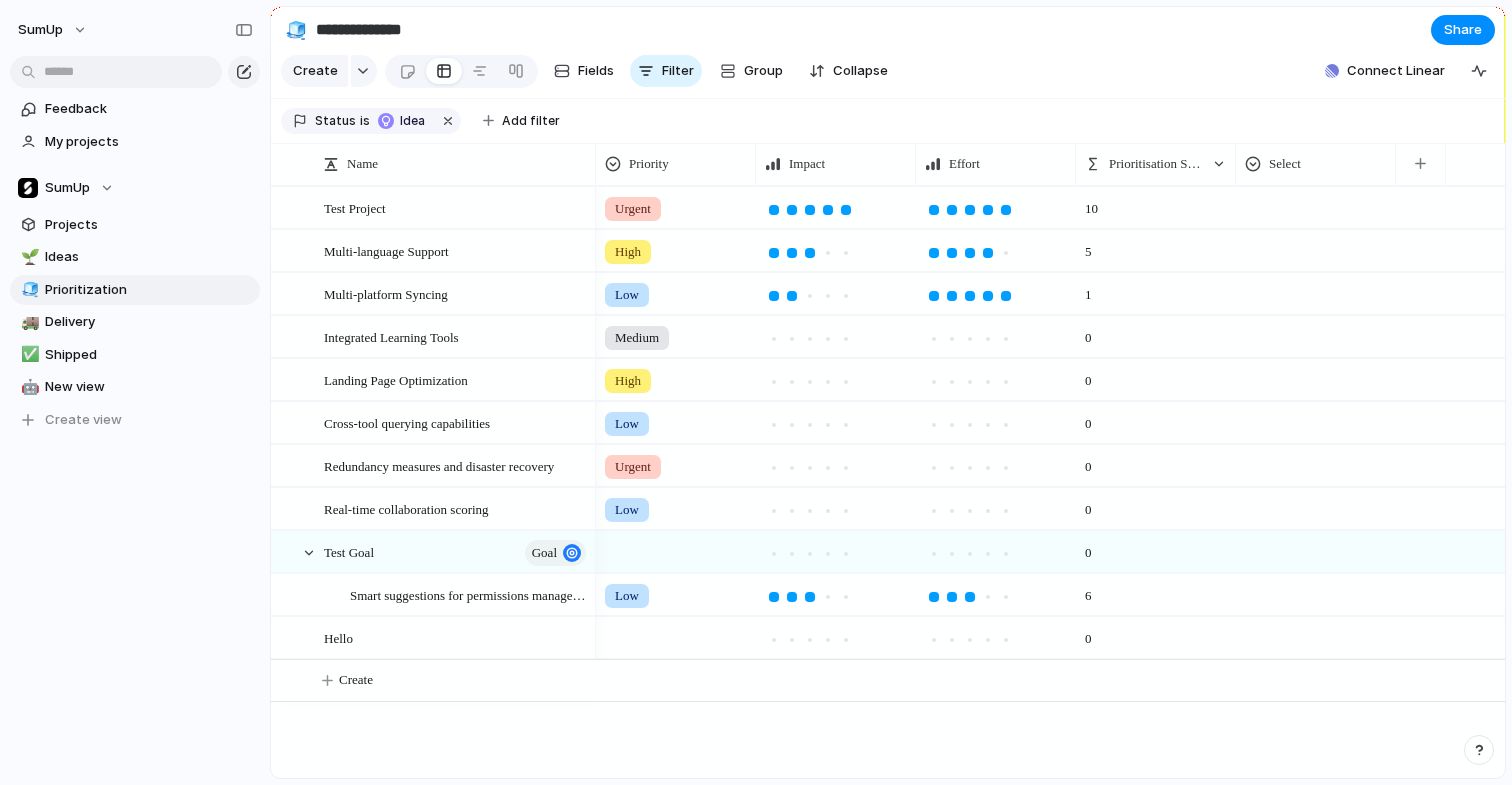 click at bounding box center [1316, 204] 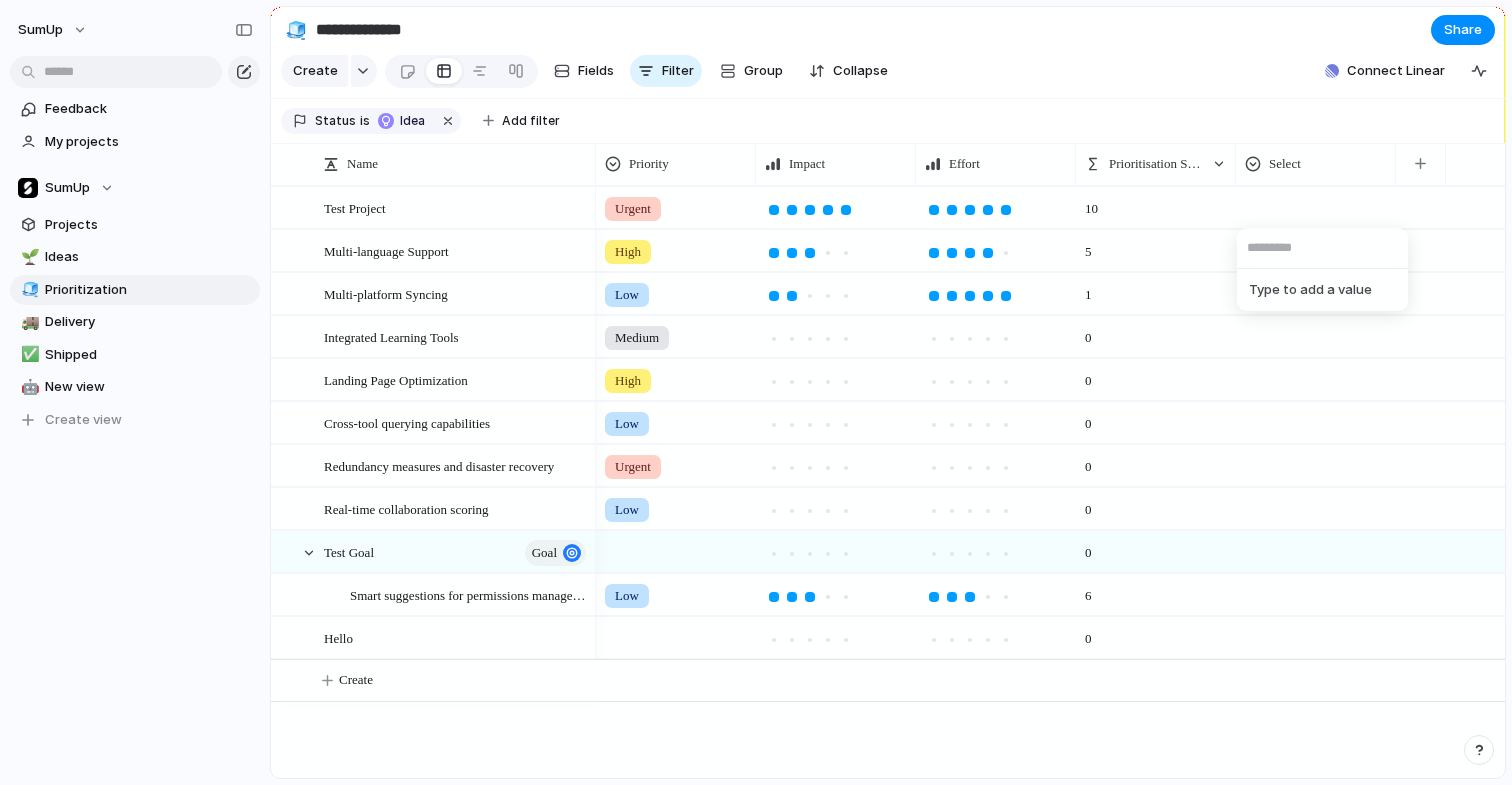 click on "Type to add a value" at bounding box center (756, 392) 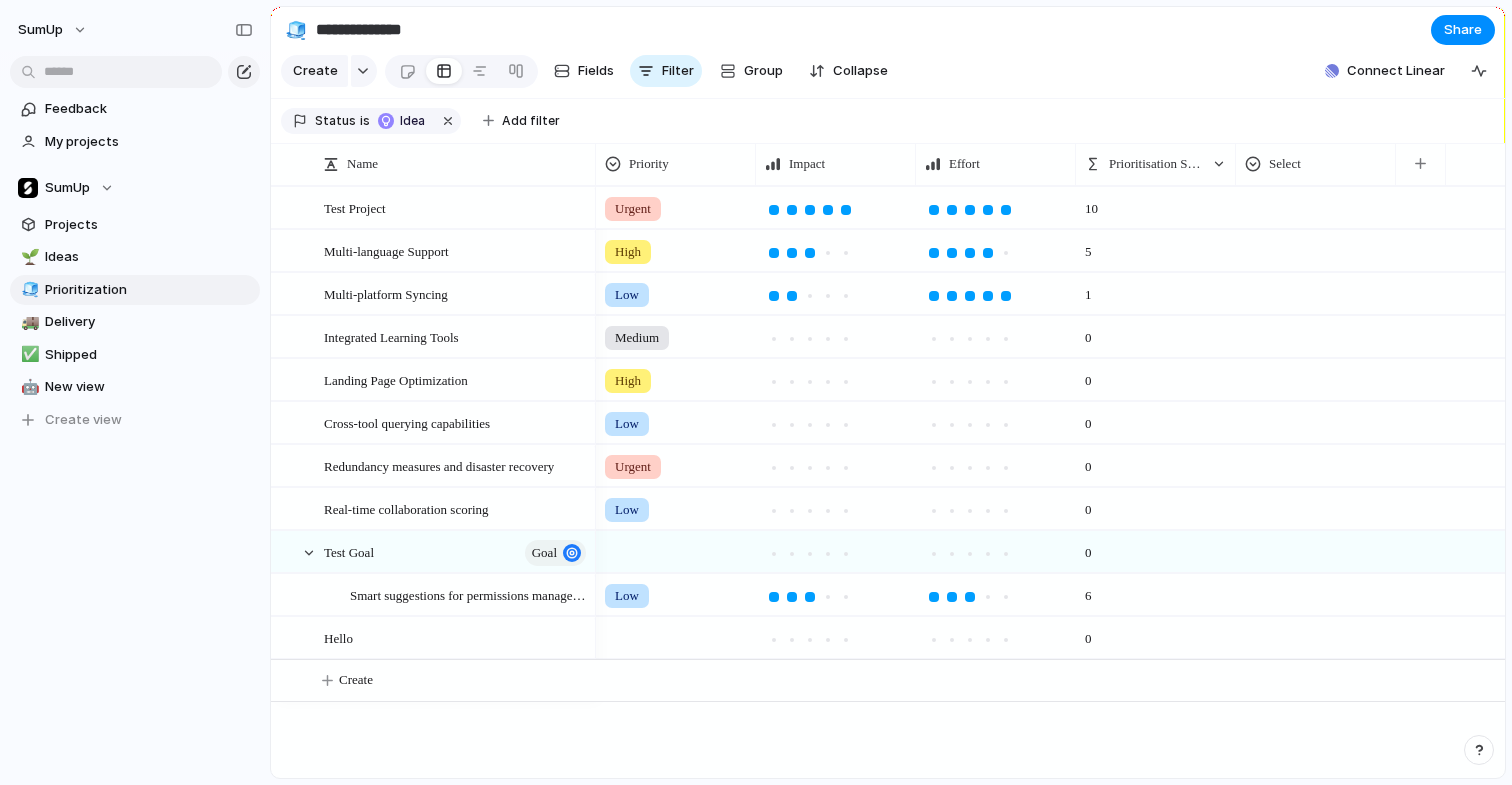 click at bounding box center (1316, 204) 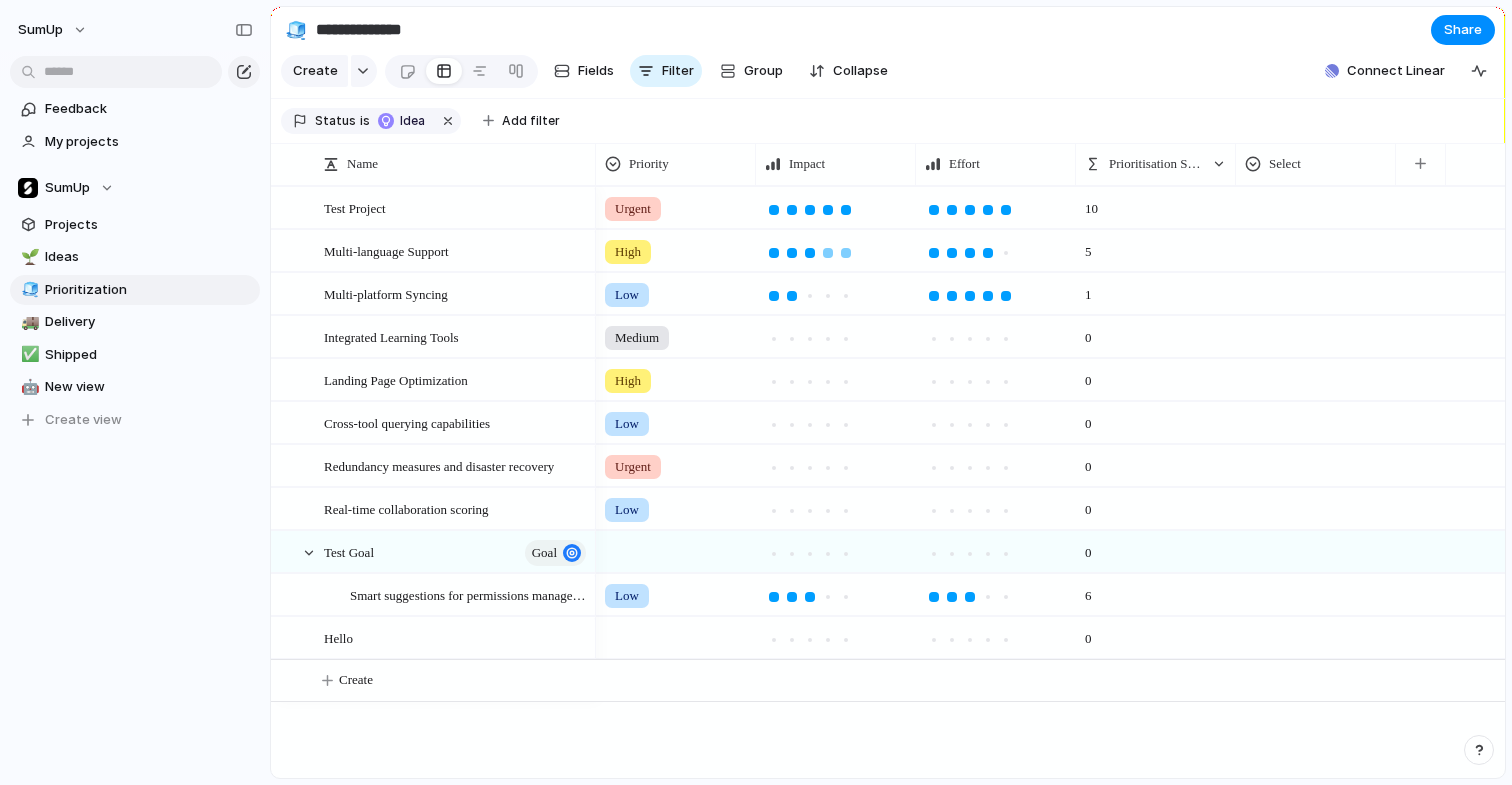 click at bounding box center (846, 253) 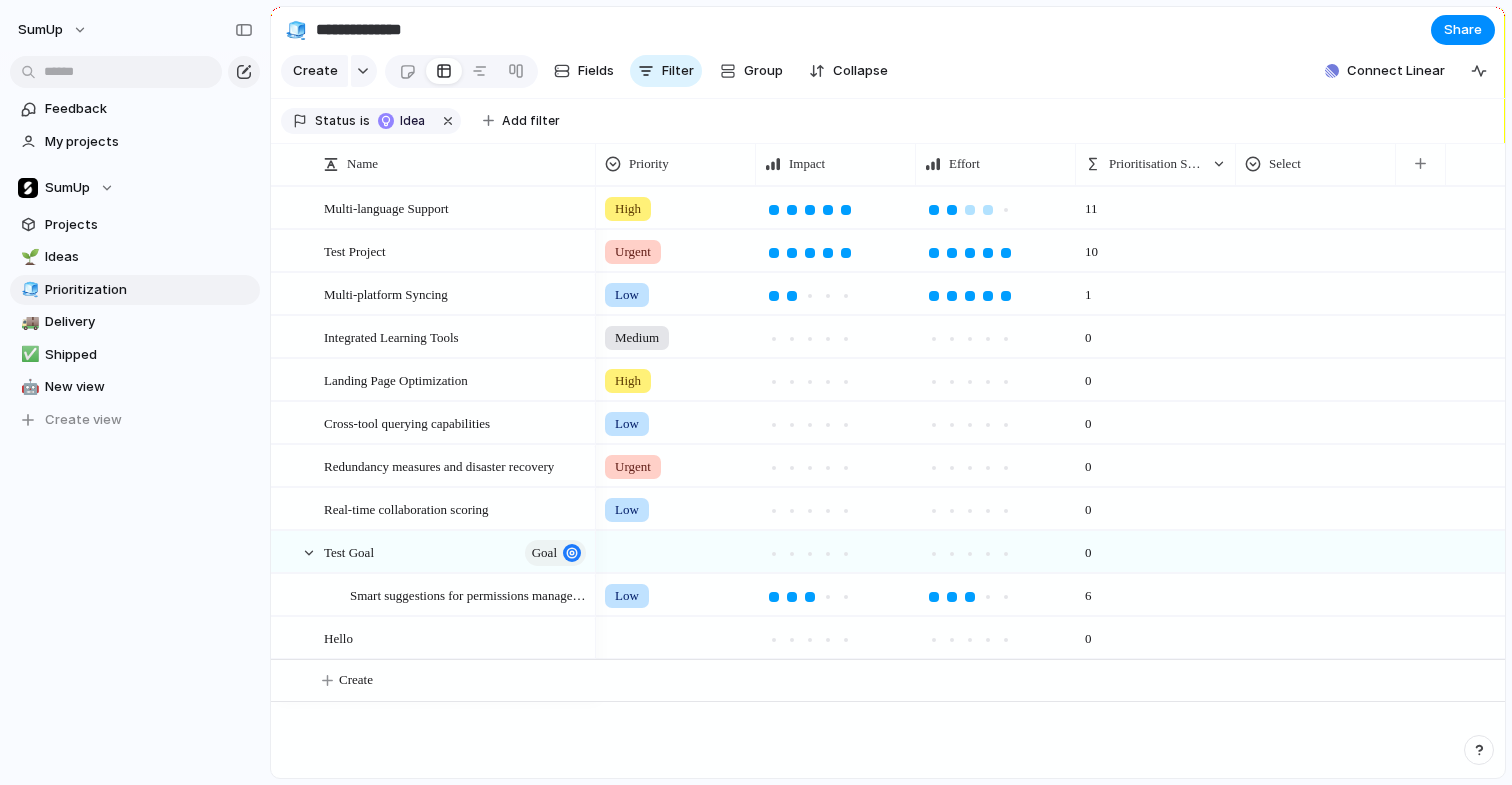click at bounding box center [952, 210] 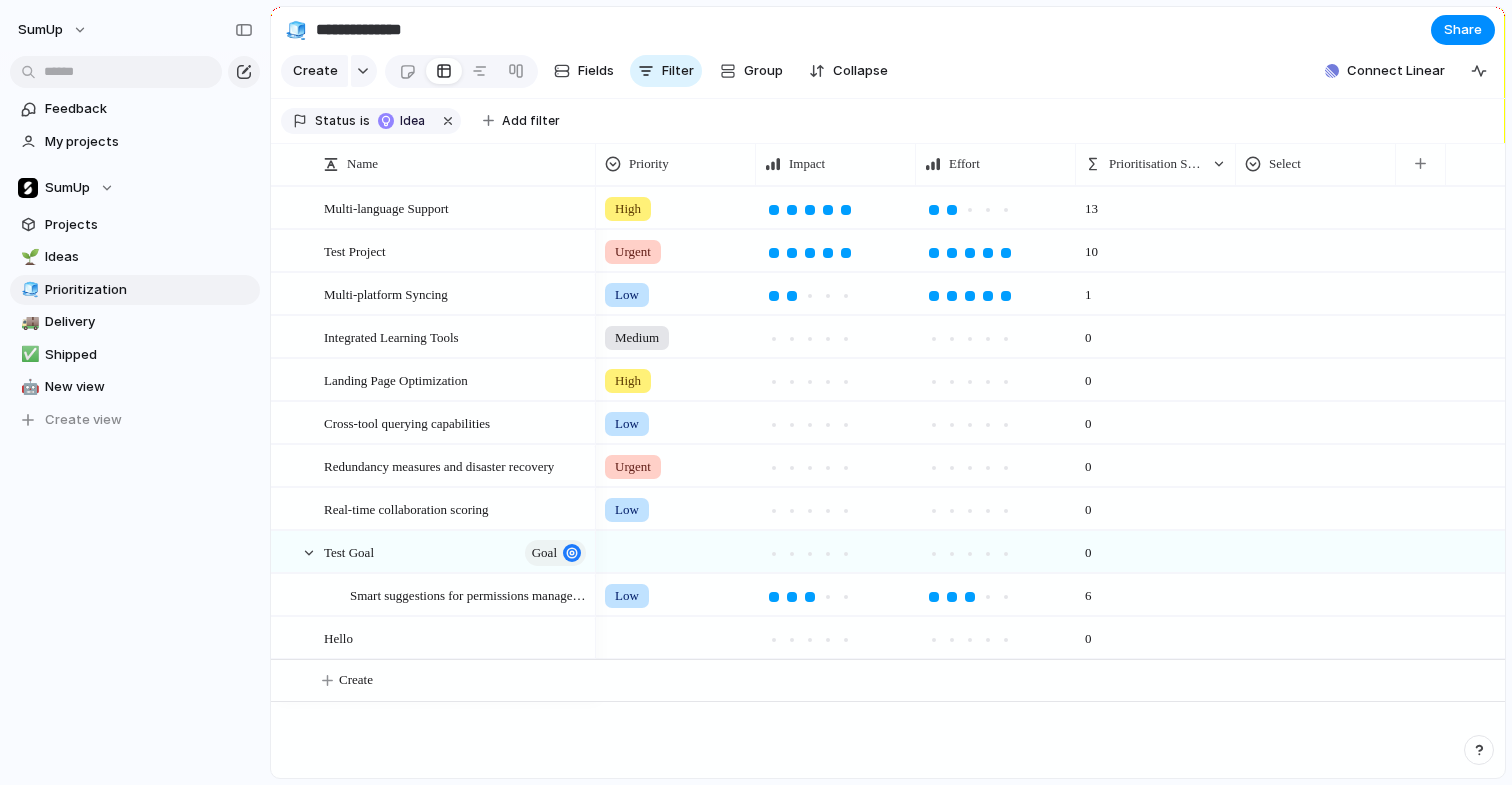 click at bounding box center (970, 210) 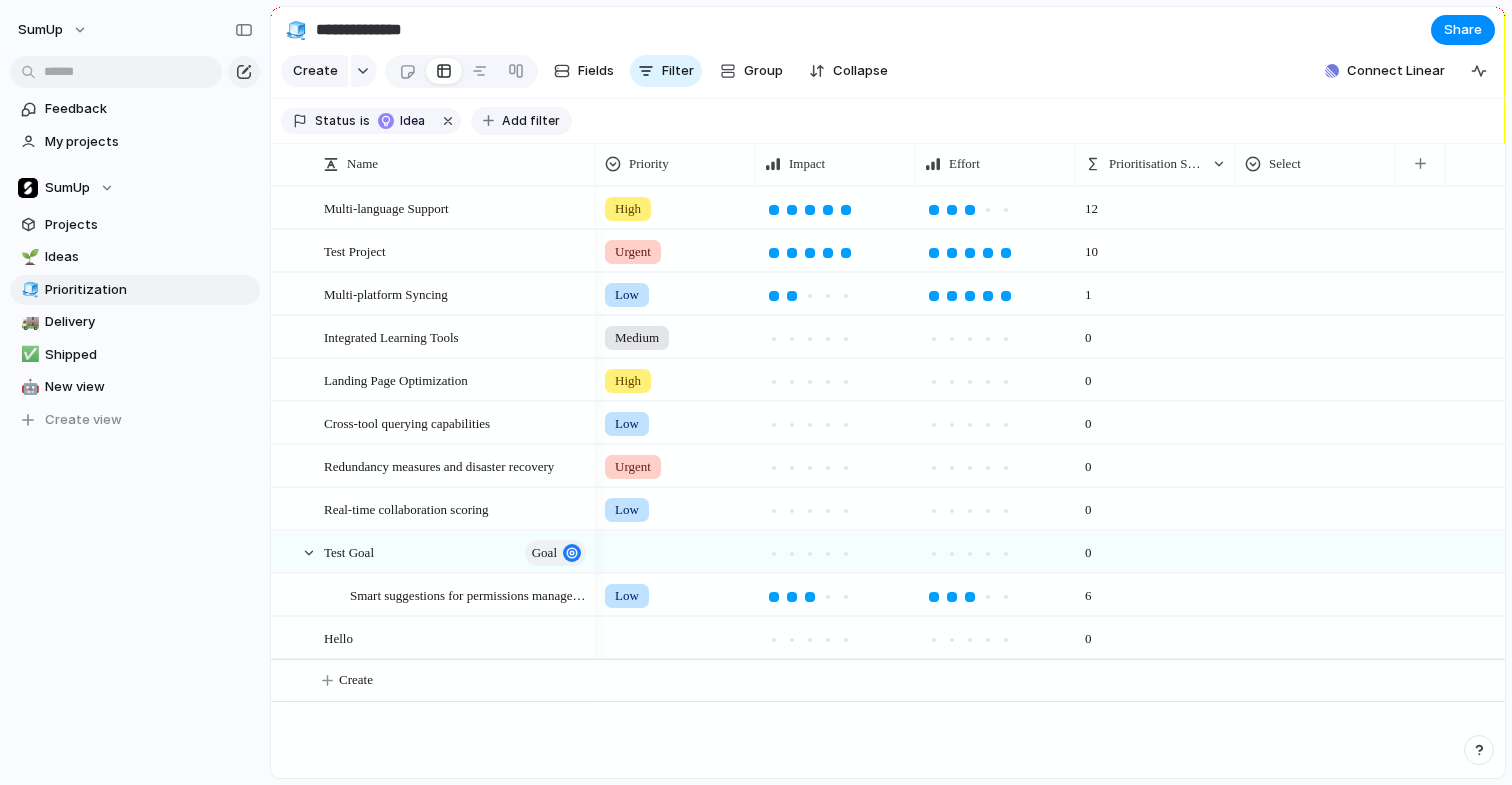 click on "Add filter" at bounding box center (531, 121) 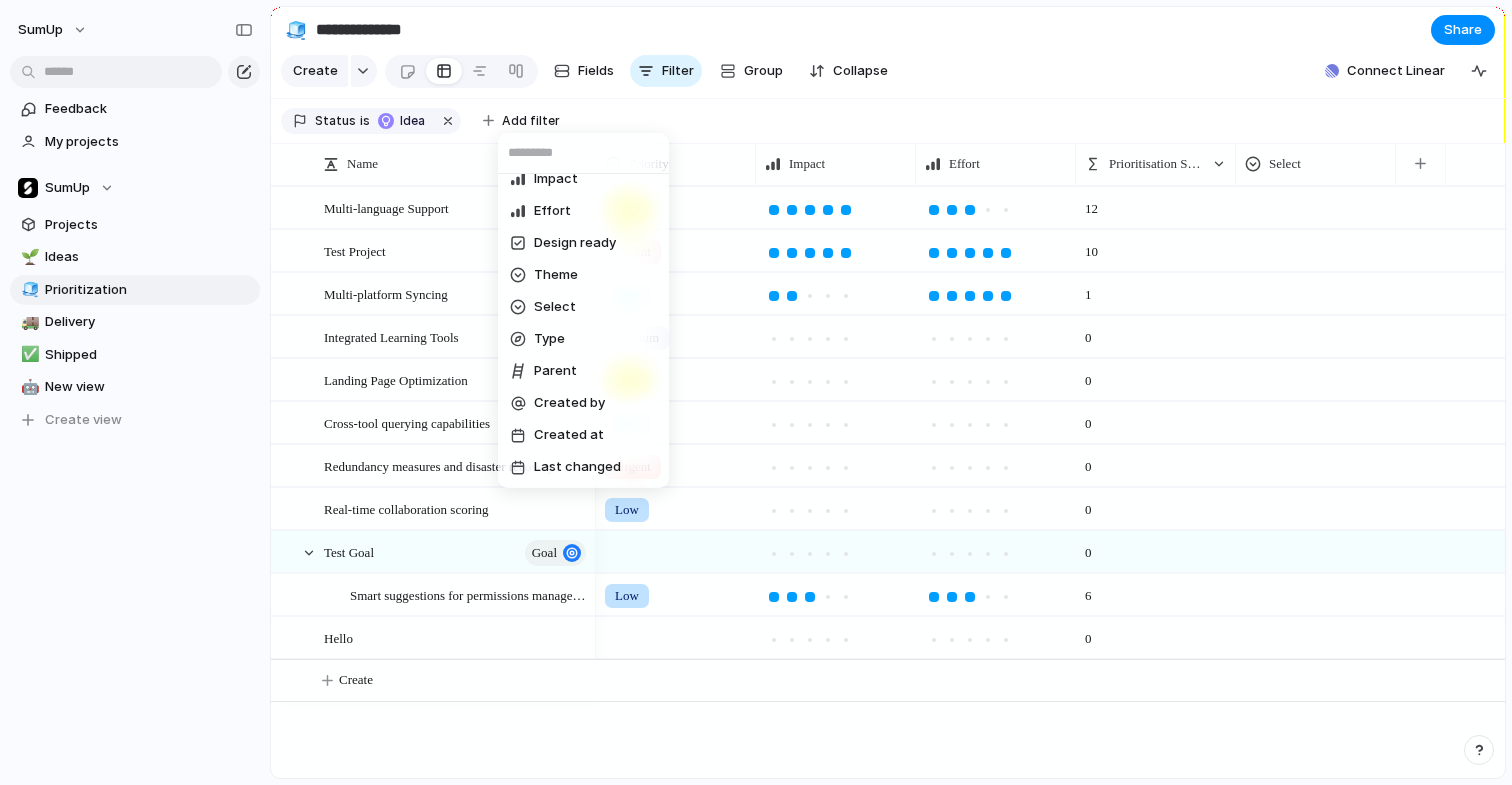 scroll, scrollTop: 0, scrollLeft: 0, axis: both 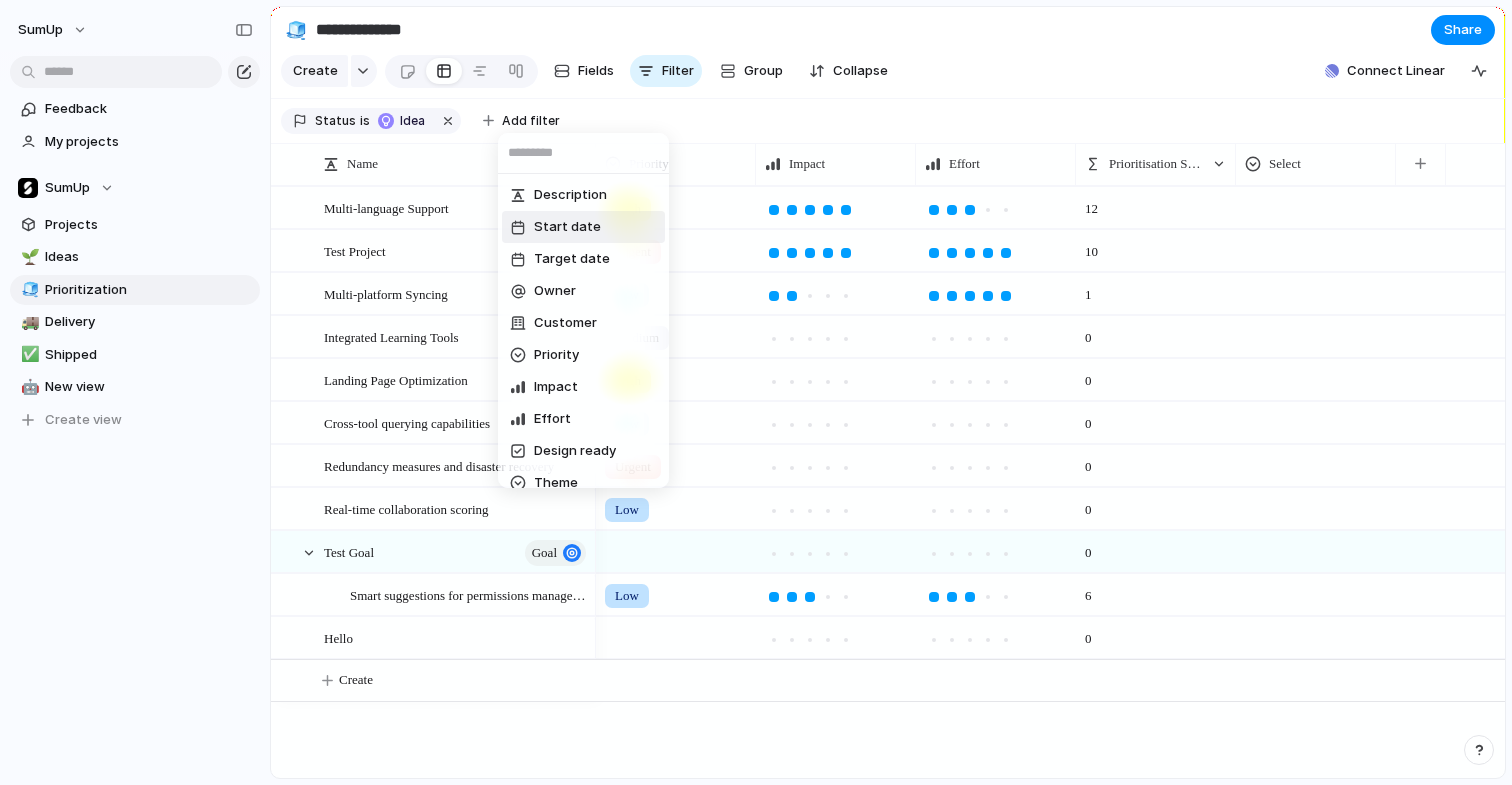 click on "Start date" at bounding box center [567, 227] 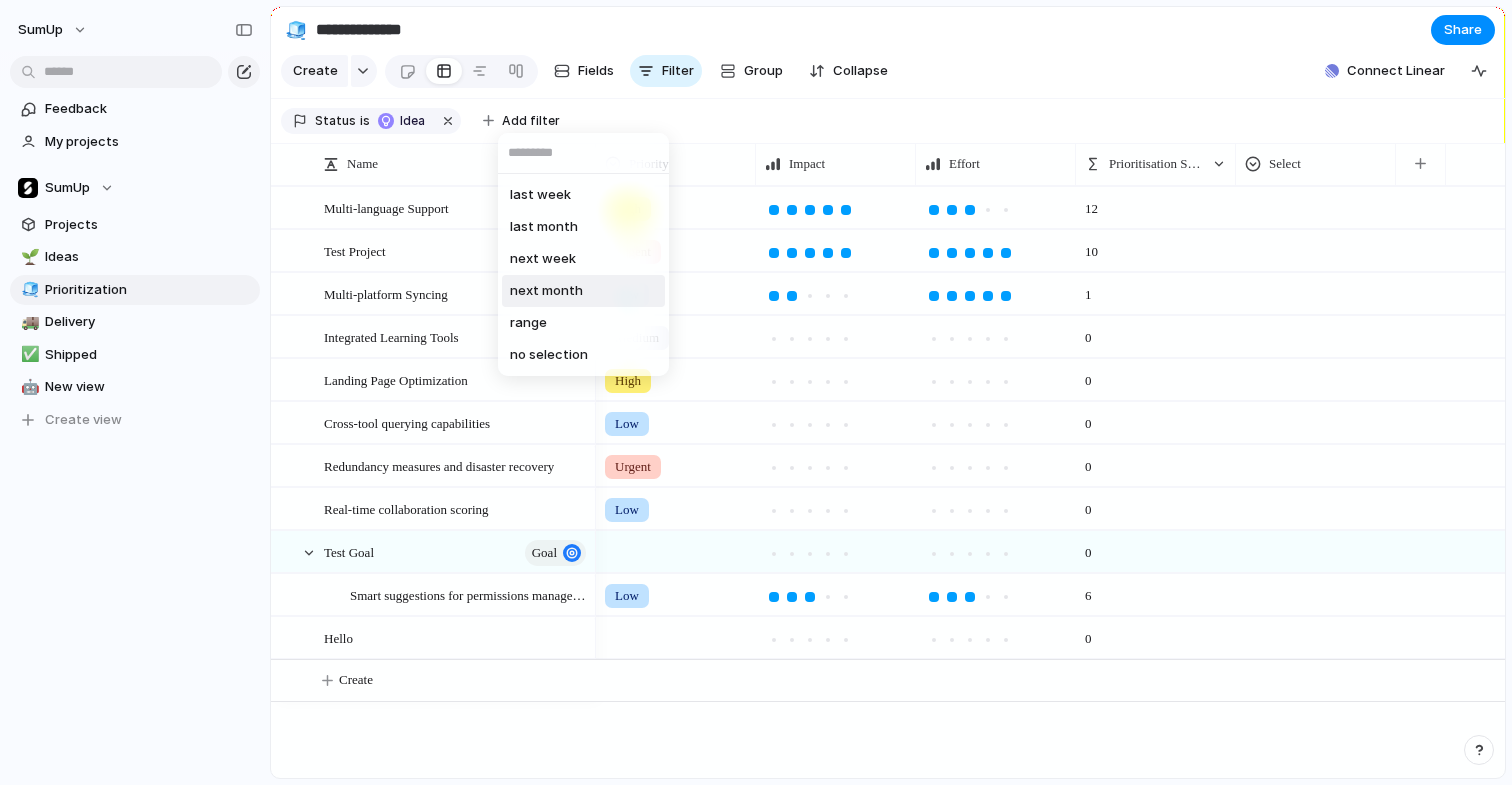 click on "next month" at bounding box center (583, 291) 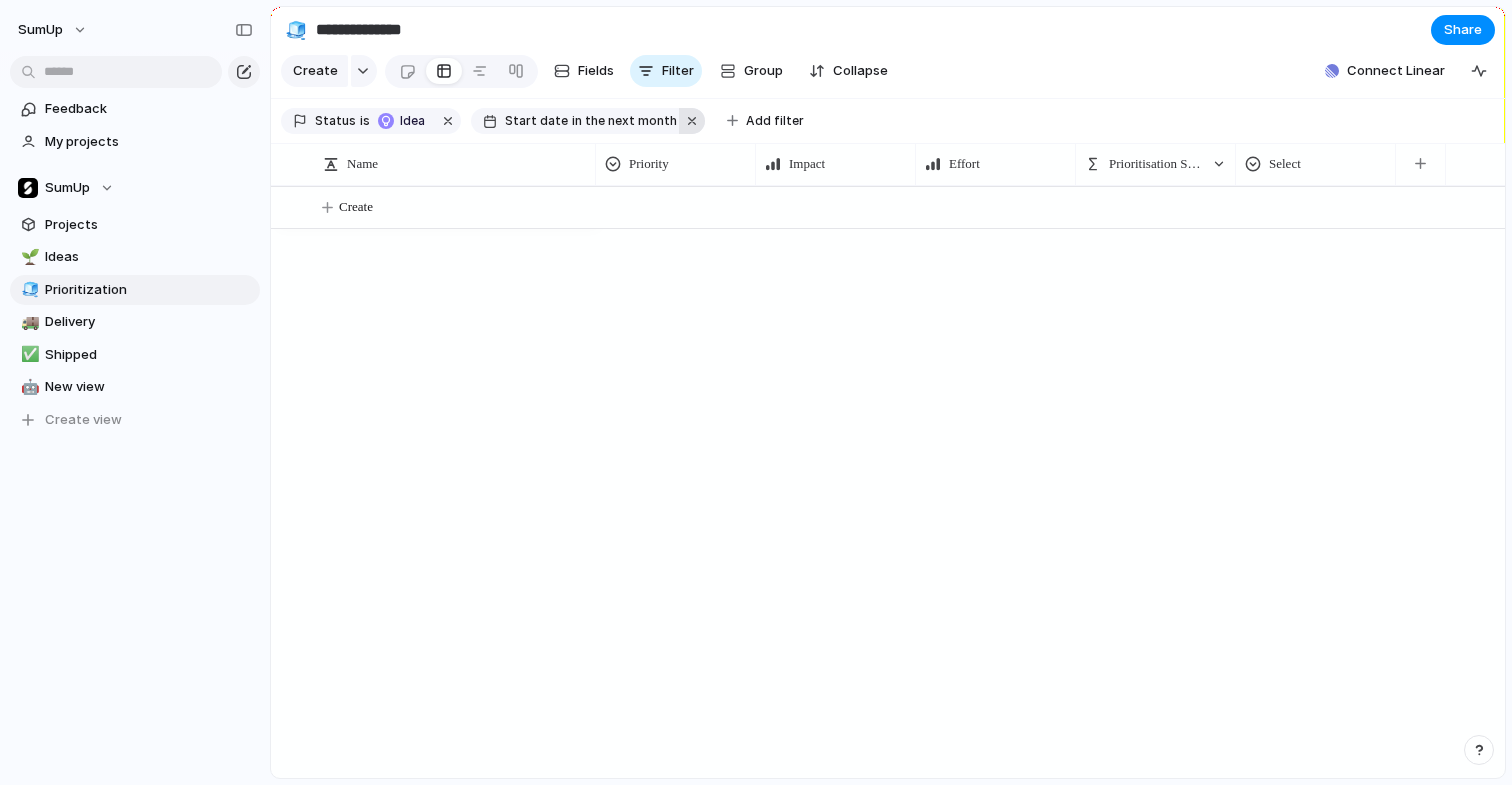 click at bounding box center (692, 121) 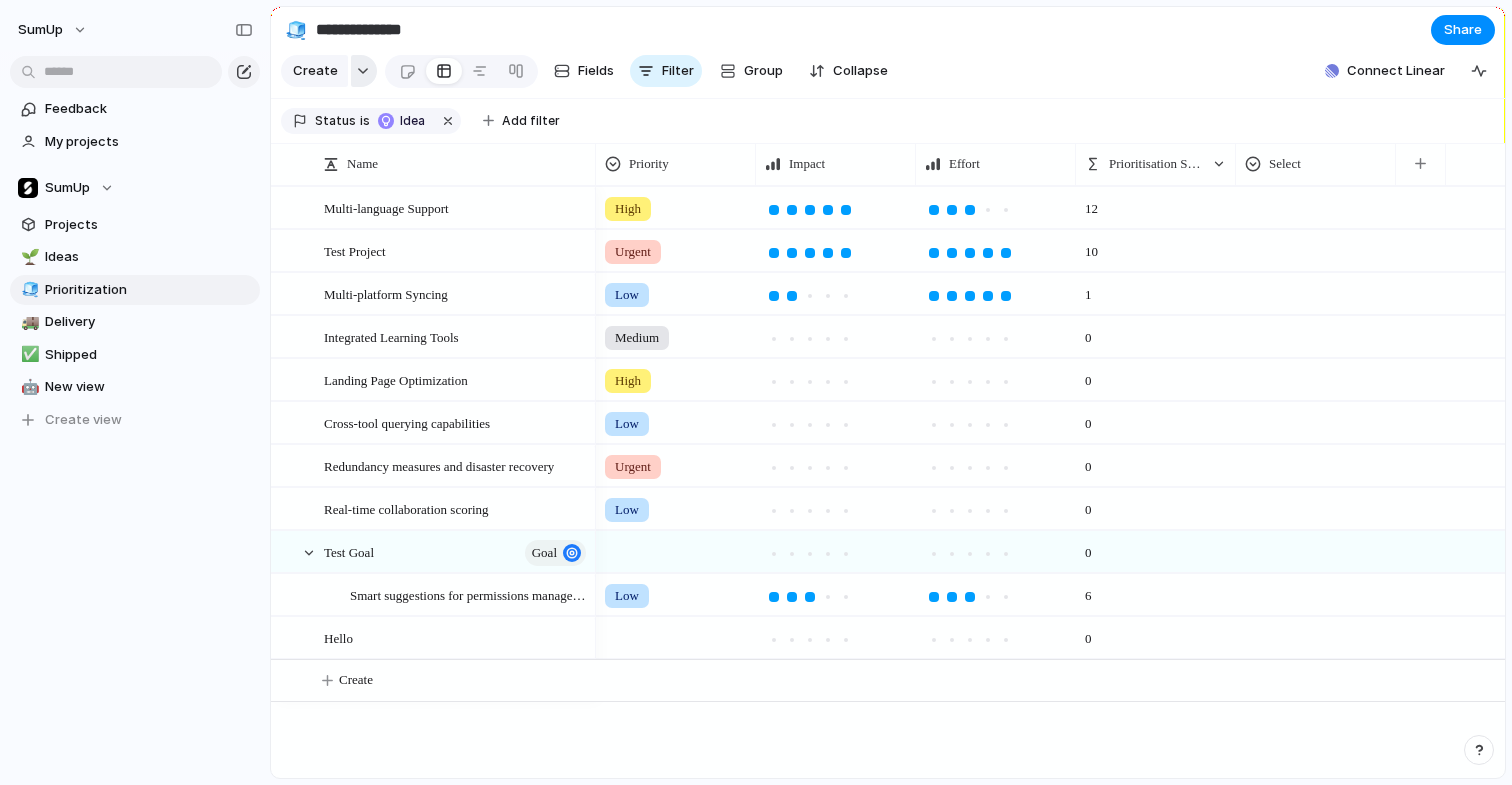click at bounding box center (364, 71) 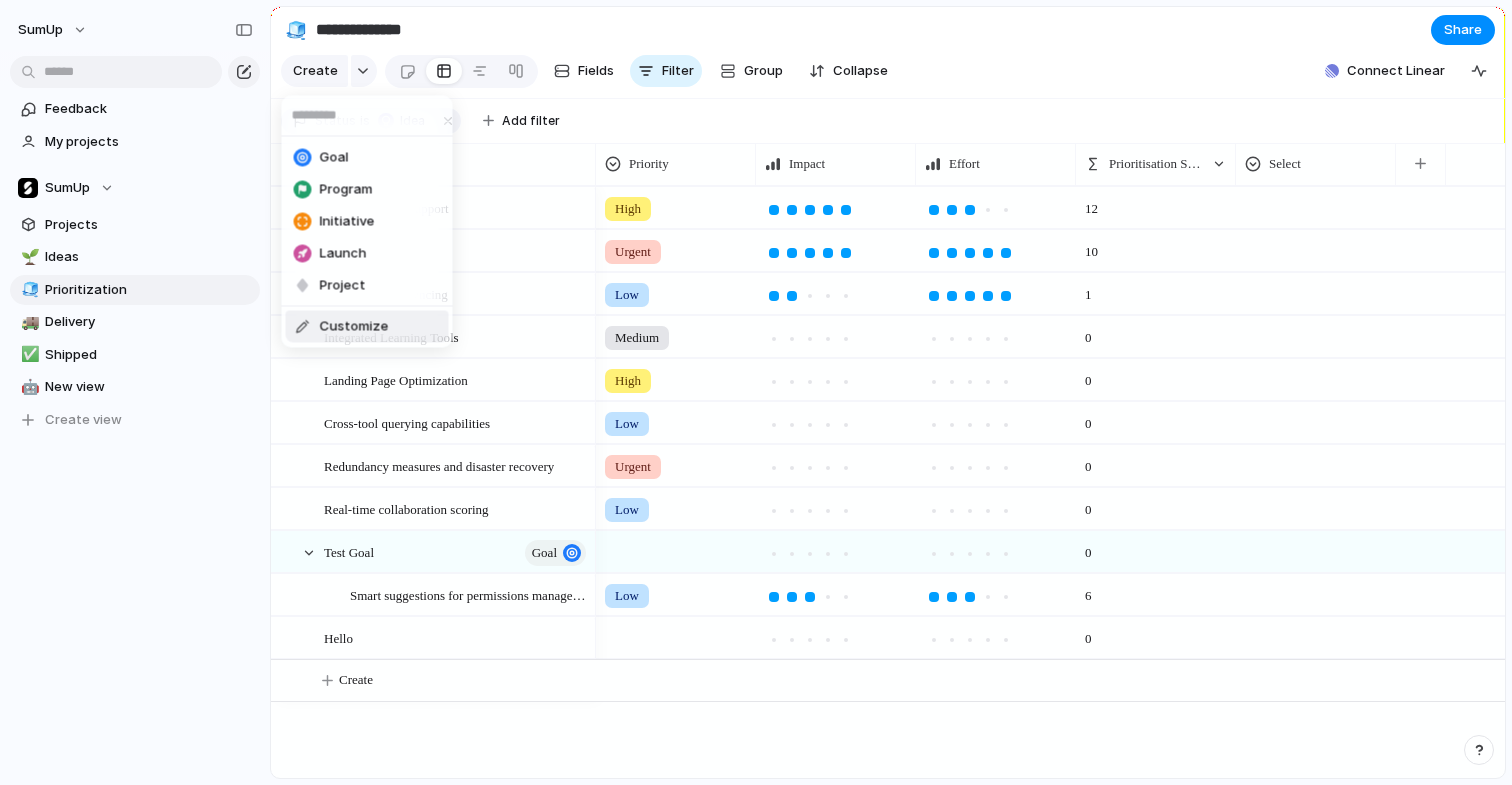 click on "Customize" at bounding box center (354, 327) 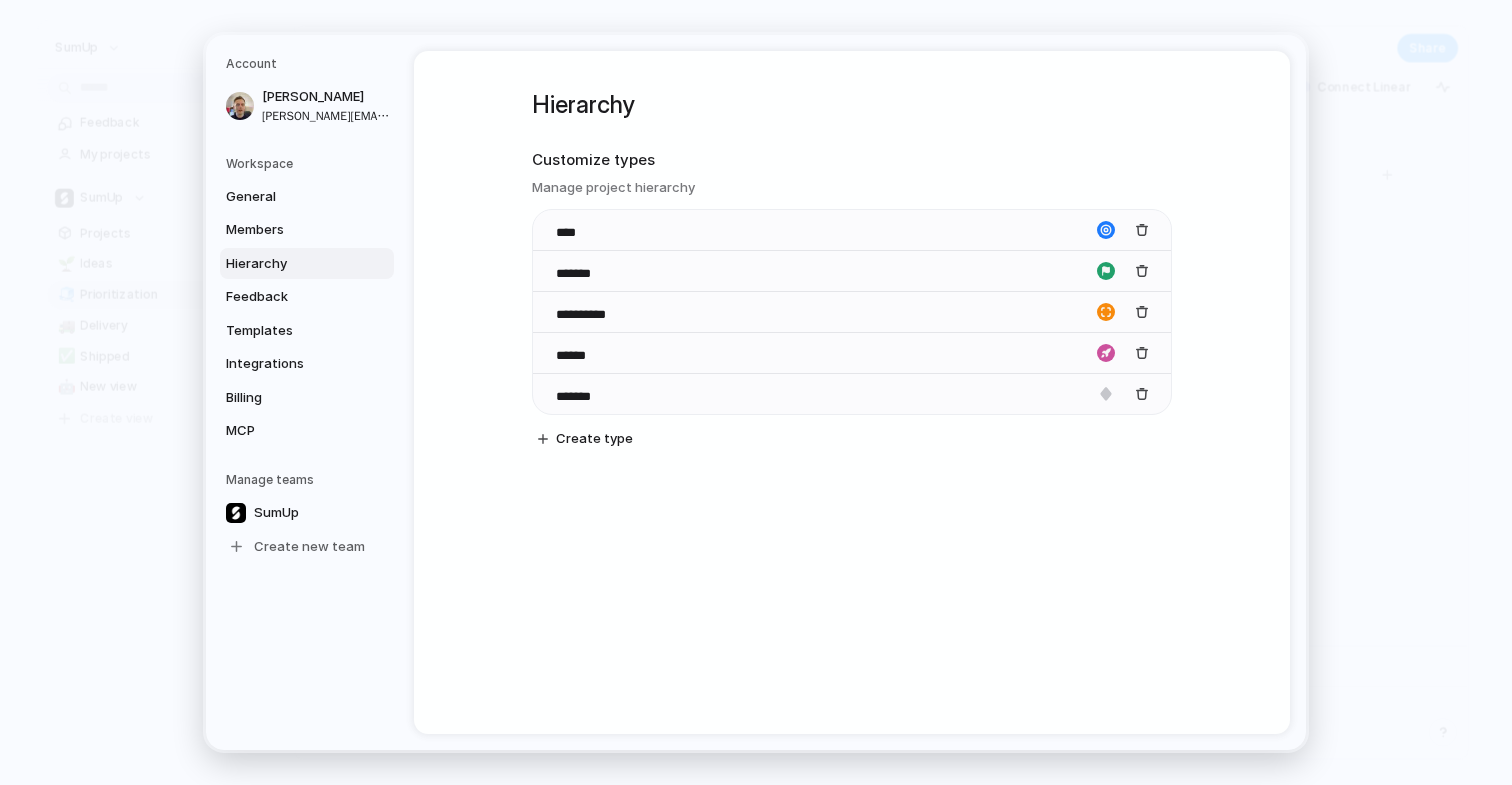 click on "Workspace" at bounding box center [310, 164] 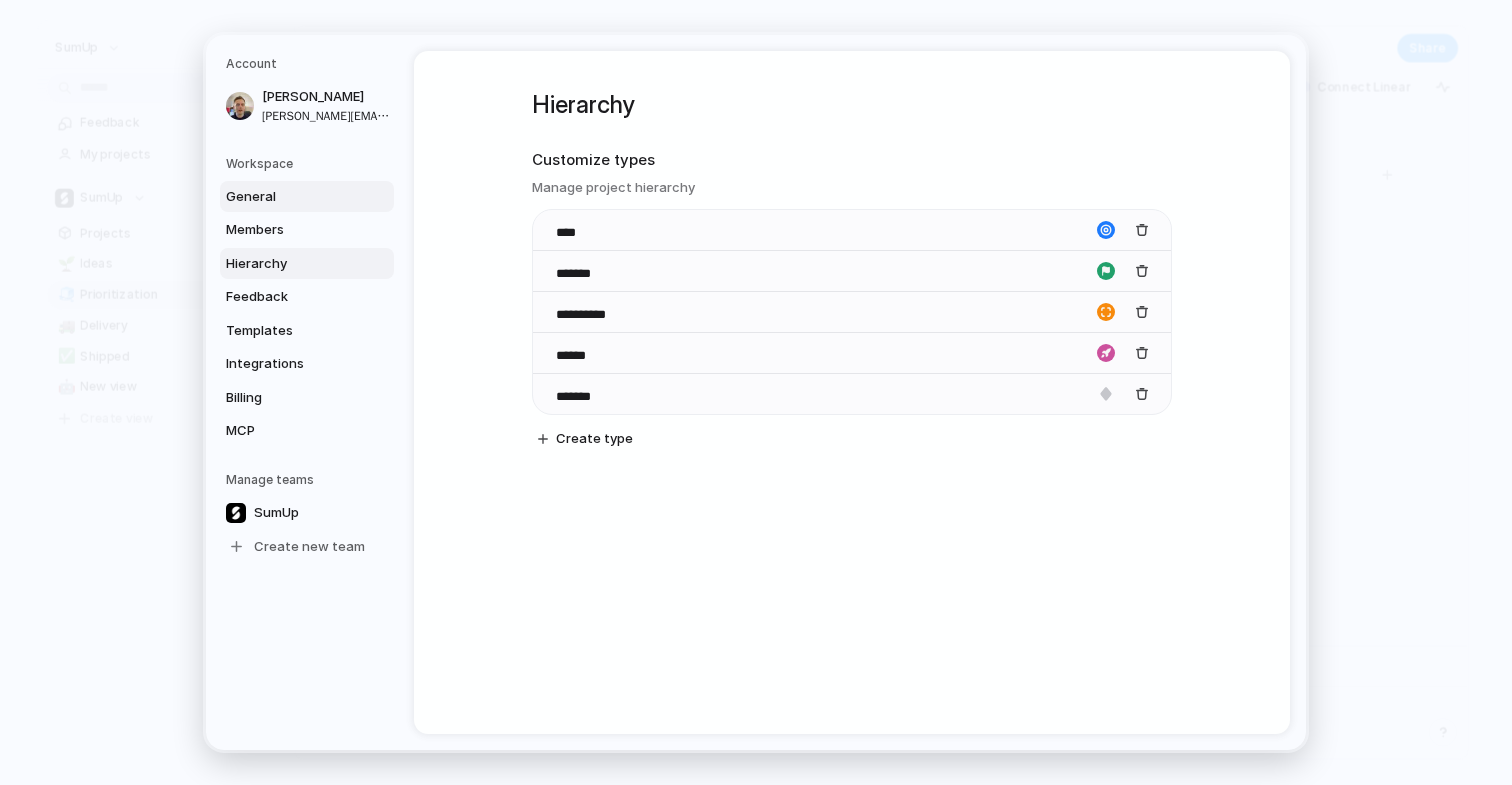 click on "General" at bounding box center (307, 197) 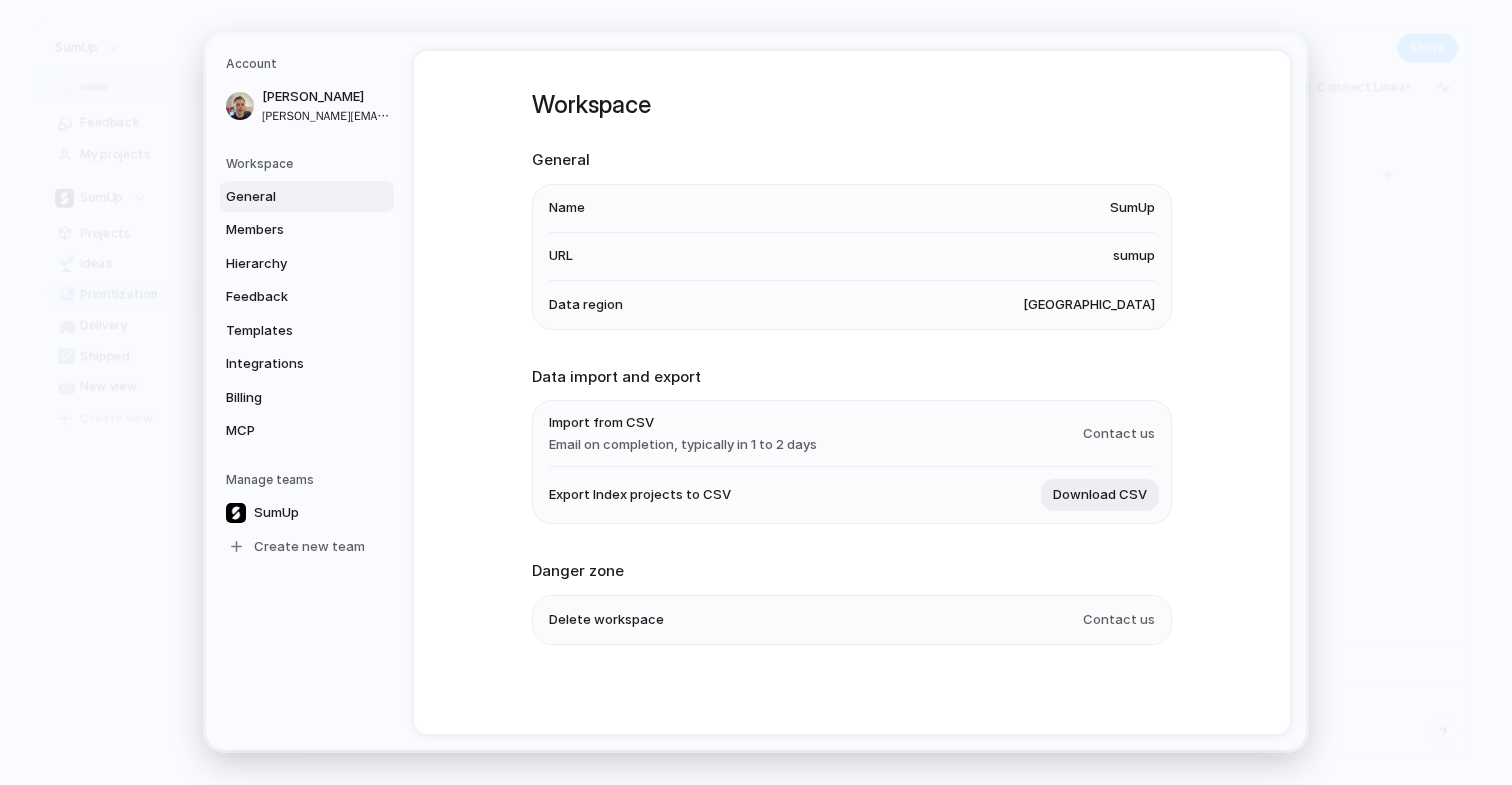 click on "Danger zone" at bounding box center (852, 571) 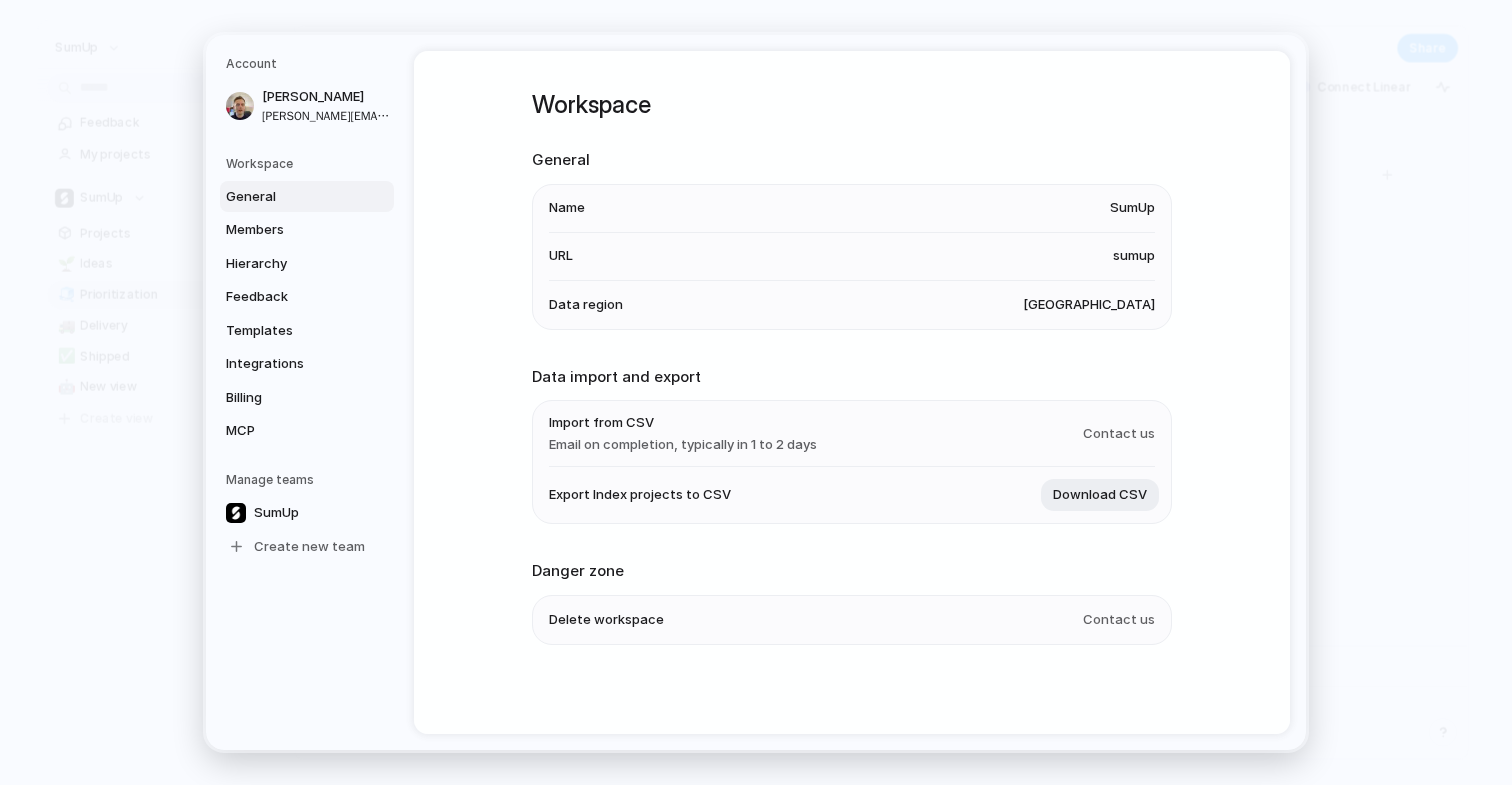 click on "Data region" at bounding box center (586, 305) 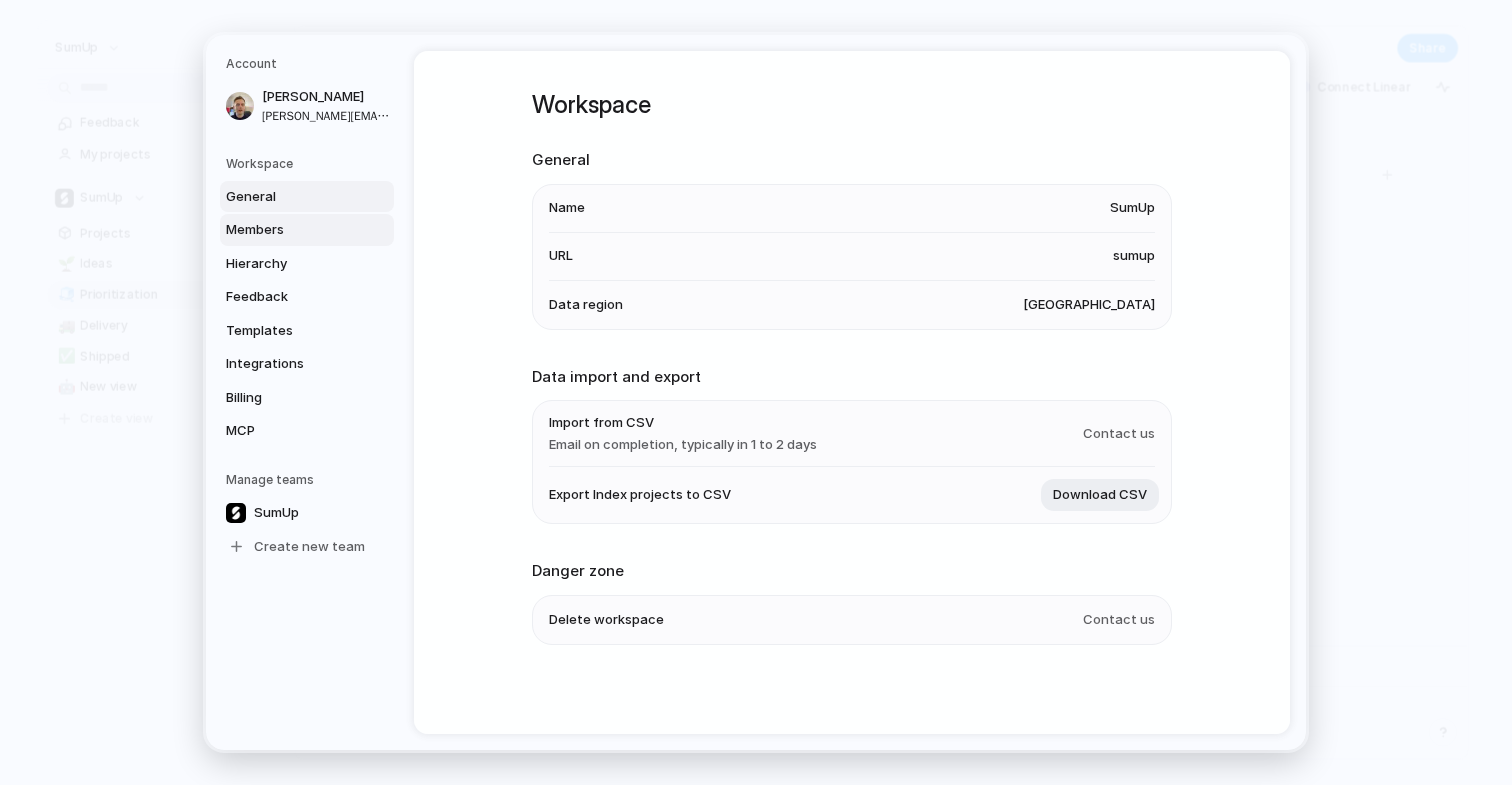 click on "Members" at bounding box center (290, 230) 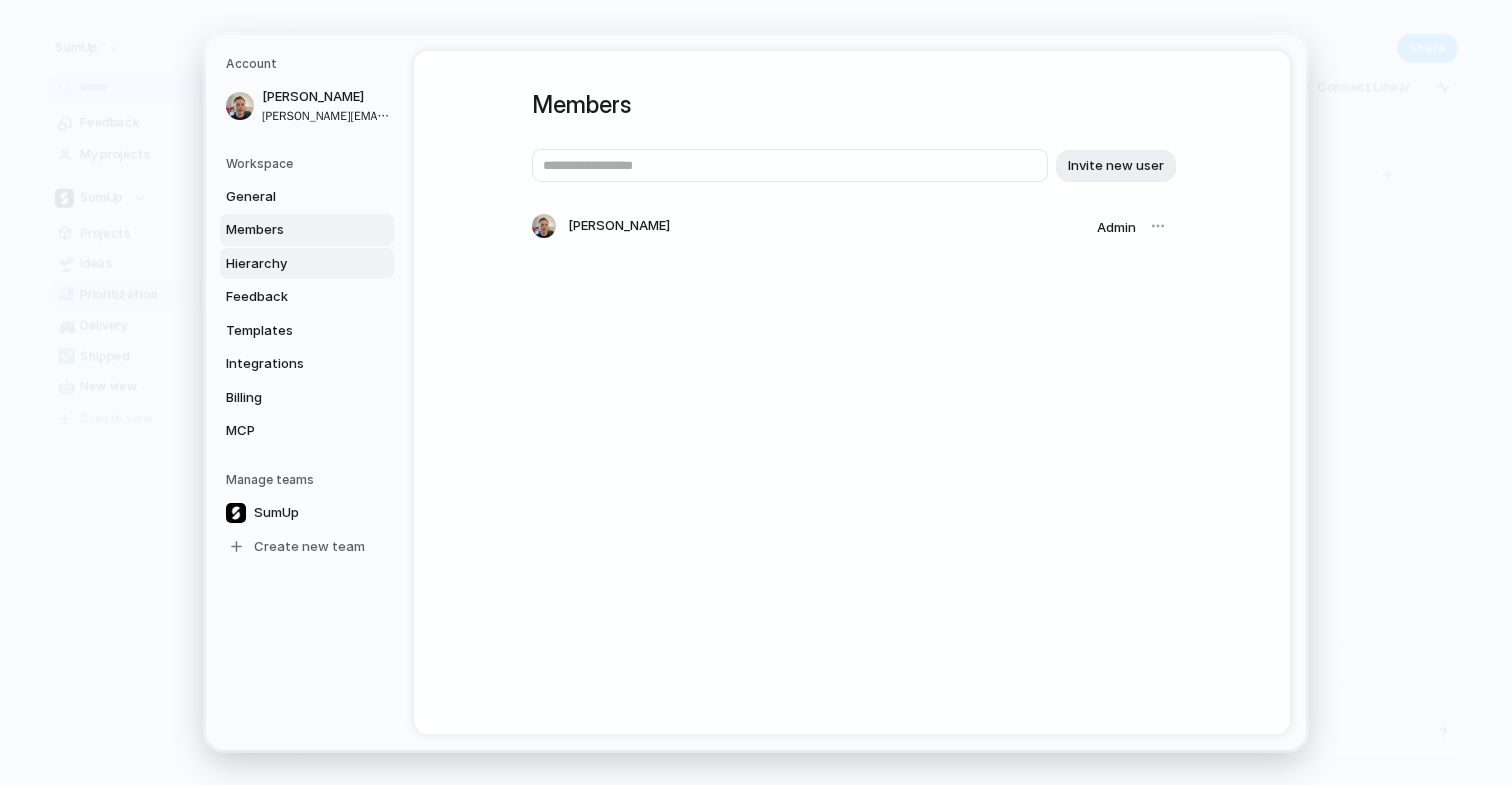 click on "Hierarchy" at bounding box center (290, 264) 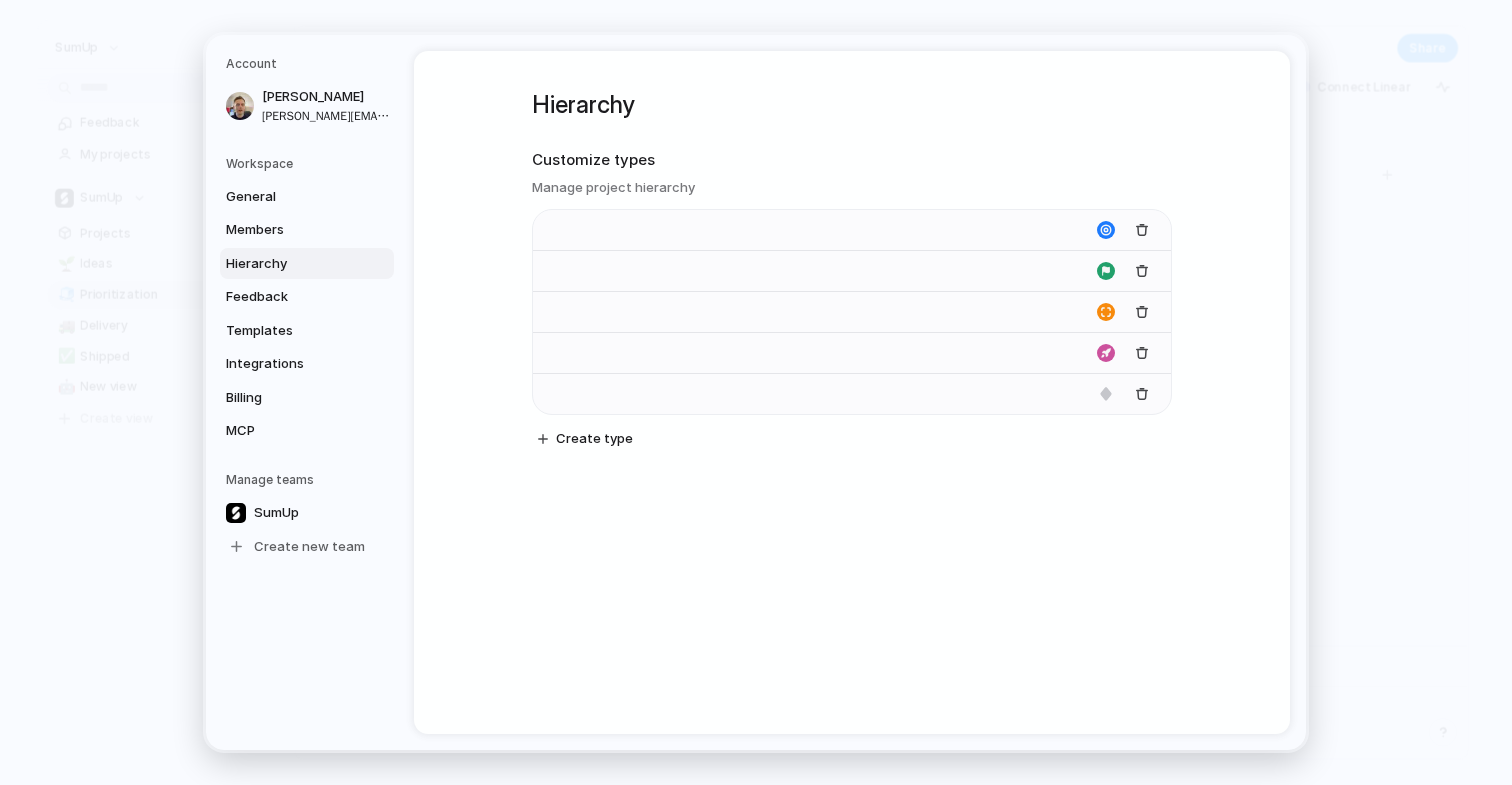 type on "****" 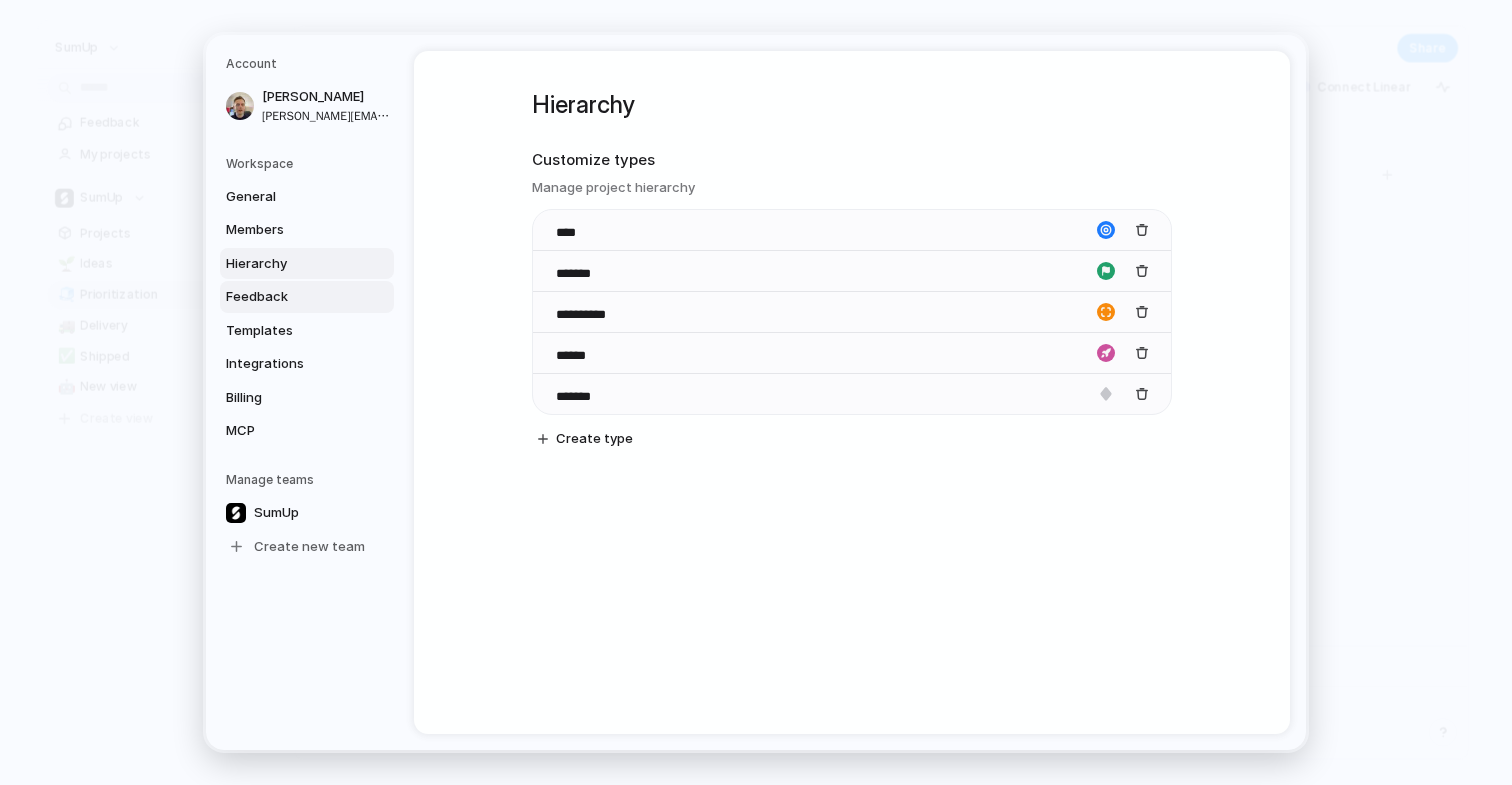 click on "Feedback" at bounding box center (290, 297) 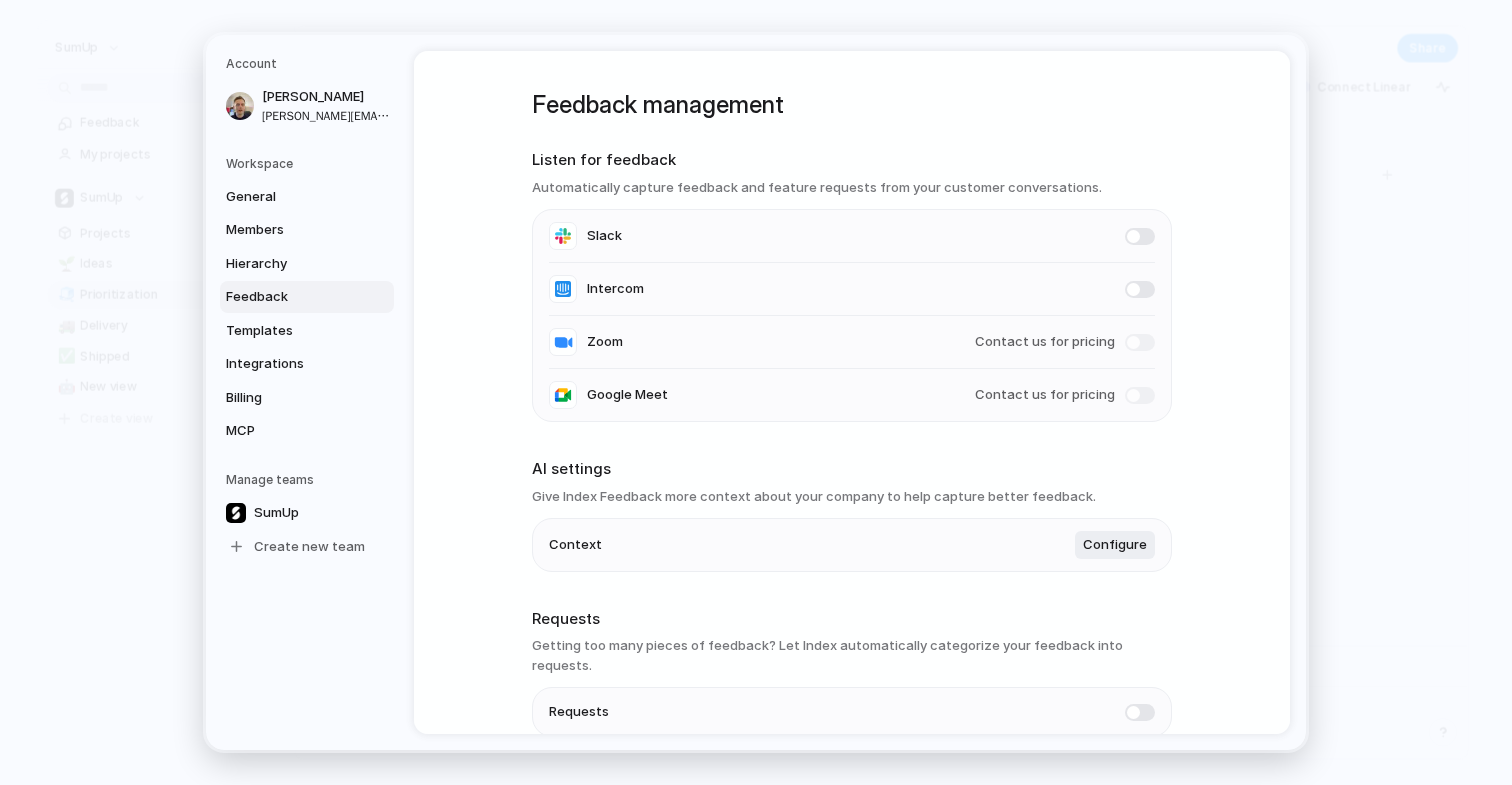 scroll, scrollTop: 15, scrollLeft: 0, axis: vertical 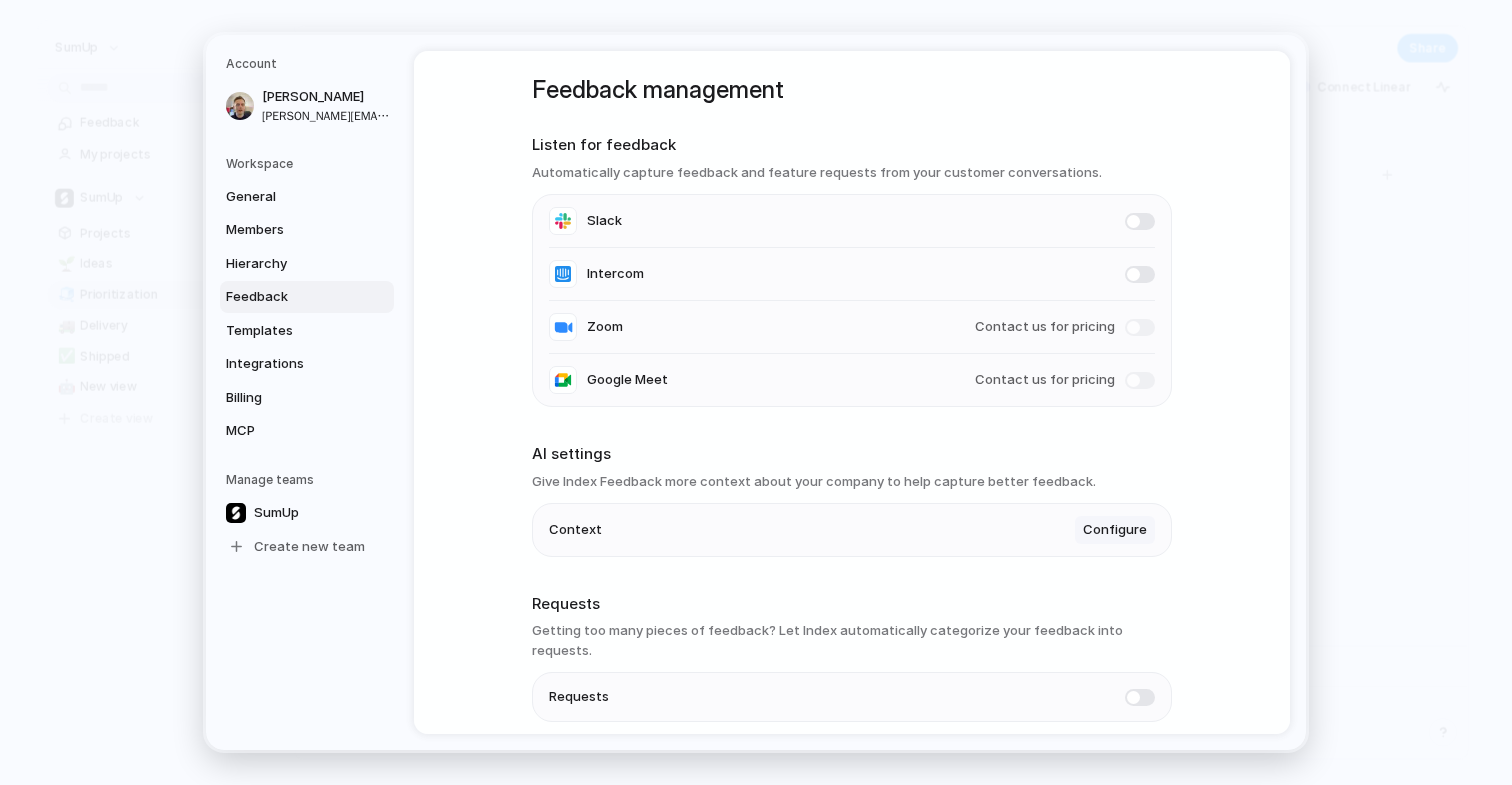 click on "Configure" at bounding box center (1115, 530) 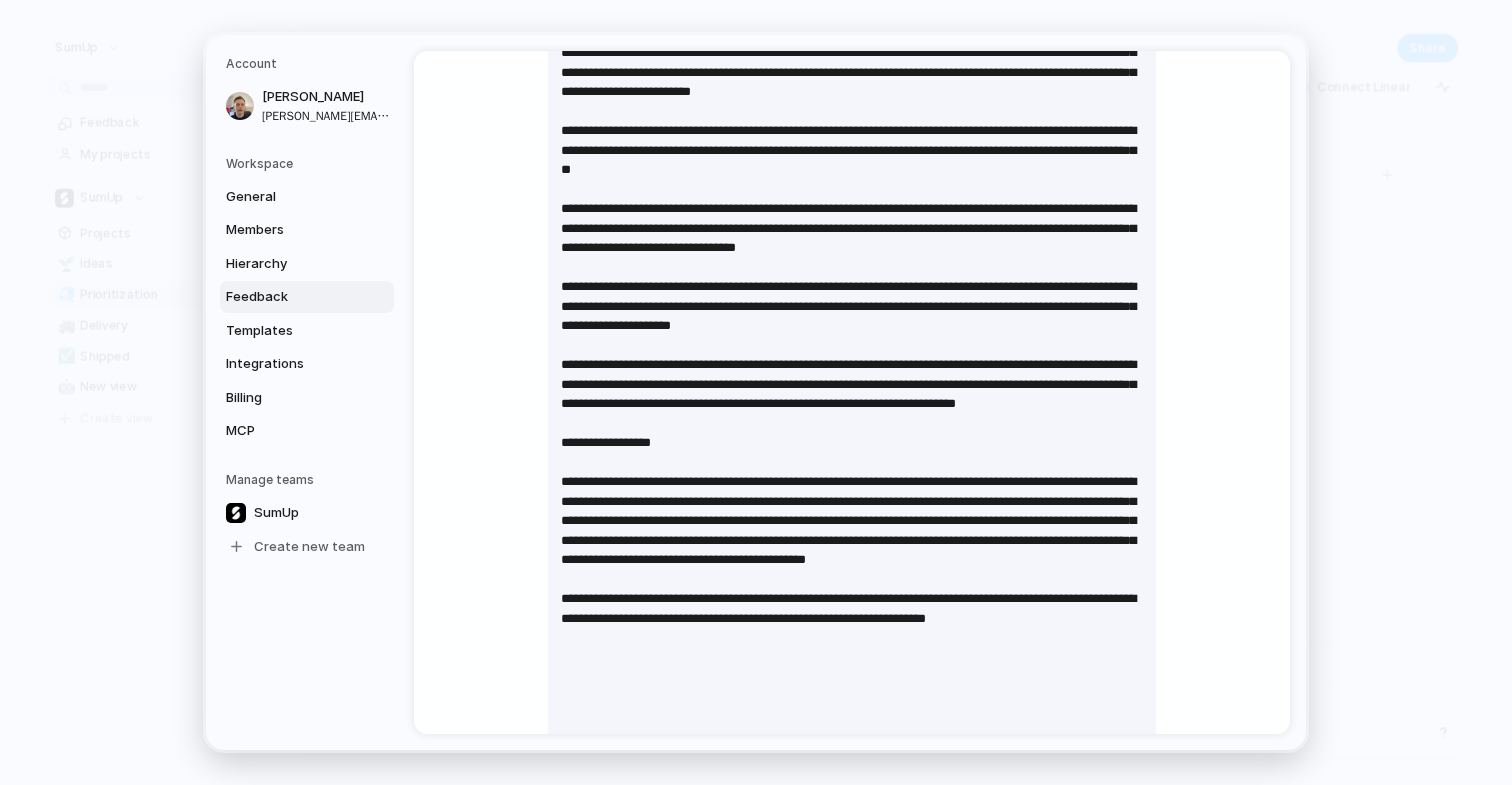 scroll, scrollTop: 764, scrollLeft: 0, axis: vertical 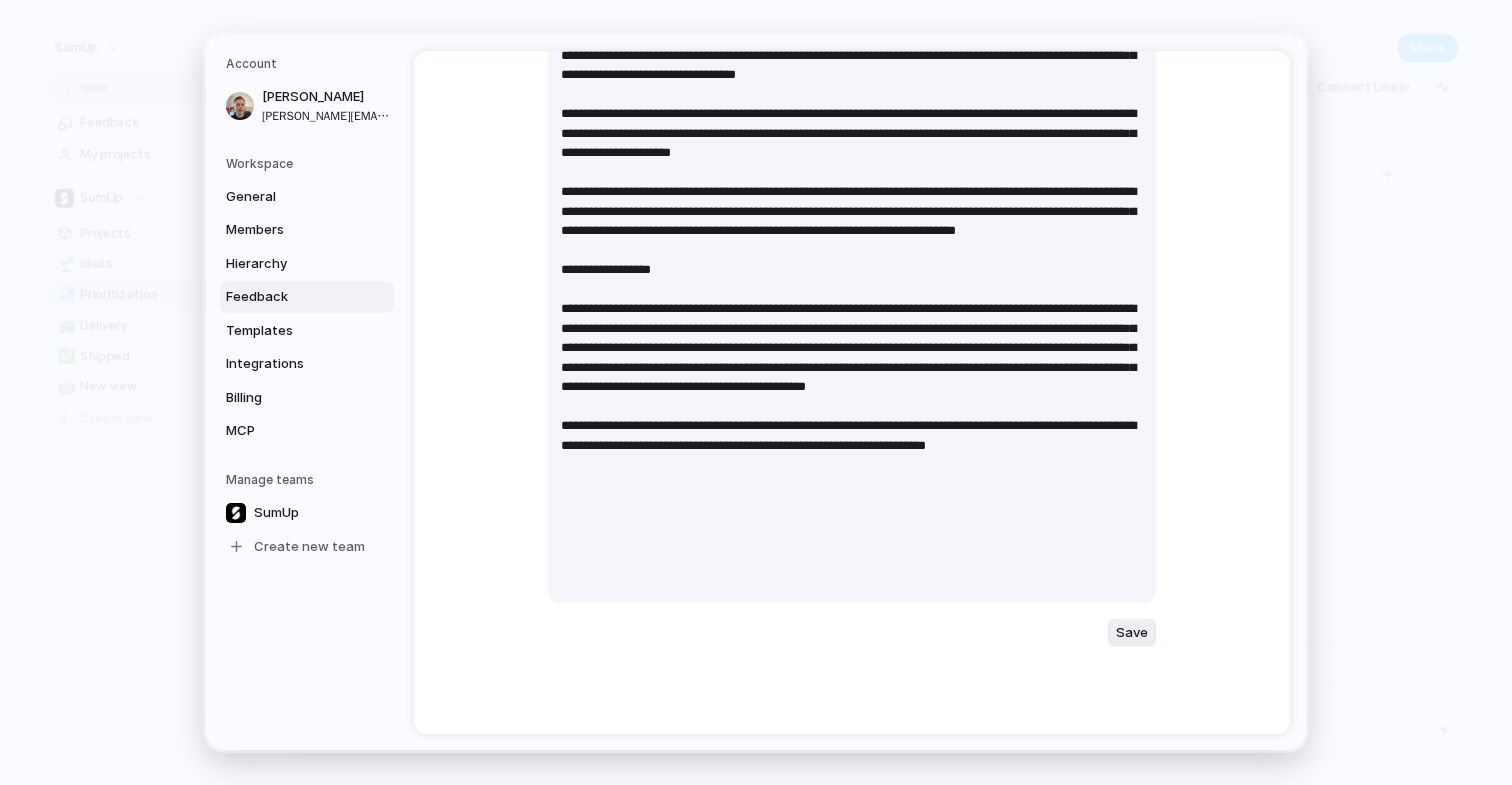 click on "Feedback" at bounding box center [290, 297] 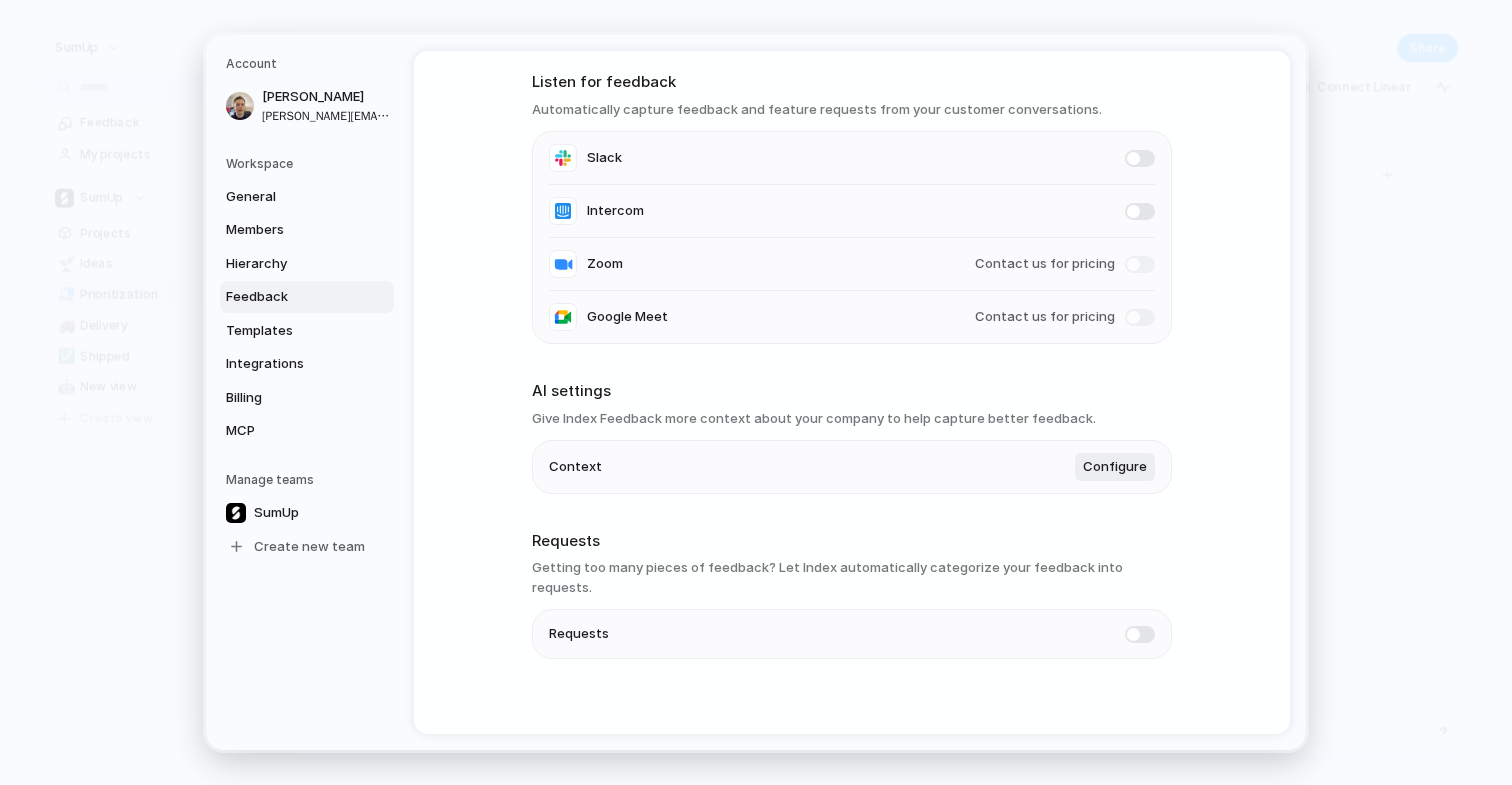 click at bounding box center (1140, 634) 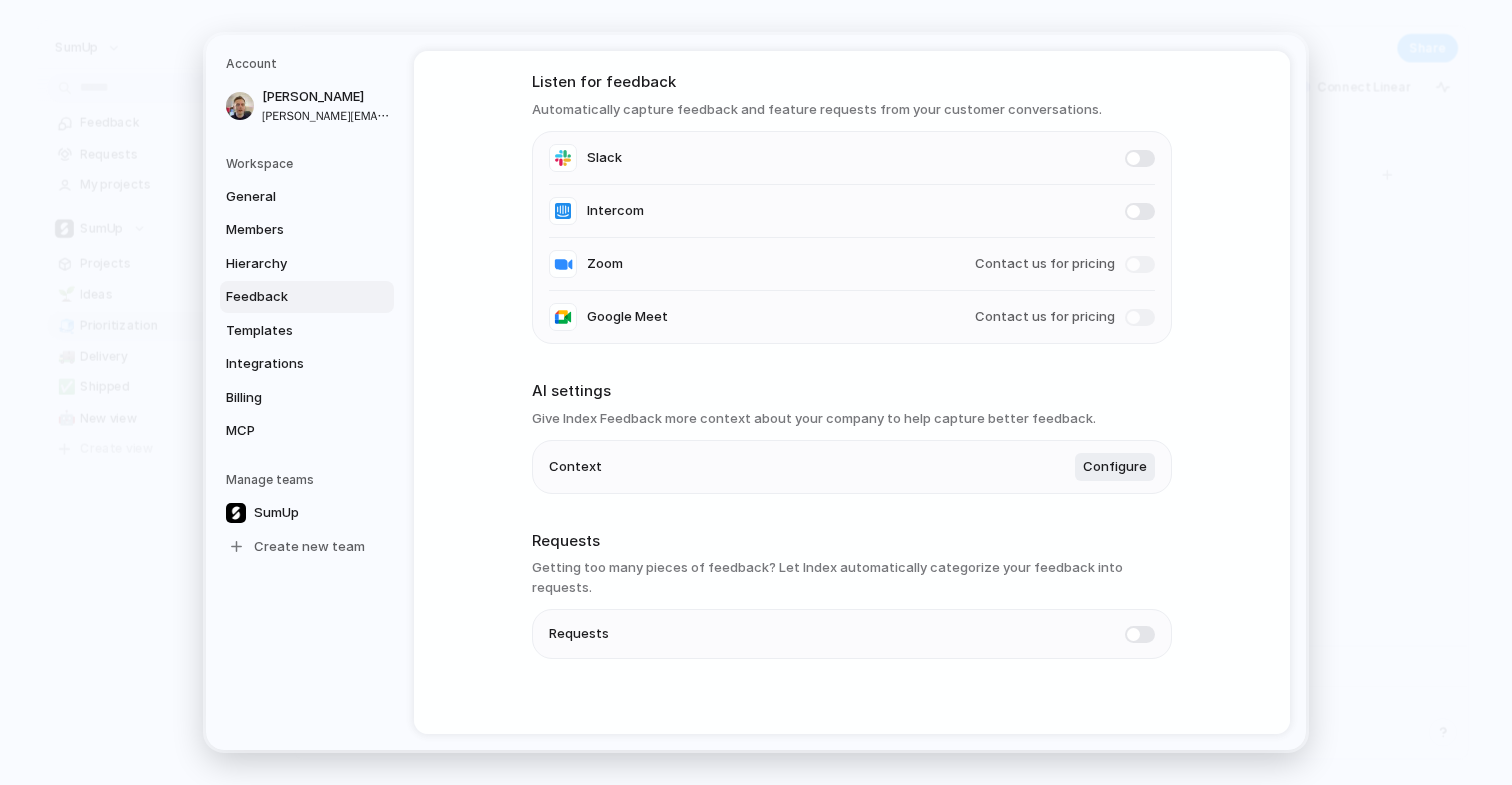 click at bounding box center (1140, 634) 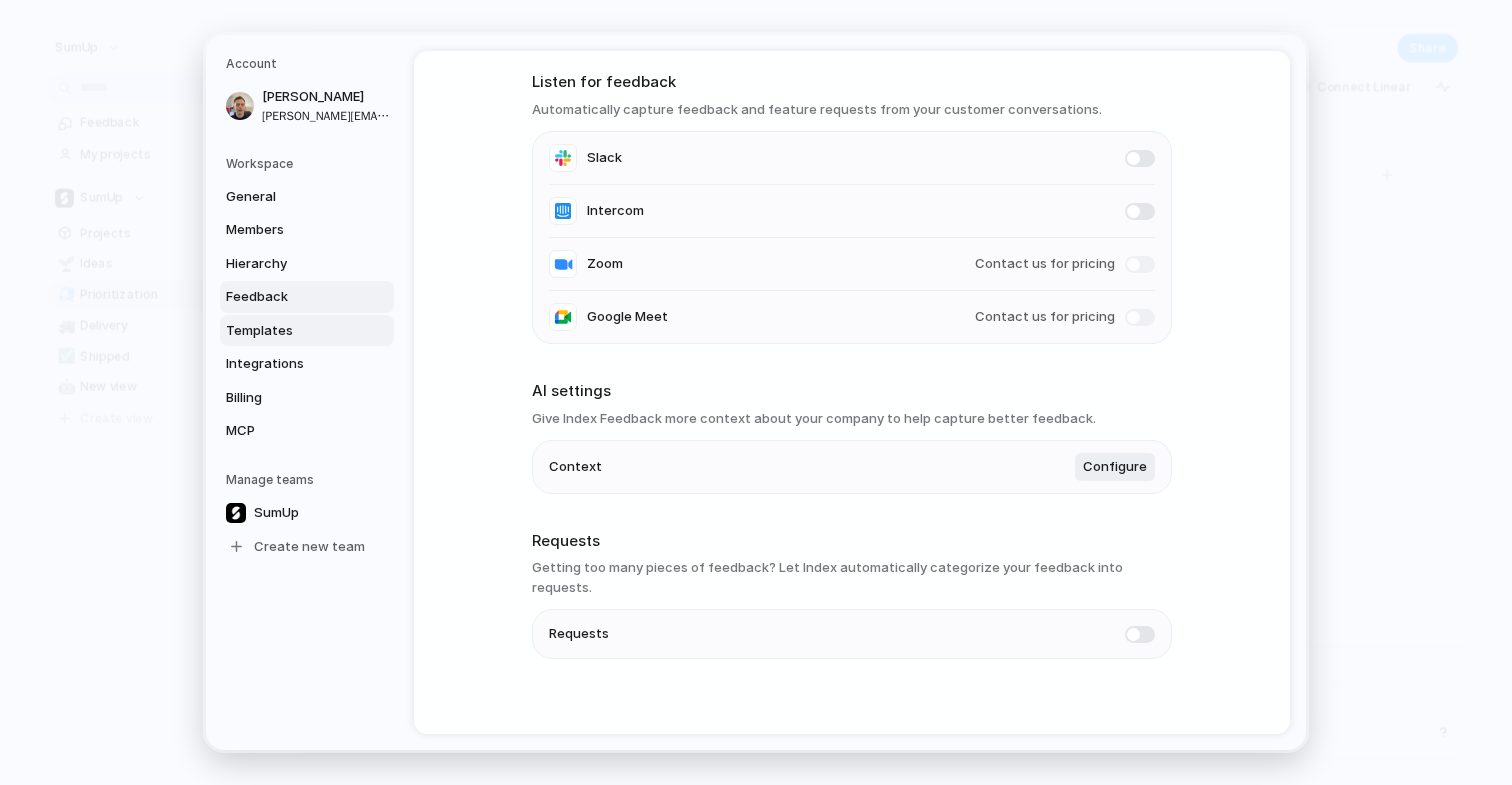 click on "Templates" at bounding box center (307, 331) 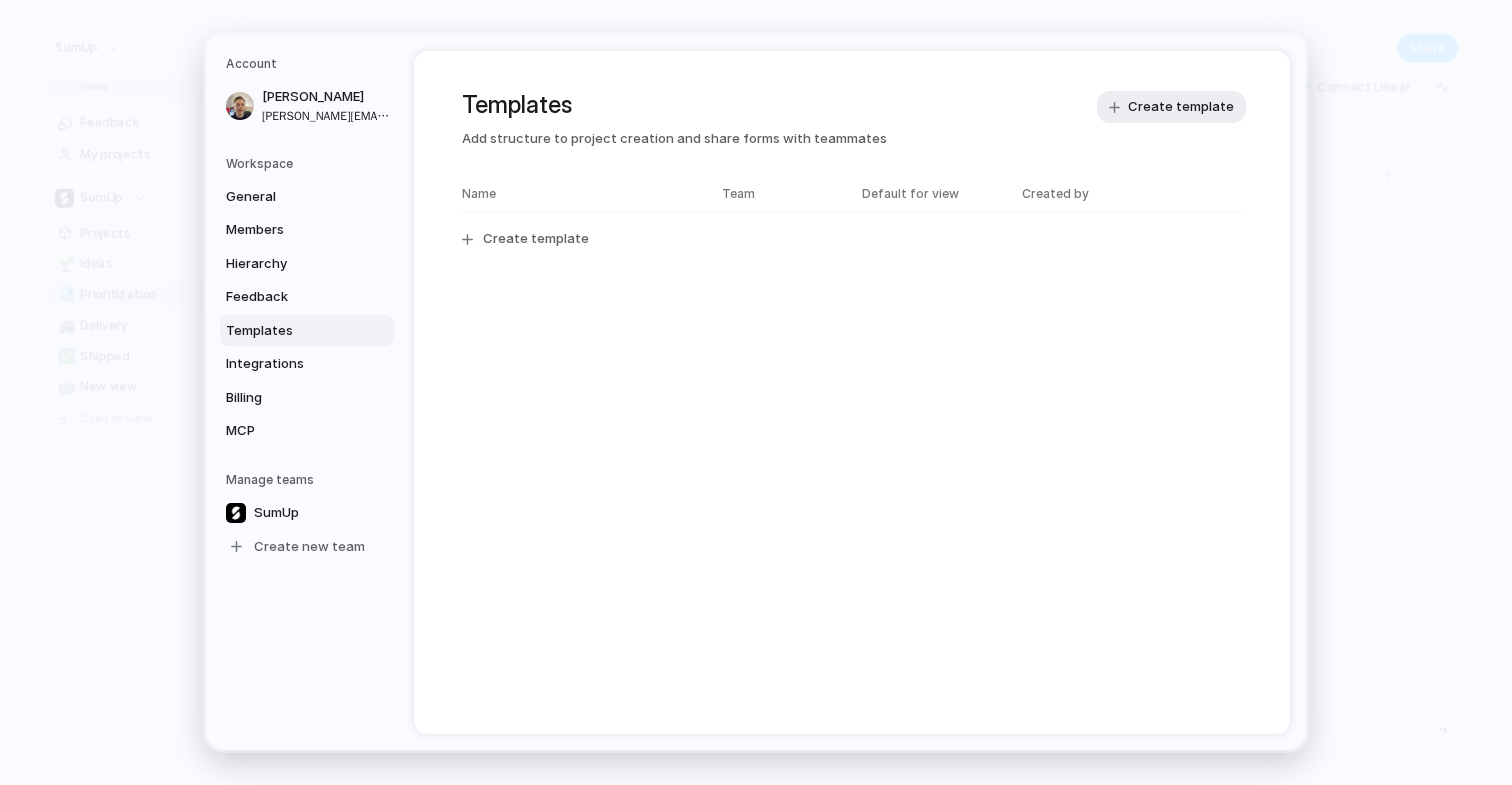 scroll, scrollTop: 0, scrollLeft: 0, axis: both 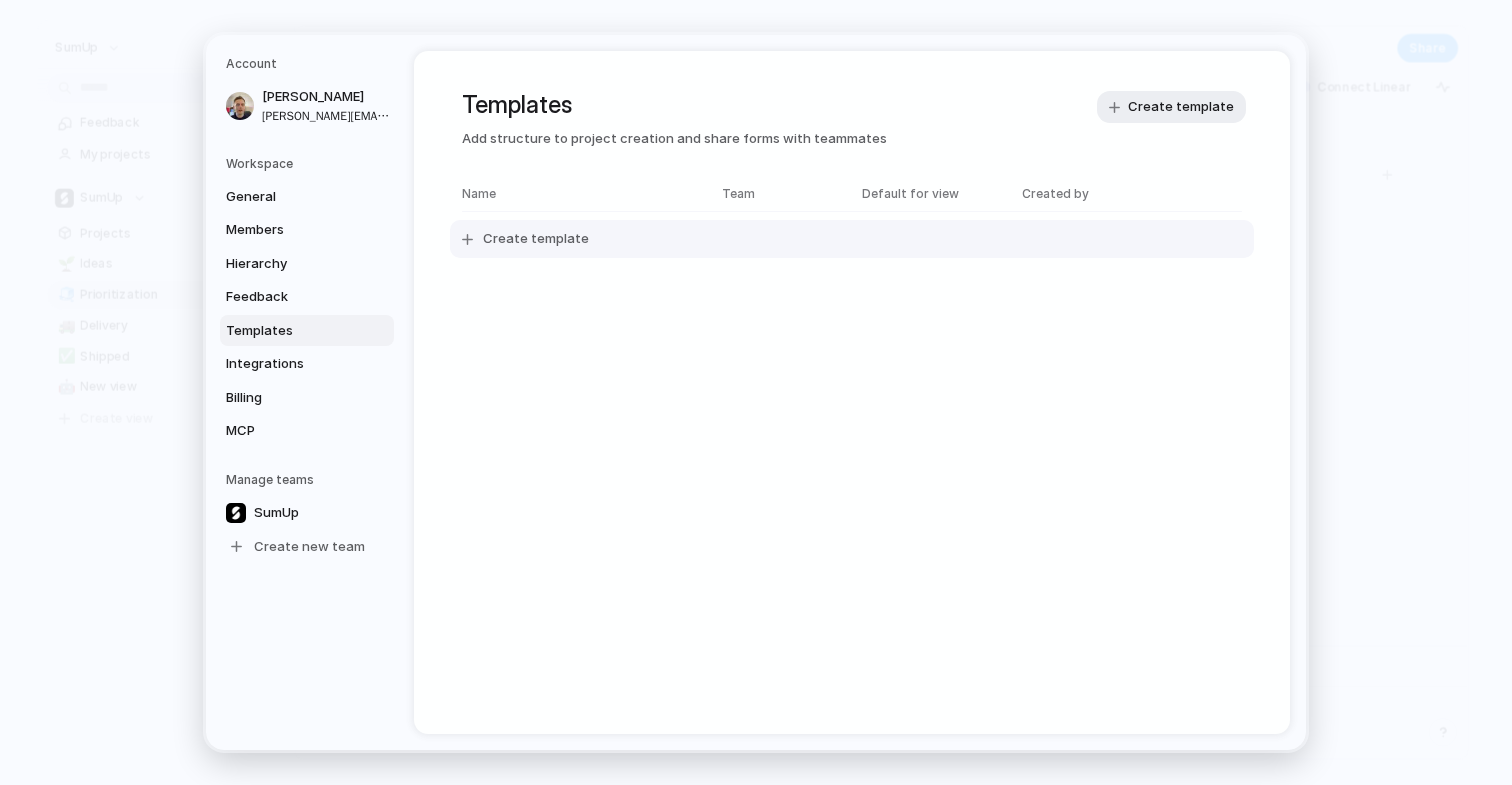 click on "Create template" at bounding box center (852, 239) 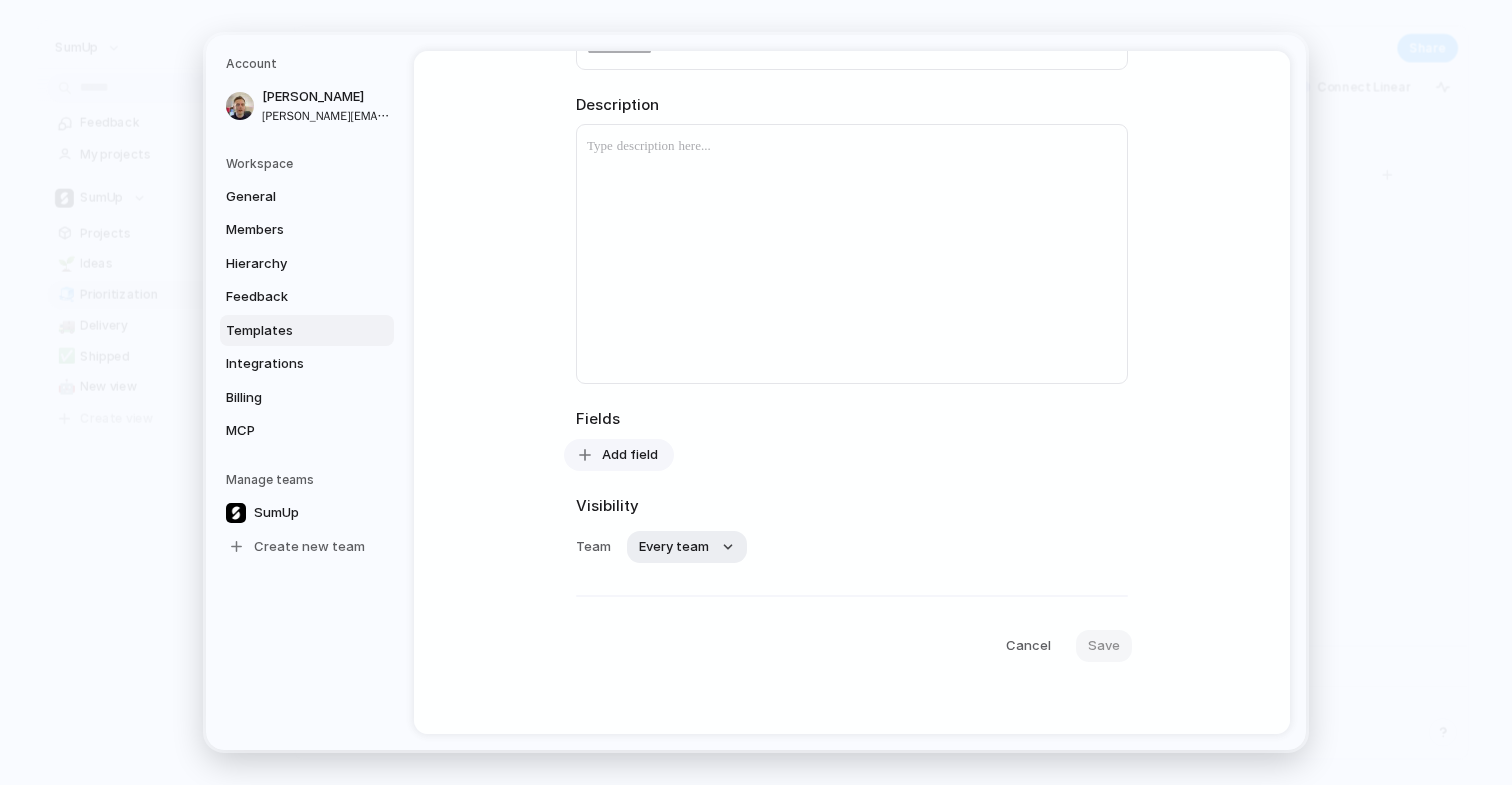 scroll, scrollTop: 0, scrollLeft: 0, axis: both 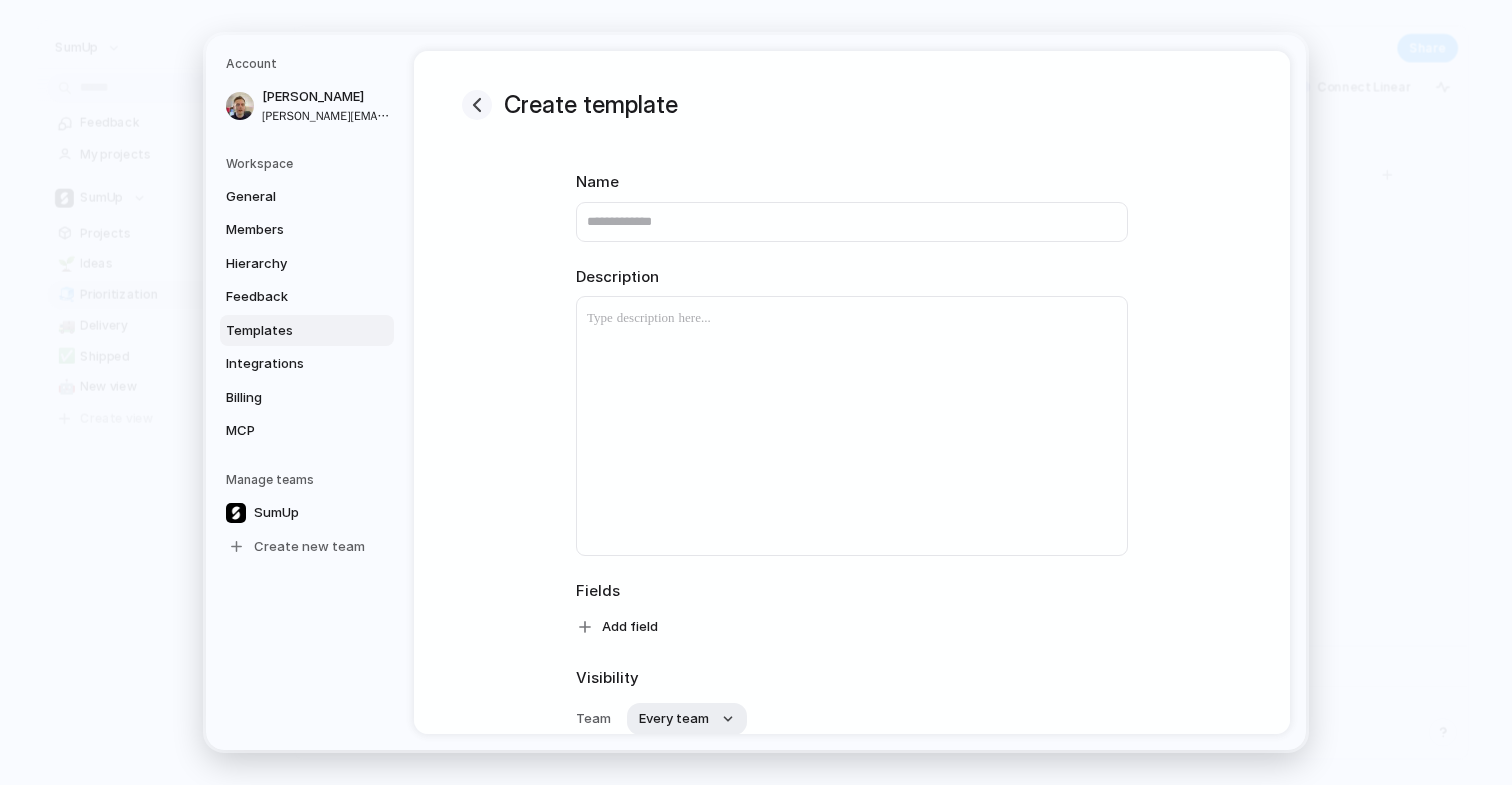 click at bounding box center (477, 105) 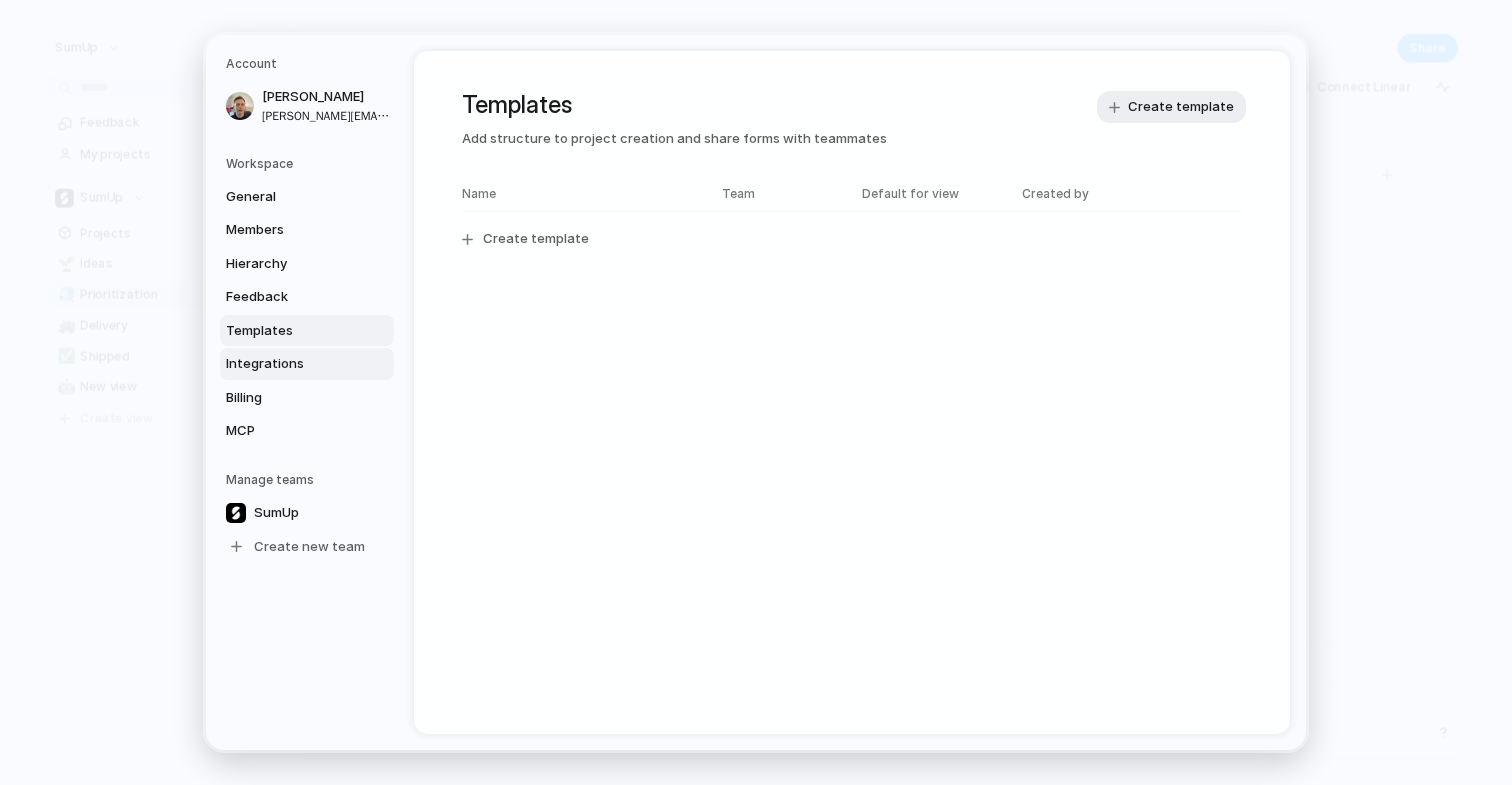 click on "Integrations" at bounding box center (290, 364) 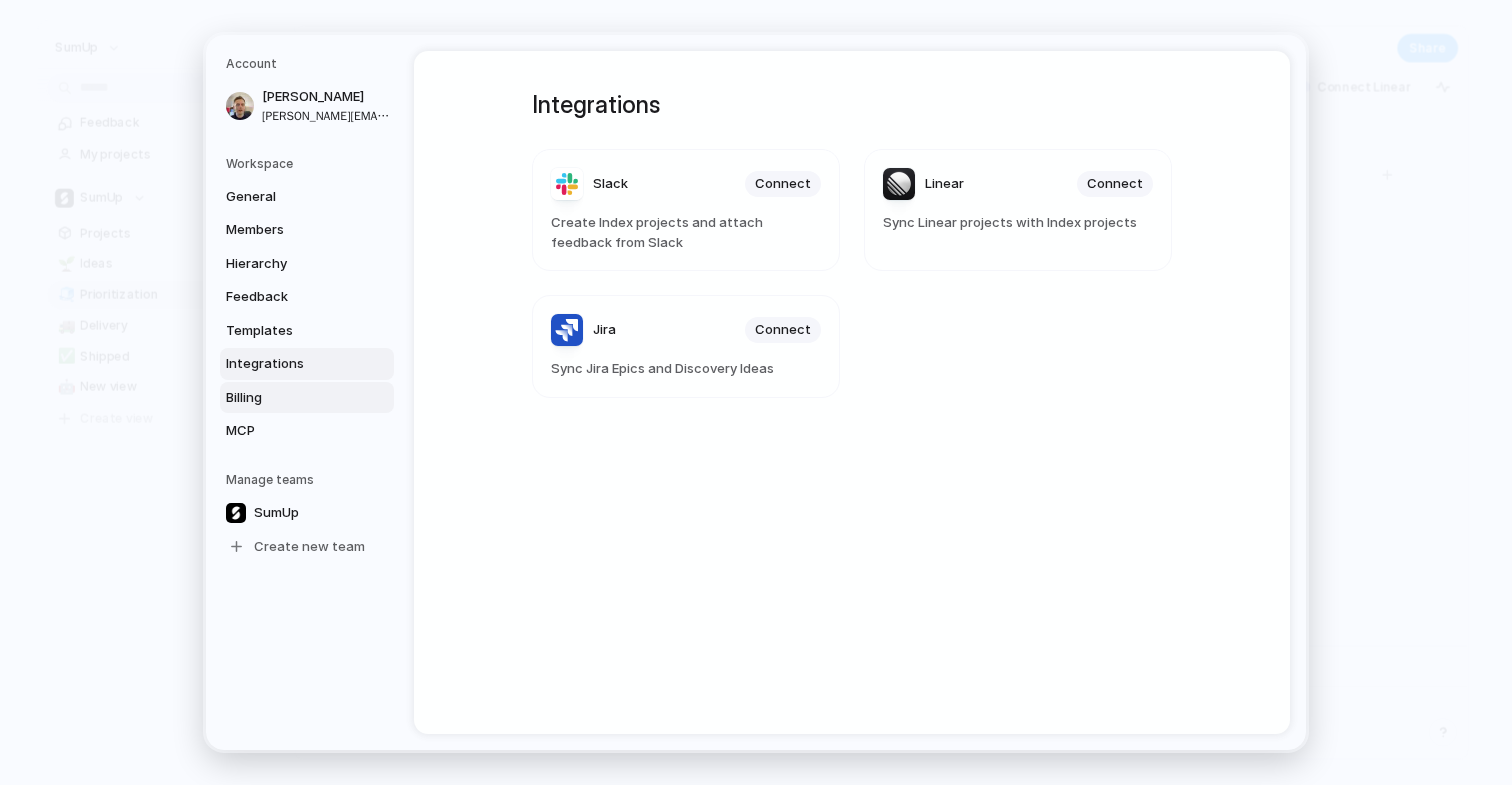 click on "Billing" at bounding box center [290, 398] 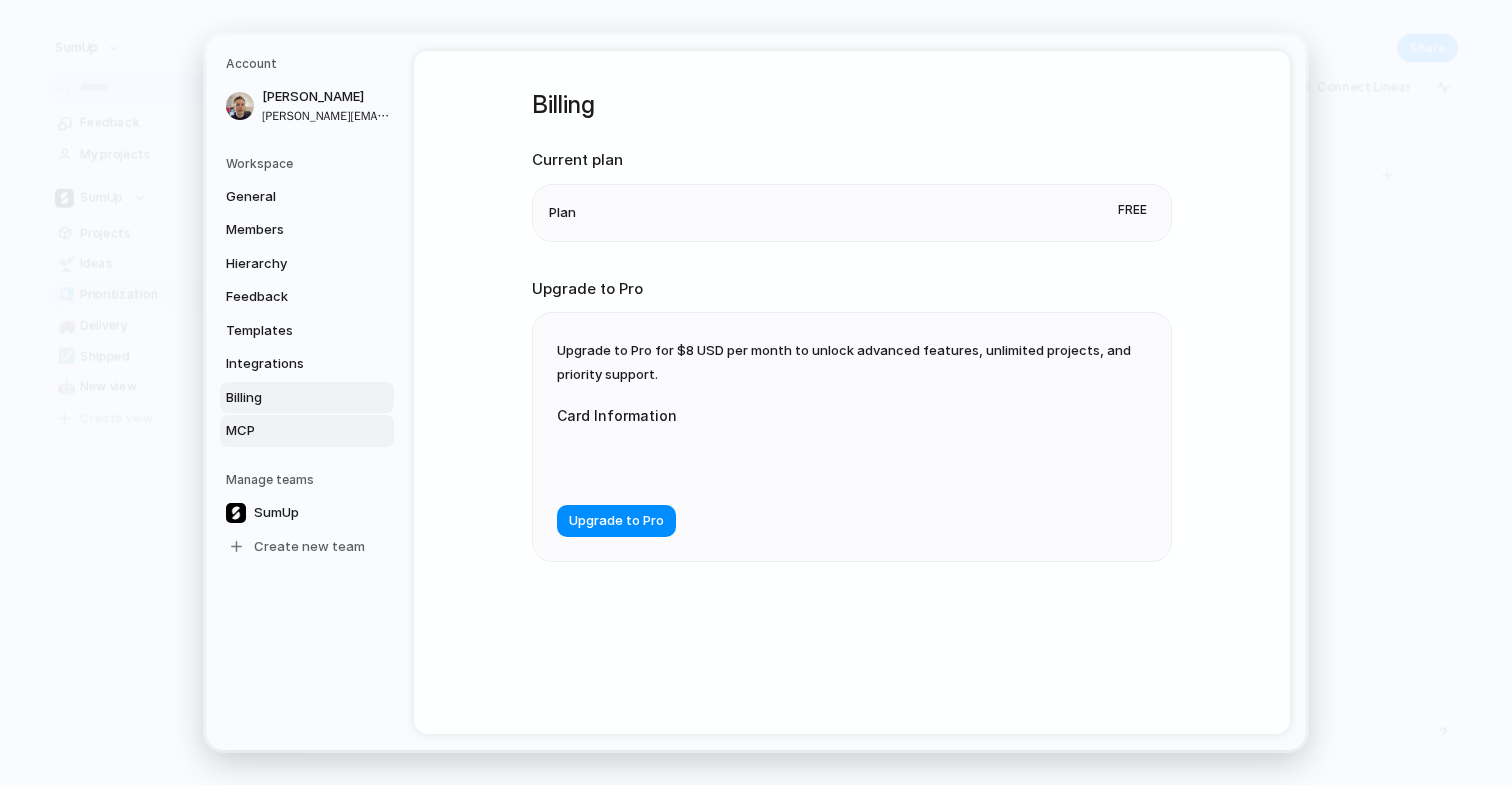 click on "MCP" at bounding box center [290, 431] 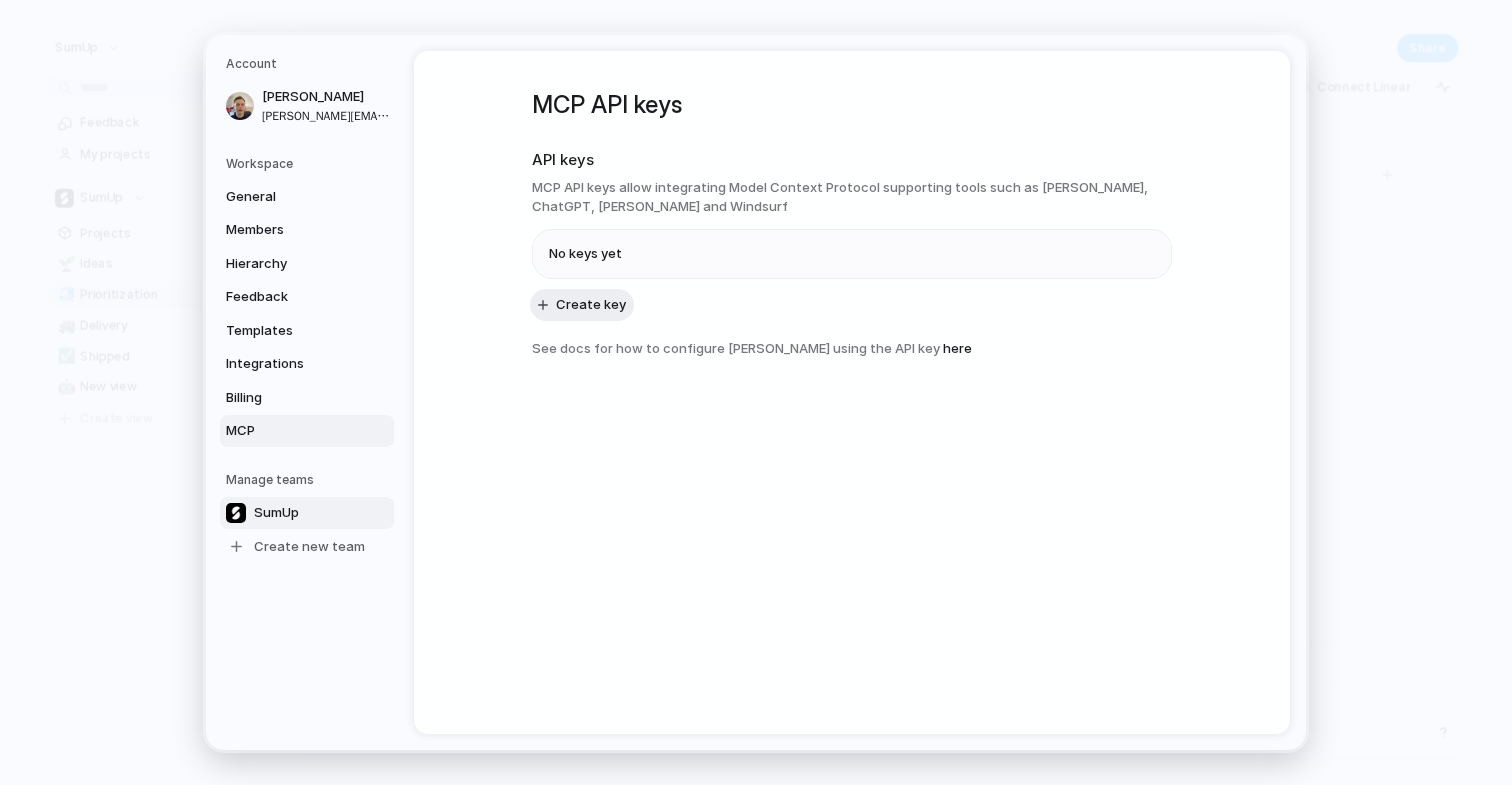 click on "SumUp" at bounding box center [276, 513] 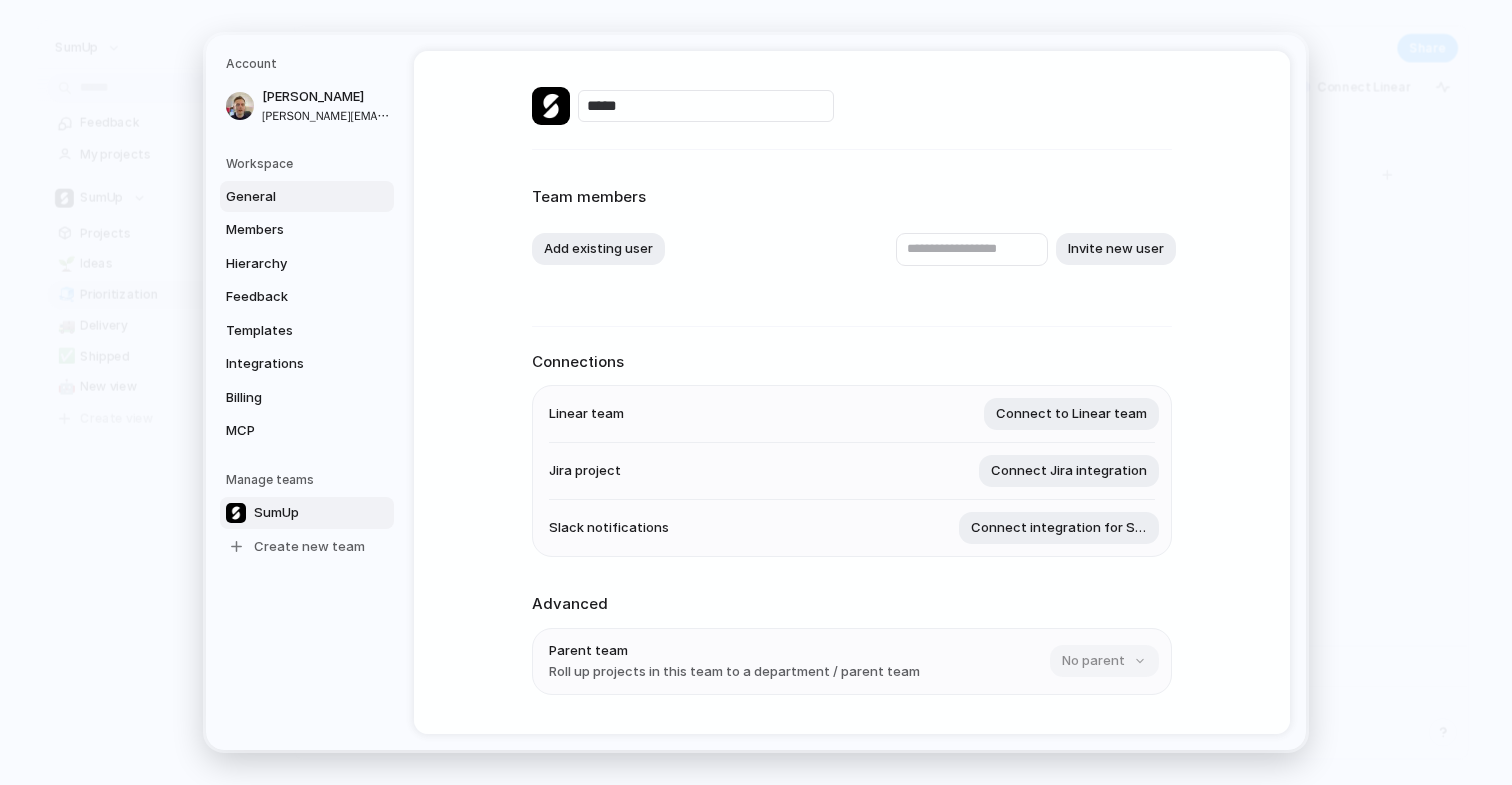 click on "General" at bounding box center [290, 197] 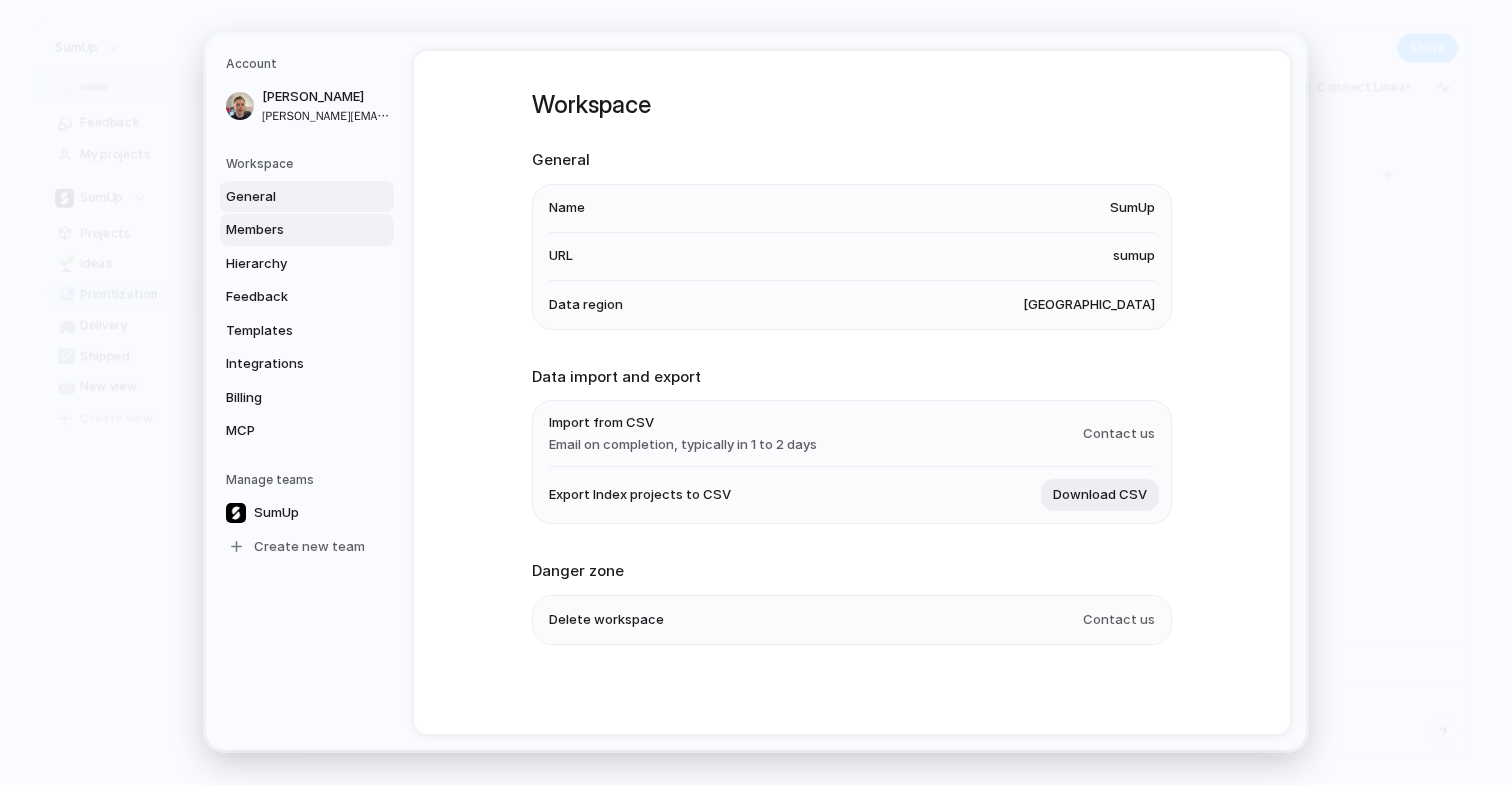 click on "Members" at bounding box center (290, 230) 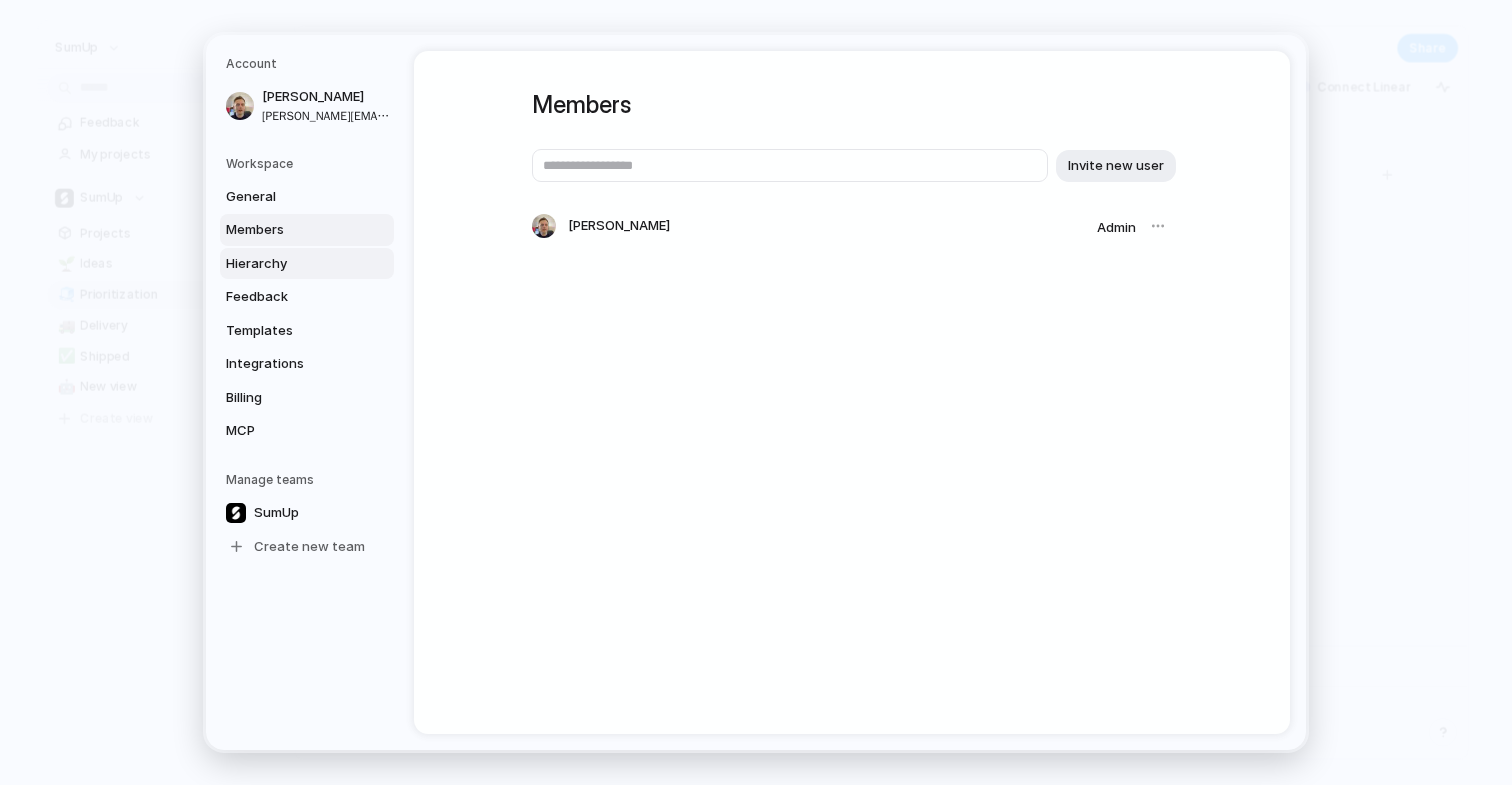 click on "Hierarchy" at bounding box center (290, 264) 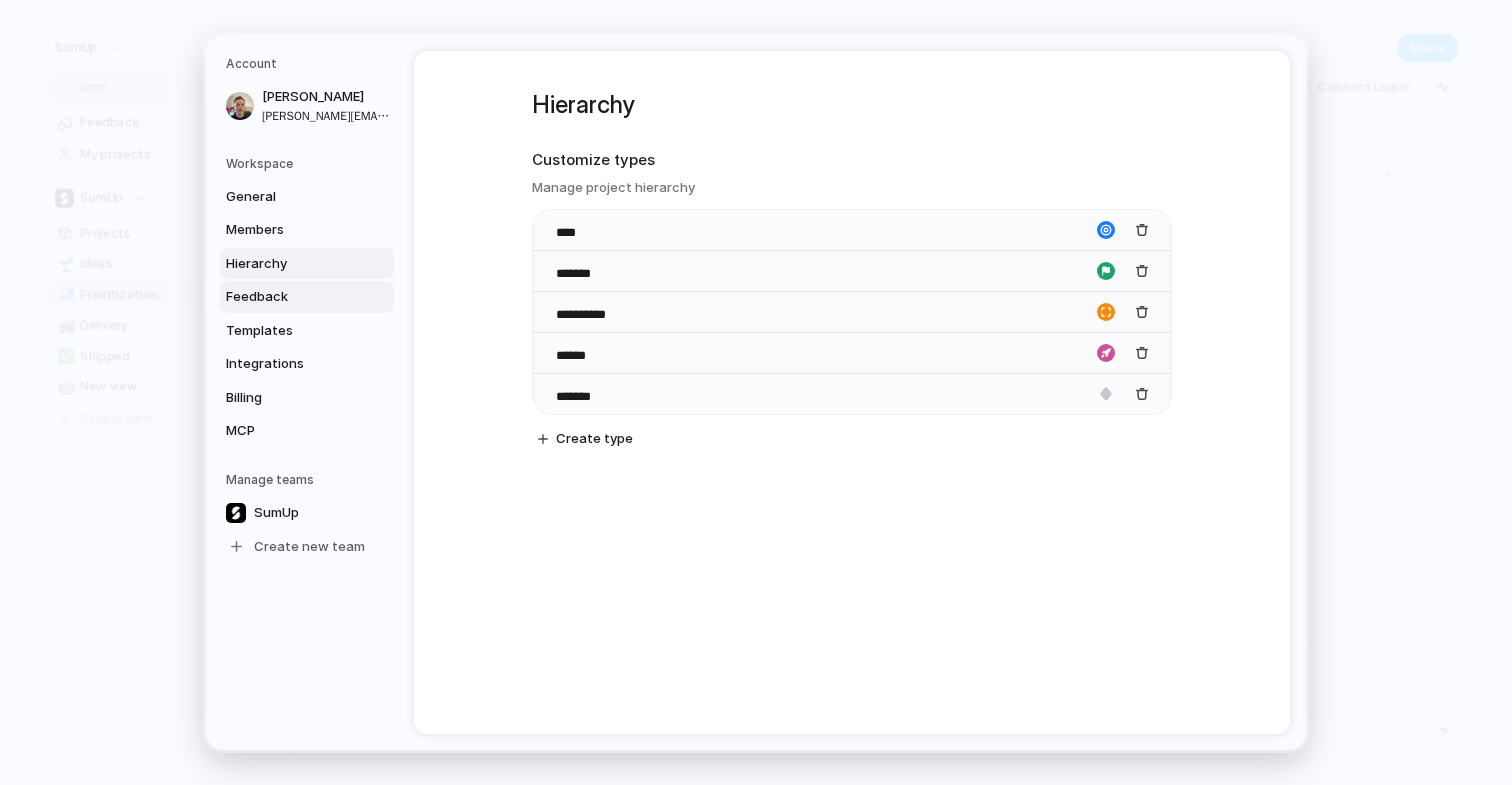 click on "Feedback" at bounding box center [290, 297] 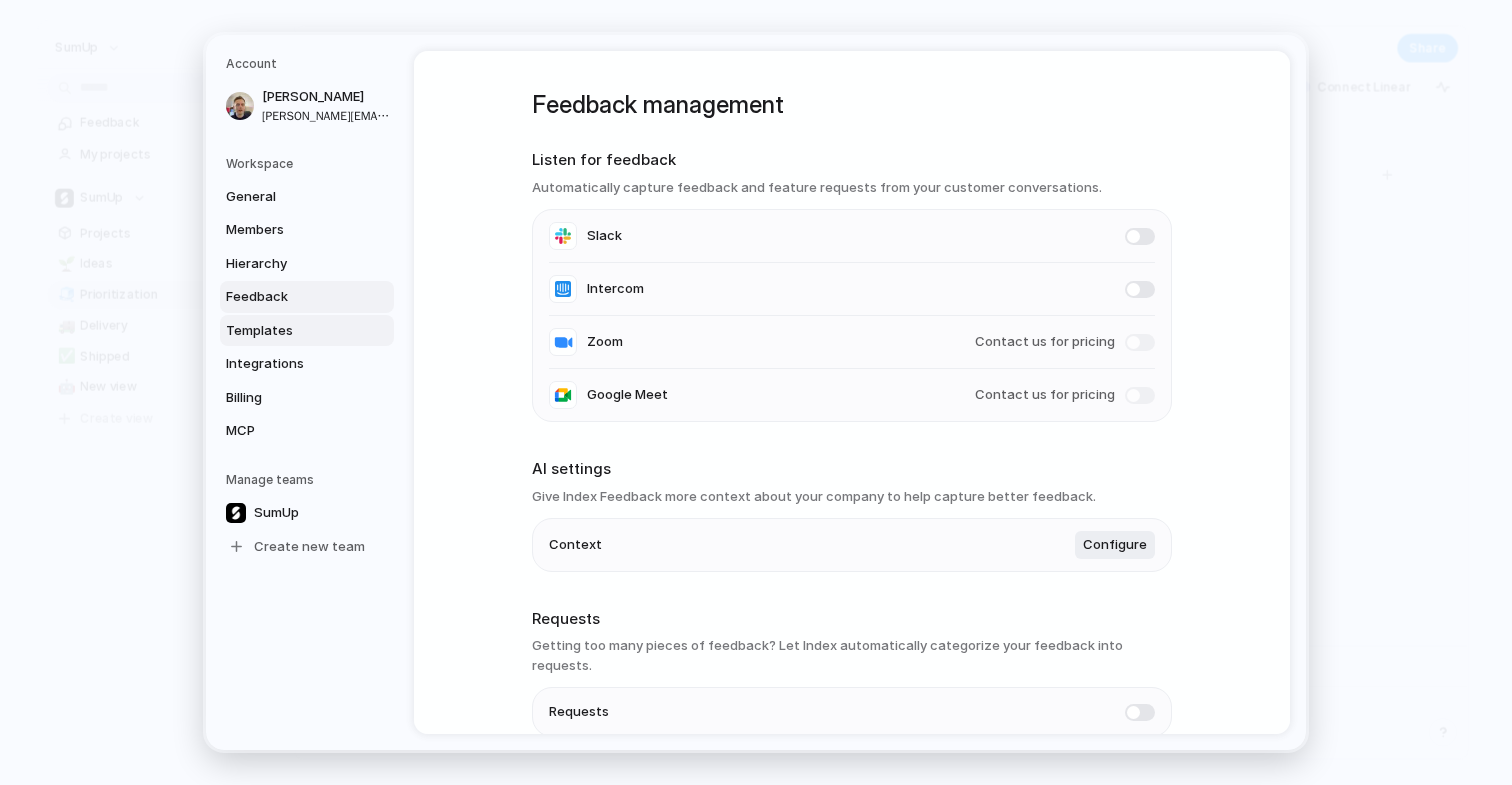 click on "Templates" at bounding box center (290, 331) 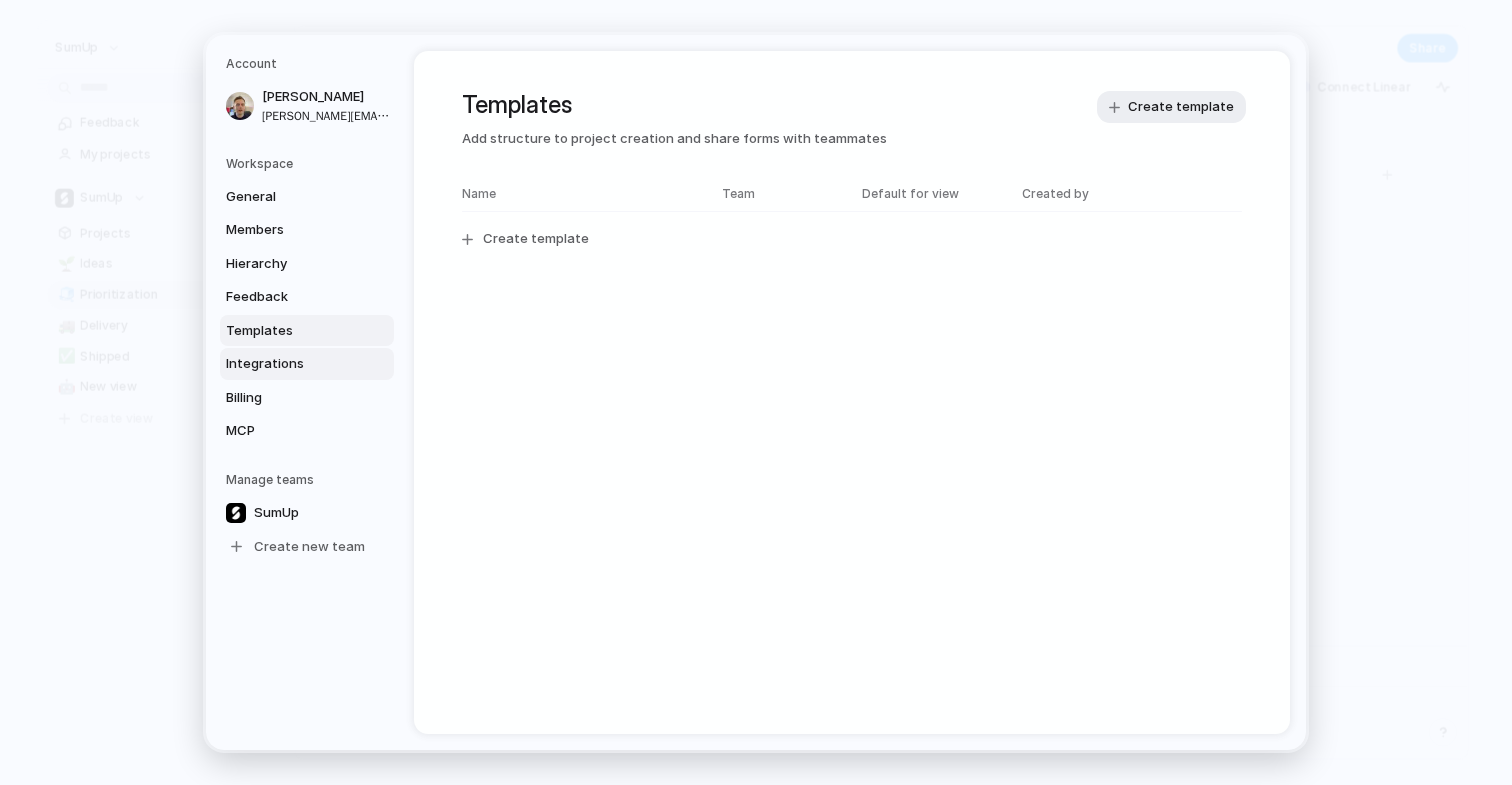 click on "Integrations" at bounding box center (307, 364) 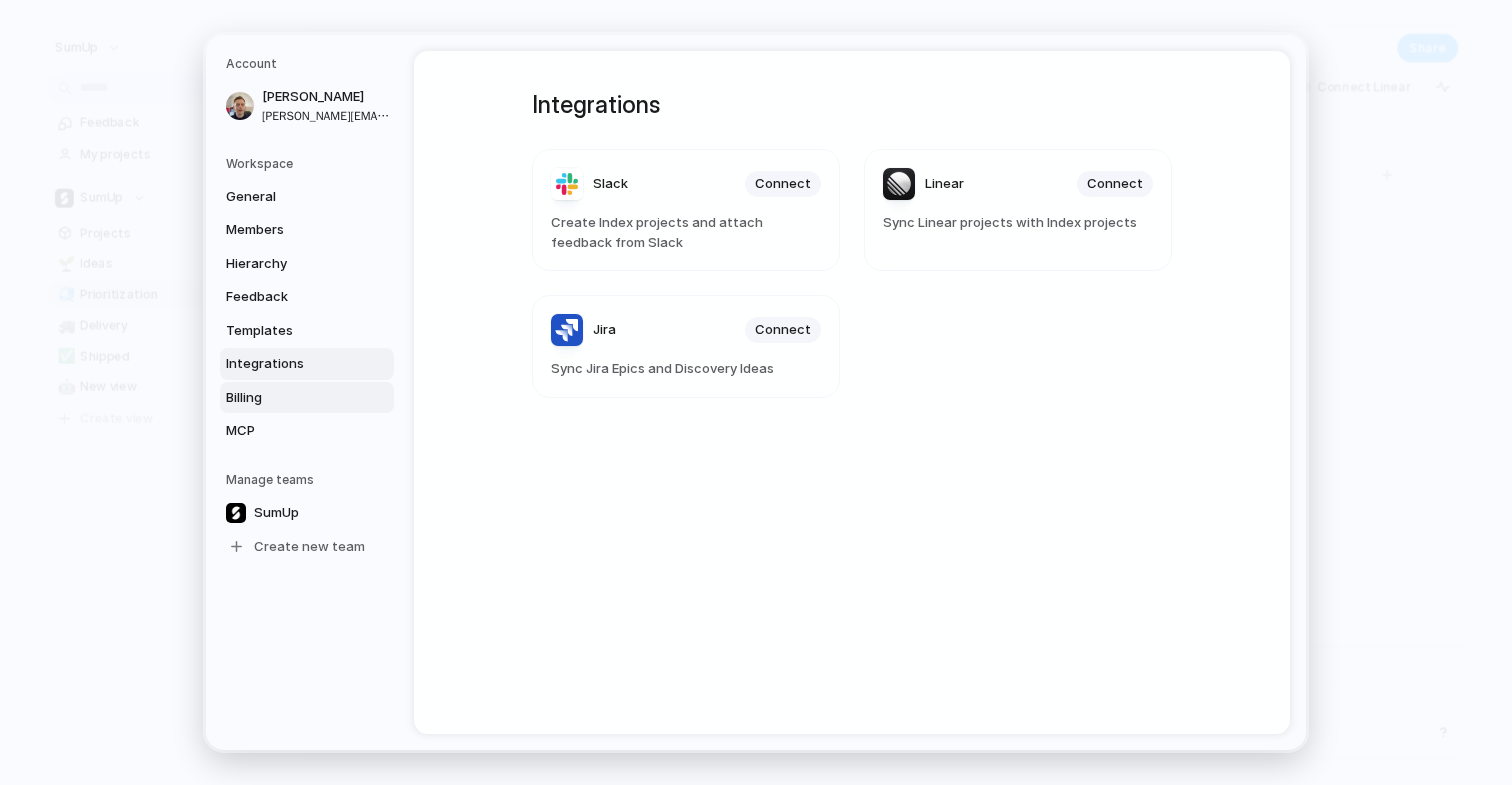 click on "Billing" at bounding box center (307, 398) 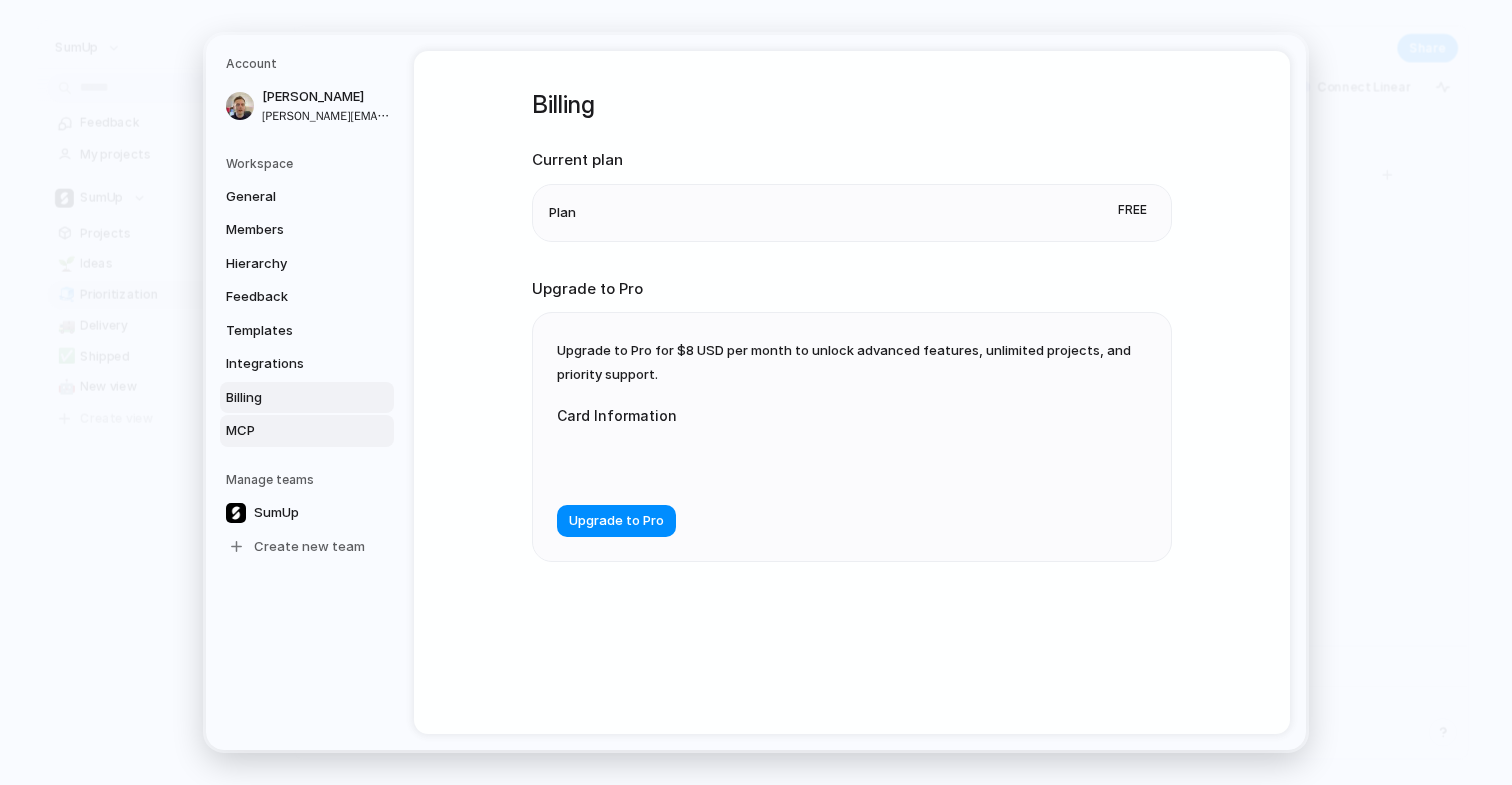 click on "MCP" at bounding box center (307, 431) 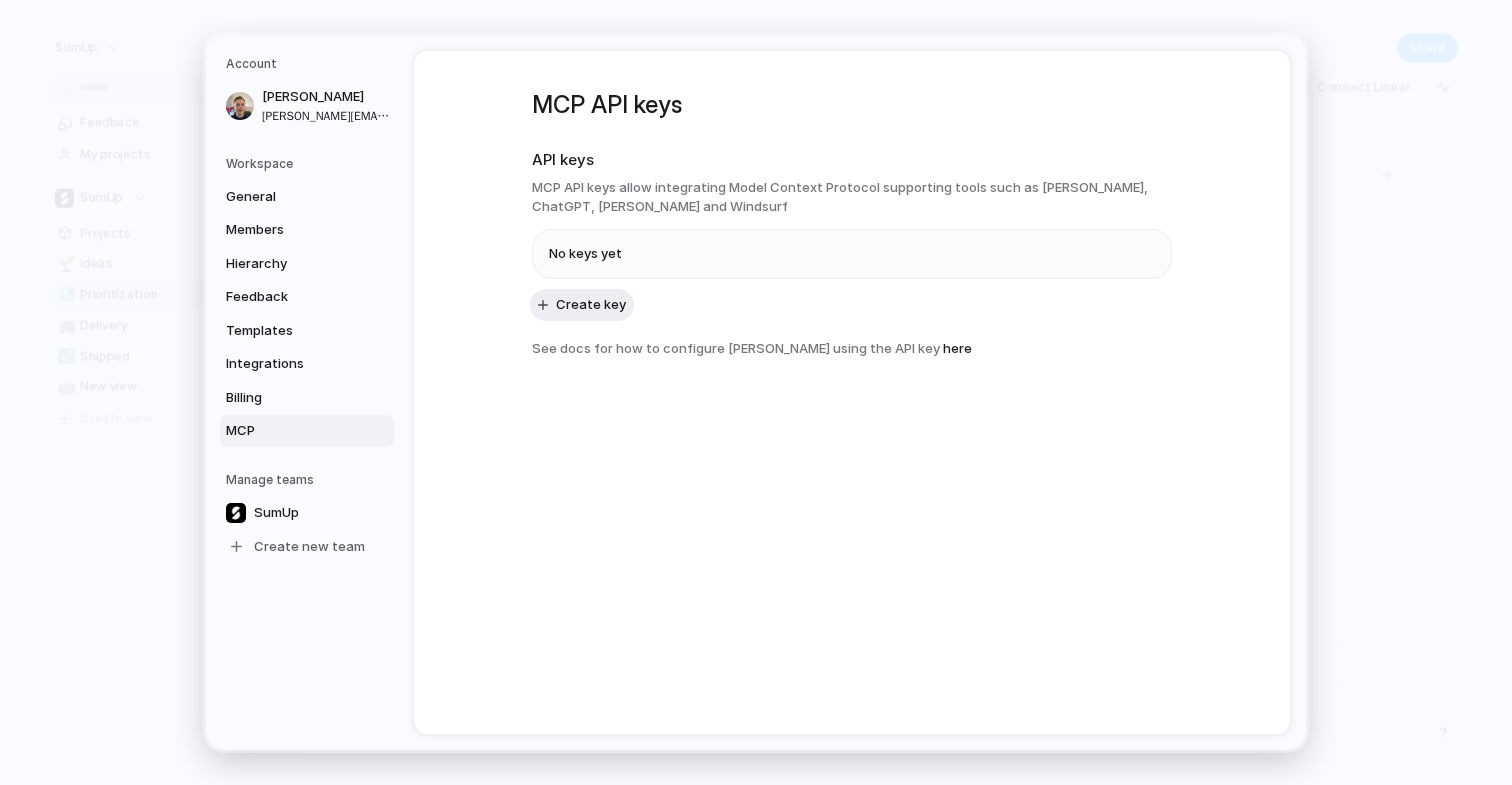 click on "Workspace" at bounding box center [310, 164] 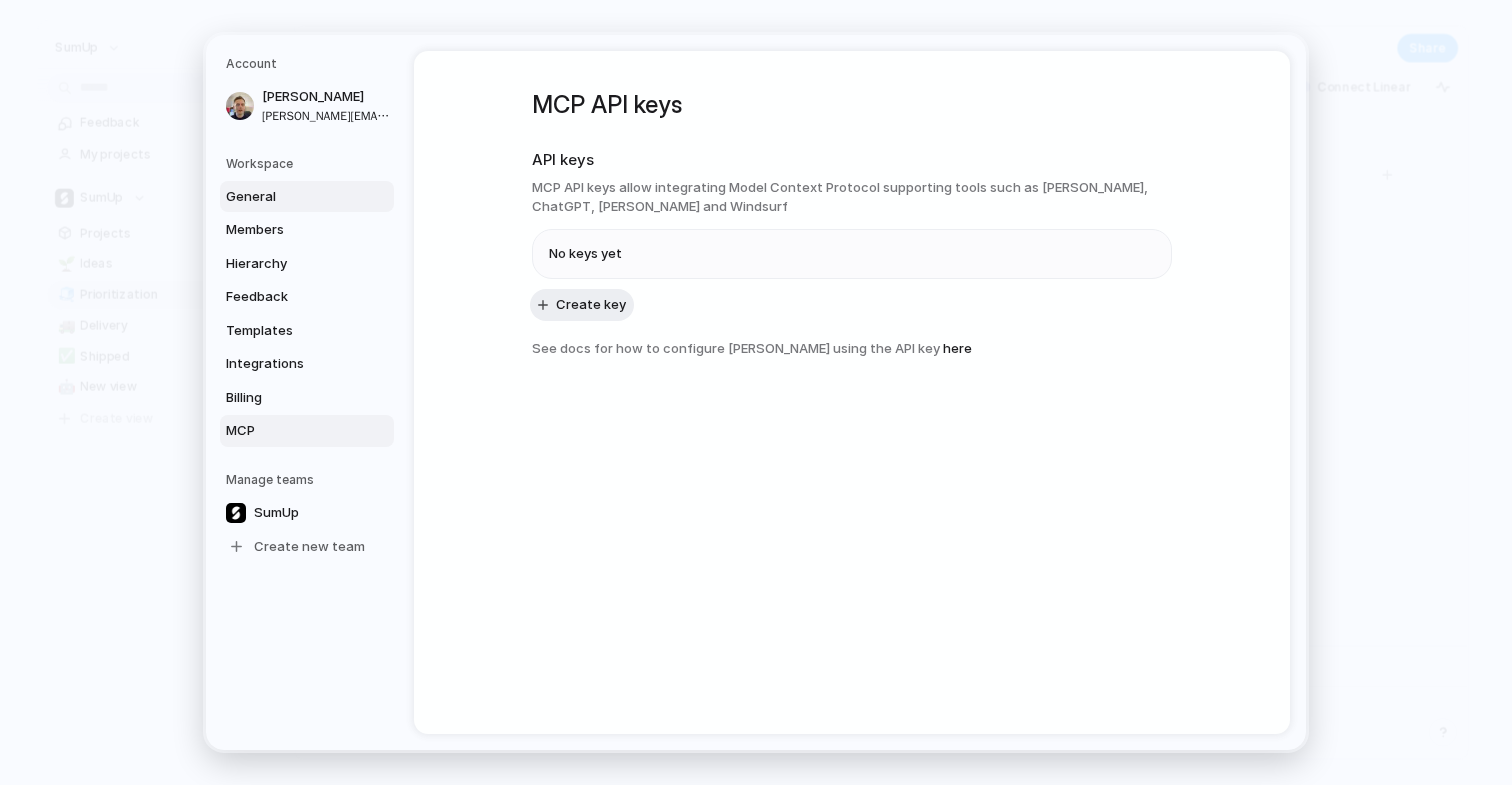 click on "General" at bounding box center [307, 197] 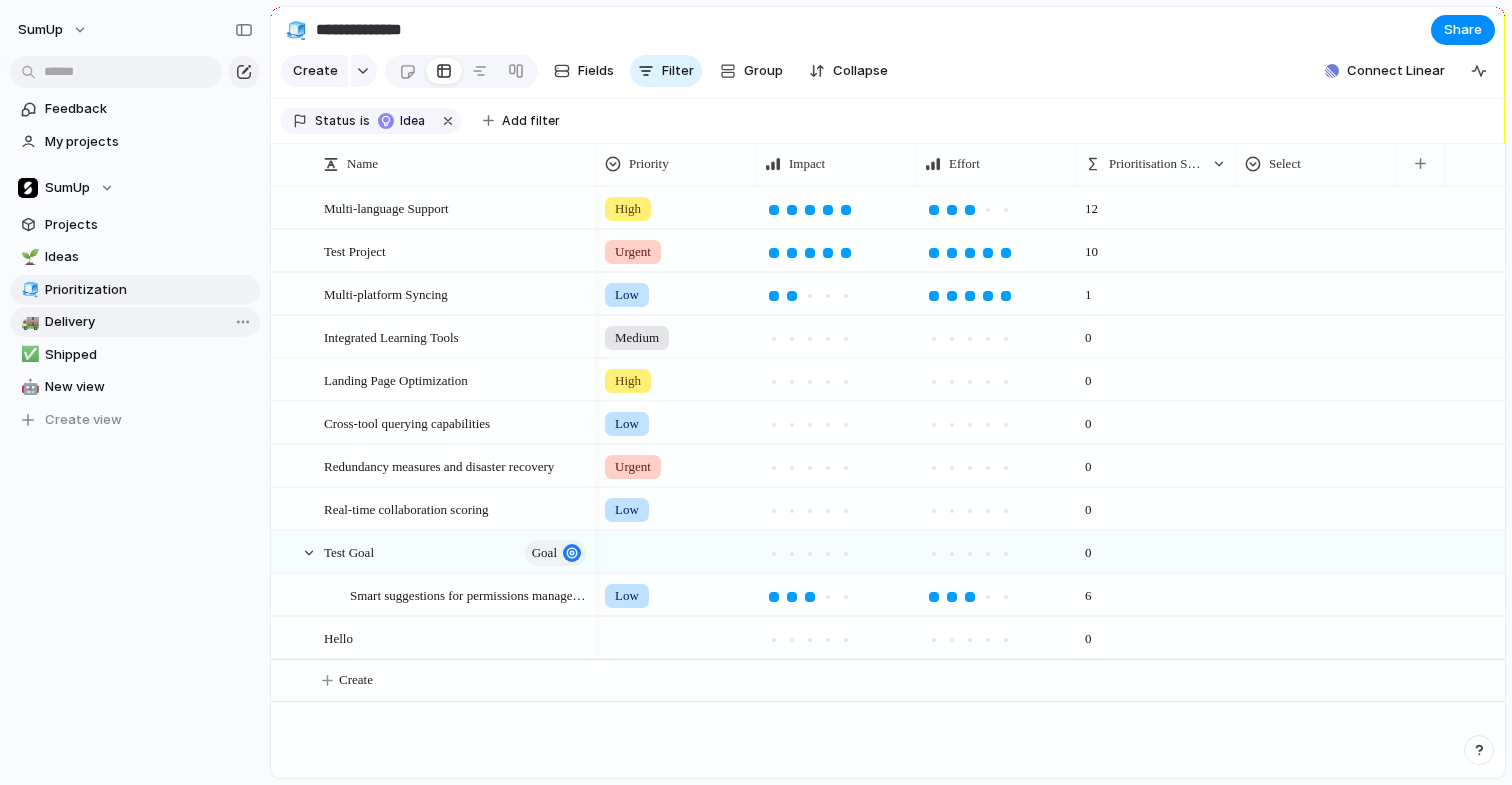 click on "Delivery" at bounding box center [149, 322] 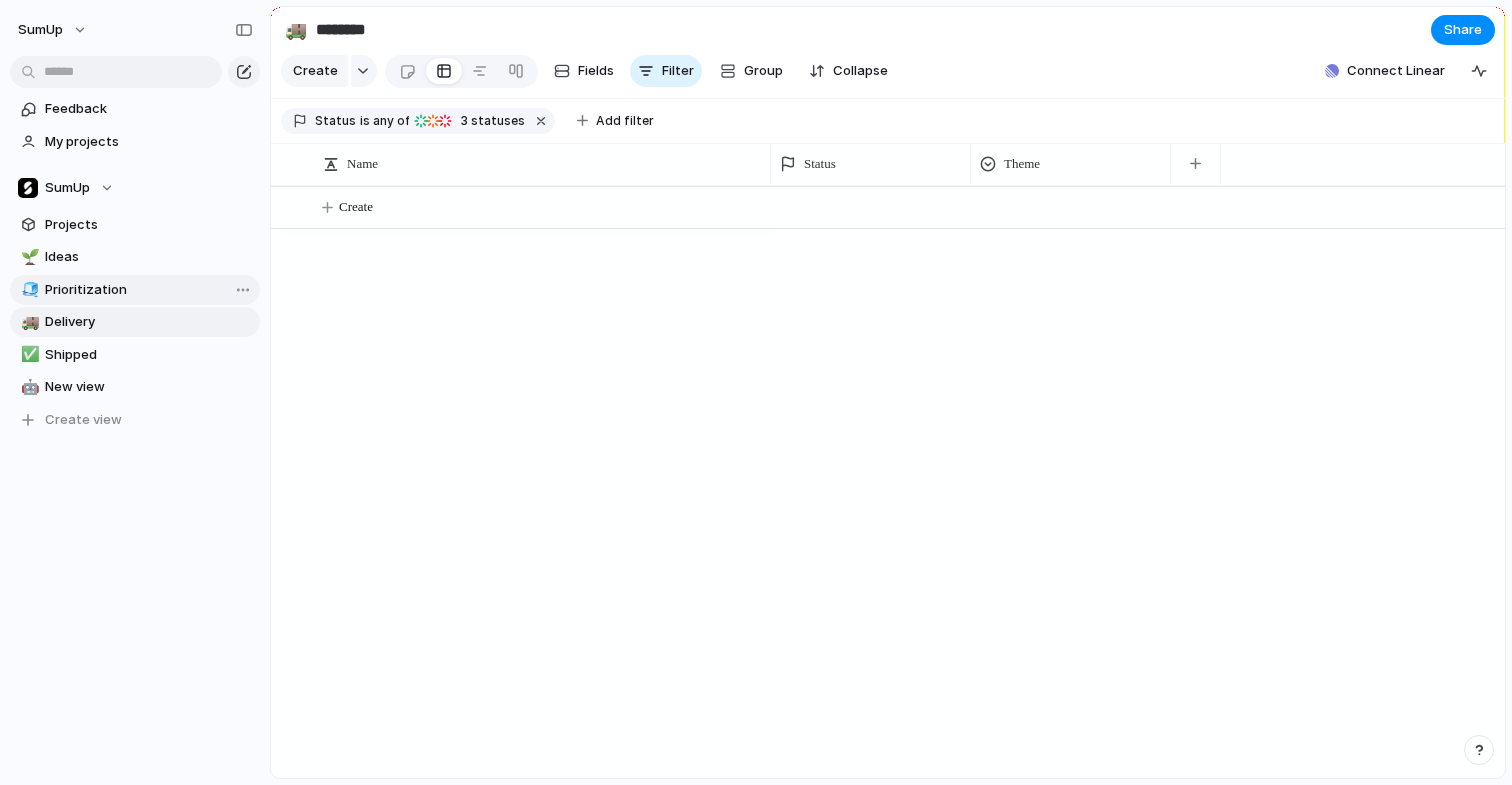 click on "Prioritization" at bounding box center [149, 290] 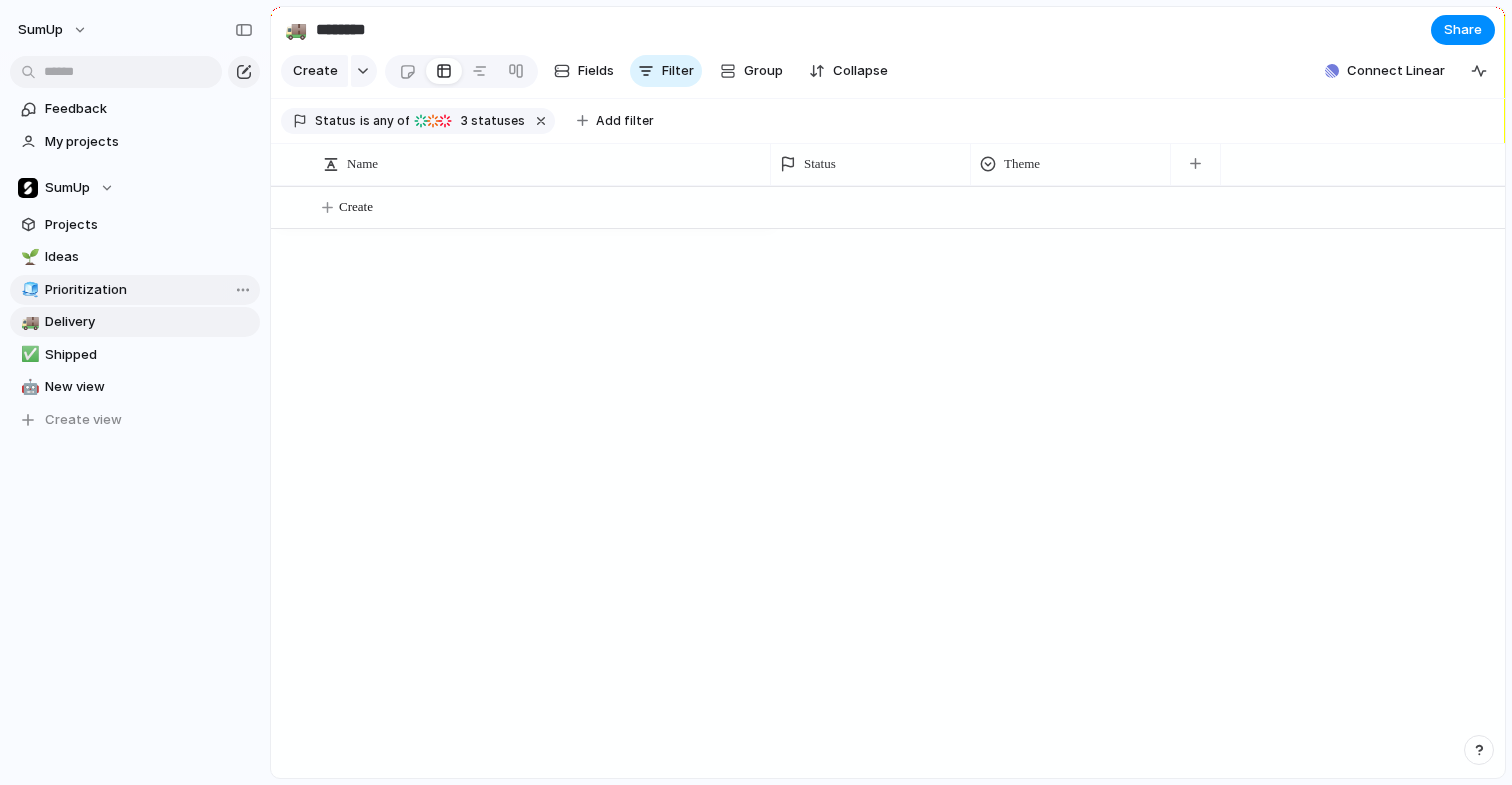 type on "**********" 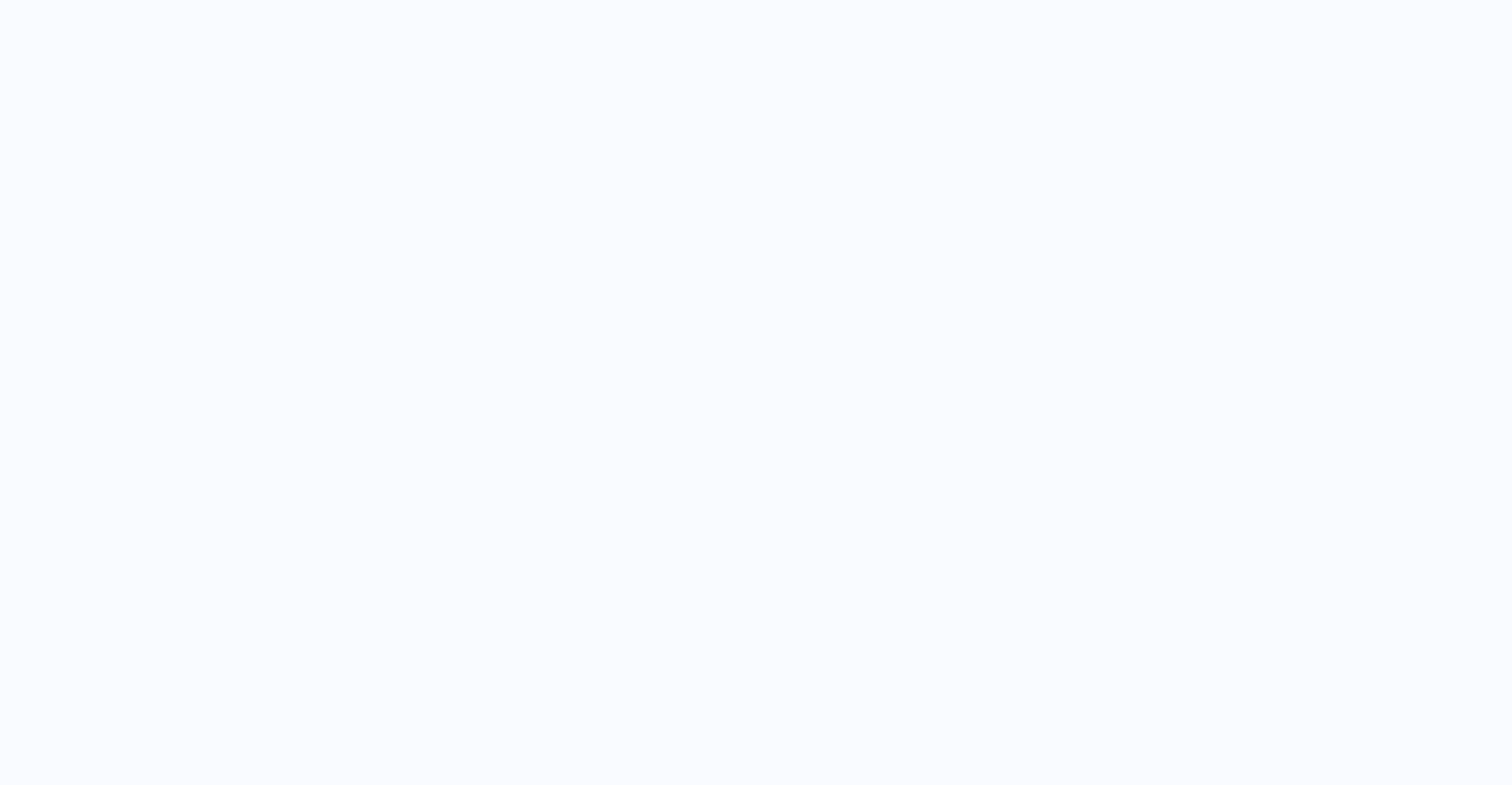 scroll, scrollTop: 0, scrollLeft: 0, axis: both 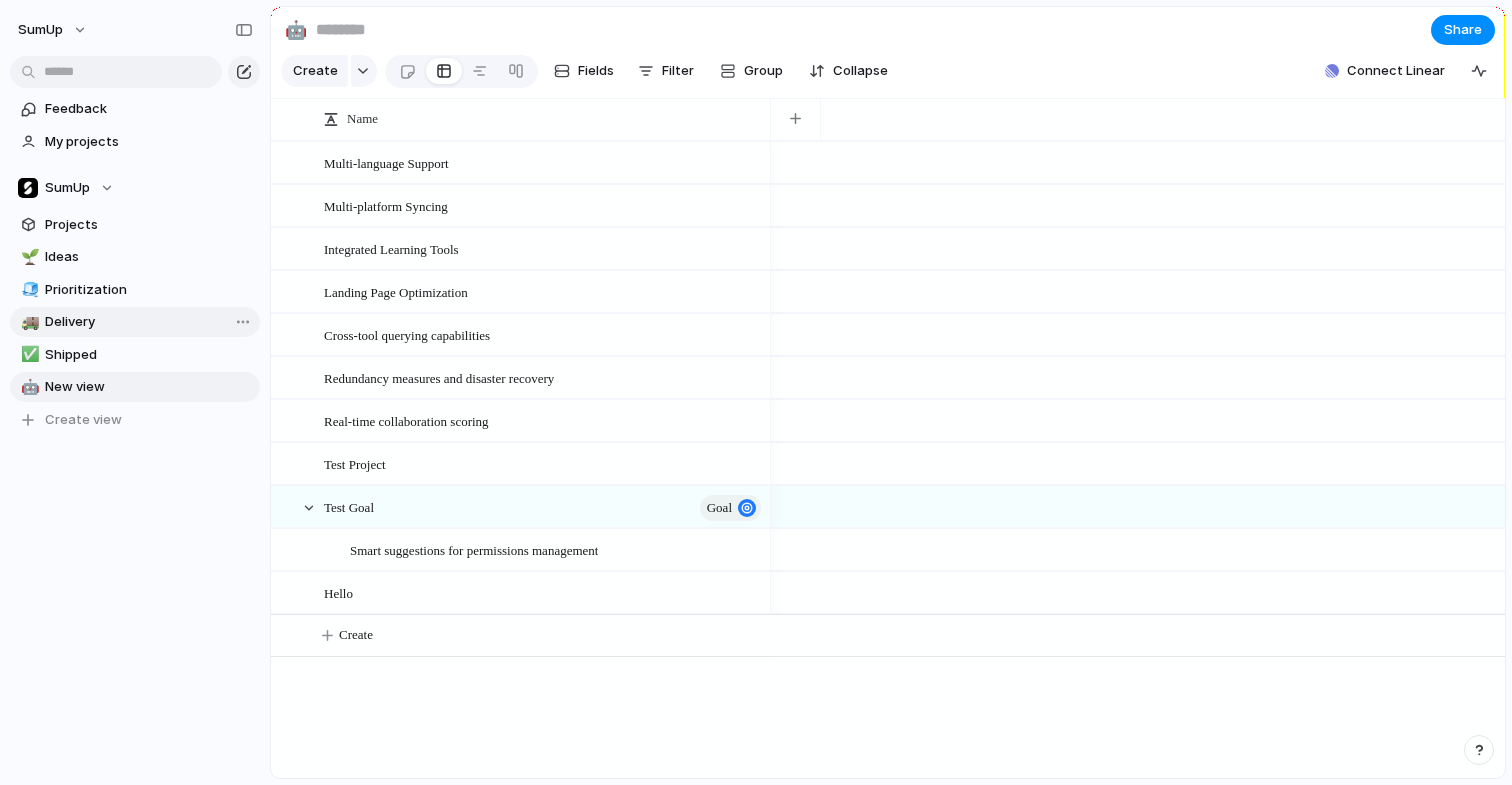 click on "🚚 Delivery" at bounding box center (135, 322) 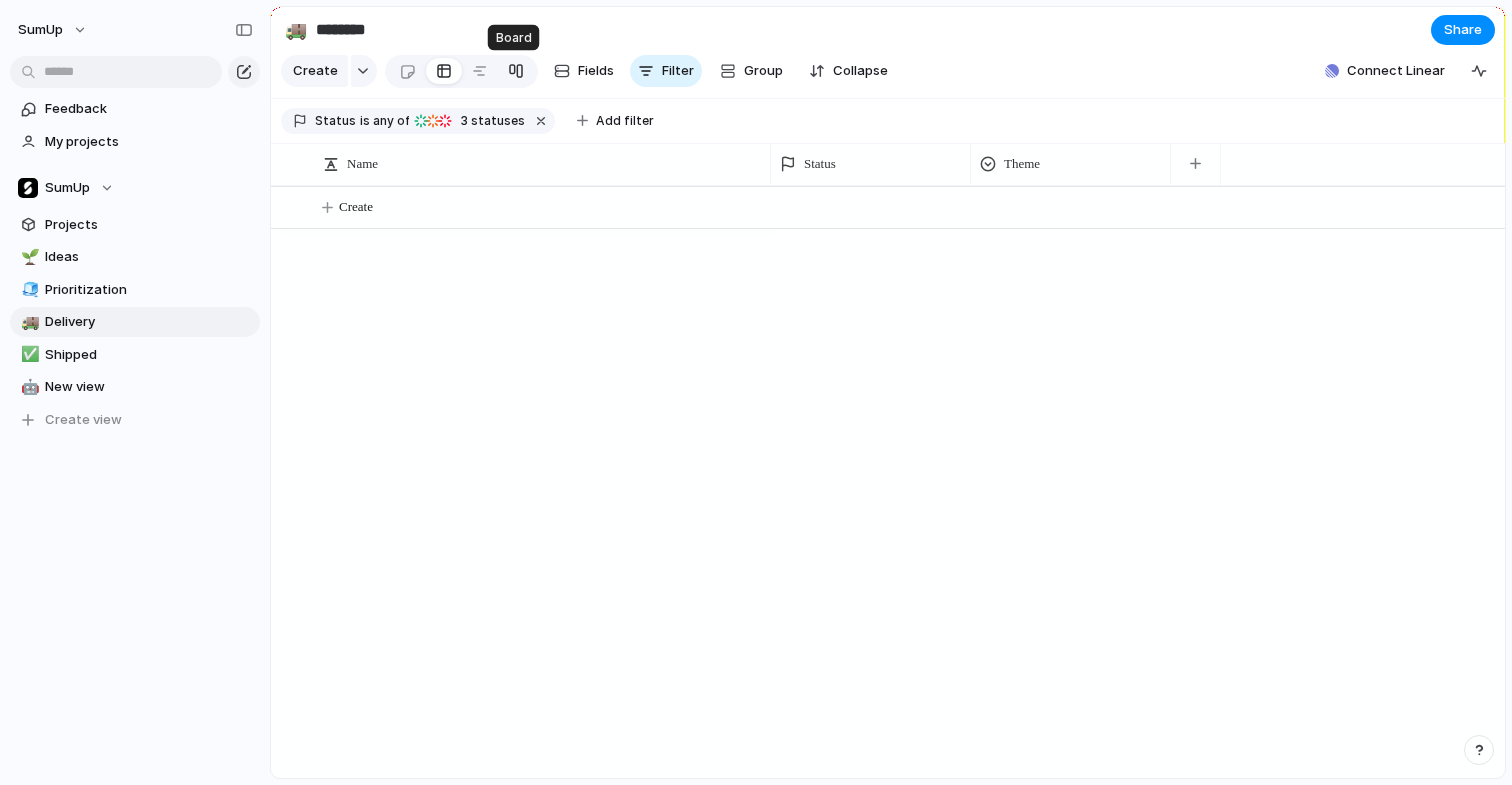 click at bounding box center [516, 71] 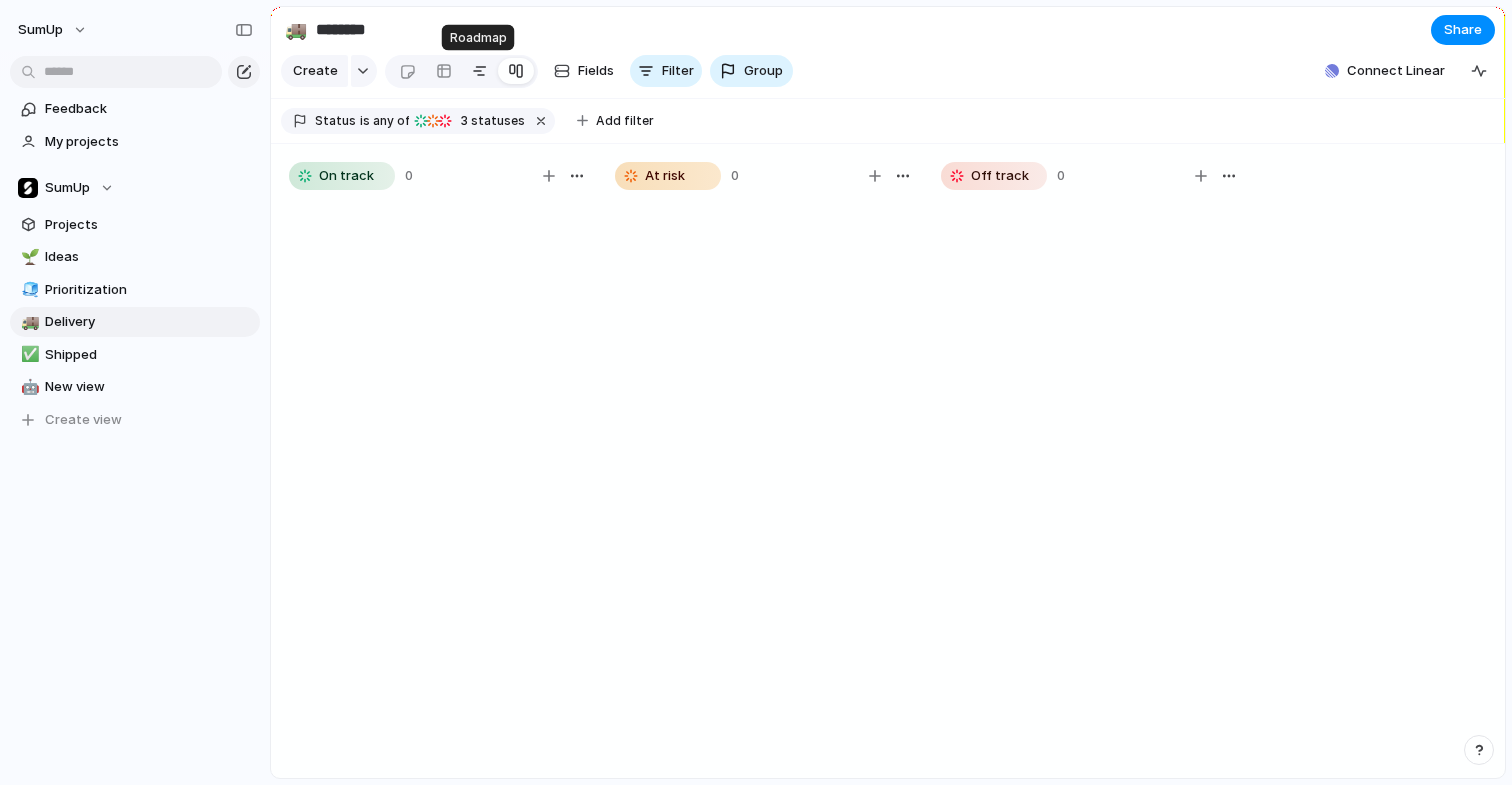click at bounding box center (480, 71) 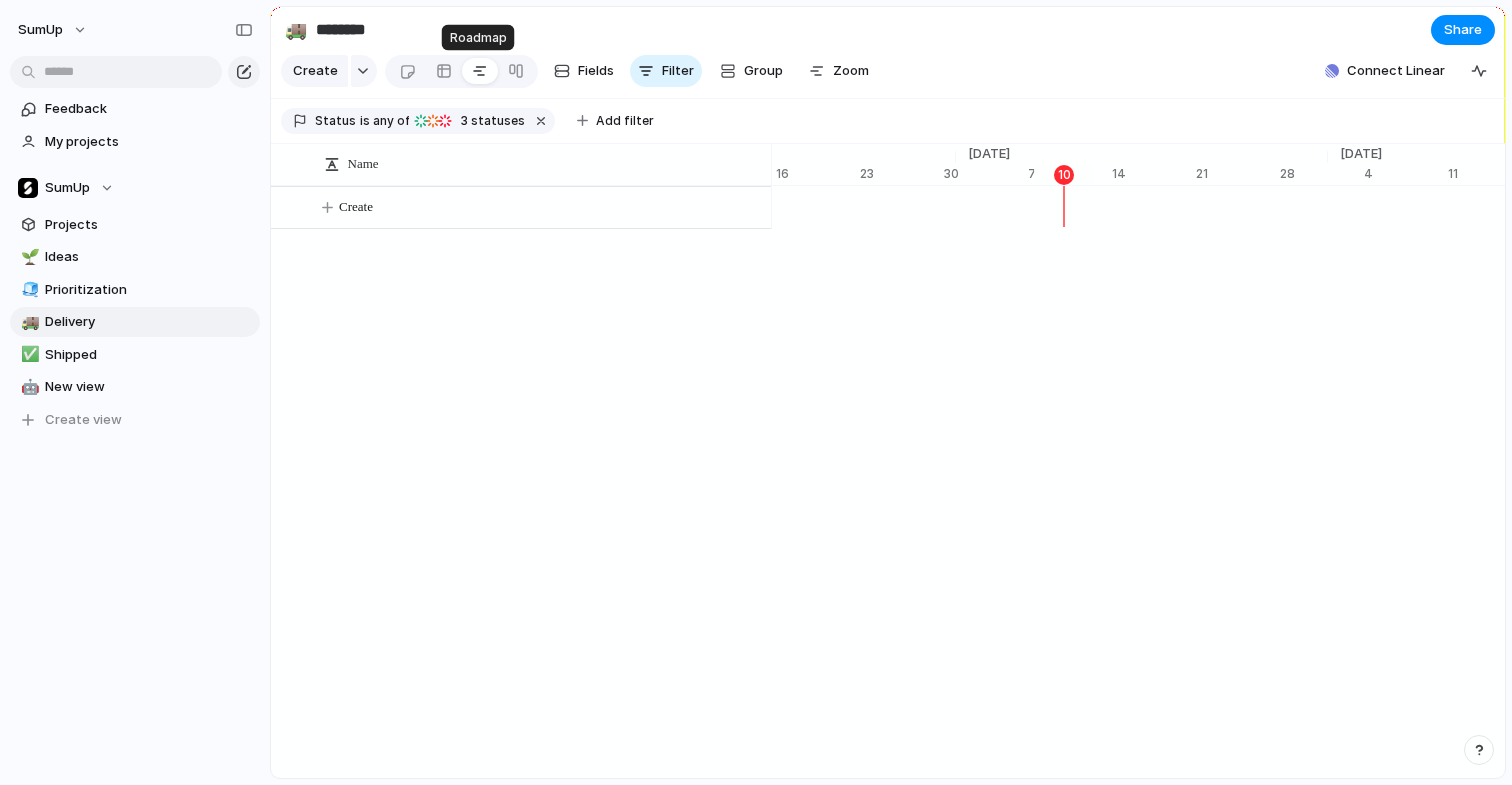scroll, scrollTop: 0, scrollLeft: 12968, axis: horizontal 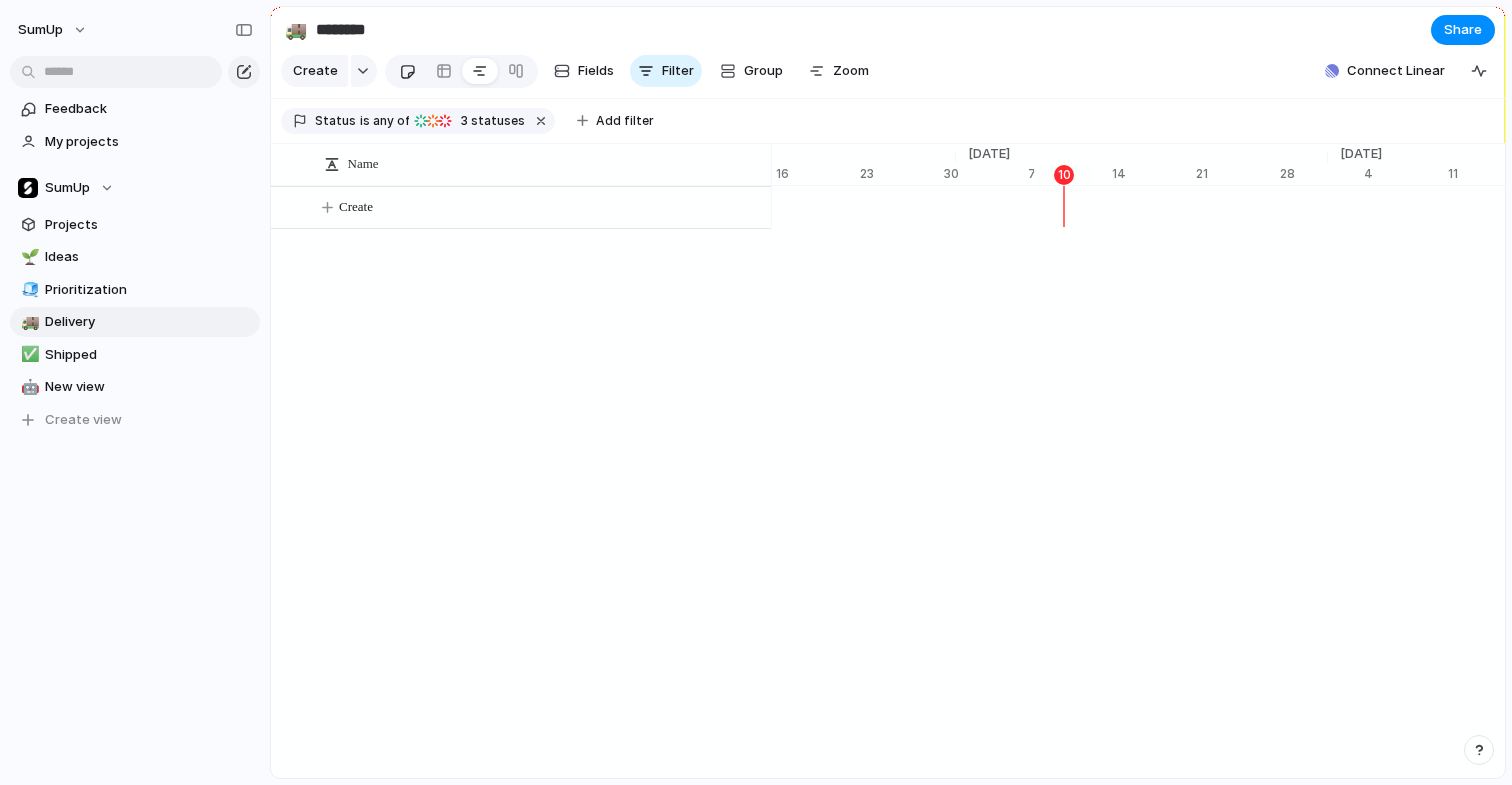 click at bounding box center [407, 71] 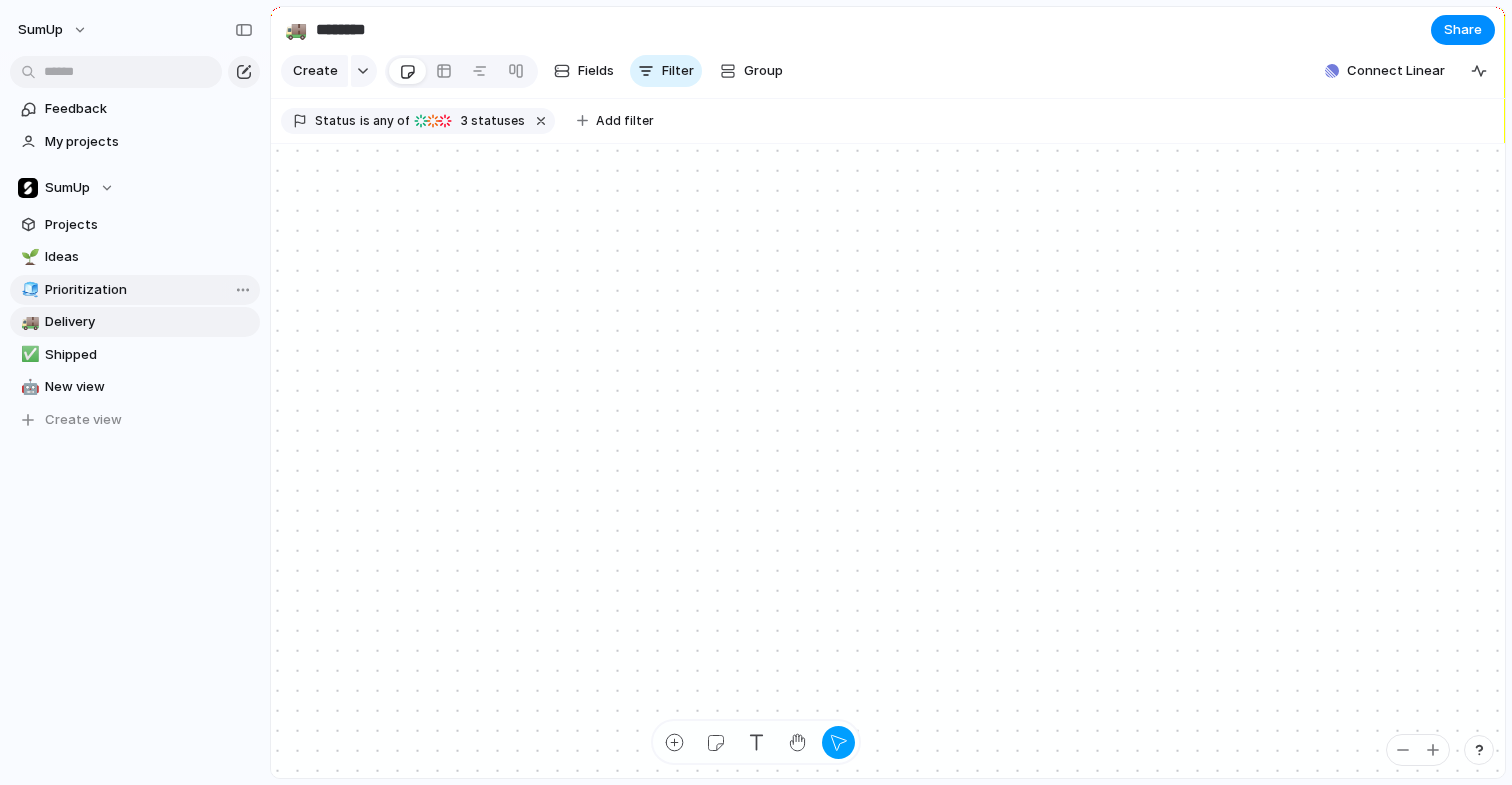 click on "Prioritization" at bounding box center (149, 290) 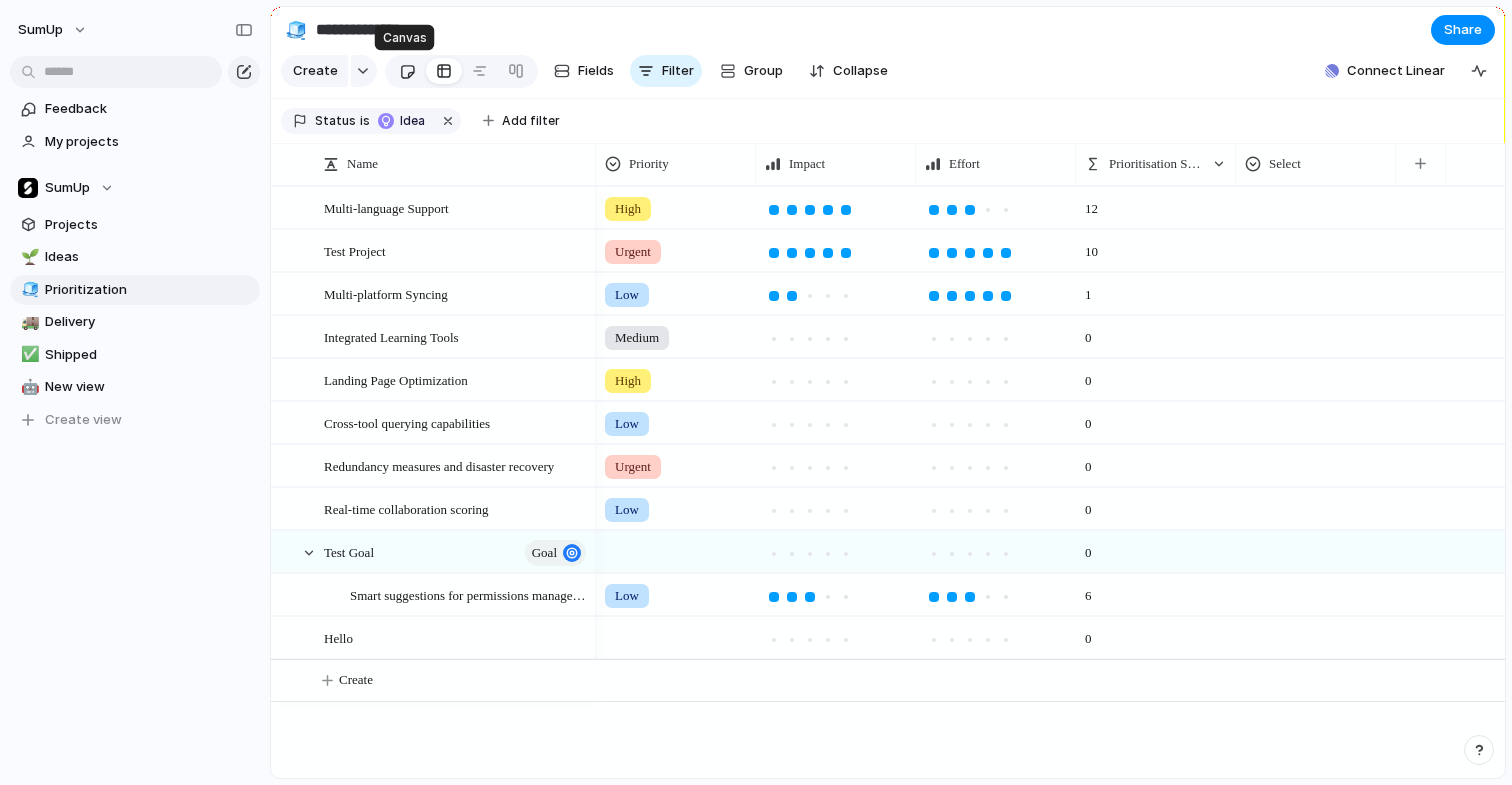 click at bounding box center [407, 71] 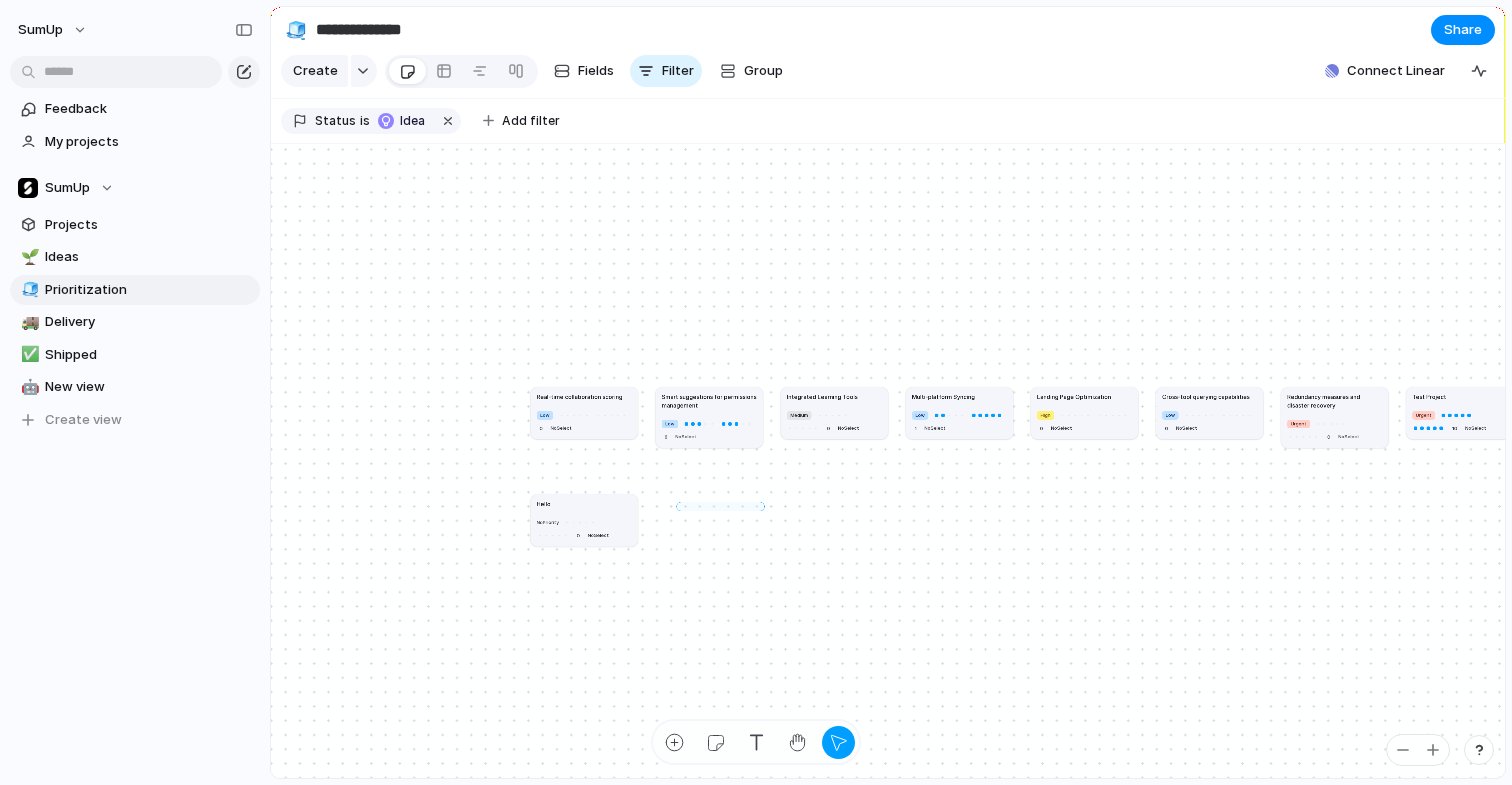drag, startPoint x: 760, startPoint y: 506, endPoint x: 668, endPoint y: 502, distance: 92.086914 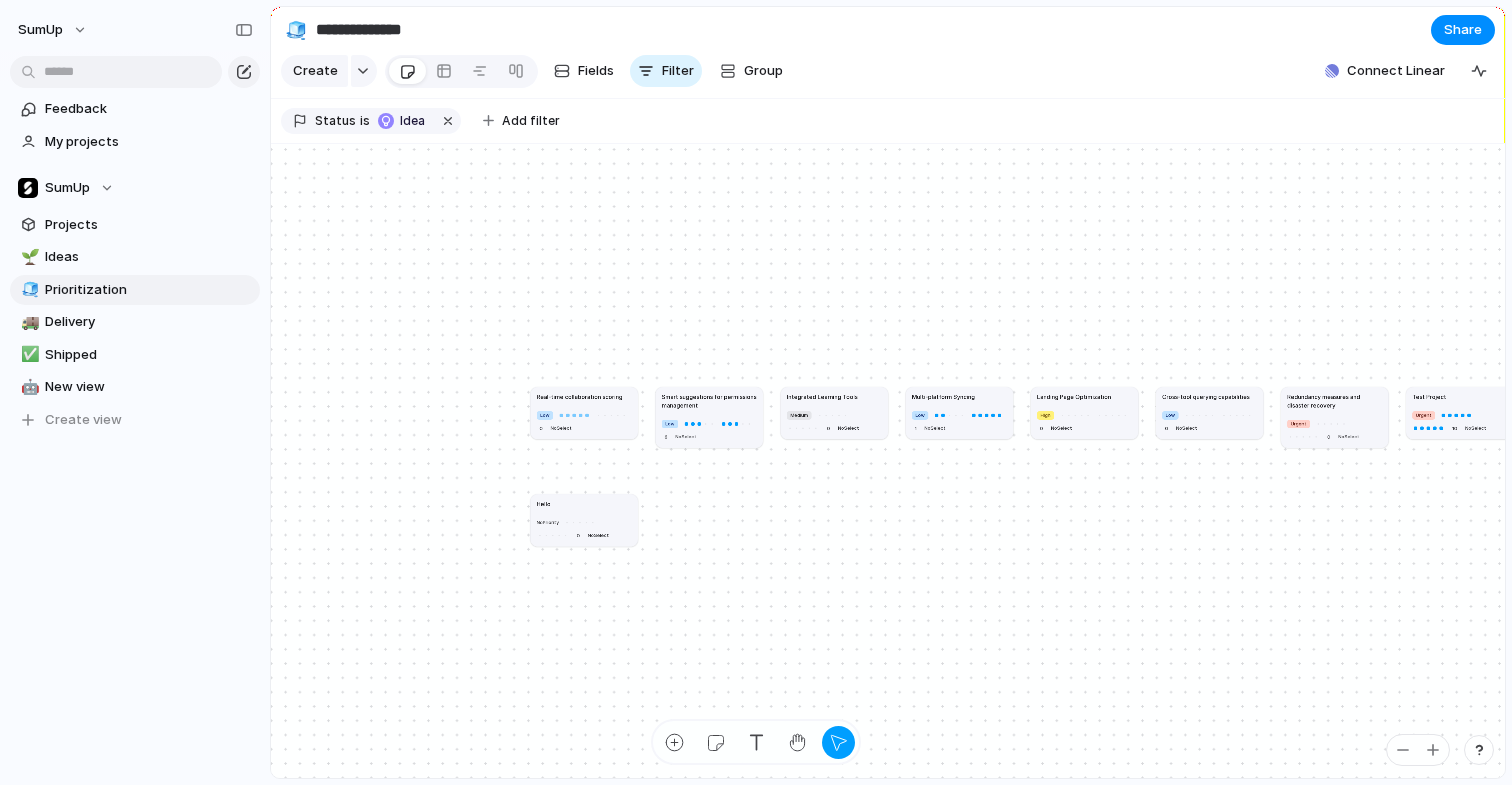 click at bounding box center (587, 415) 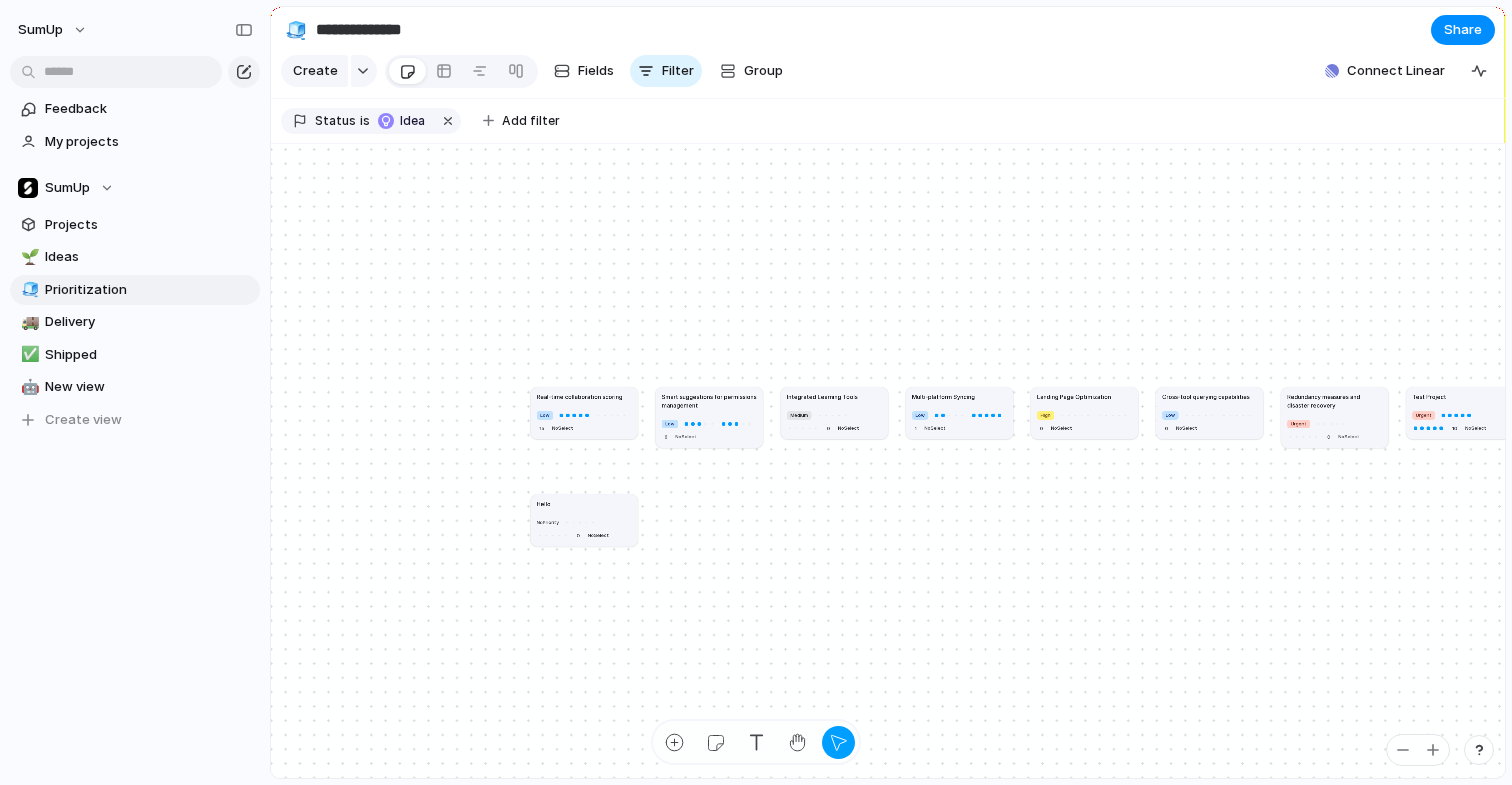 click on "Low 15 No  Select" at bounding box center [584, 421] 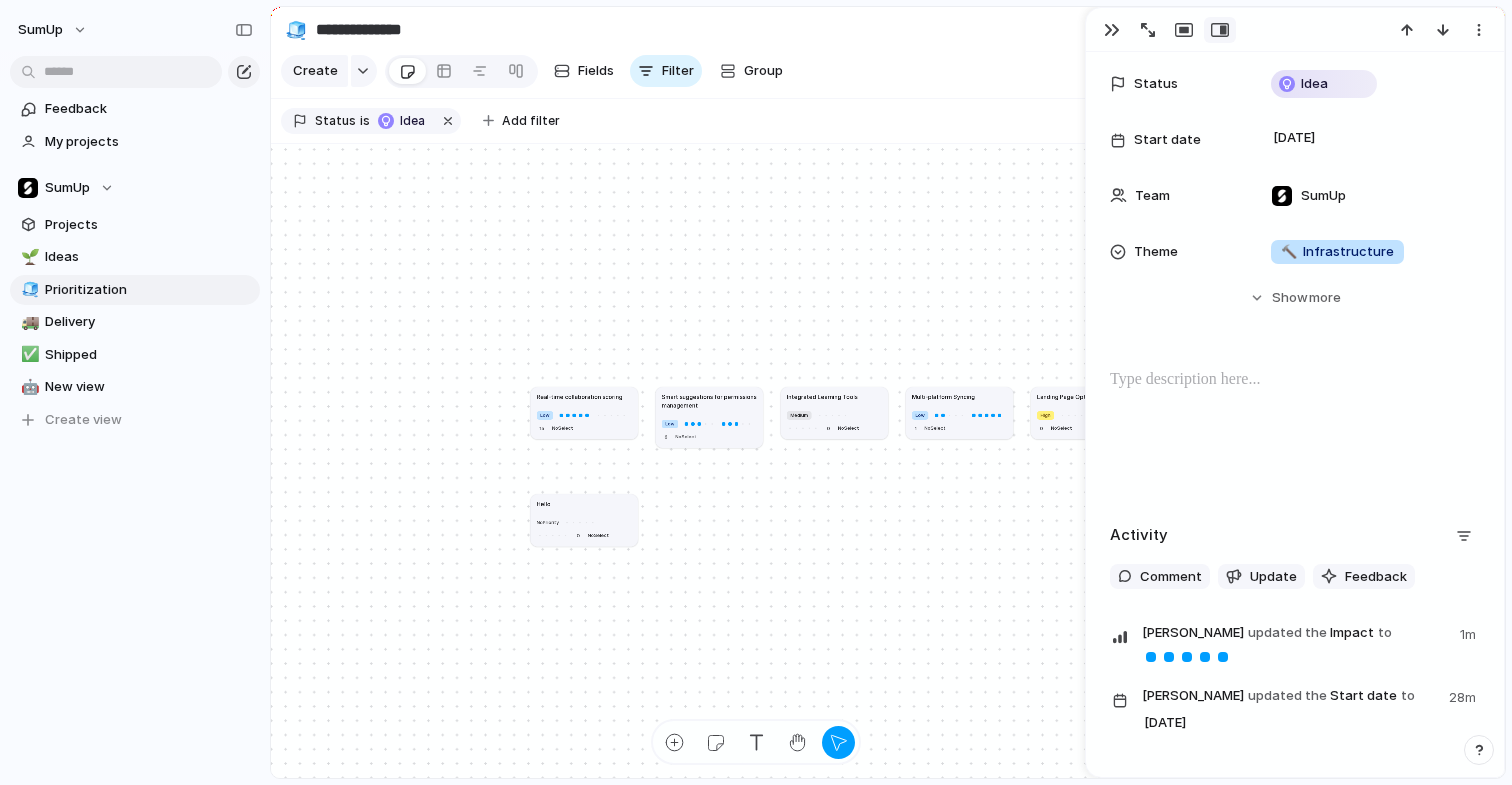 scroll, scrollTop: 397, scrollLeft: 0, axis: vertical 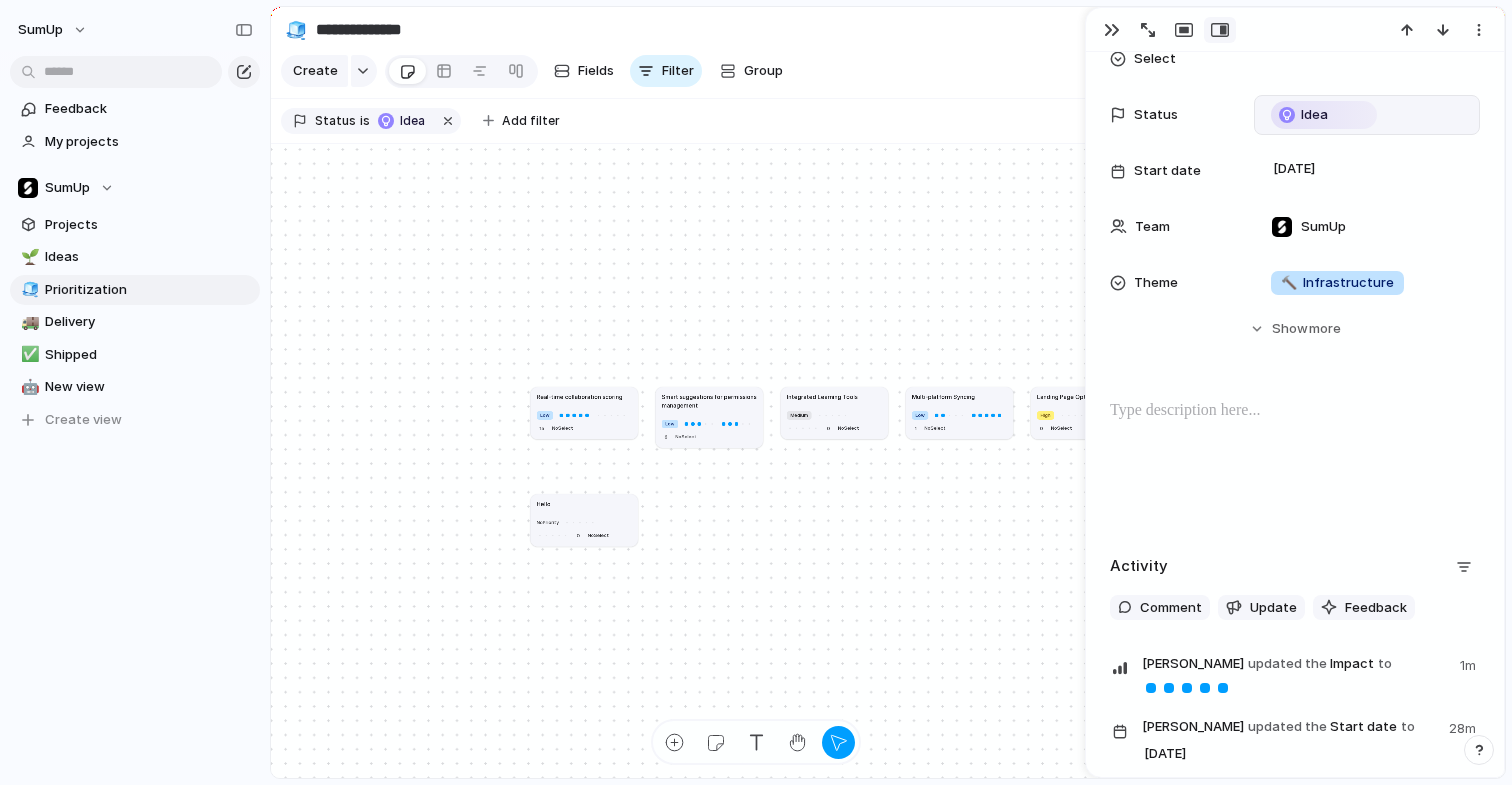 click on "Idea" at bounding box center (1324, 115) 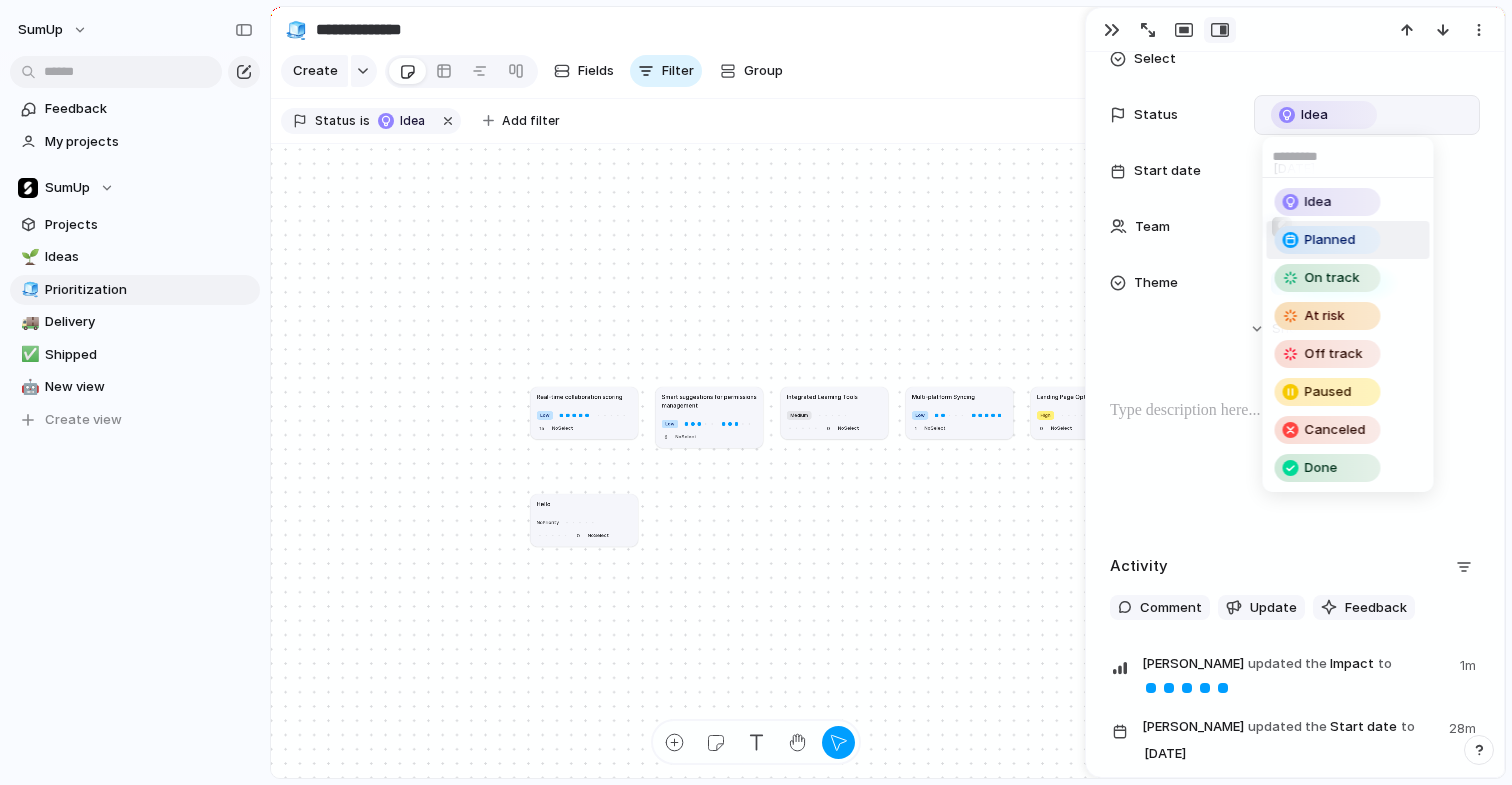 click on "Planned" at bounding box center [1328, 240] 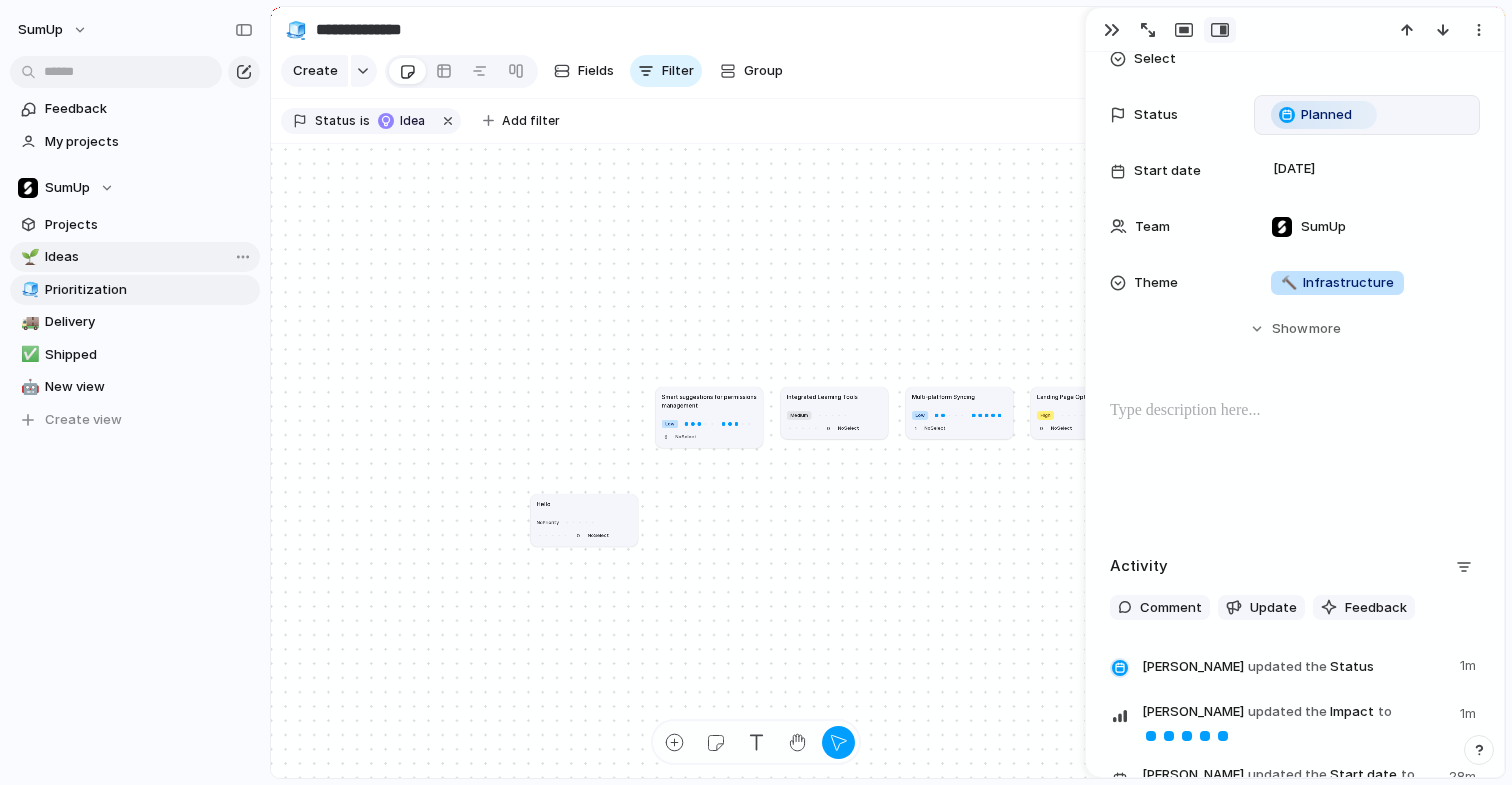 click on "Ideas" at bounding box center [149, 257] 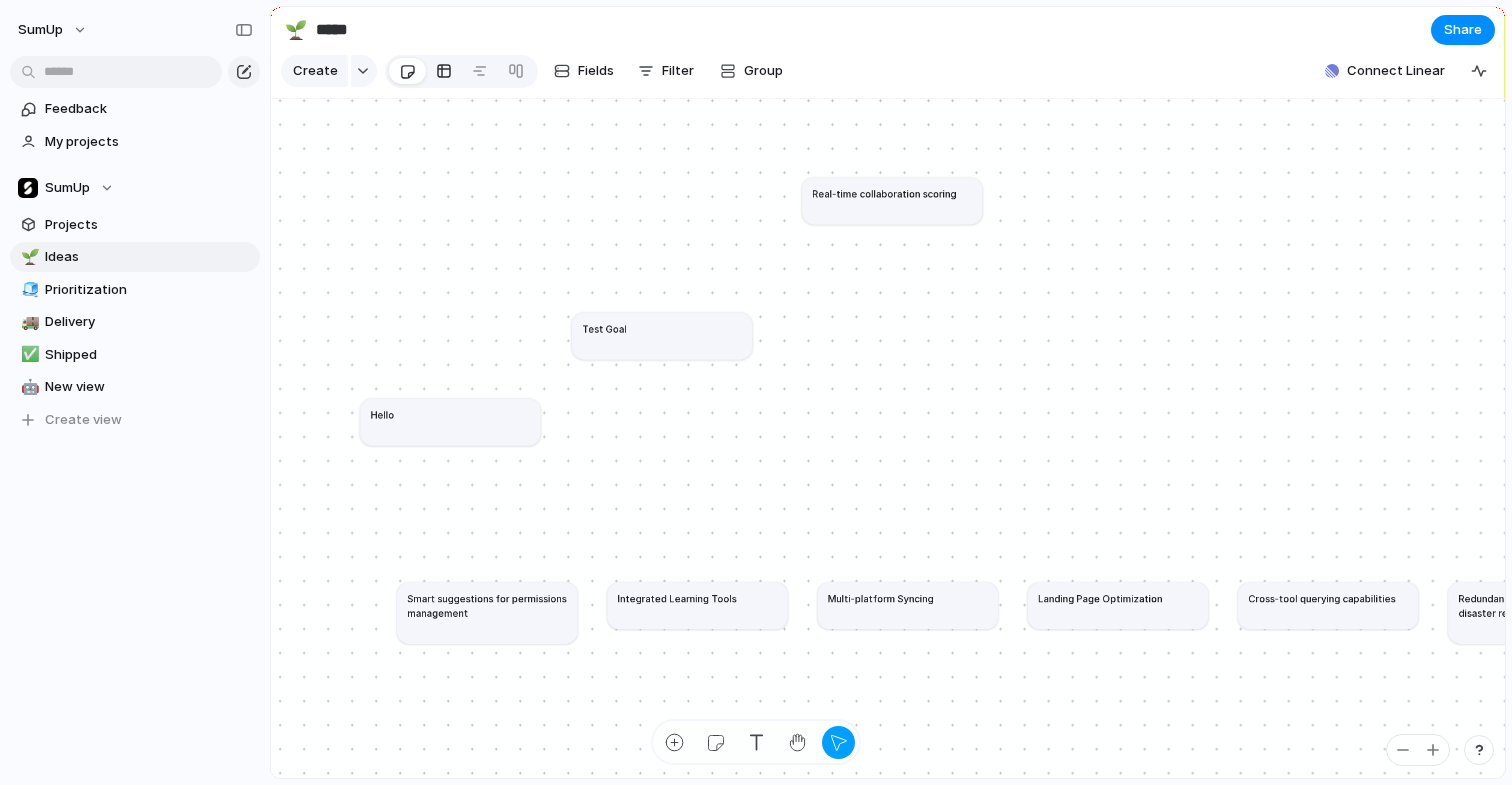 click at bounding box center (444, 71) 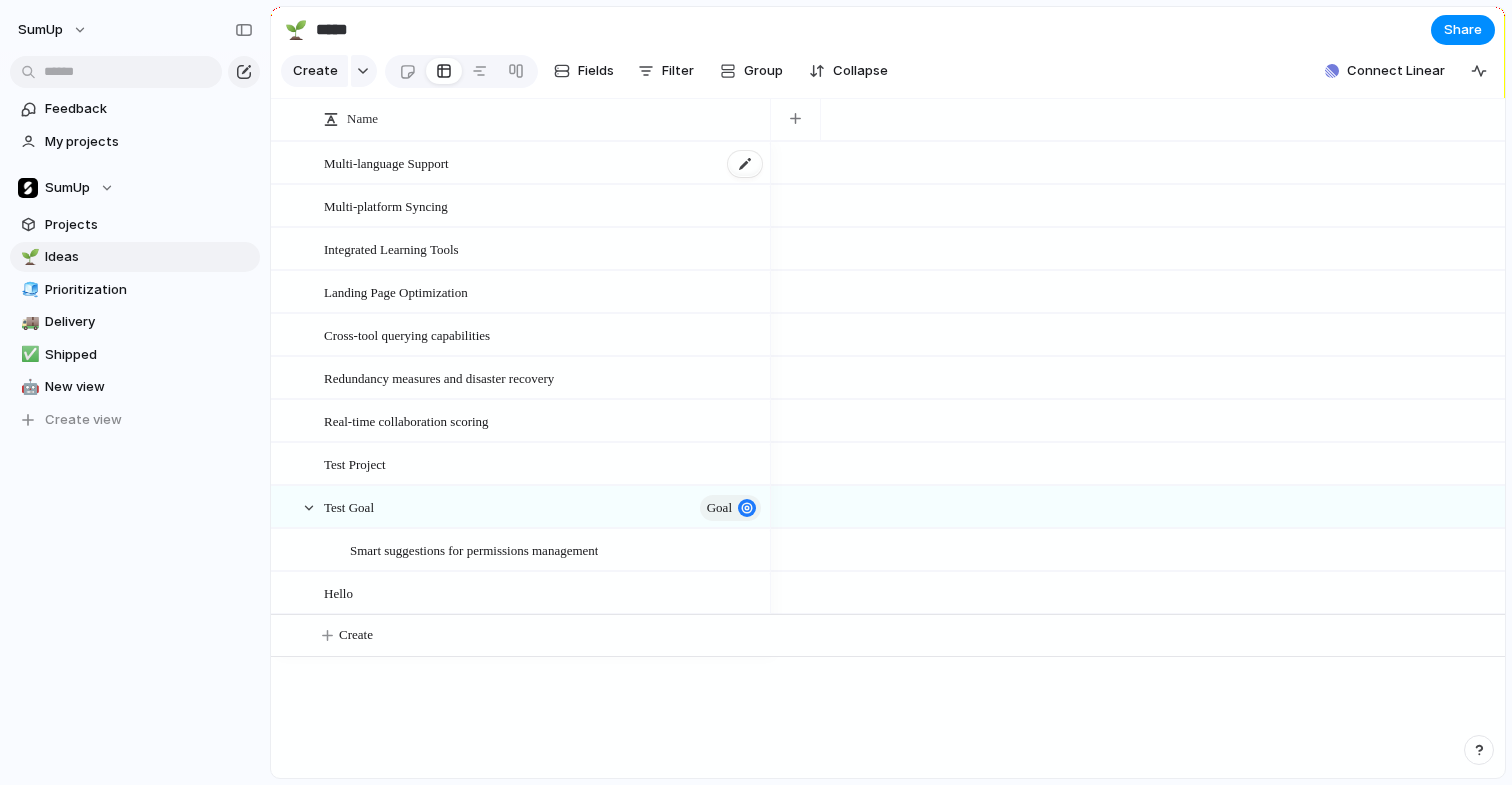 click on "Multi-language Support" at bounding box center (544, 163) 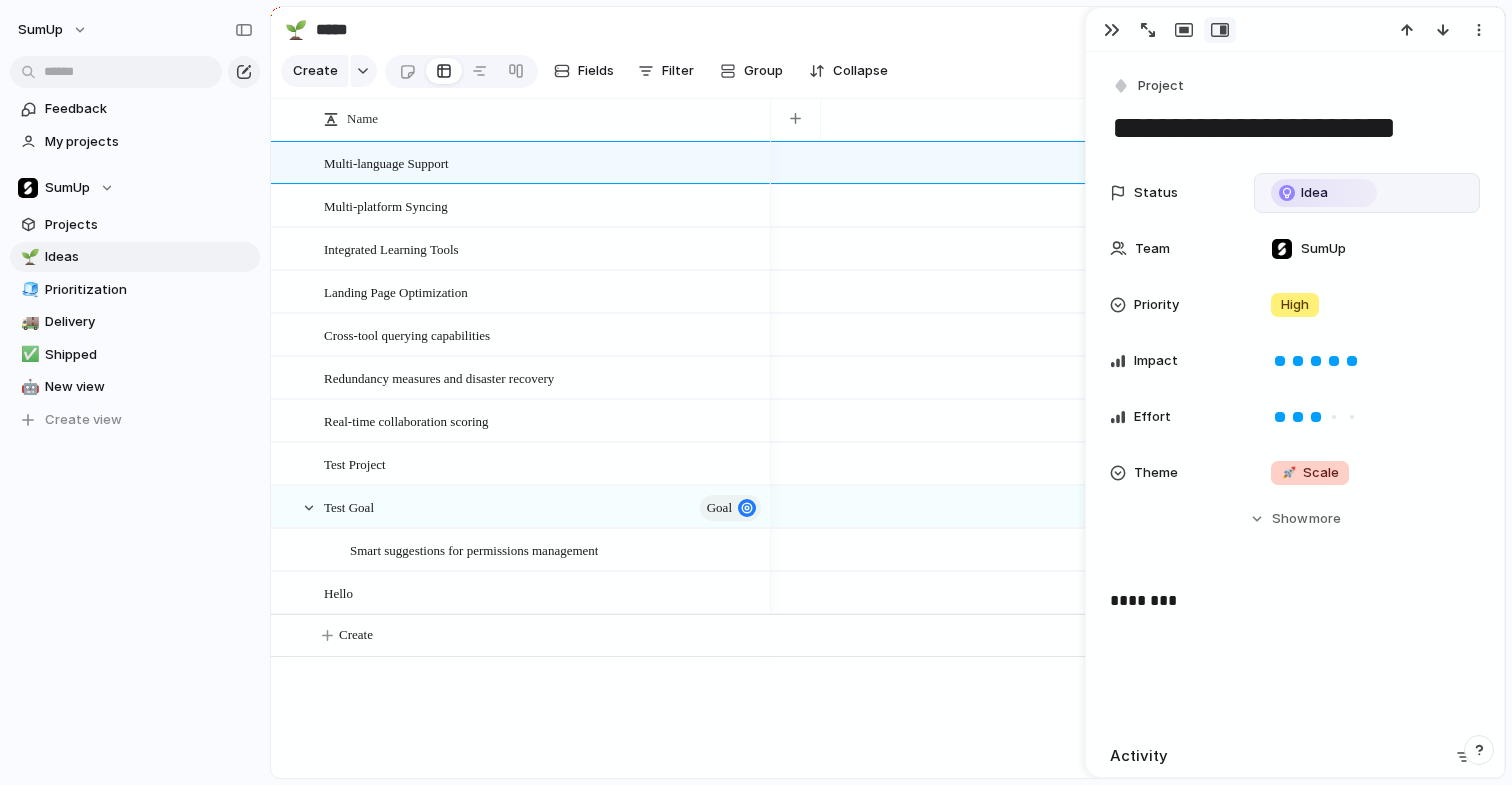 click on "Idea" at bounding box center (1367, 193) 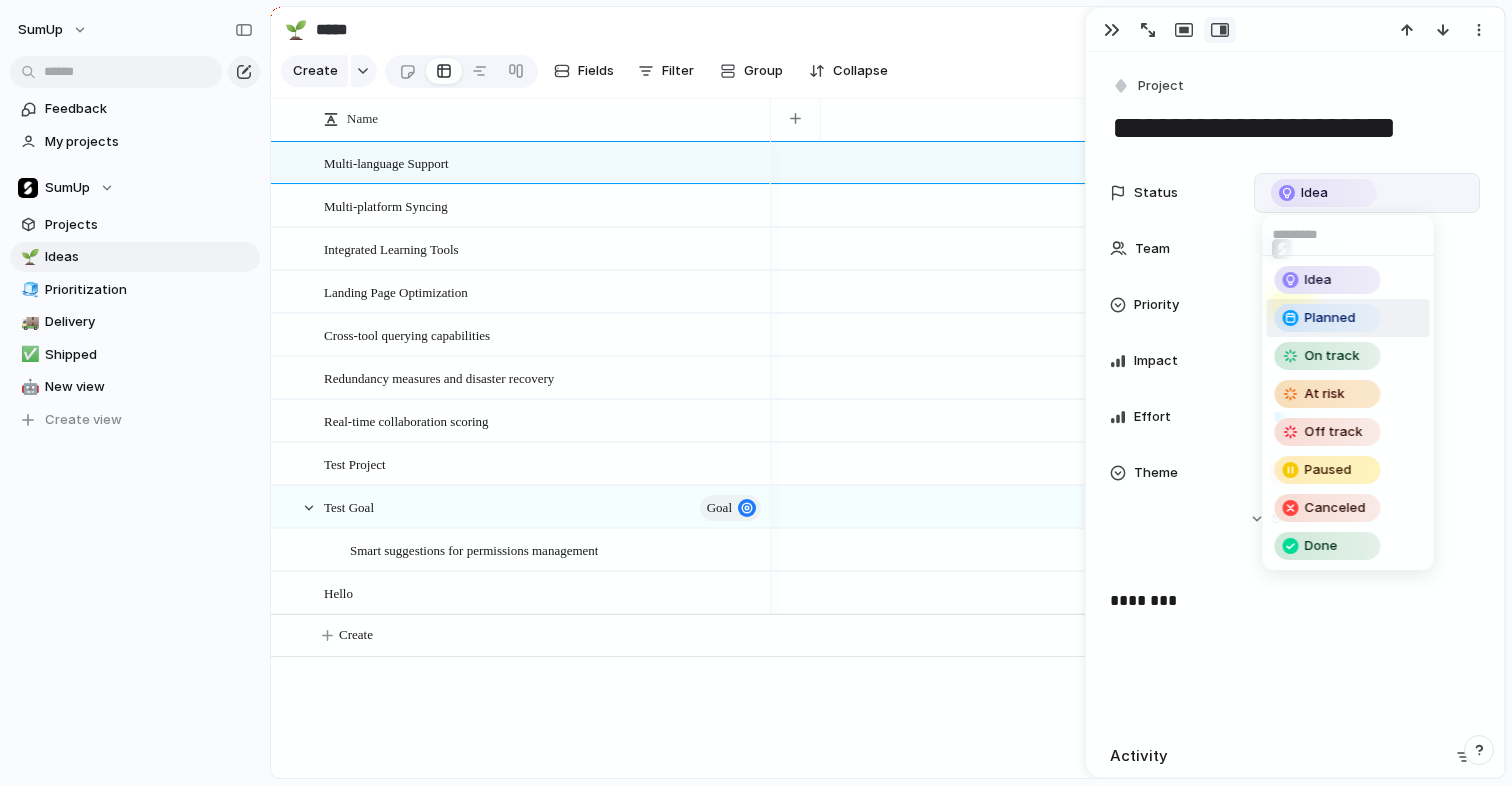 click on "Planned" at bounding box center (1328, 318) 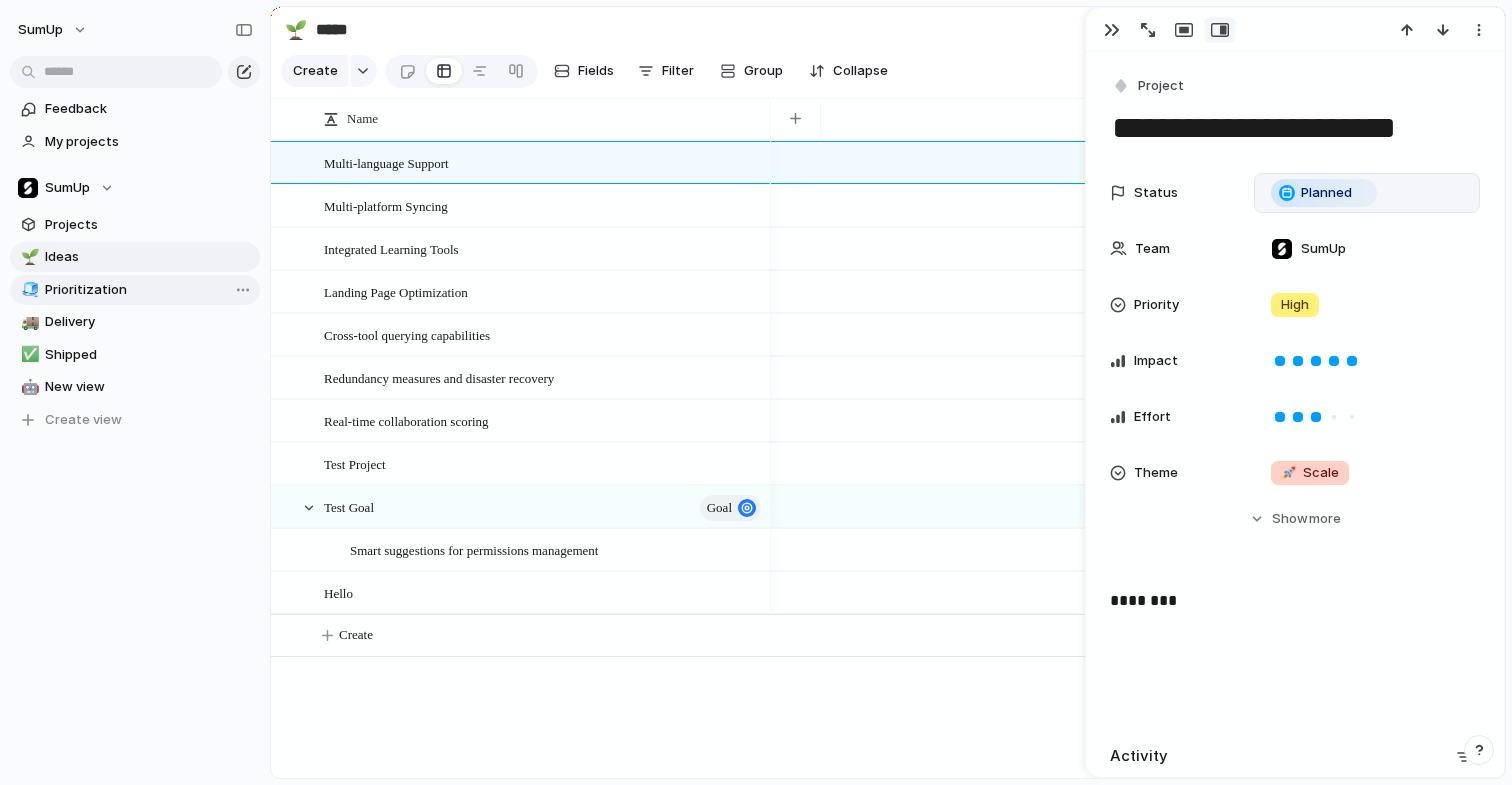 click on "Prioritization" at bounding box center (149, 290) 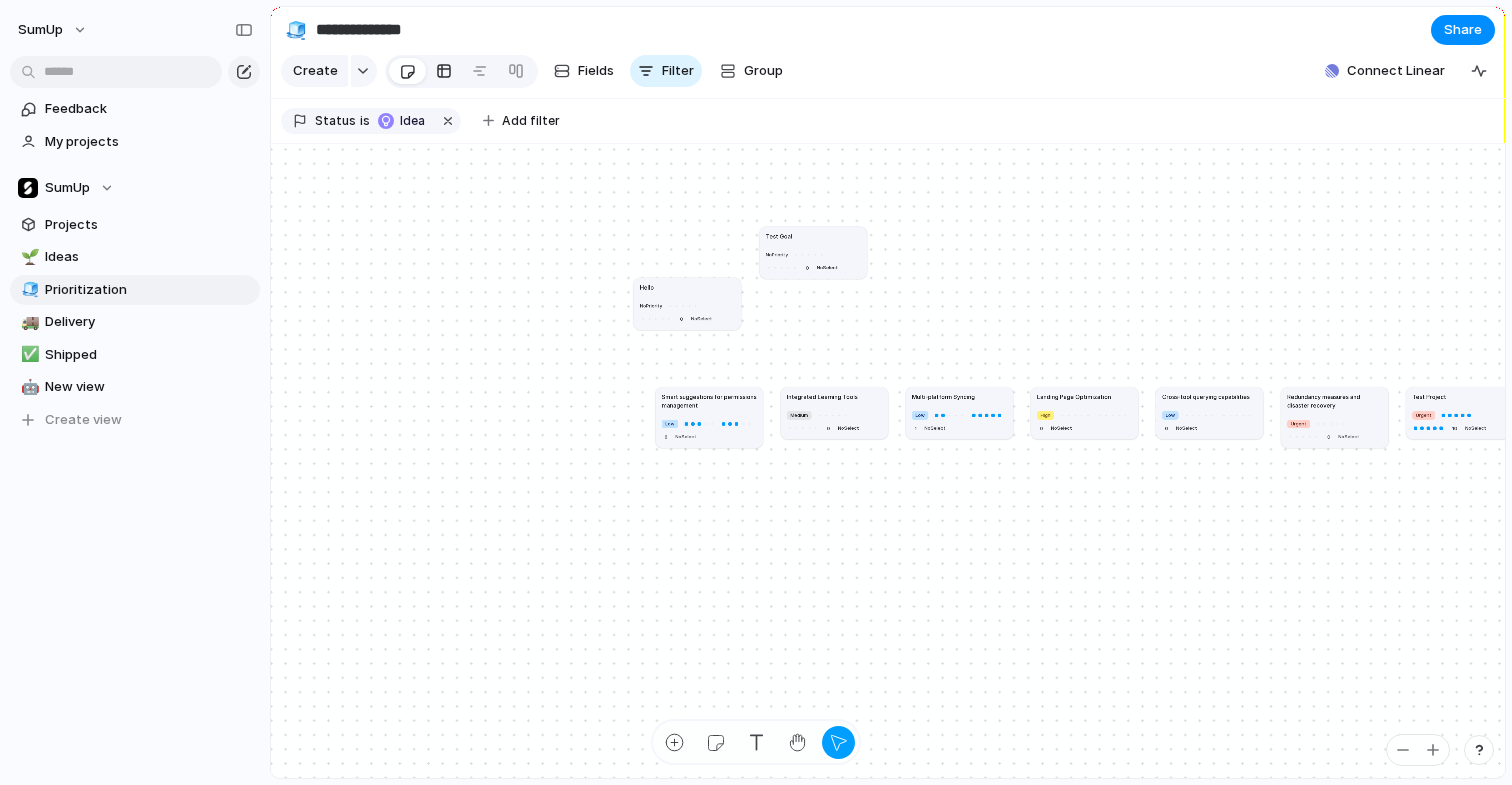 click at bounding box center (444, 71) 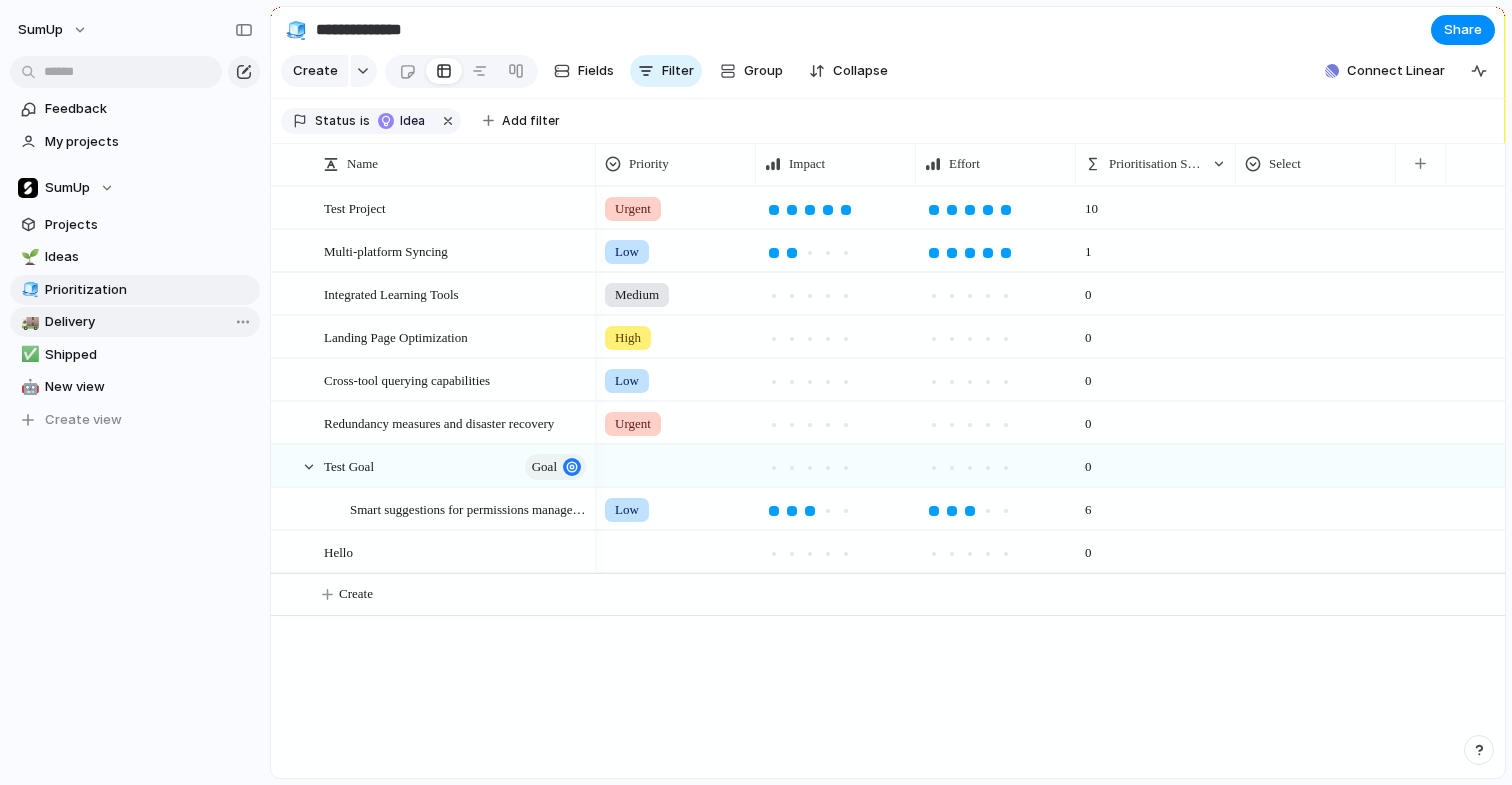 click on "Delivery" at bounding box center [149, 322] 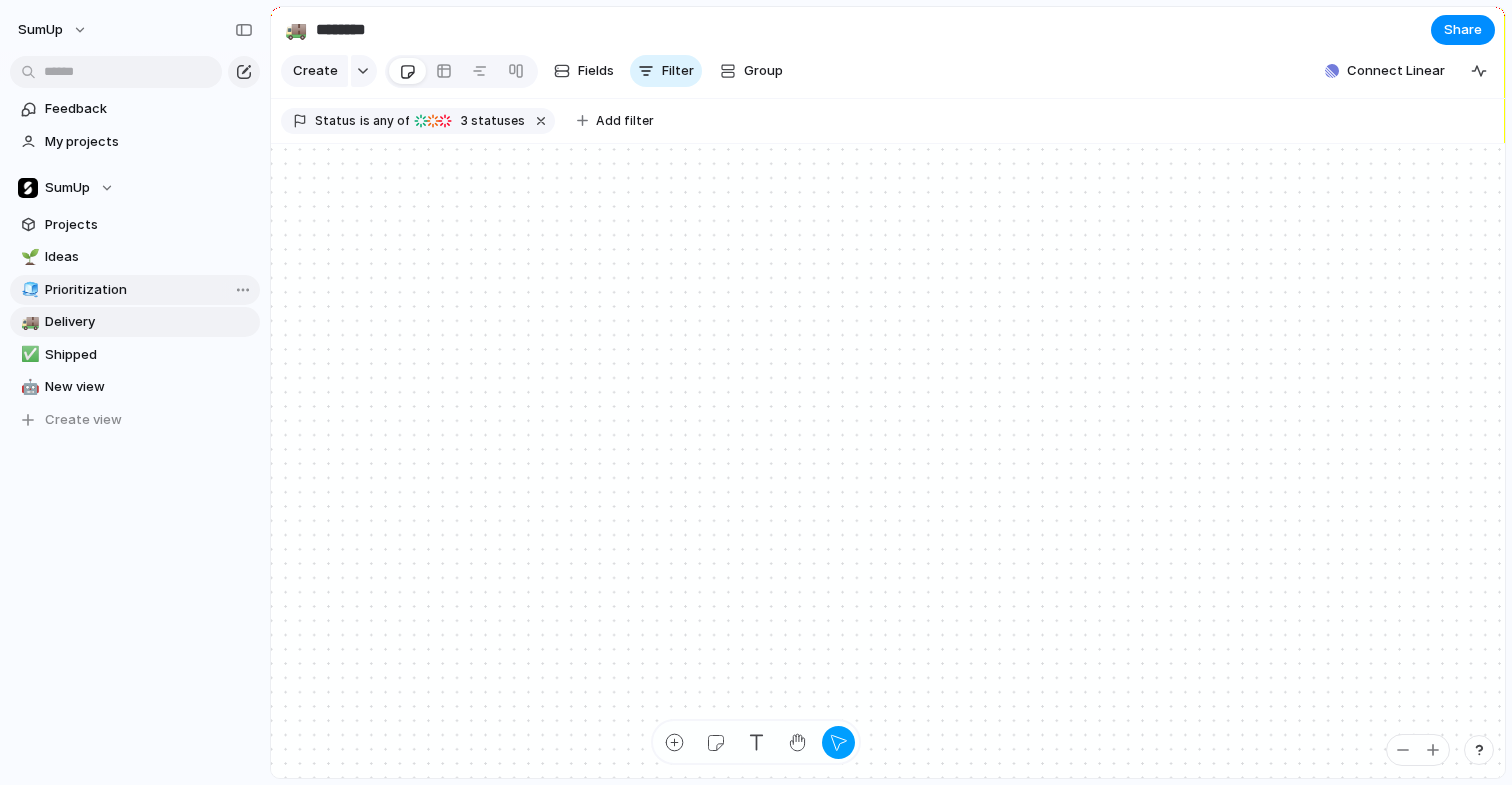 click on "Prioritization" at bounding box center [149, 290] 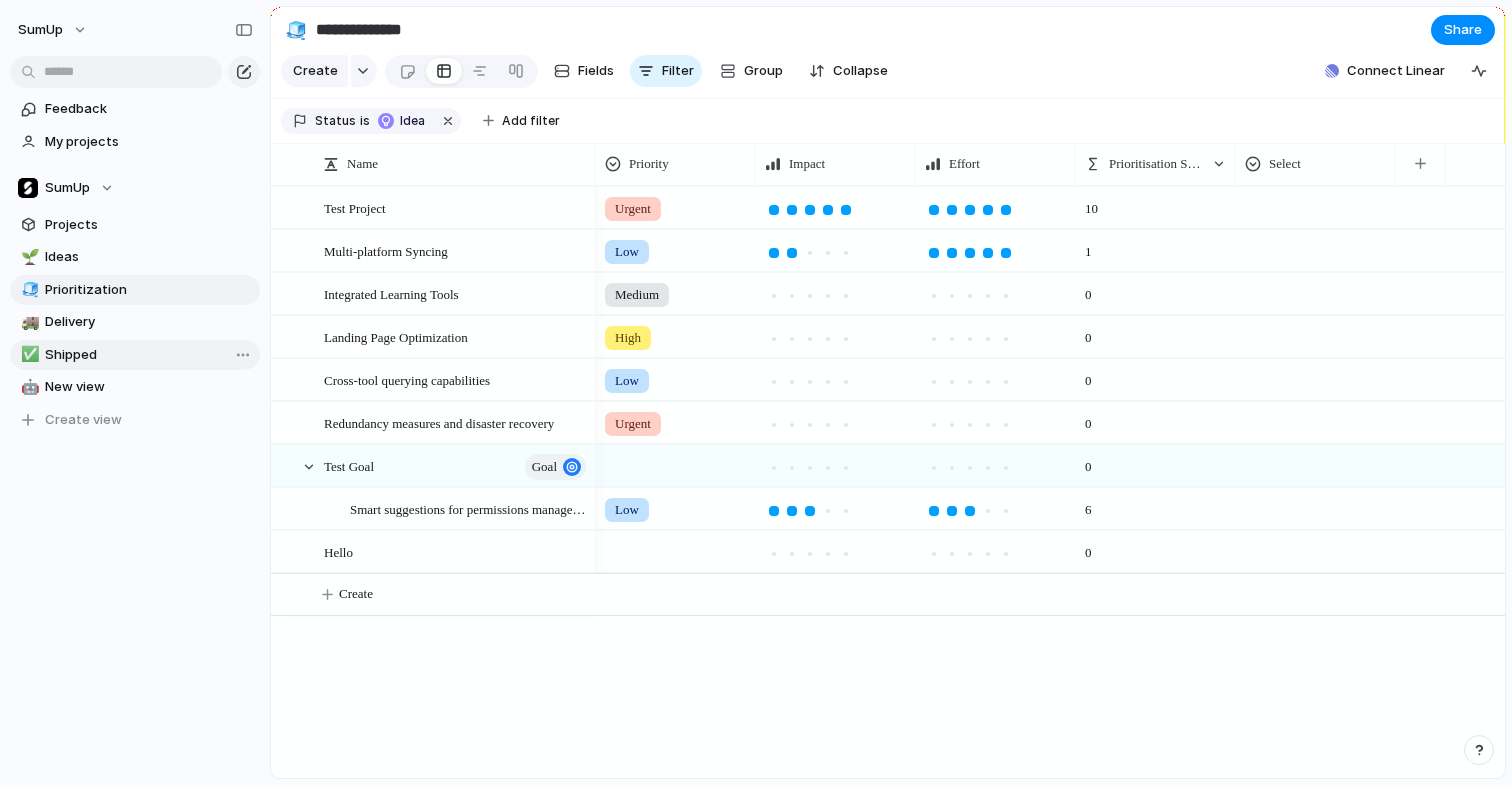 click on "Shipped" at bounding box center (149, 355) 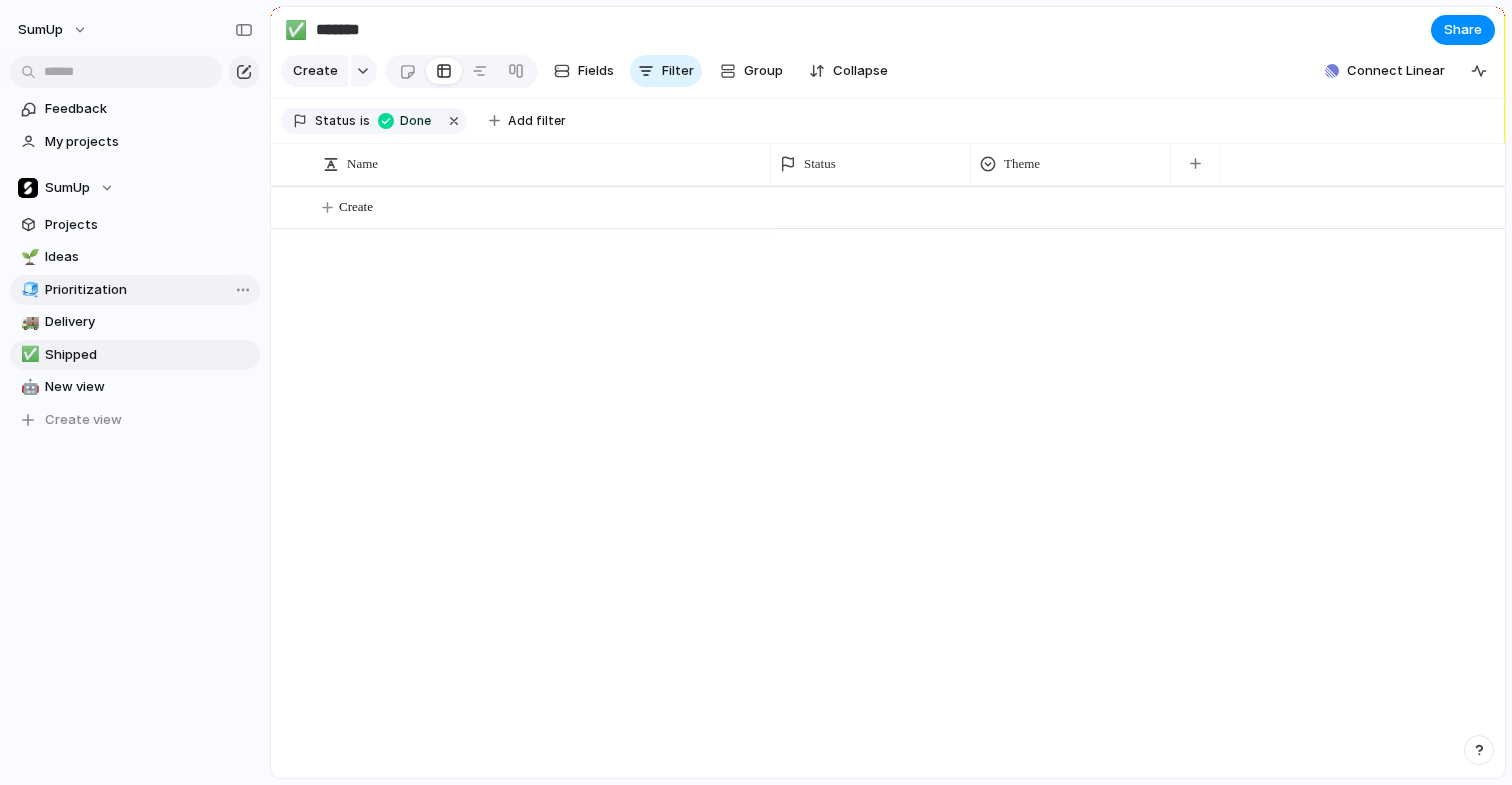 click on "Prioritization" at bounding box center (149, 290) 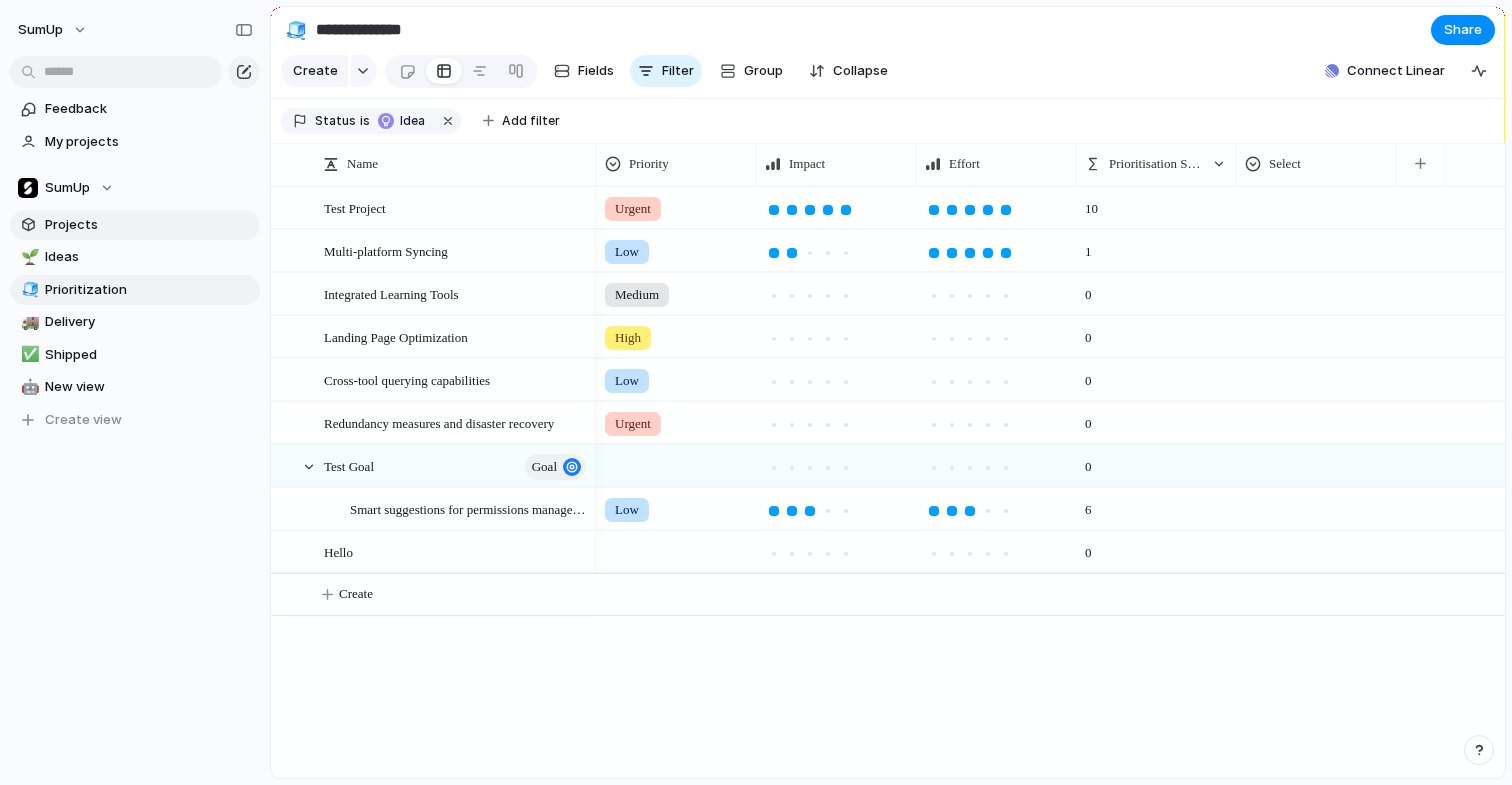 click on "Projects" at bounding box center [149, 225] 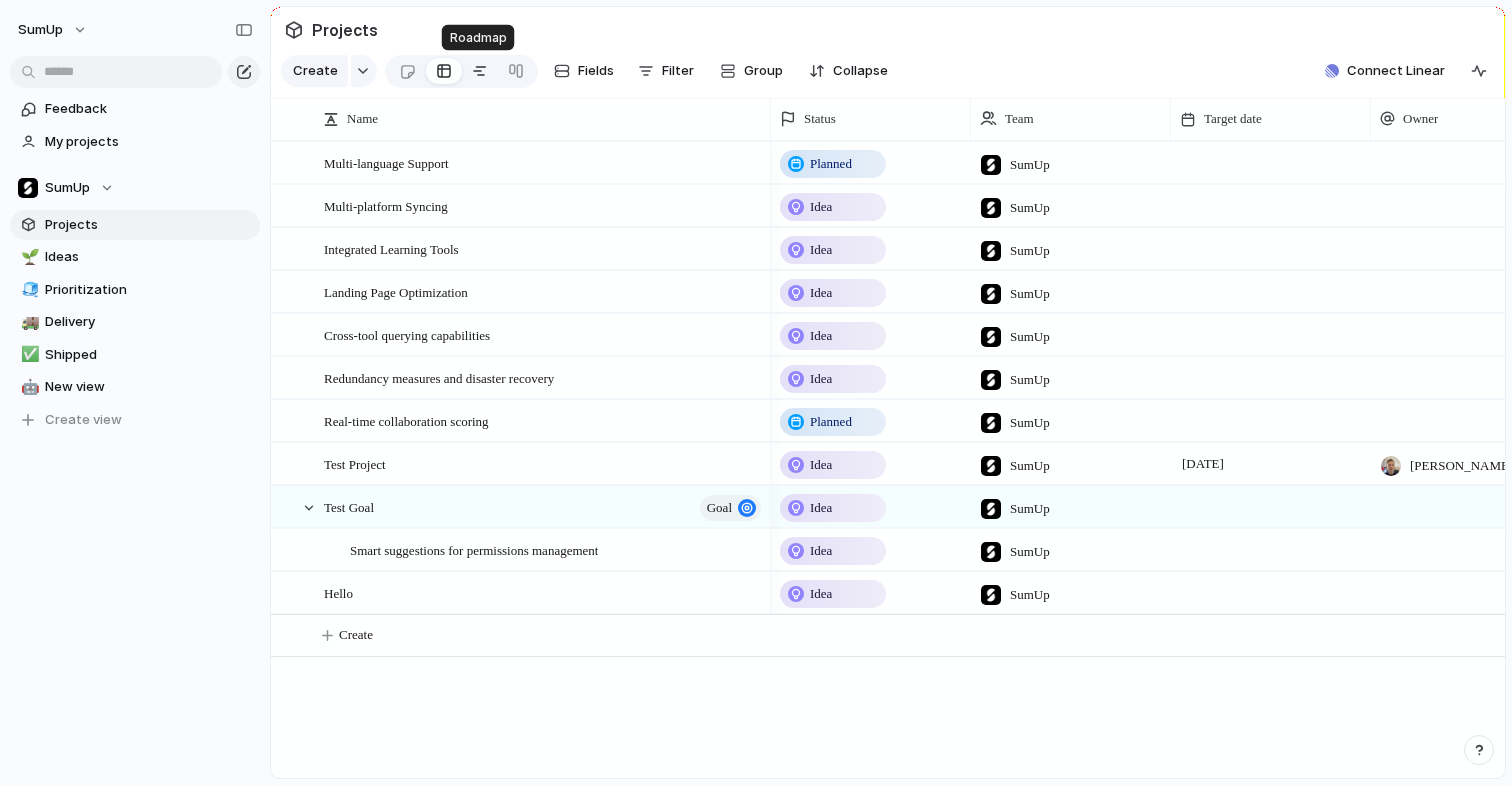 click at bounding box center [480, 71] 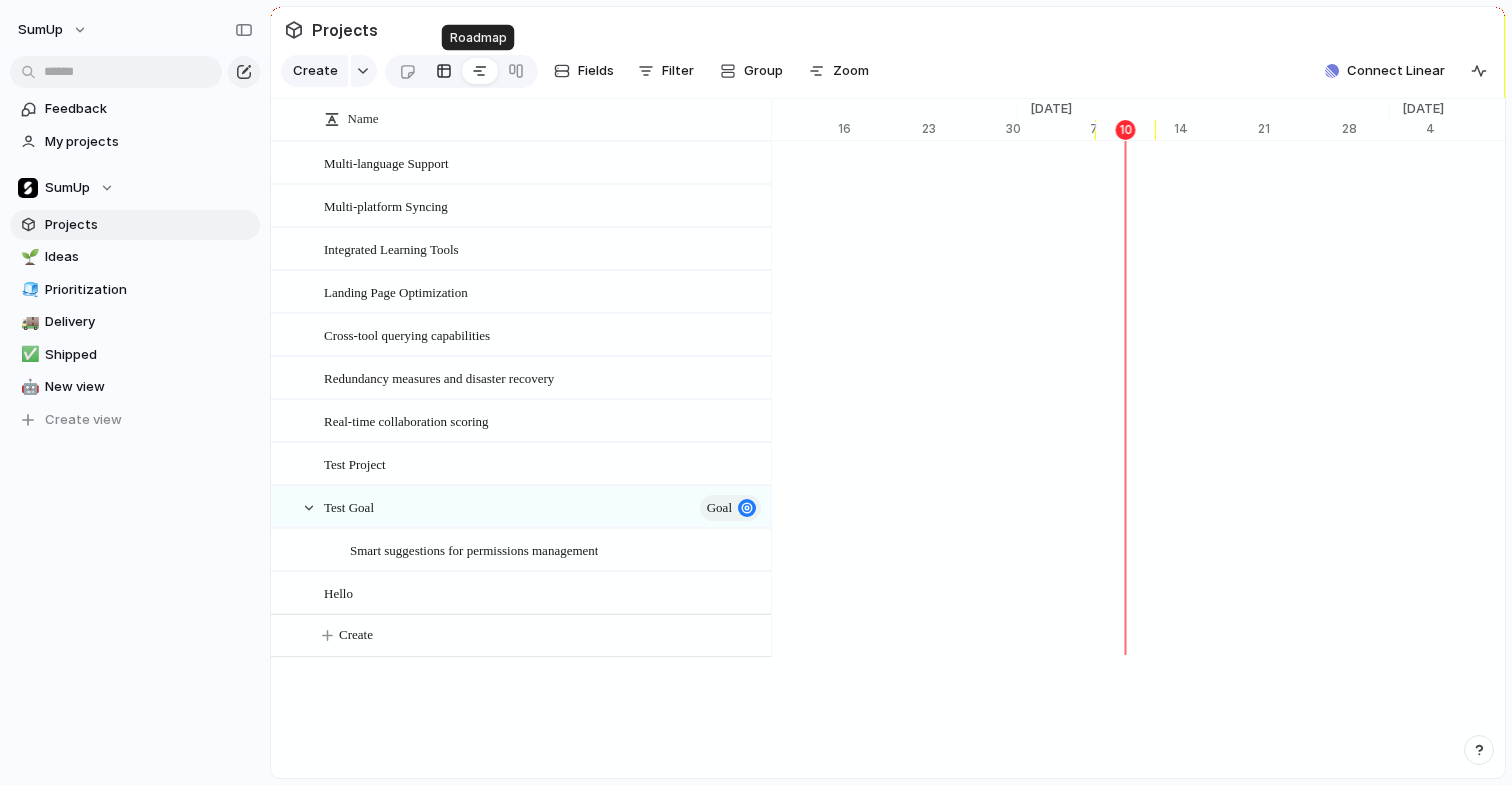 scroll, scrollTop: 0, scrollLeft: 12906, axis: horizontal 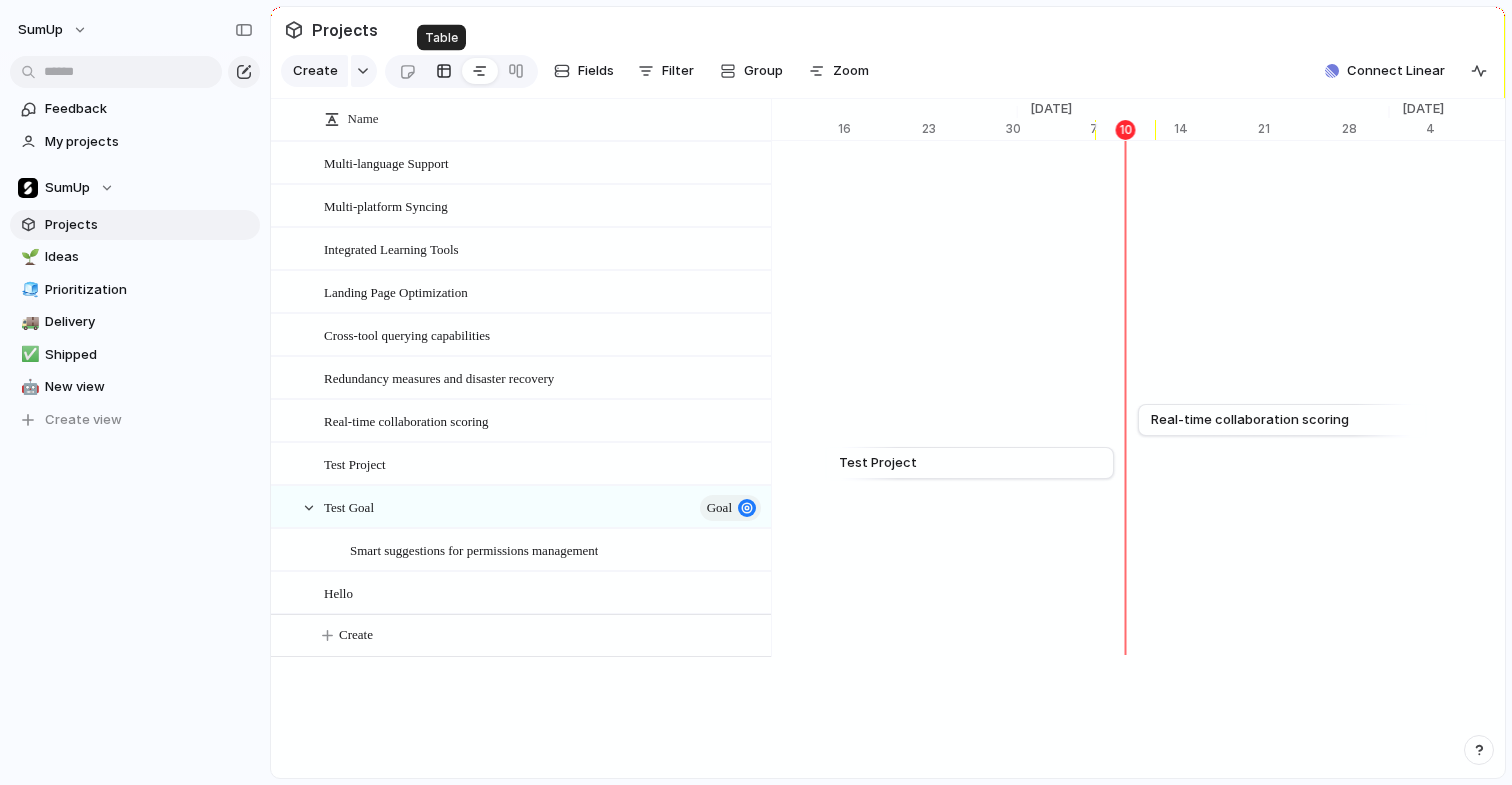 click at bounding box center (444, 71) 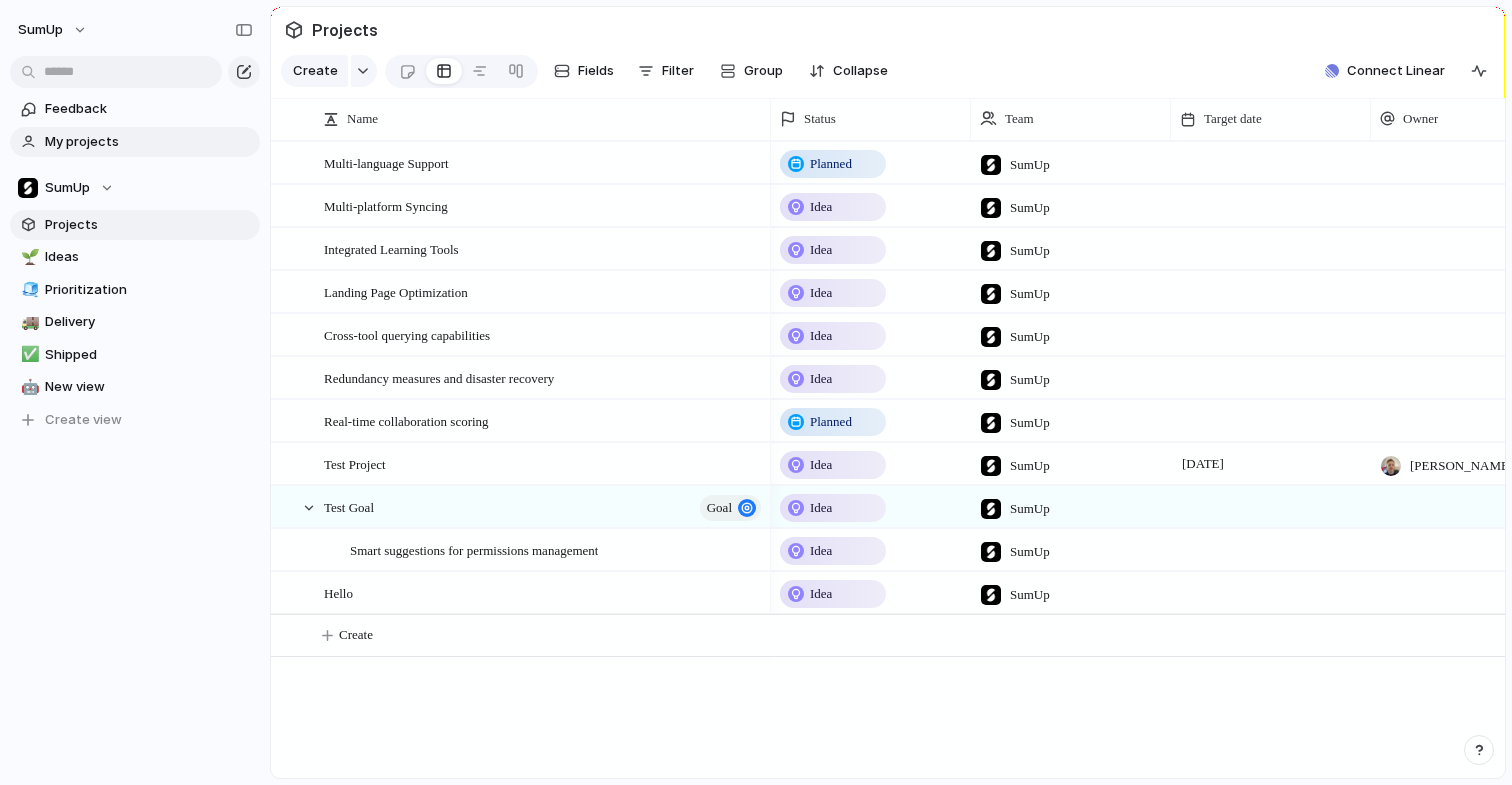 click on "My projects" at bounding box center (149, 142) 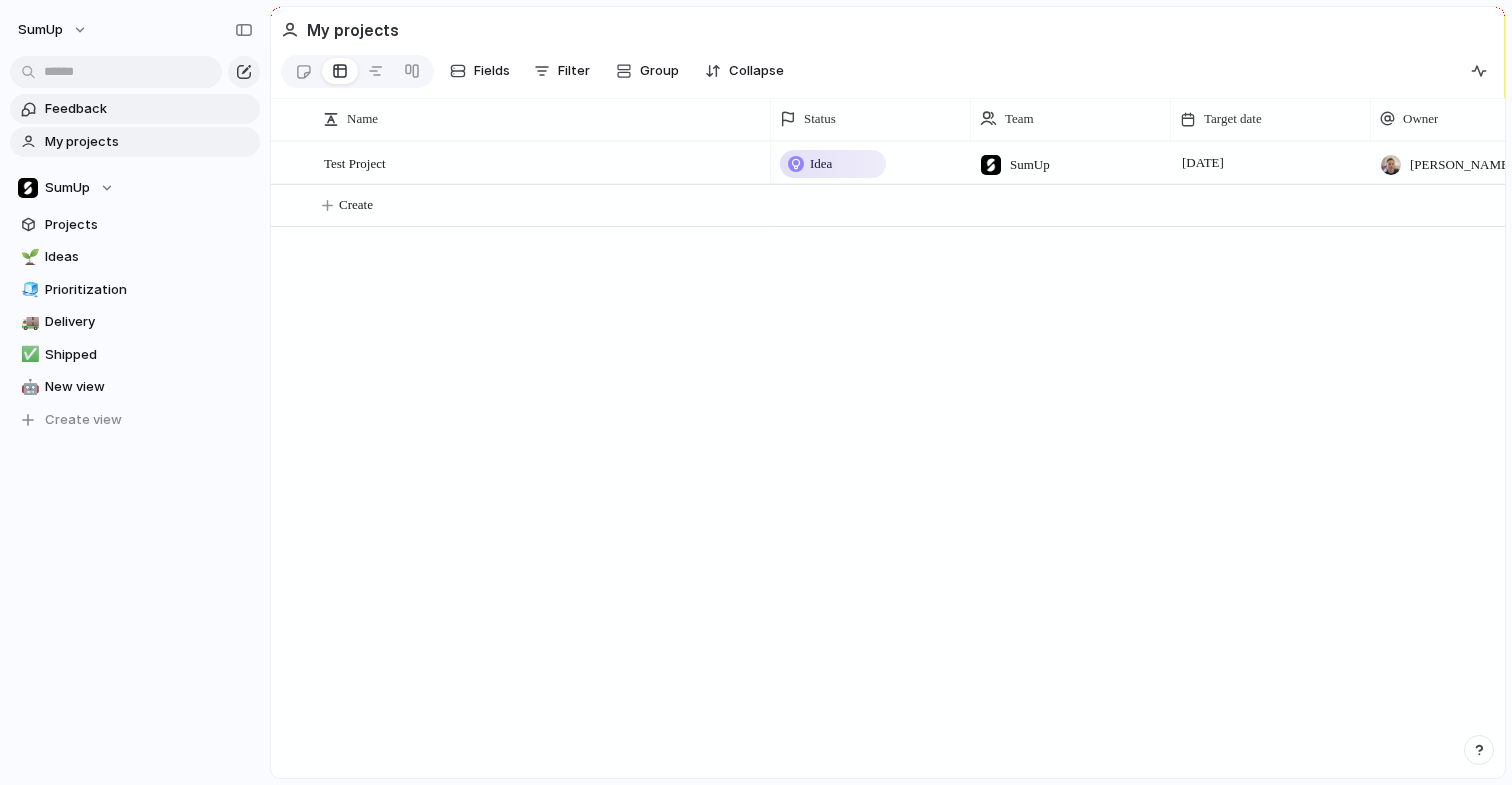 click on "Feedback" at bounding box center (135, 109) 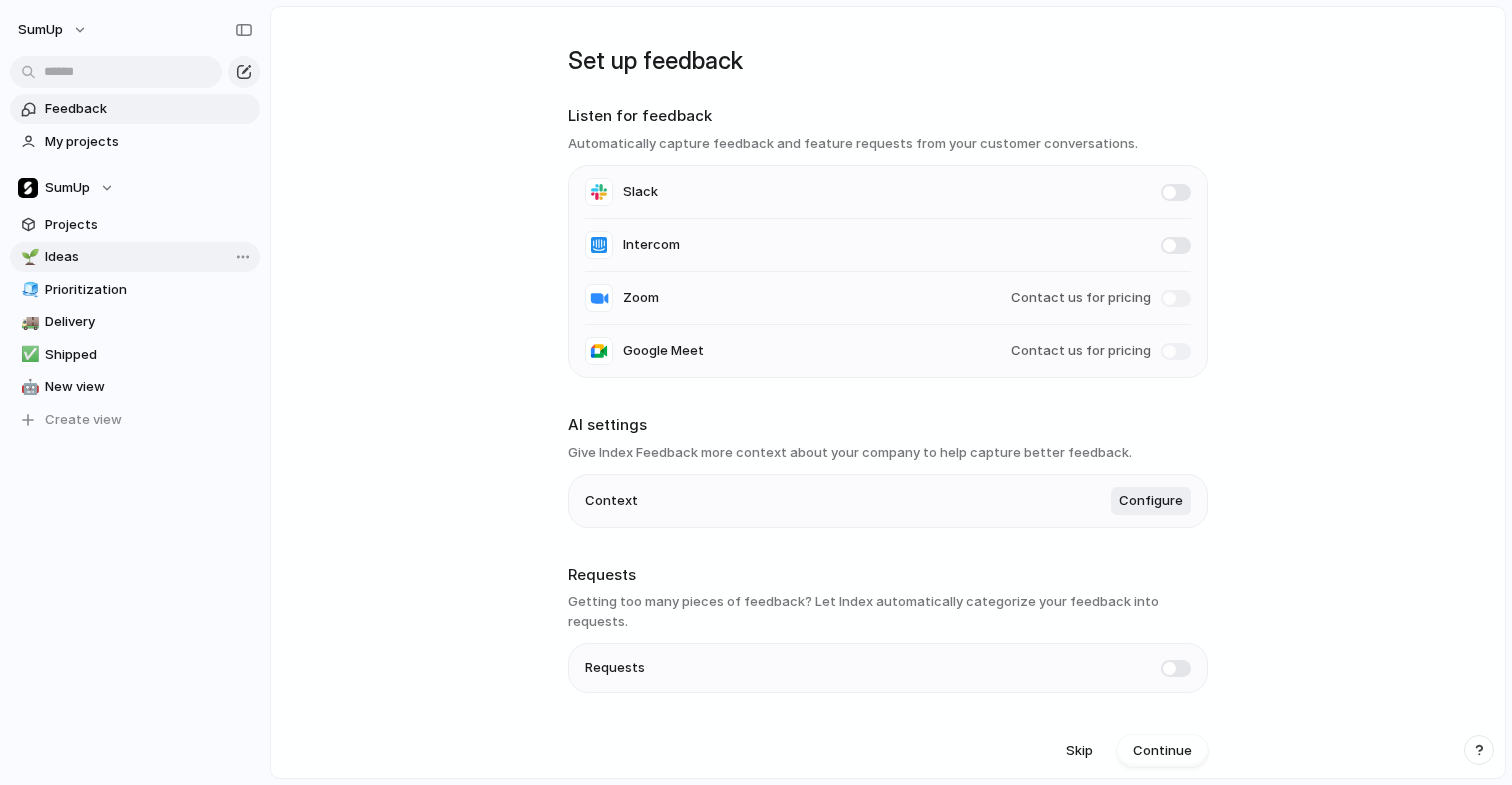 click on "Ideas" at bounding box center (149, 257) 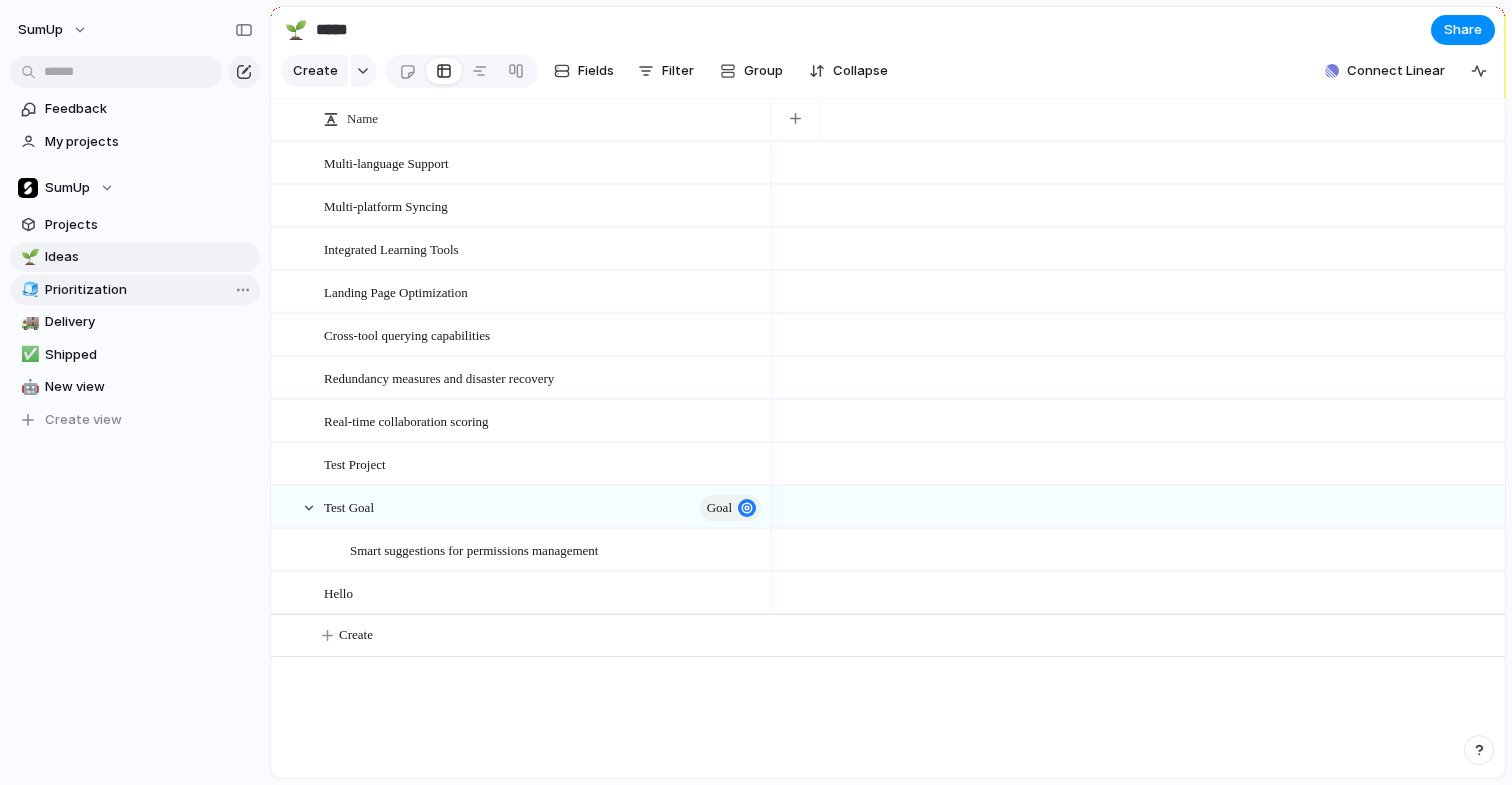 click on "Prioritization" at bounding box center (149, 290) 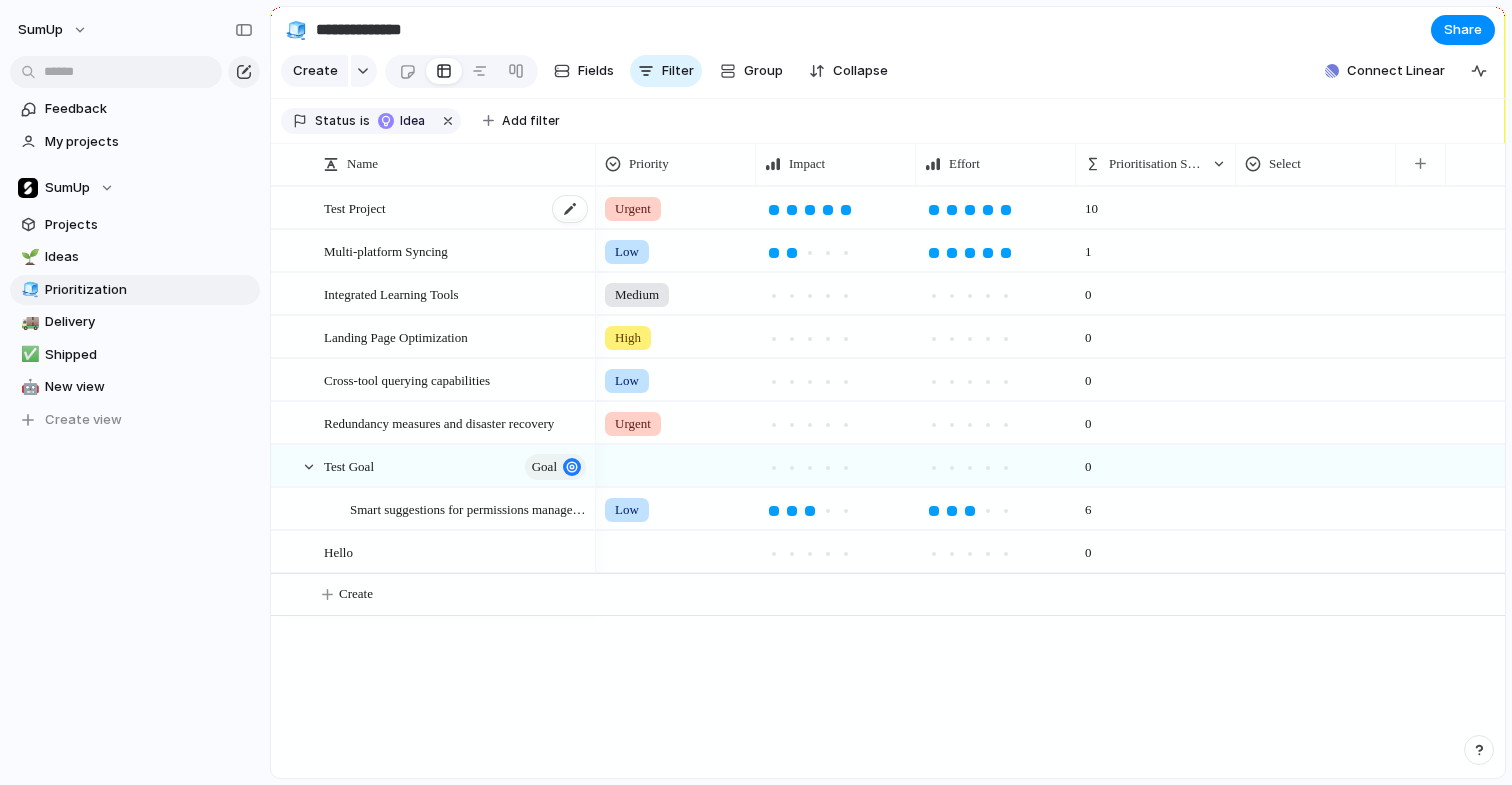 click on "Test Project" at bounding box center (456, 208) 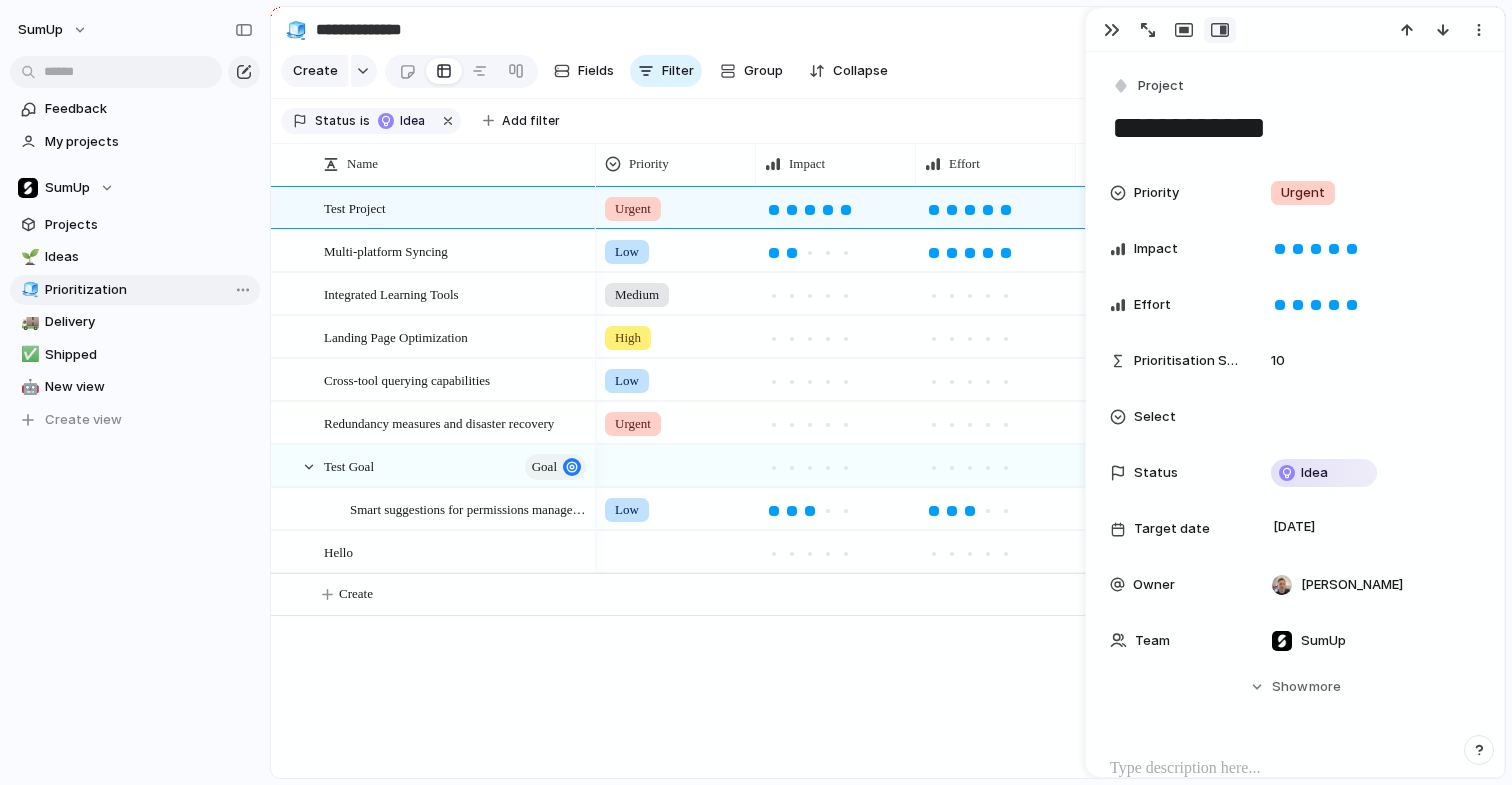 click on "Prioritization" at bounding box center [149, 290] 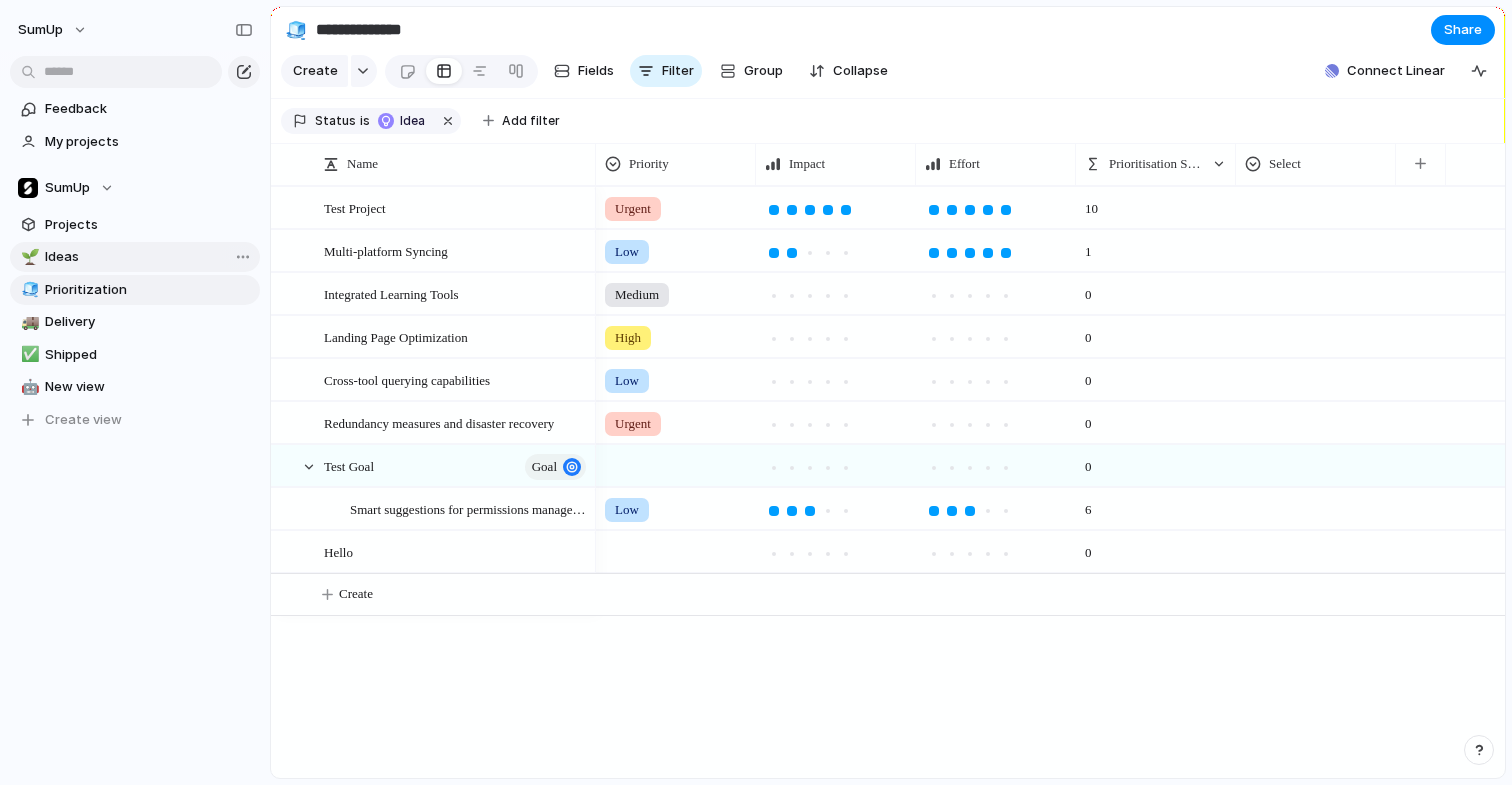 click on "🌱 Ideas" at bounding box center (135, 257) 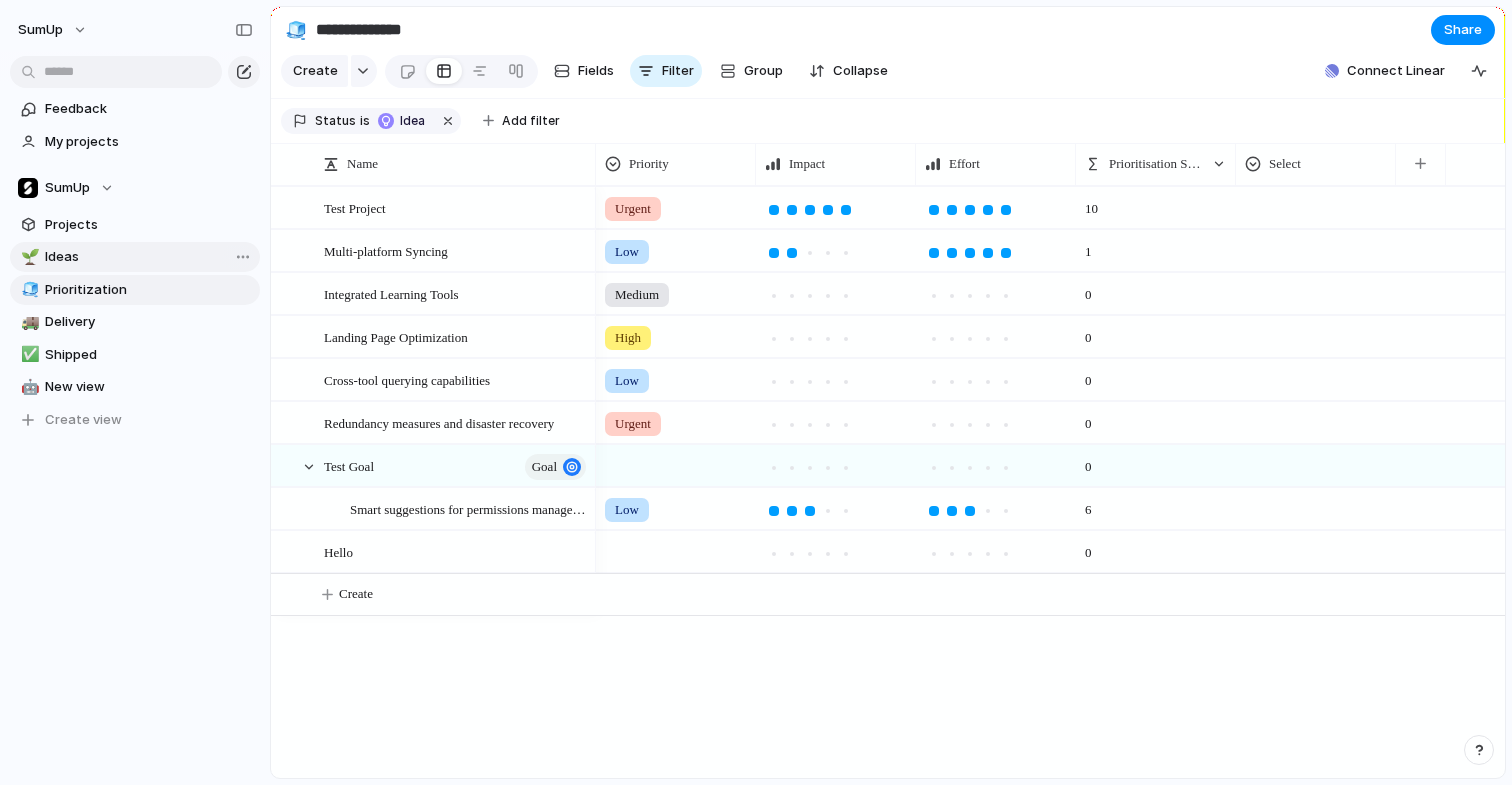 type on "*****" 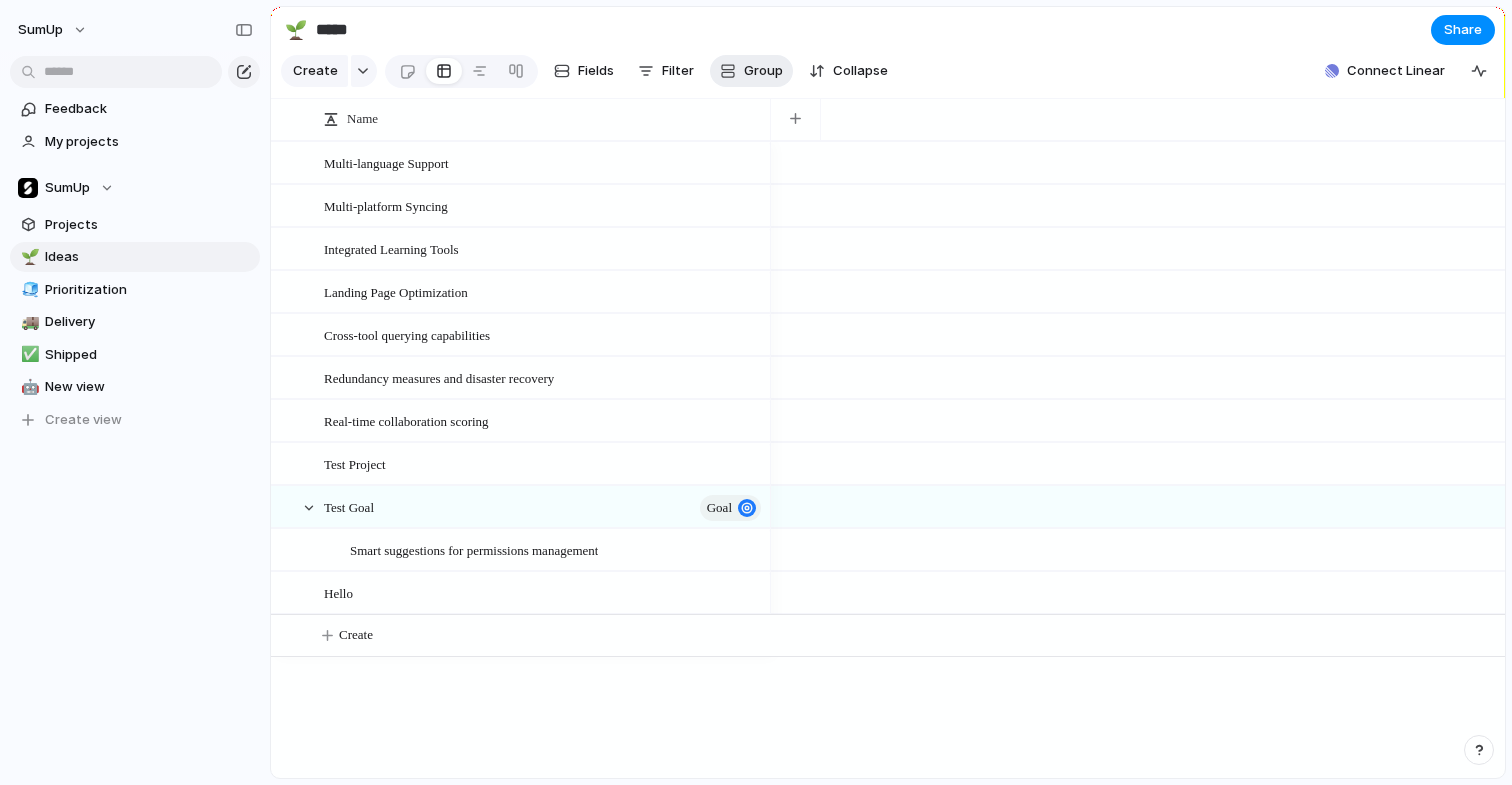 click on "Group" at bounding box center [751, 71] 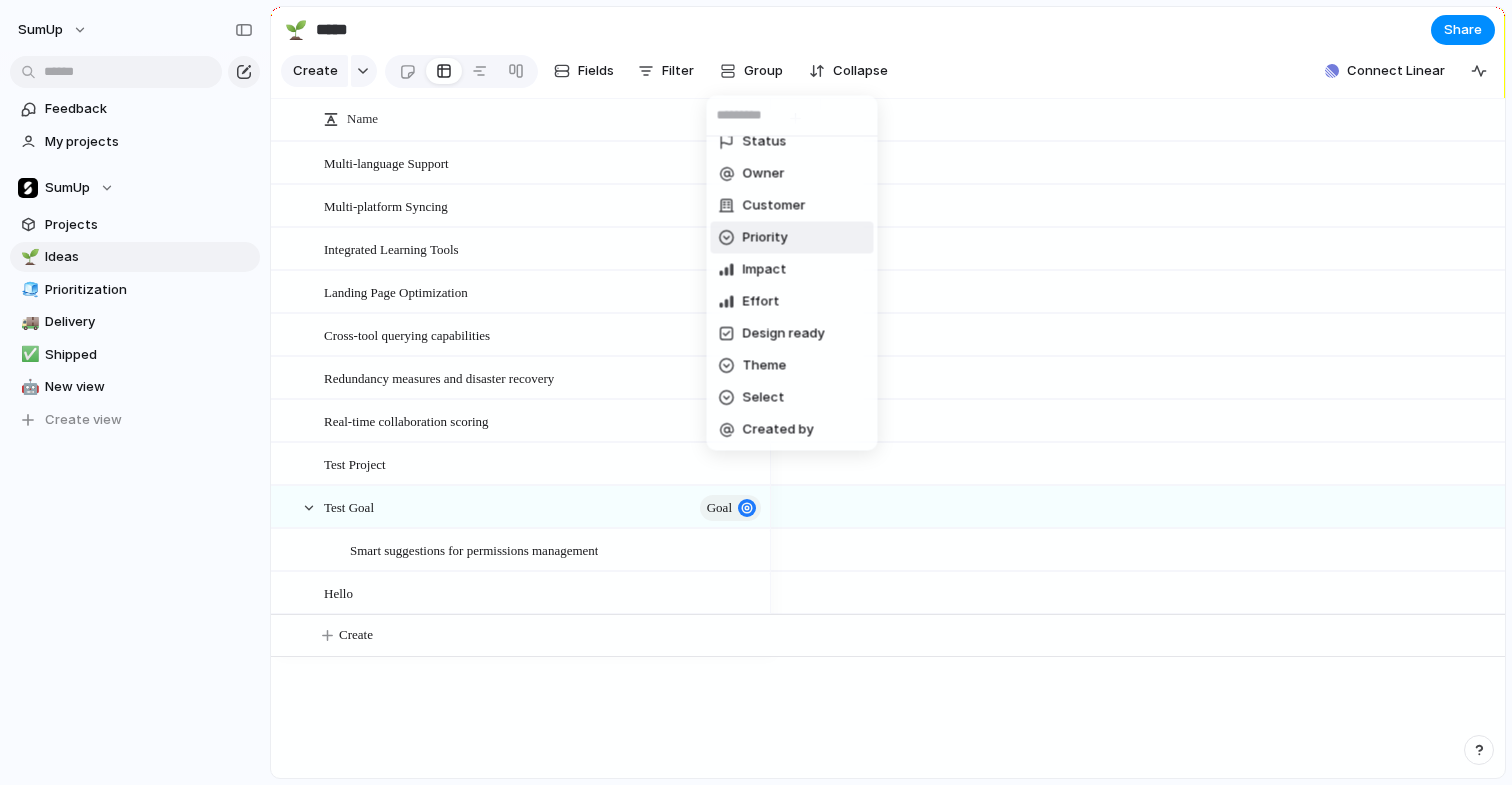 scroll, scrollTop: 0, scrollLeft: 0, axis: both 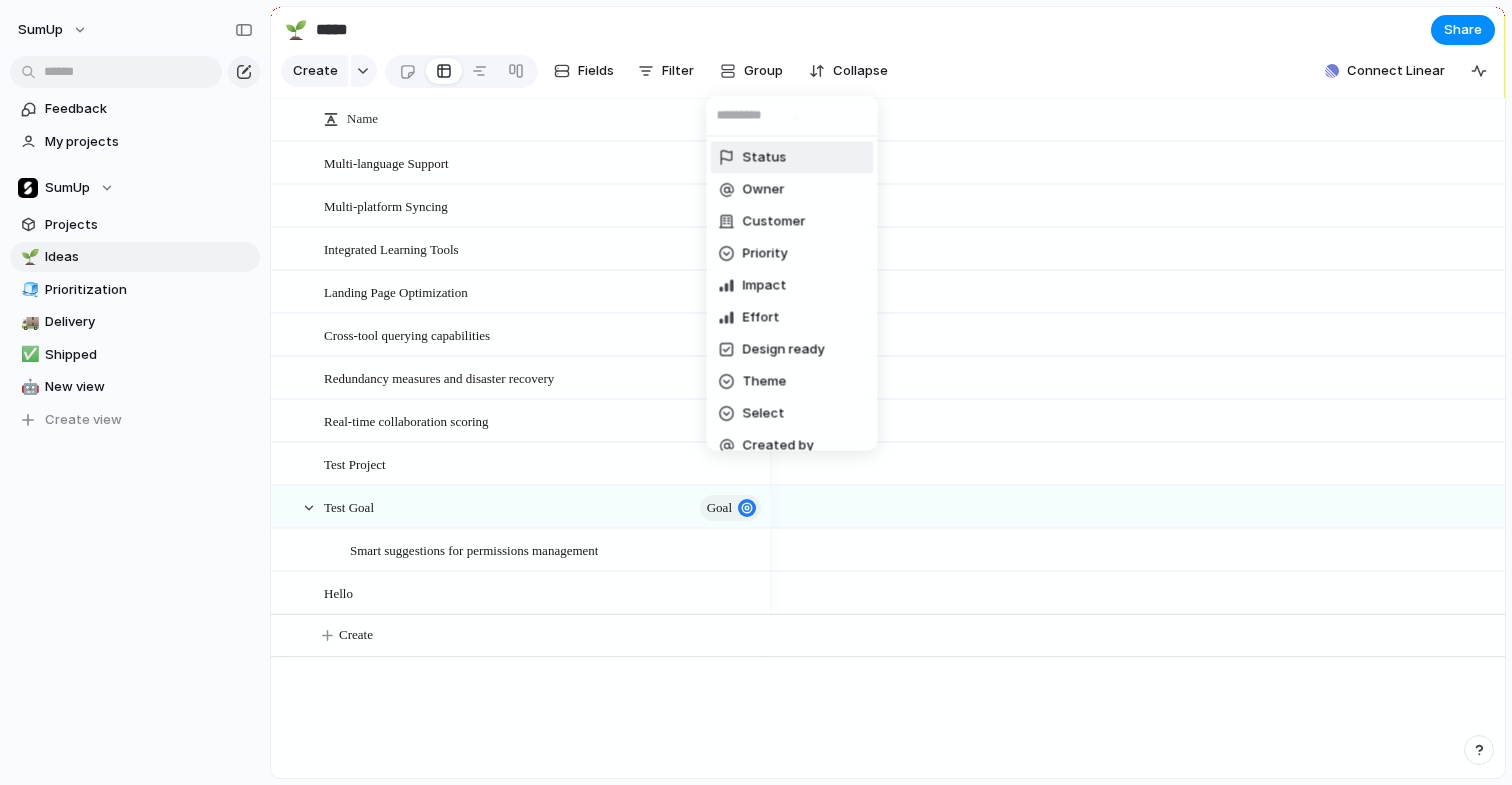 click on "Status" at bounding box center [792, 158] 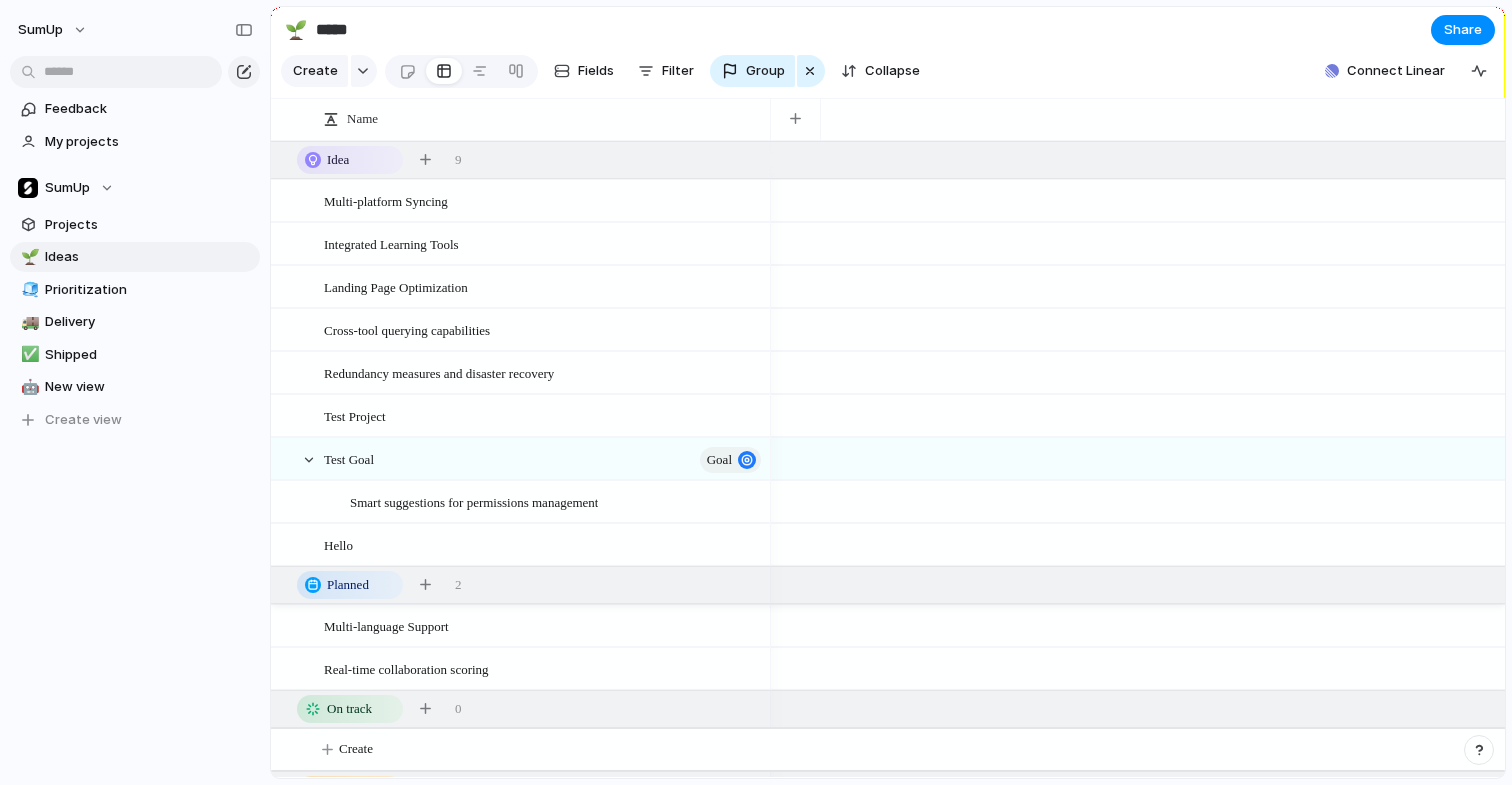 scroll, scrollTop: 40, scrollLeft: 0, axis: vertical 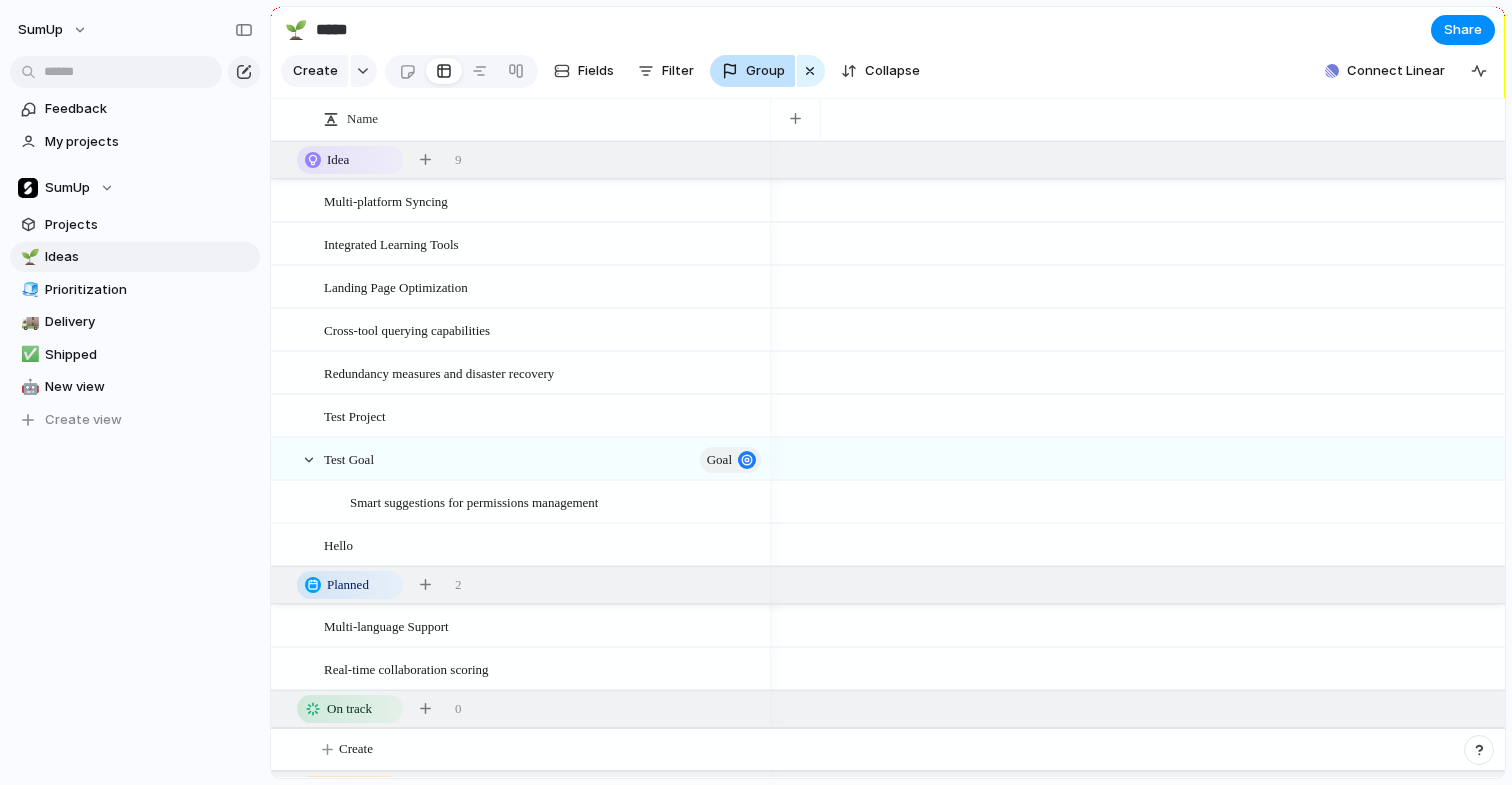 click on "Group" at bounding box center (765, 71) 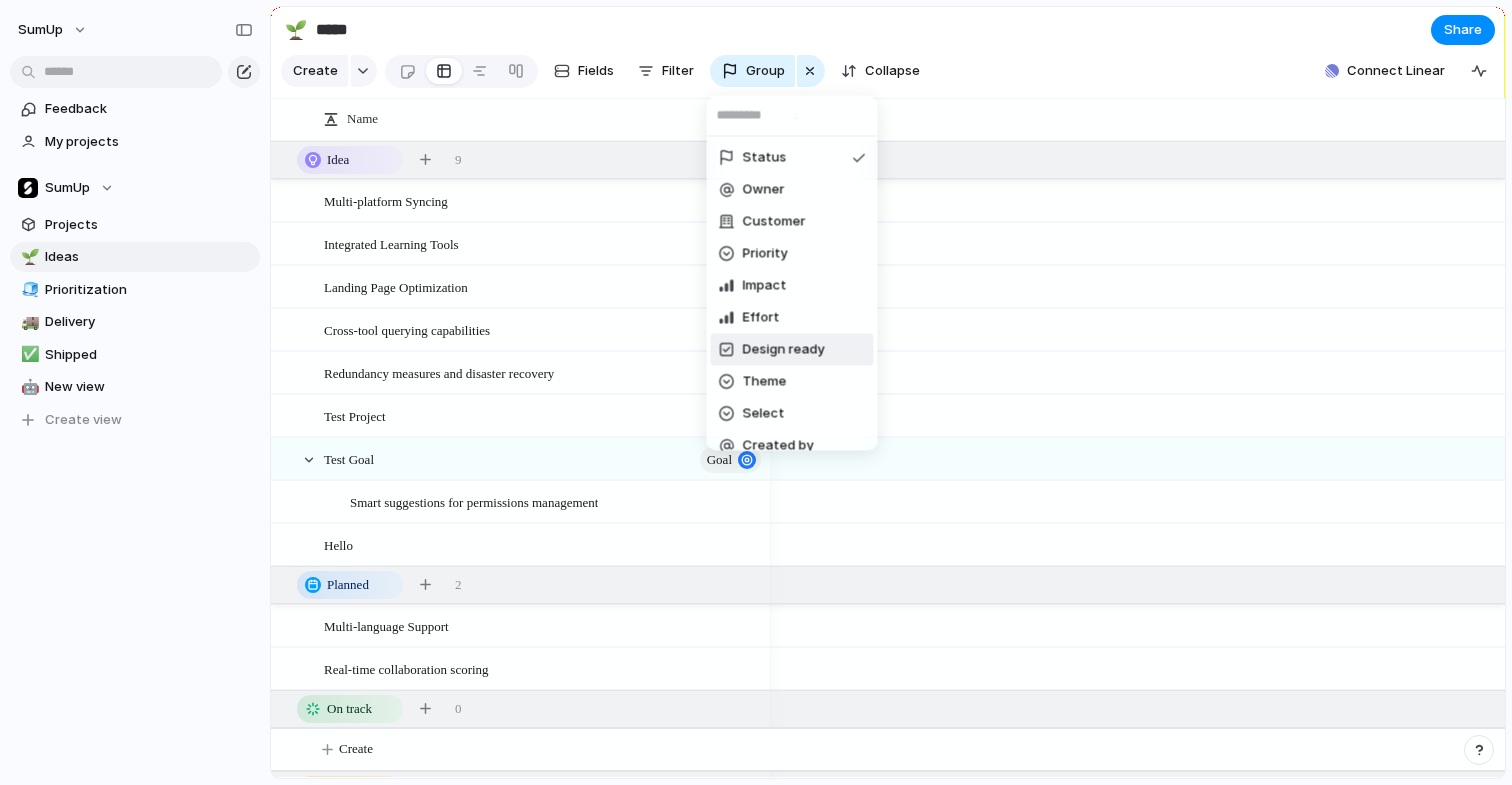 scroll, scrollTop: 16, scrollLeft: 0, axis: vertical 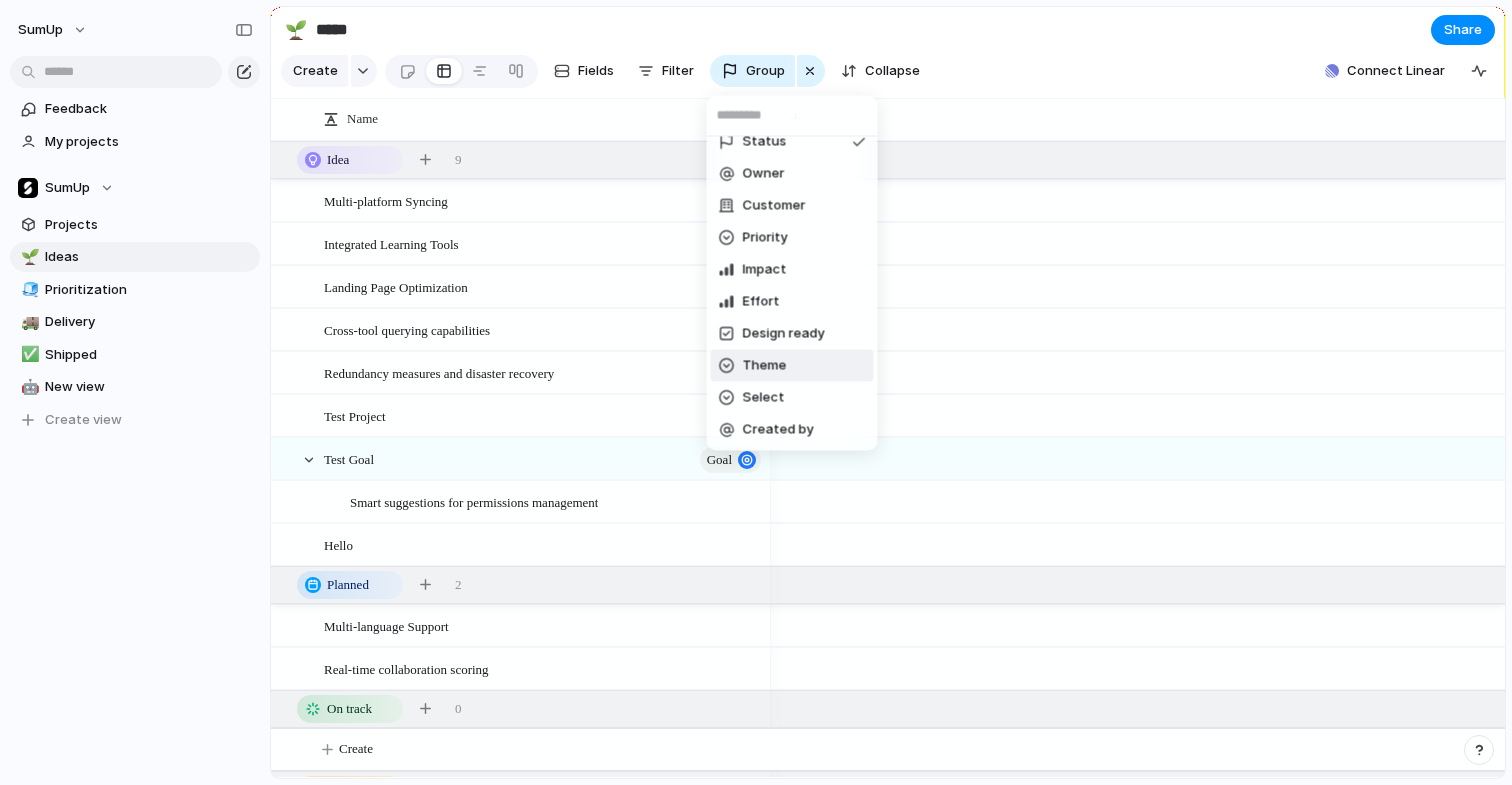 click on "Theme" at bounding box center [792, 366] 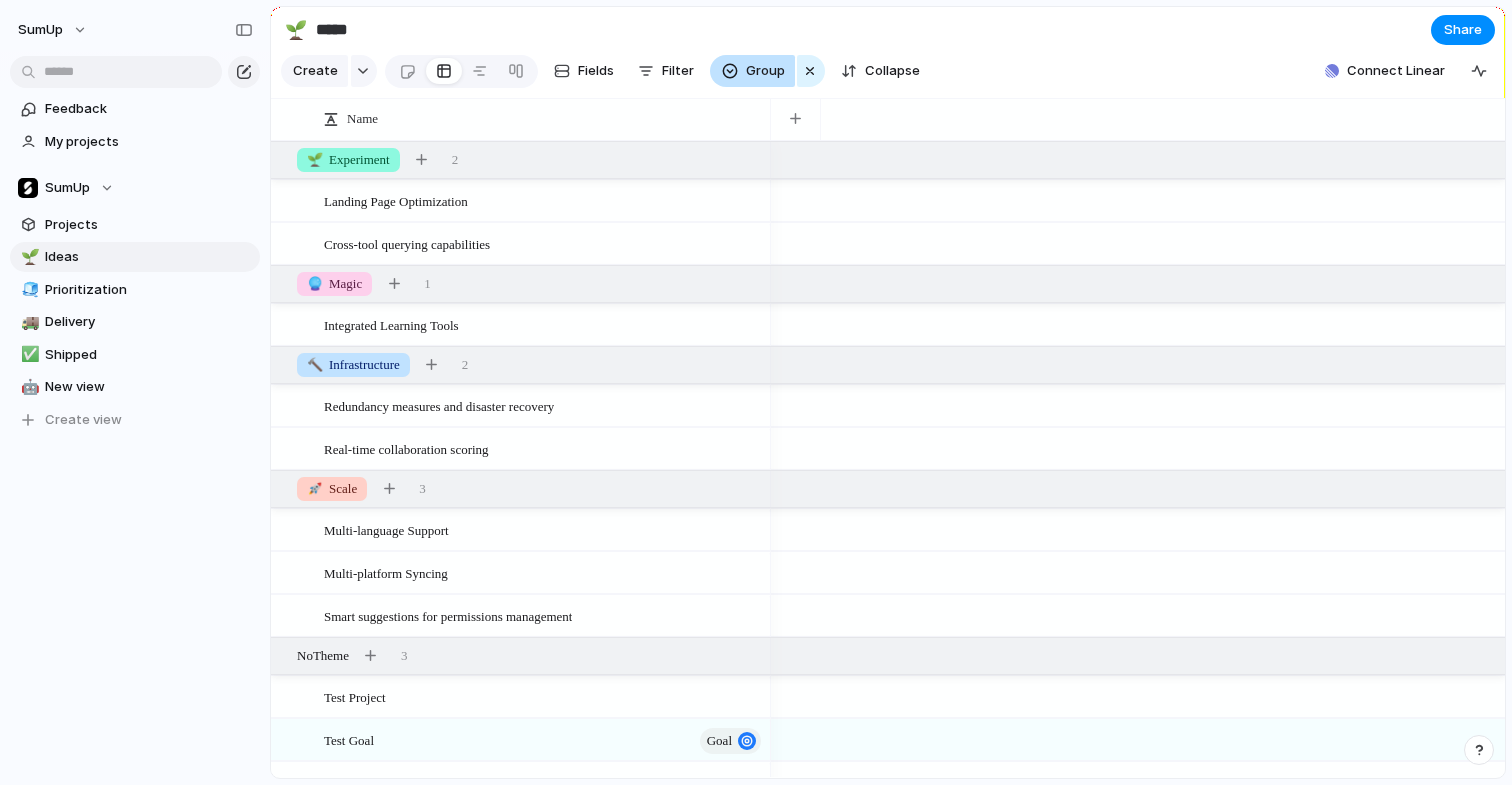 click on "Group" at bounding box center (765, 71) 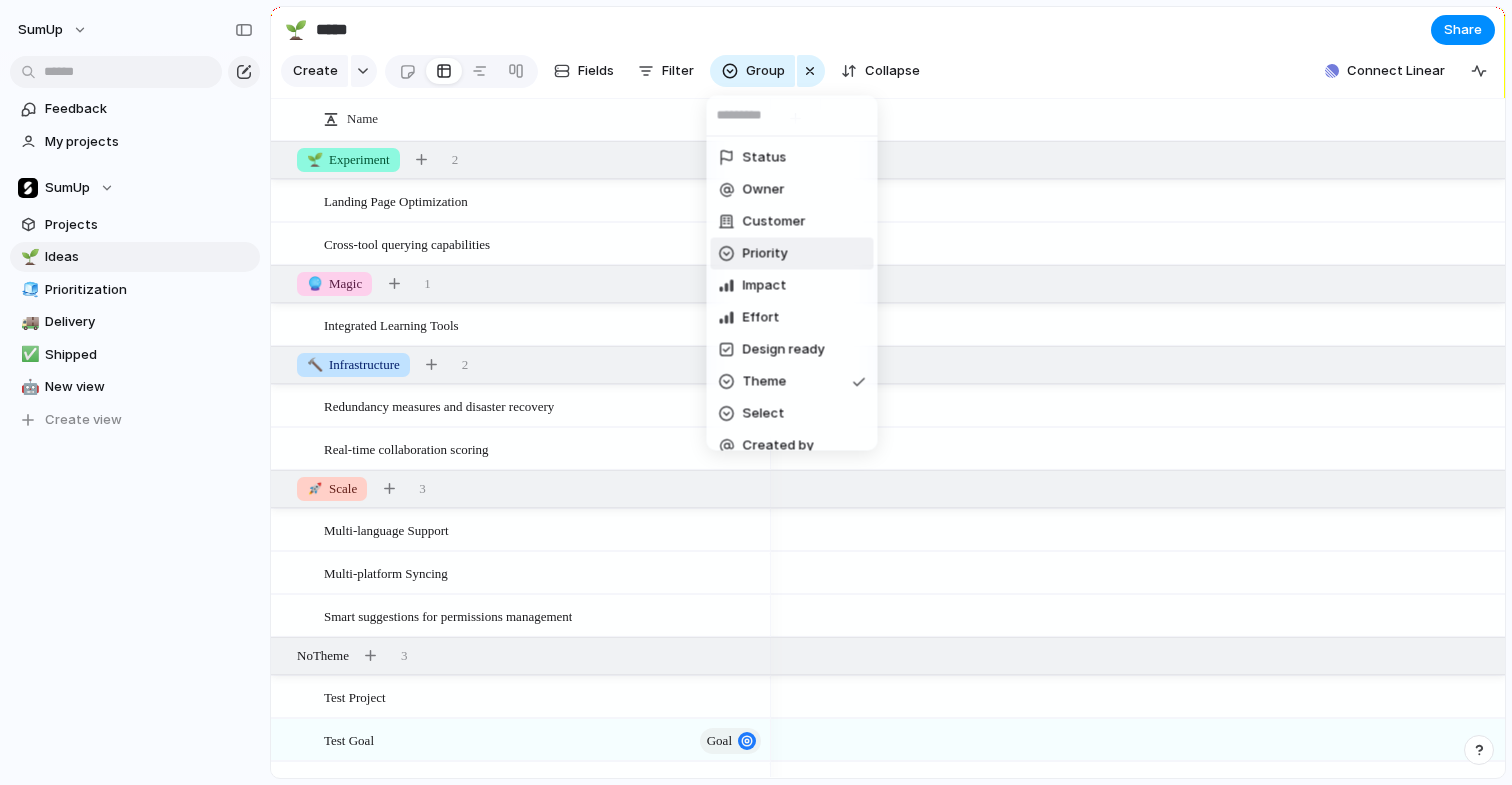 click on "Priority" at bounding box center [792, 254] 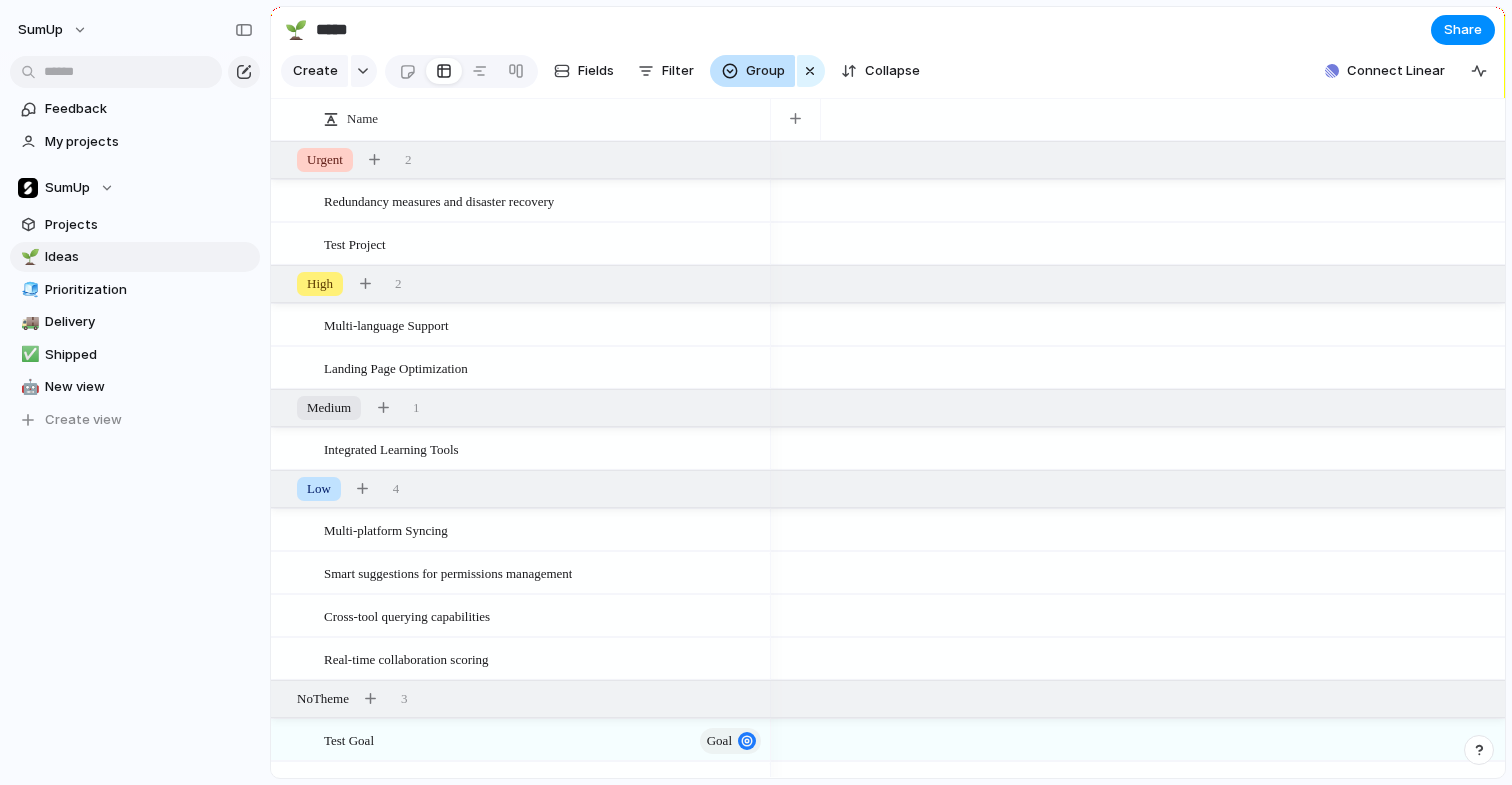 click on "Group" at bounding box center (765, 71) 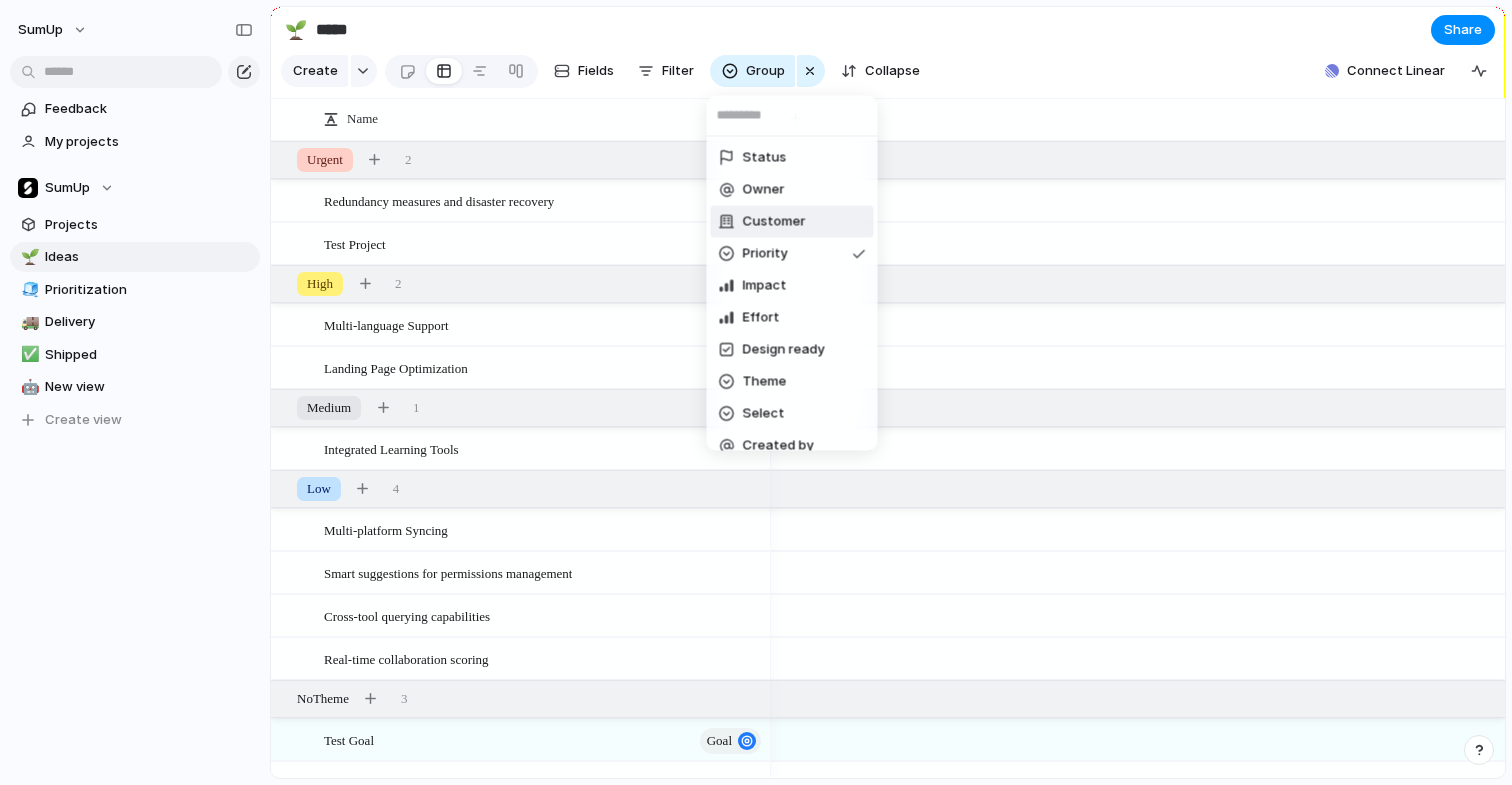 click on "Customer" at bounding box center [774, 222] 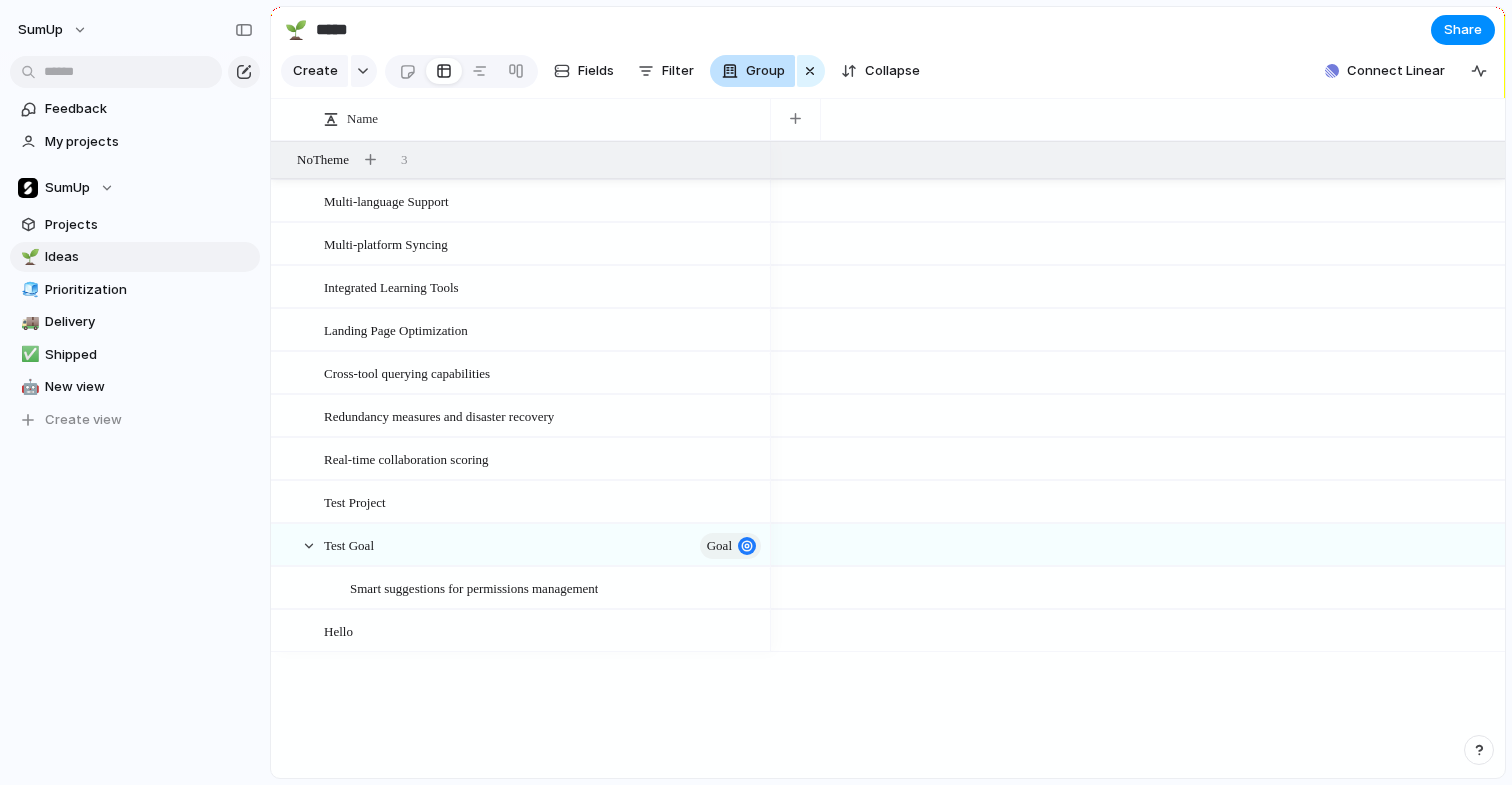 click on "Group" at bounding box center (768, 71) 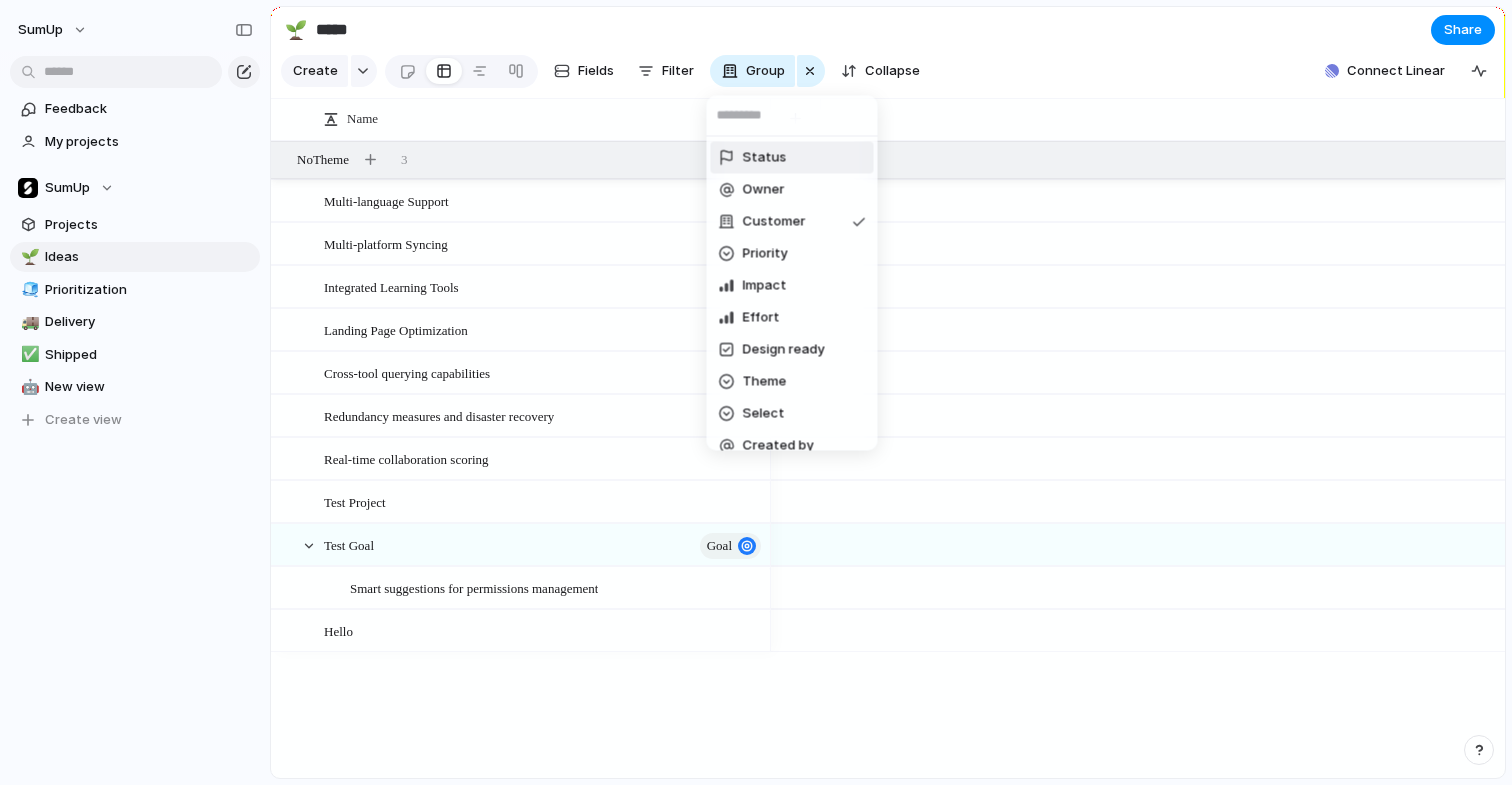 click on "Status             Owner   Customer   Priority   Impact   Effort   Design ready   Theme   Select             Created by" at bounding box center (756, 392) 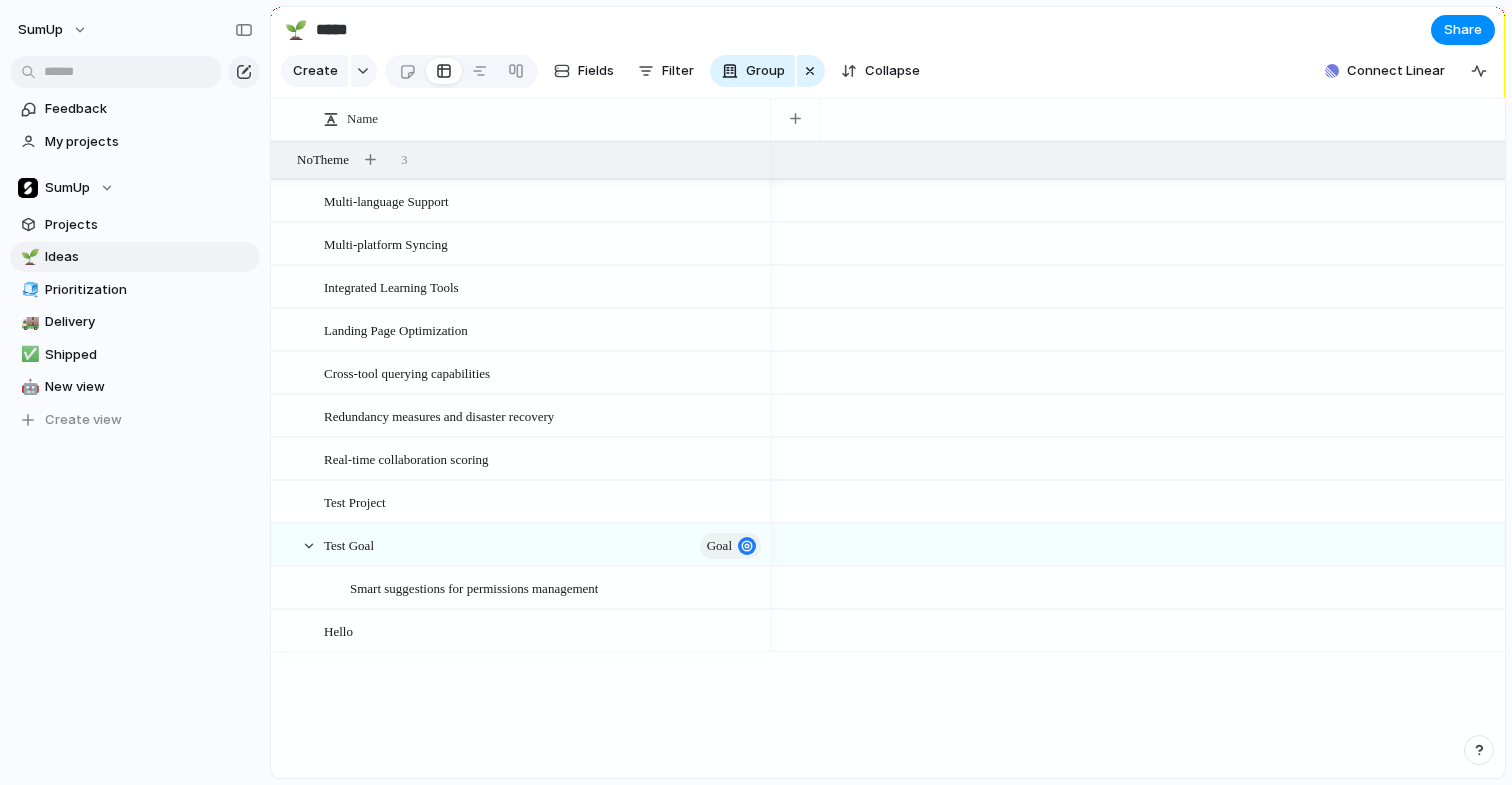 click at bounding box center [810, 71] 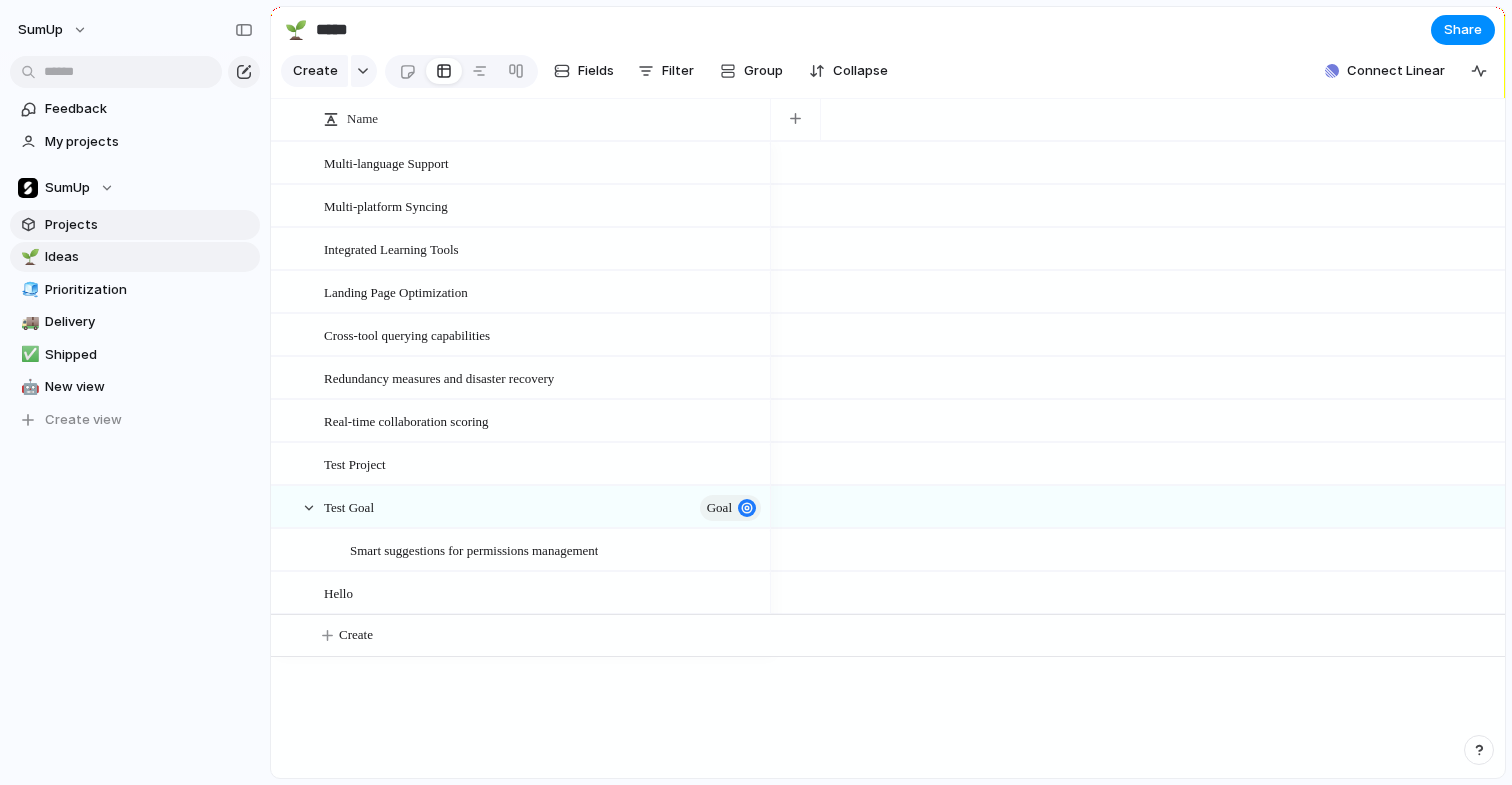 click on "Projects" at bounding box center [149, 225] 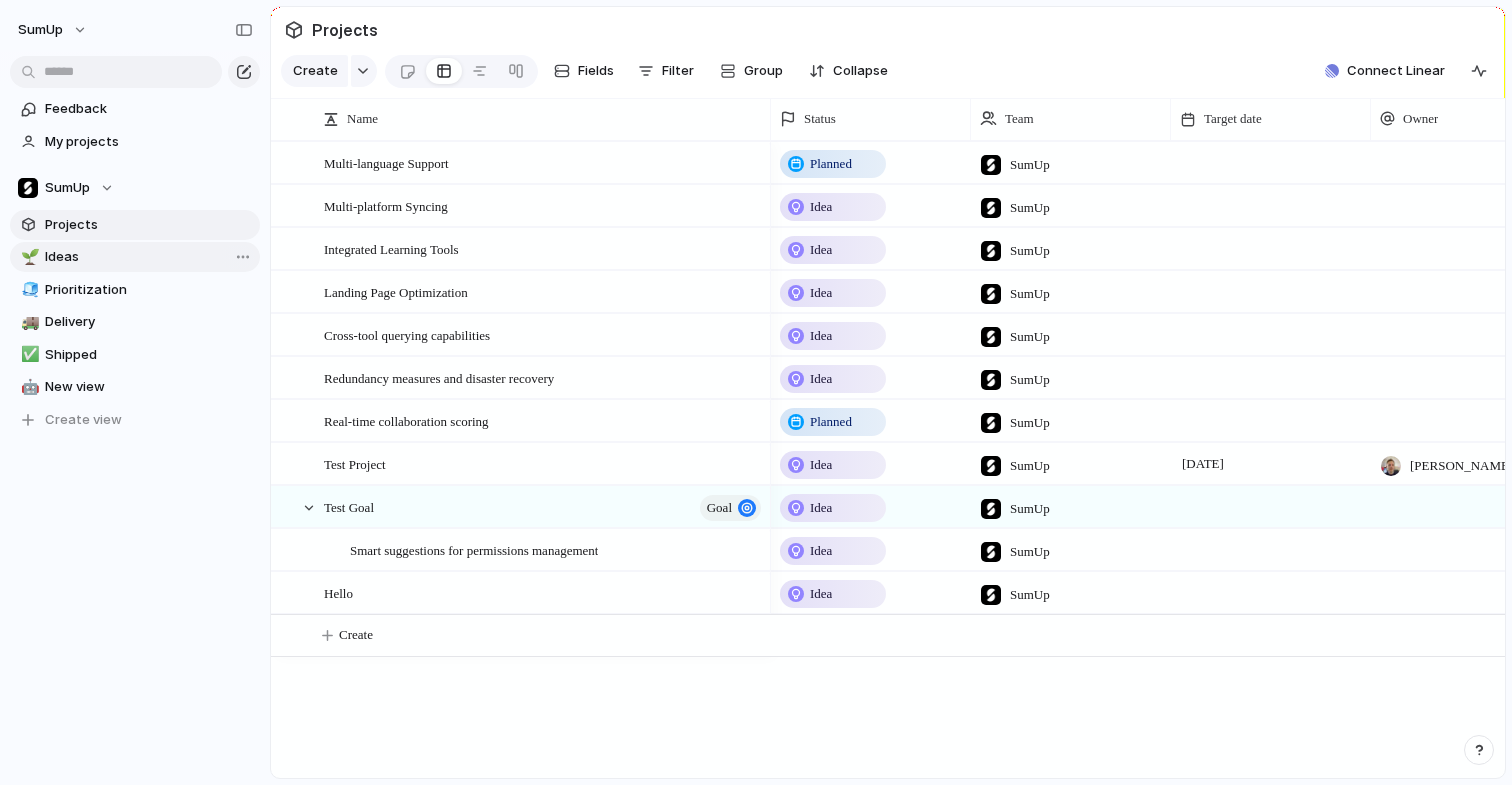 click on "Ideas" at bounding box center (149, 257) 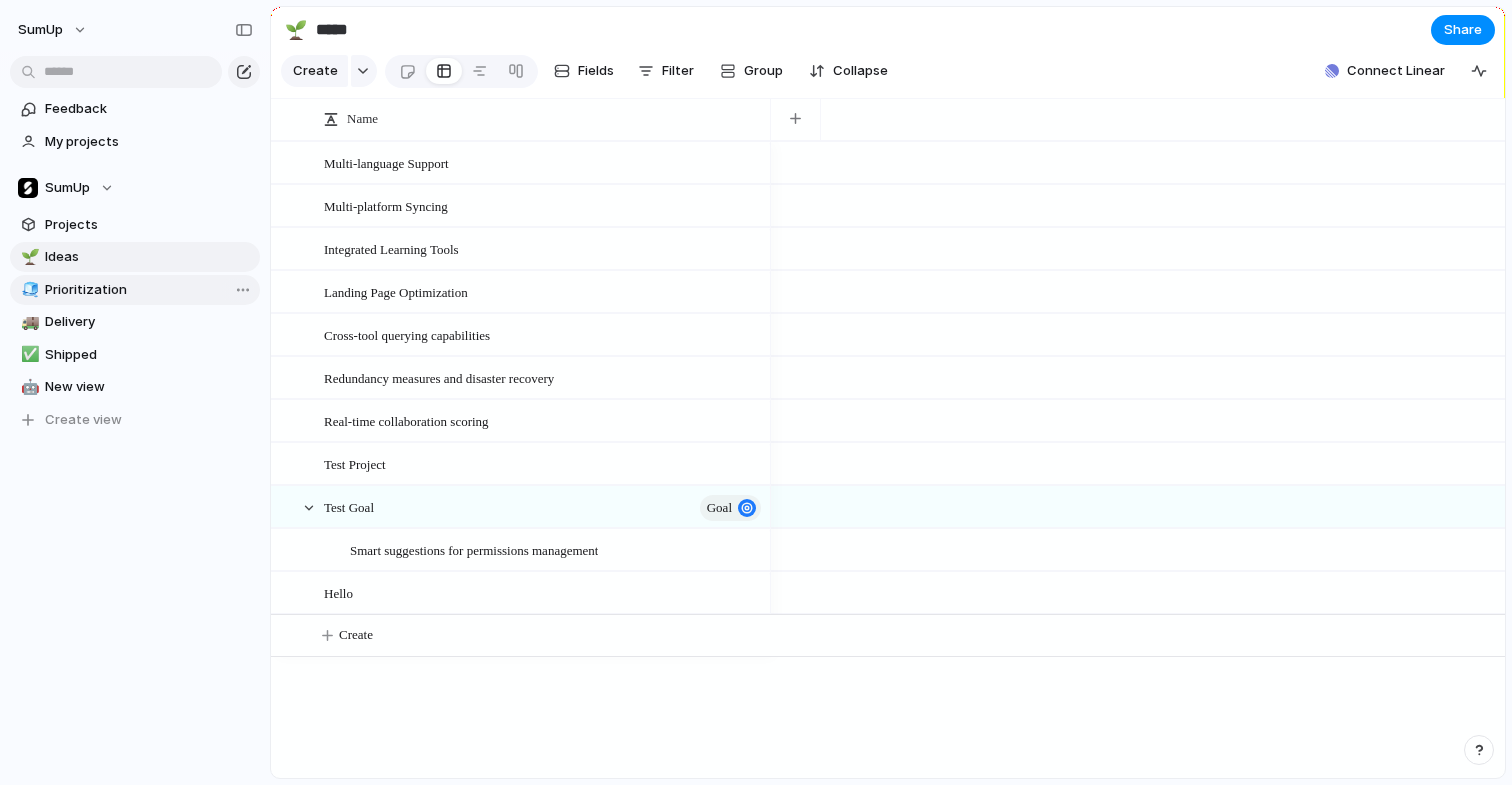 click on "Prioritization" at bounding box center (149, 290) 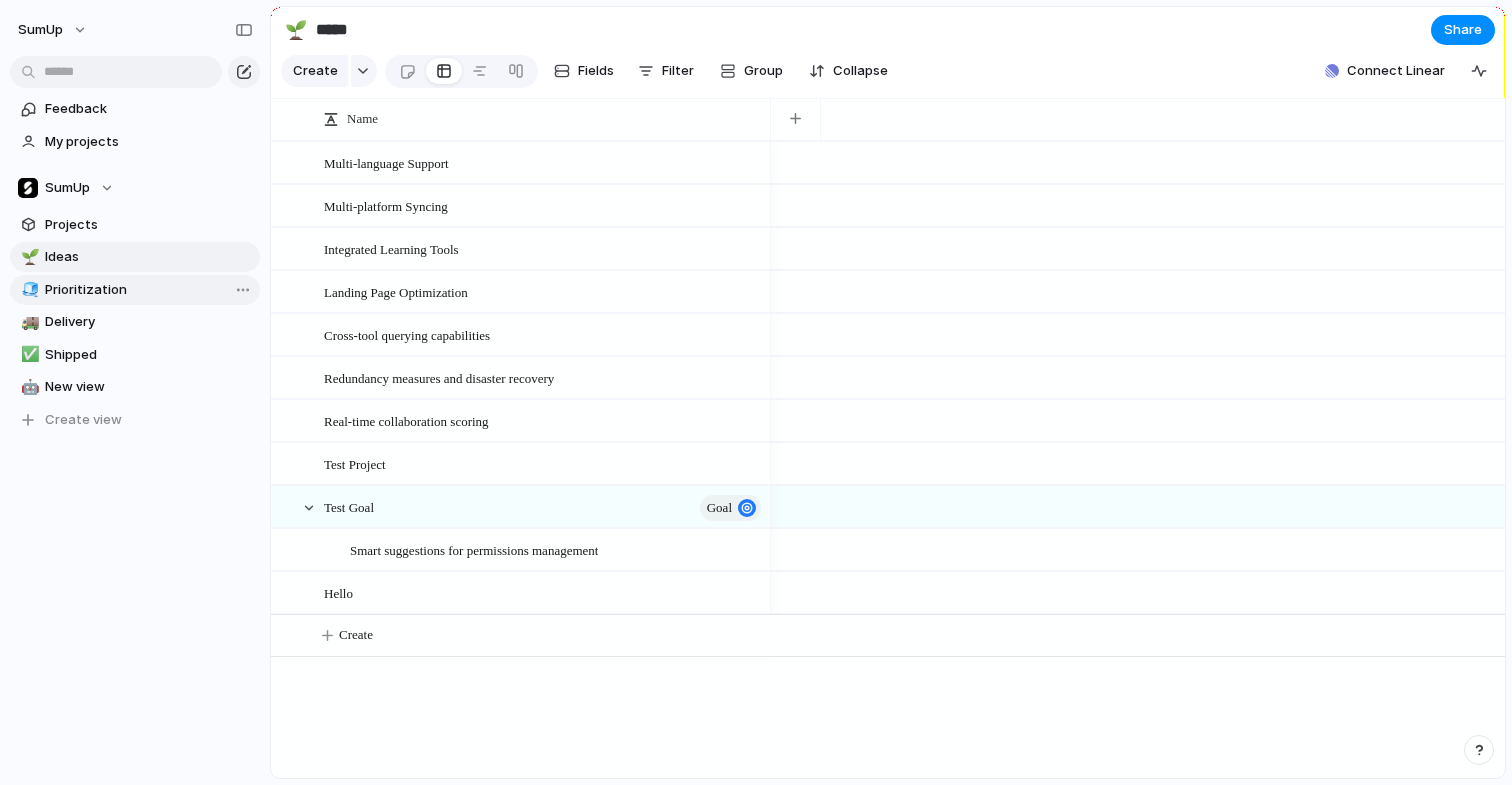 type on "**********" 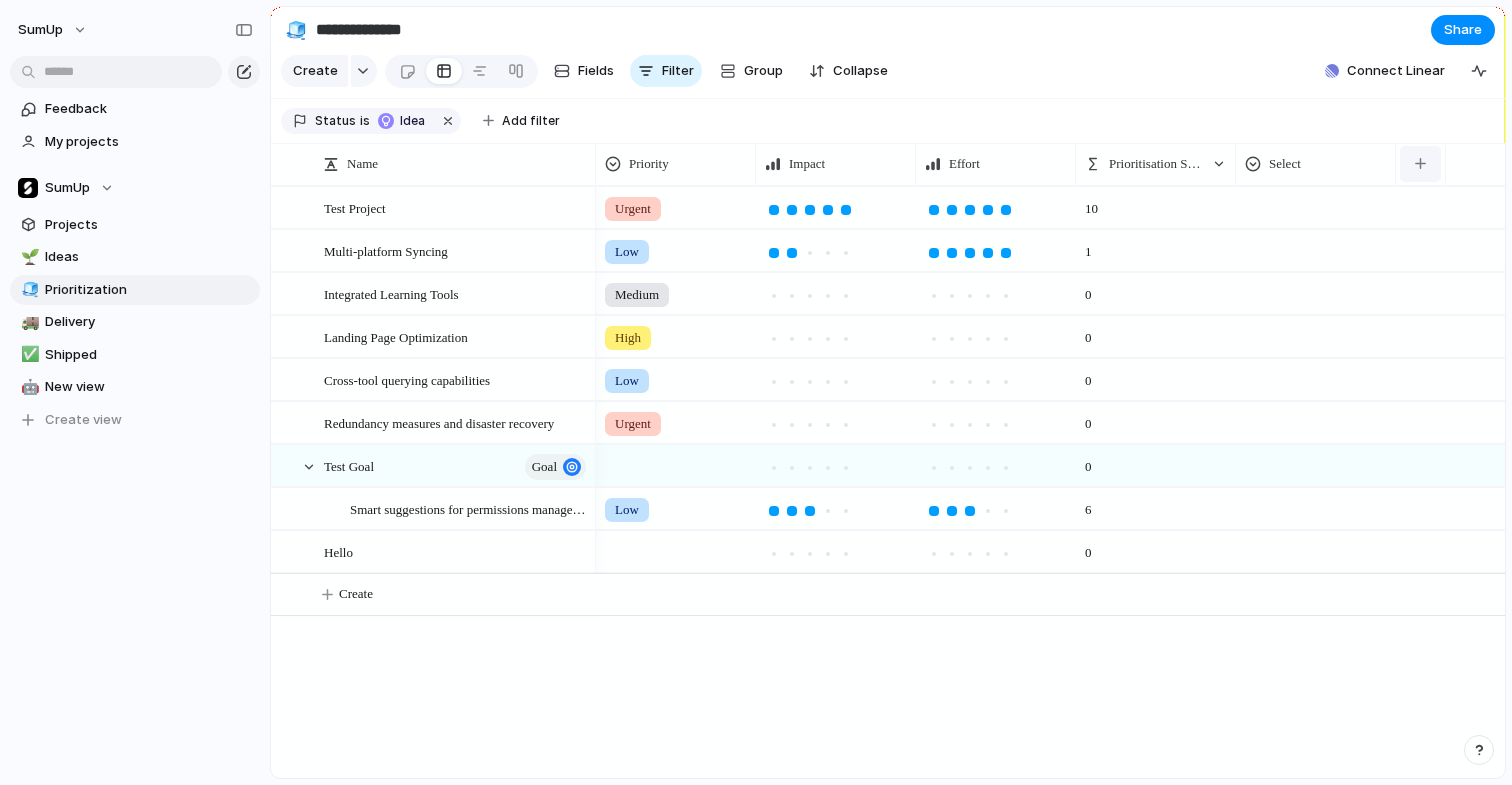 click at bounding box center (1420, 164) 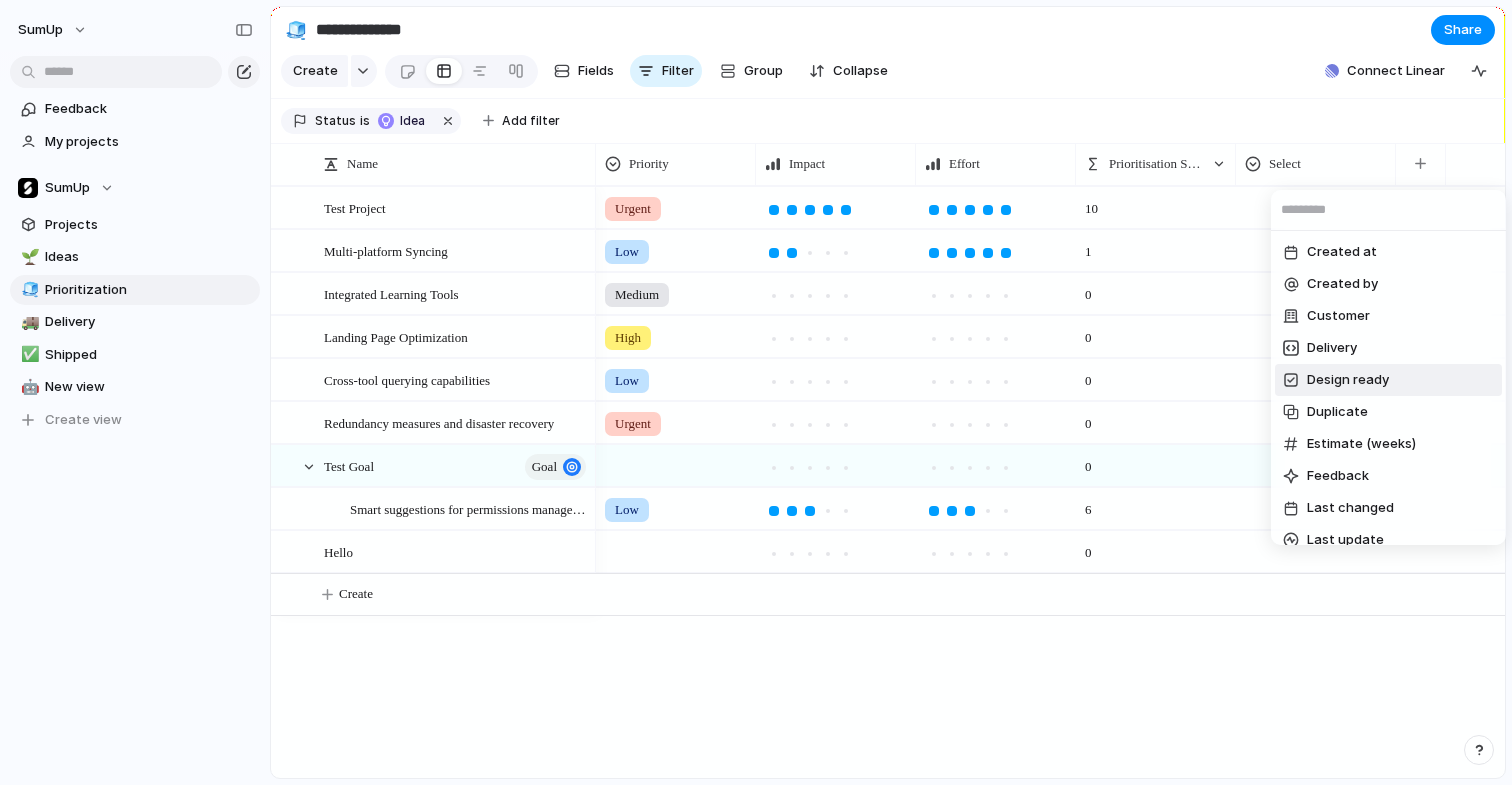 scroll, scrollTop: 12, scrollLeft: 0, axis: vertical 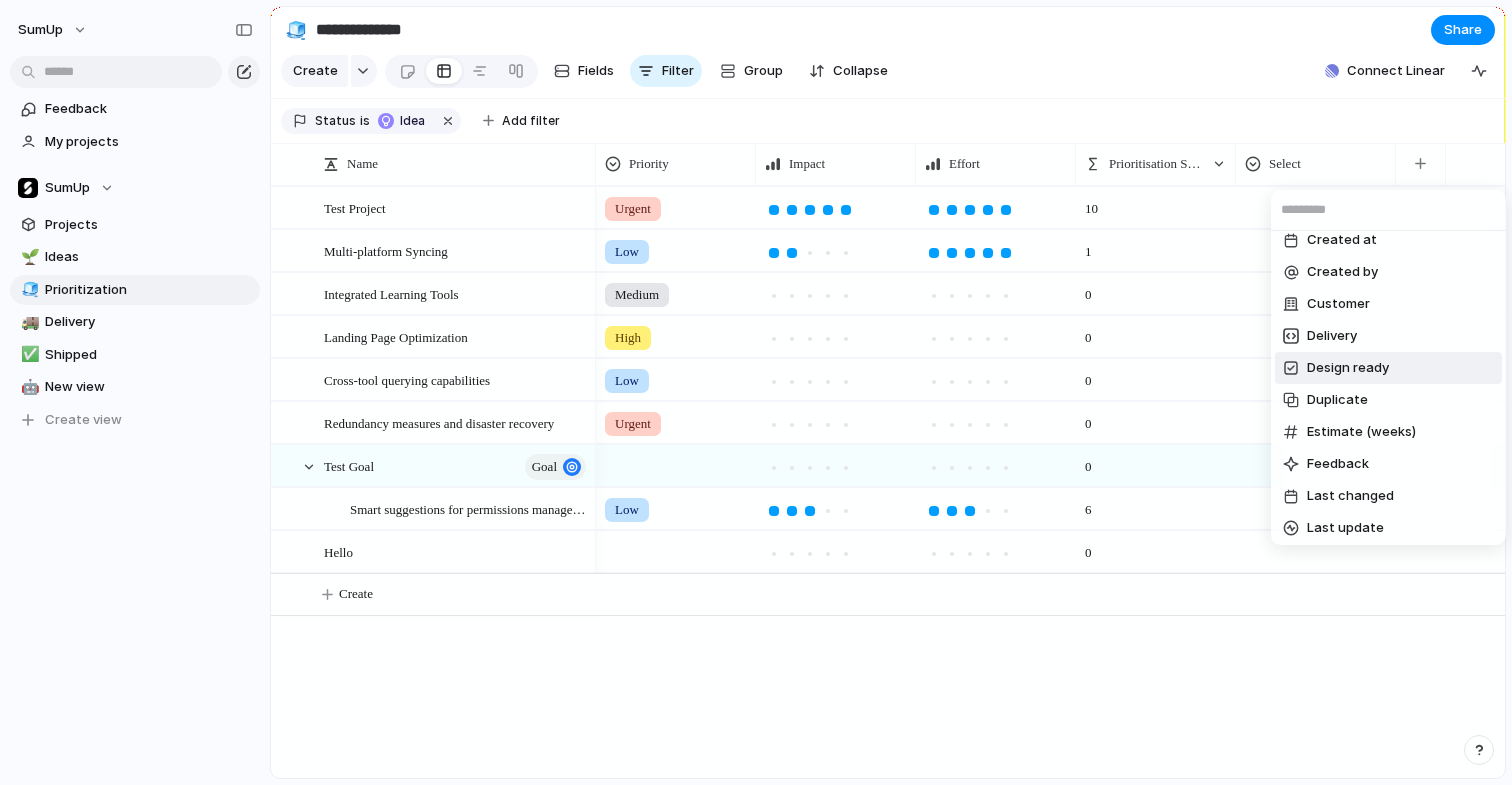 click on "Design ready" at bounding box center (1348, 368) 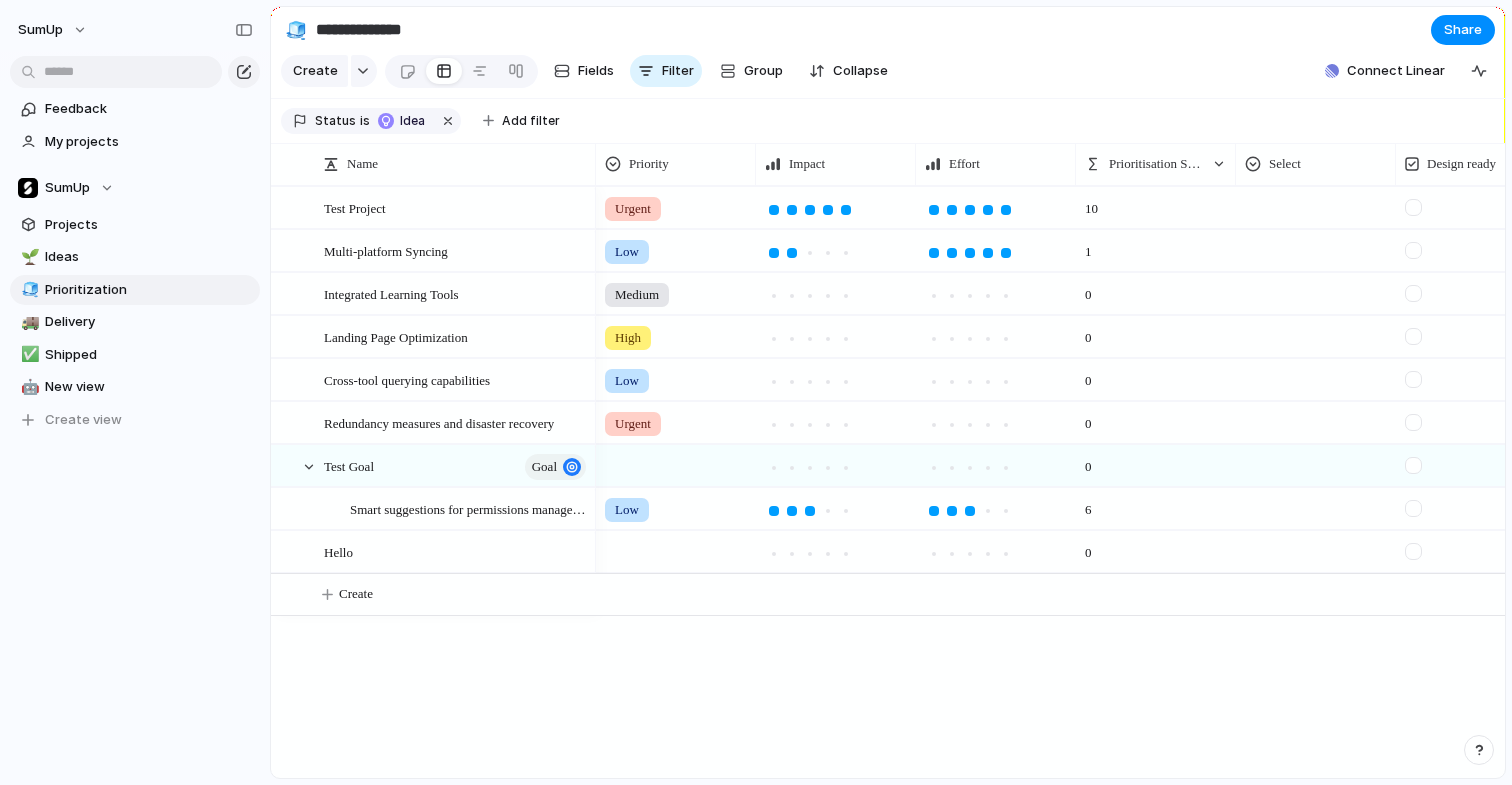 scroll, scrollTop: 0, scrollLeft: 102, axis: horizontal 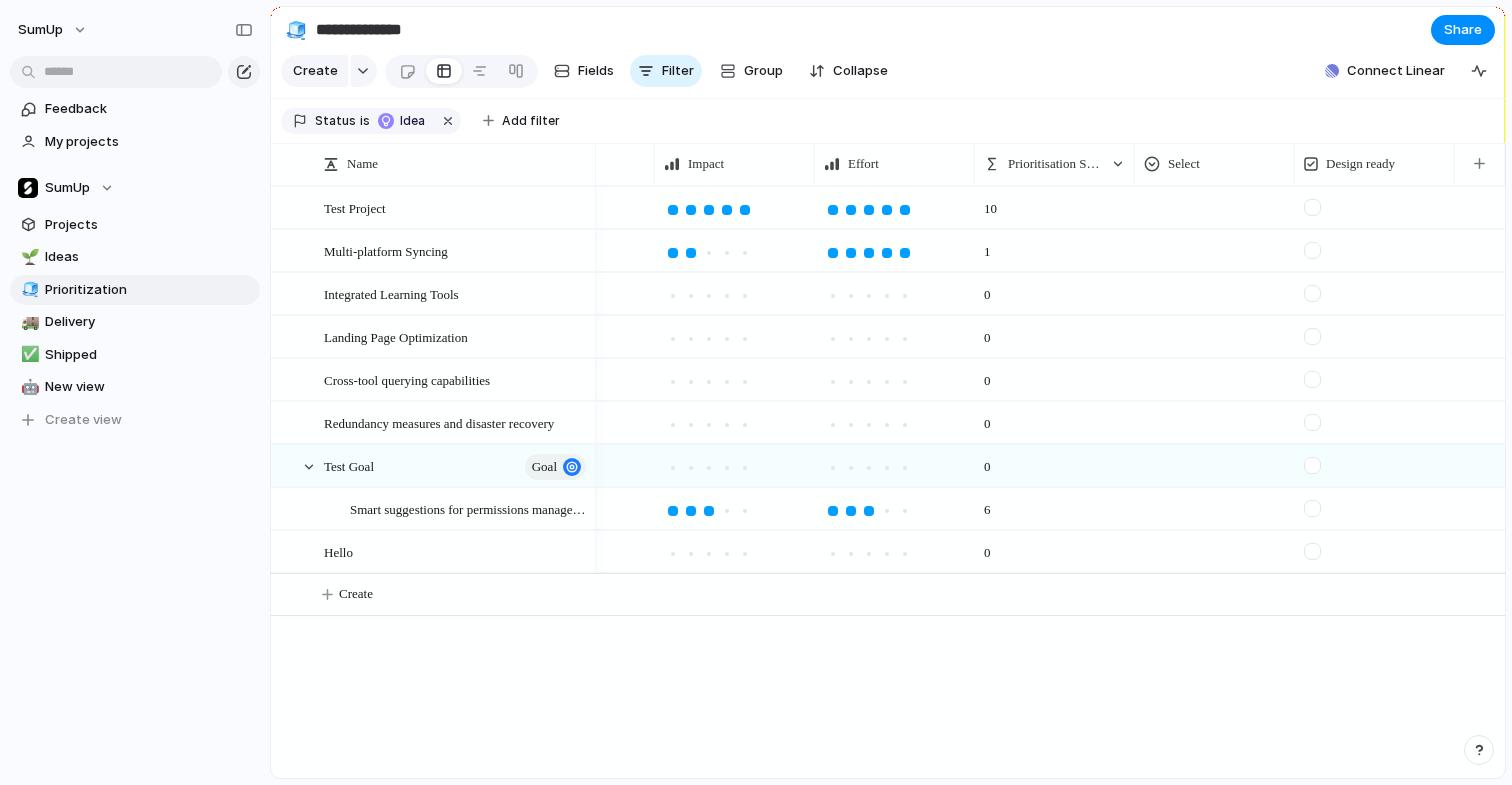 click at bounding box center (1312, 207) 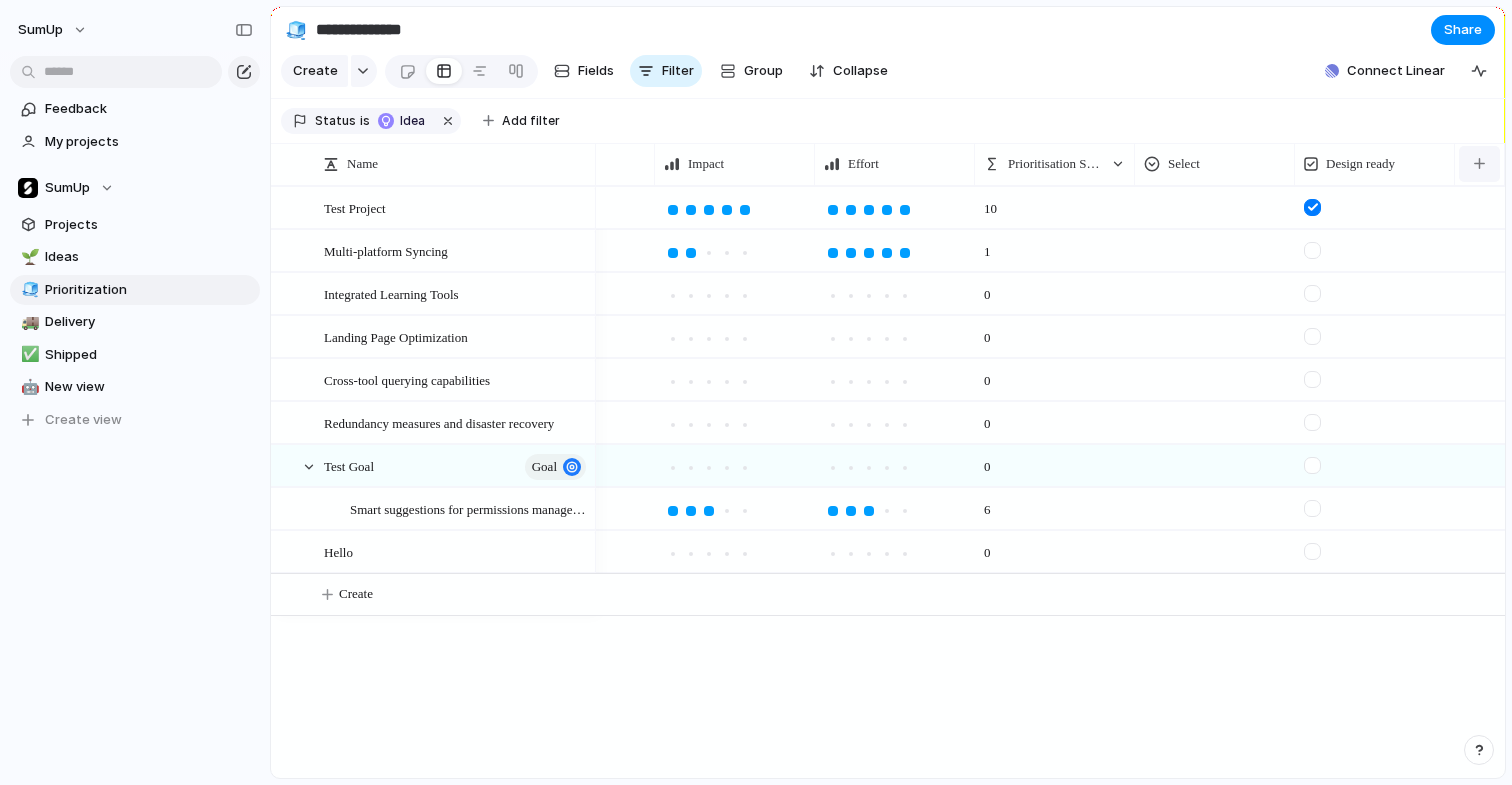 click at bounding box center (1479, 164) 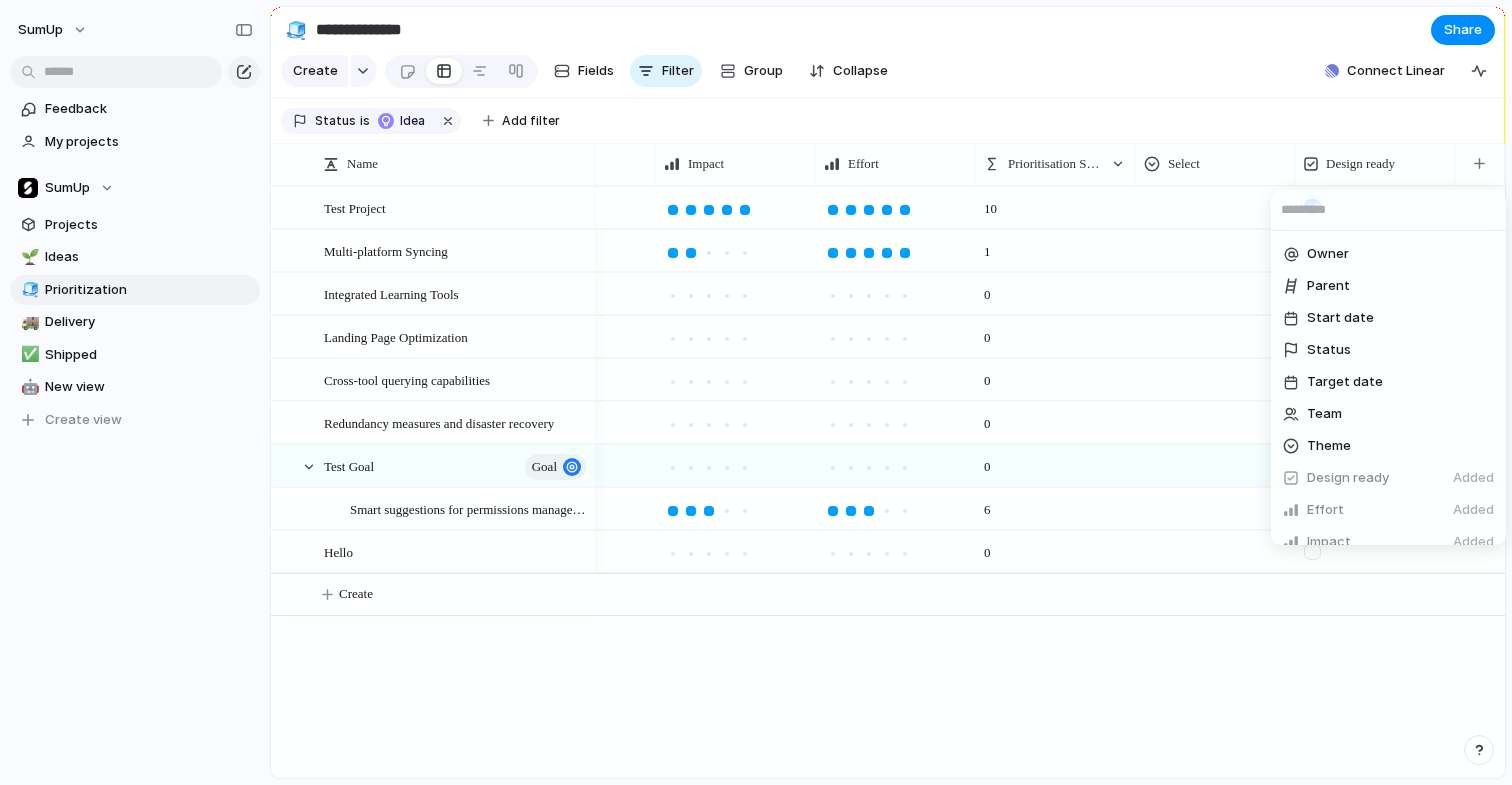 scroll, scrollTop: 432, scrollLeft: 0, axis: vertical 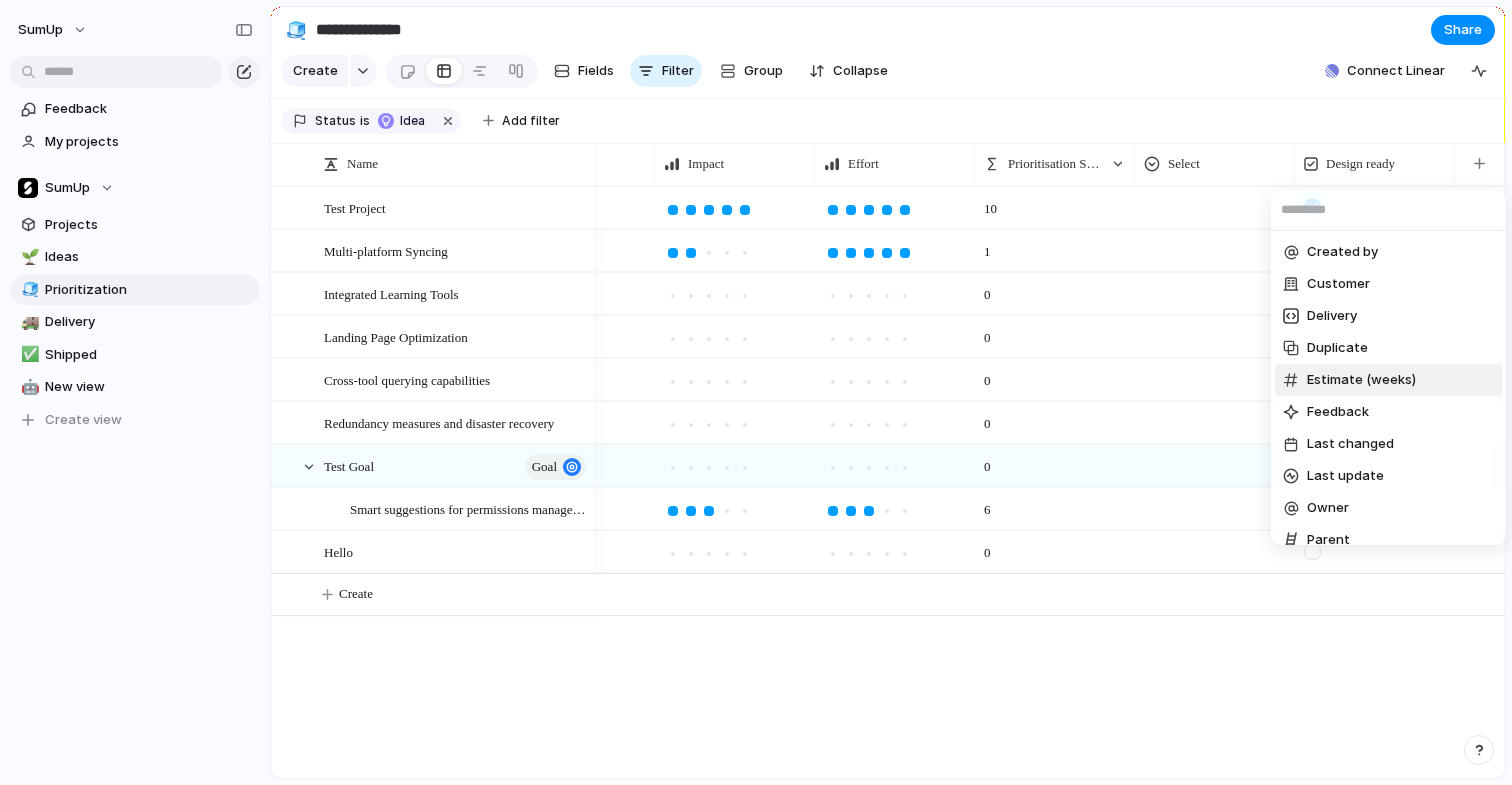 click on "Estimate (weeks)" at bounding box center (1361, 380) 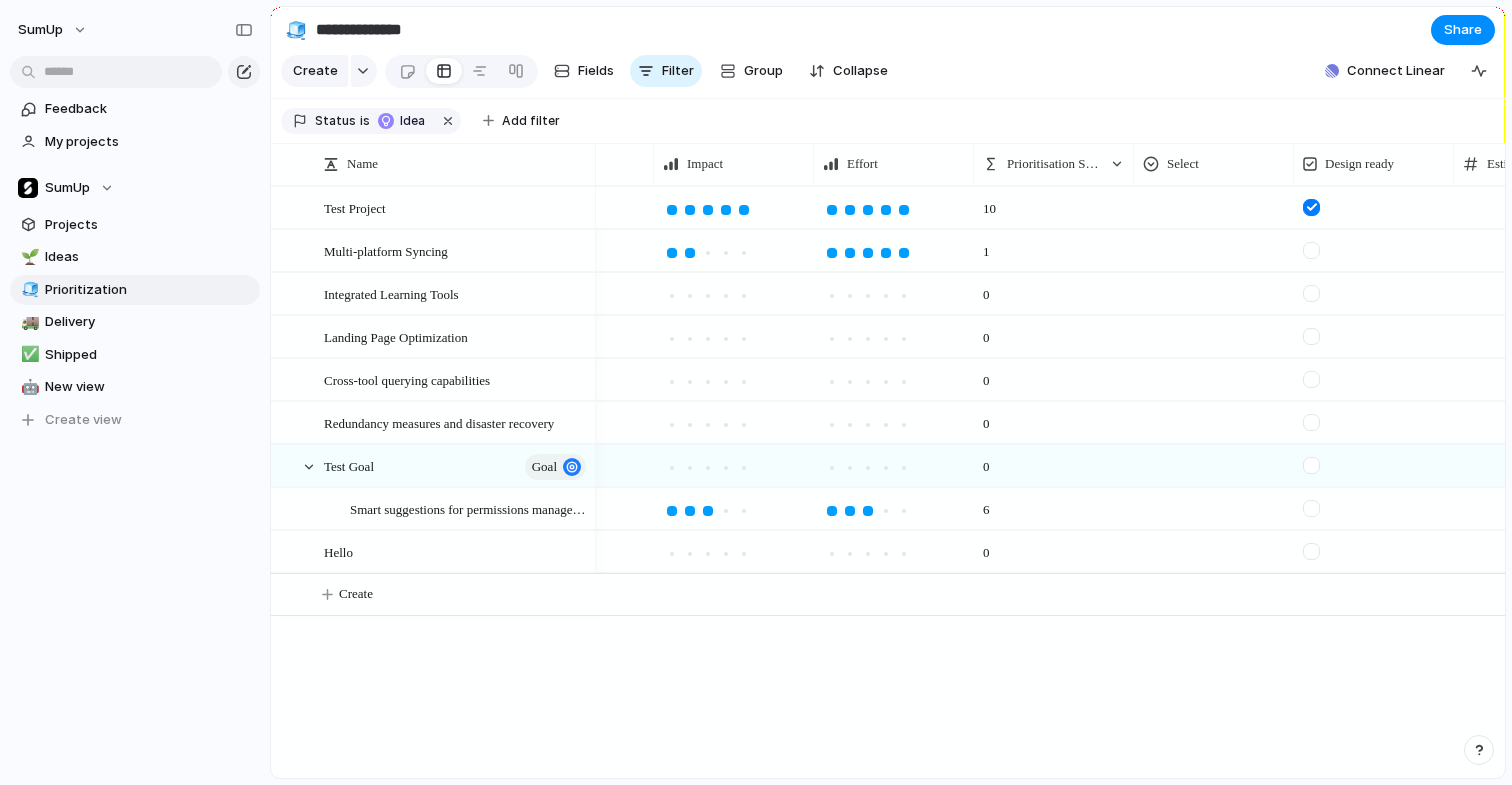 scroll, scrollTop: 0, scrollLeft: 262, axis: horizontal 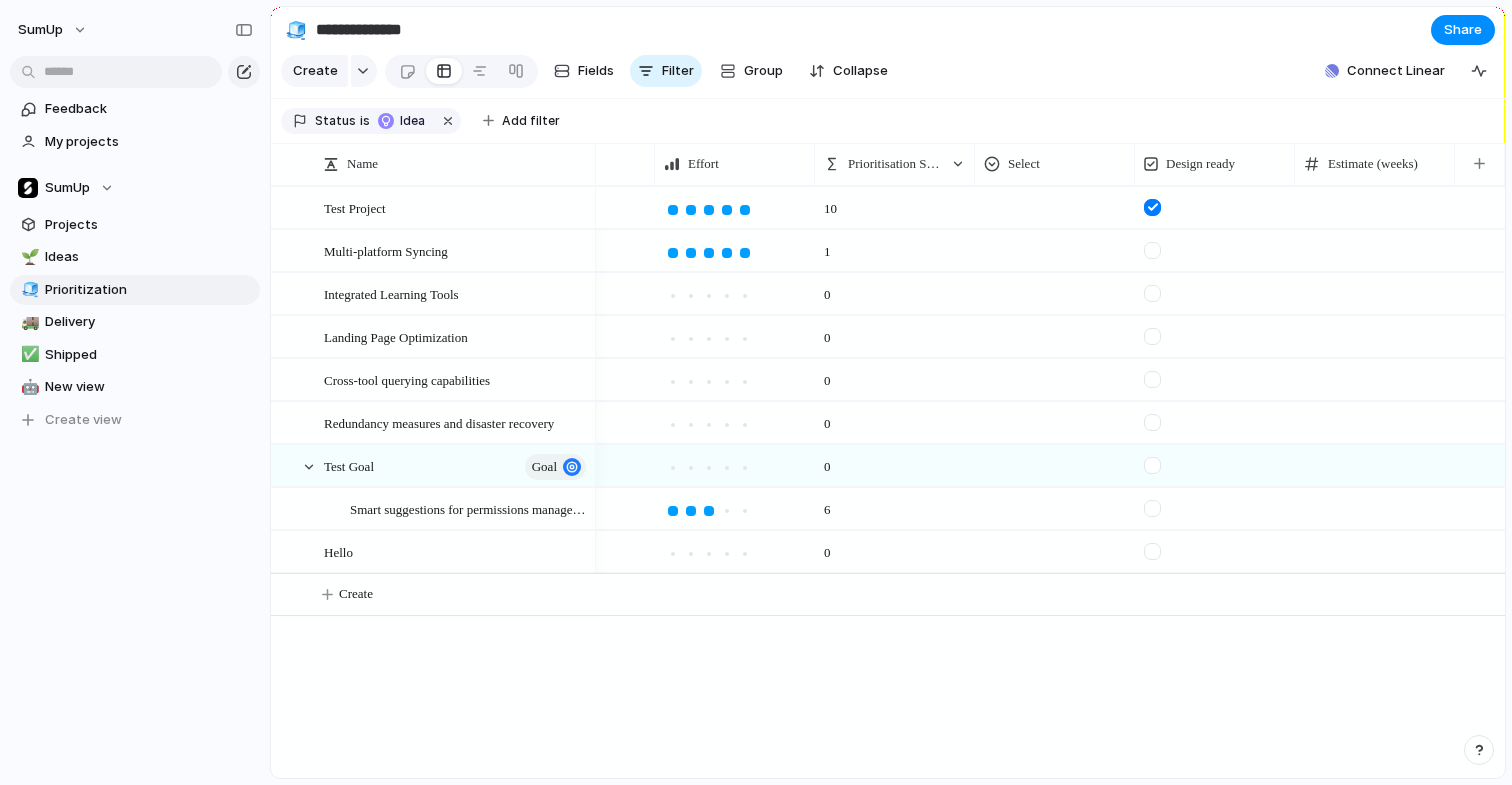 click at bounding box center (1375, 236) 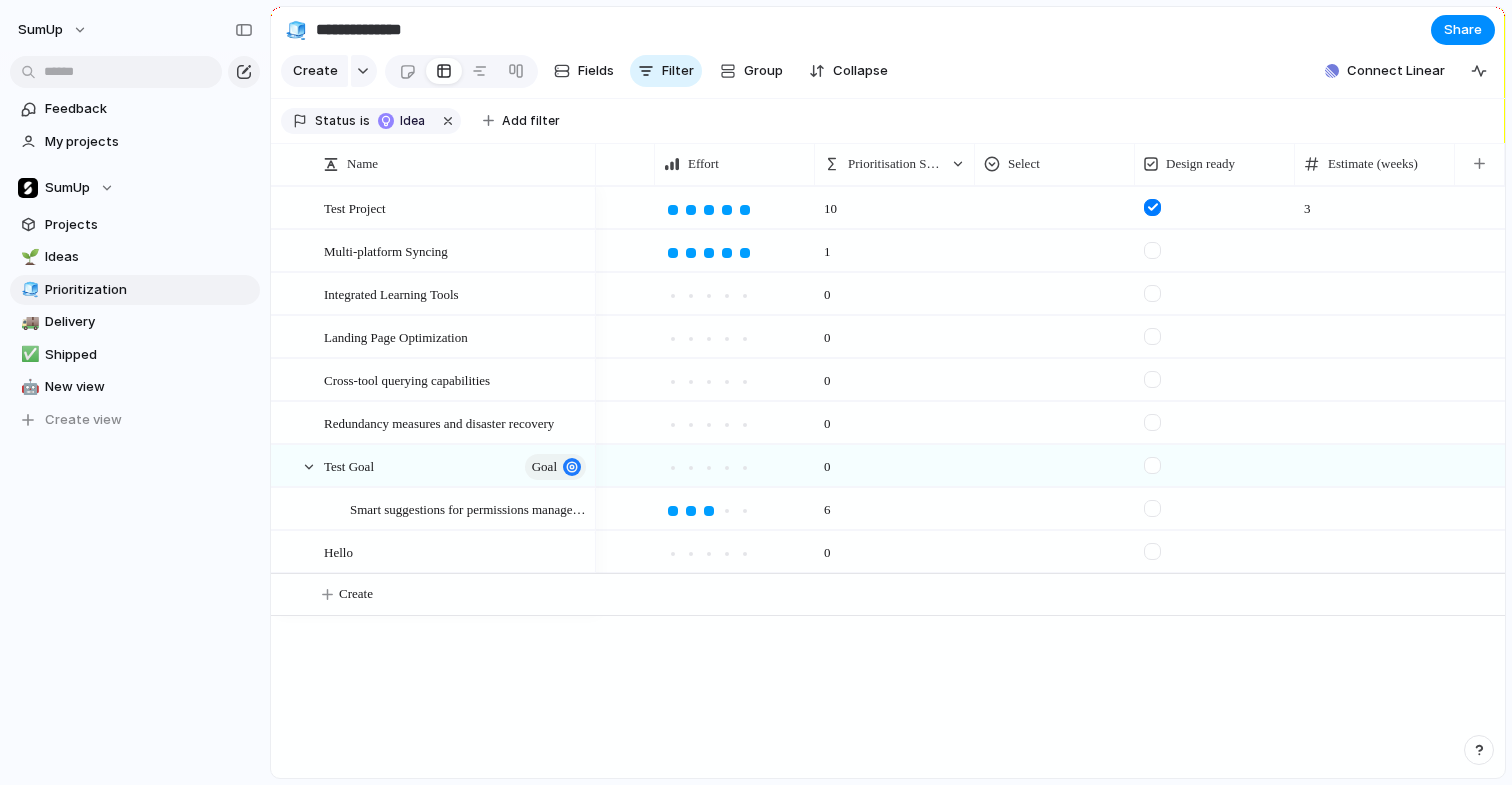 scroll, scrollTop: 0, scrollLeft: 218, axis: horizontal 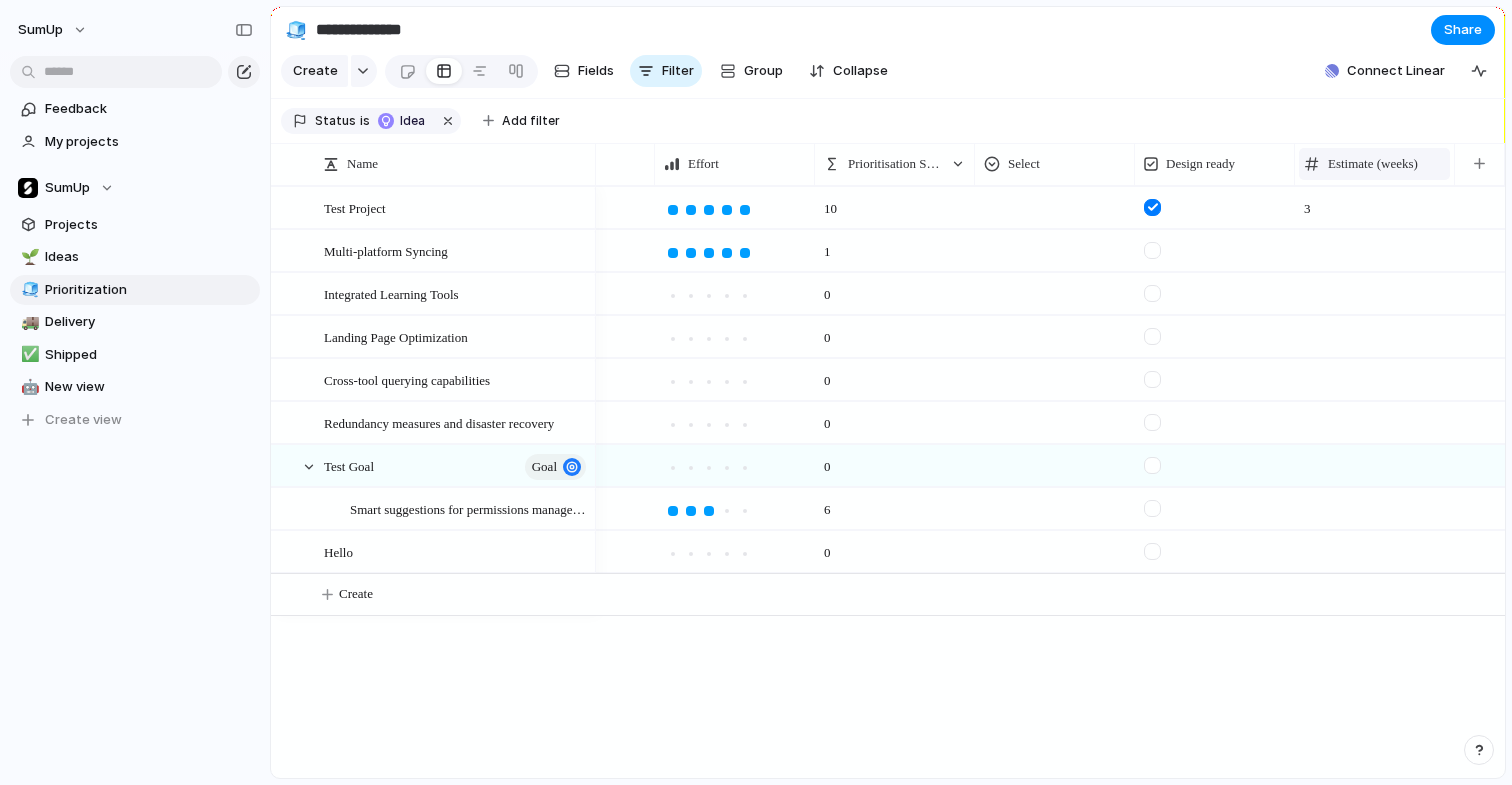 click on "Estimate (weeks)" at bounding box center [1373, 164] 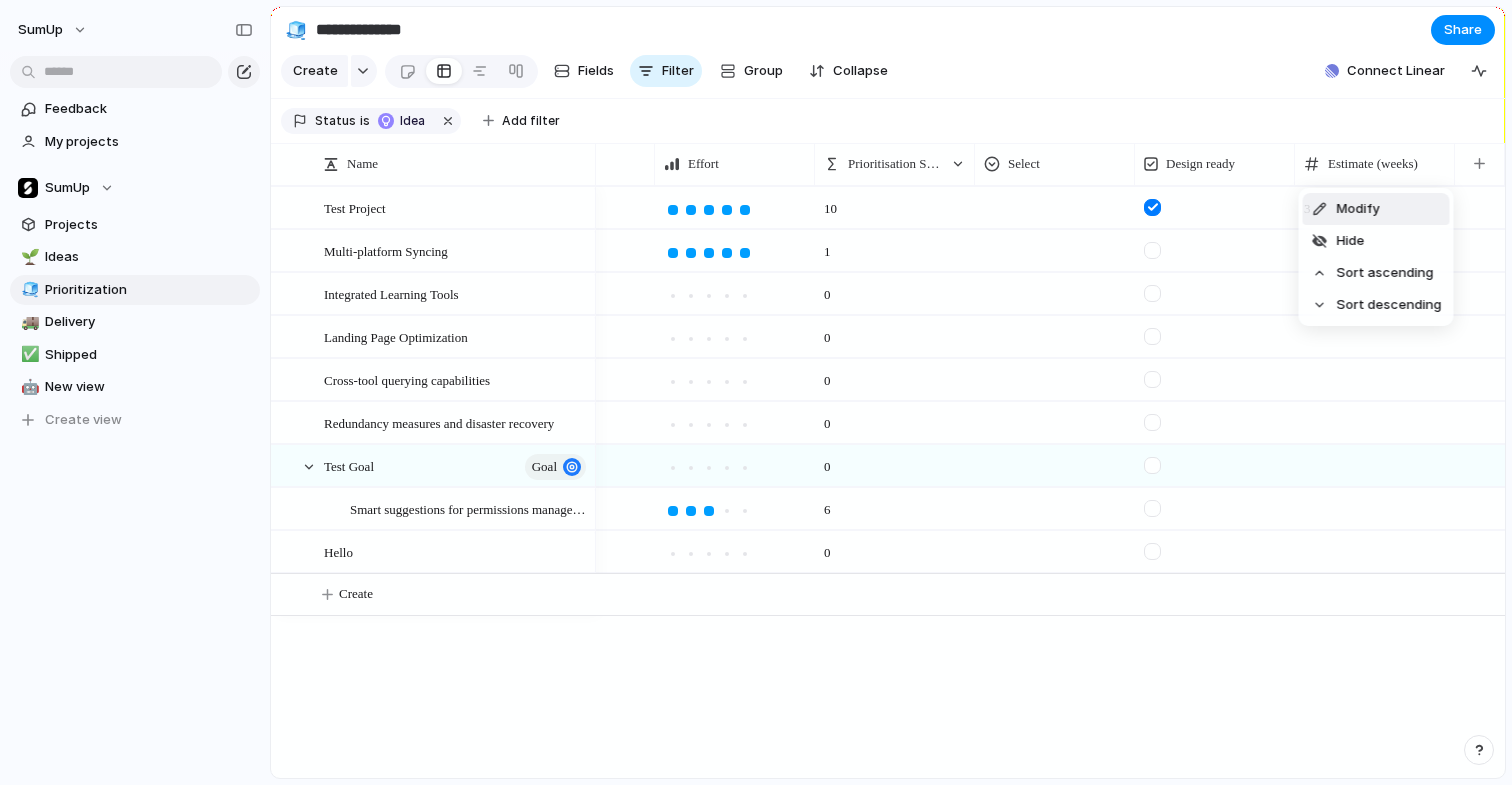 click on "Modify   Hide   Sort ascending   Sort descending" at bounding box center [756, 392] 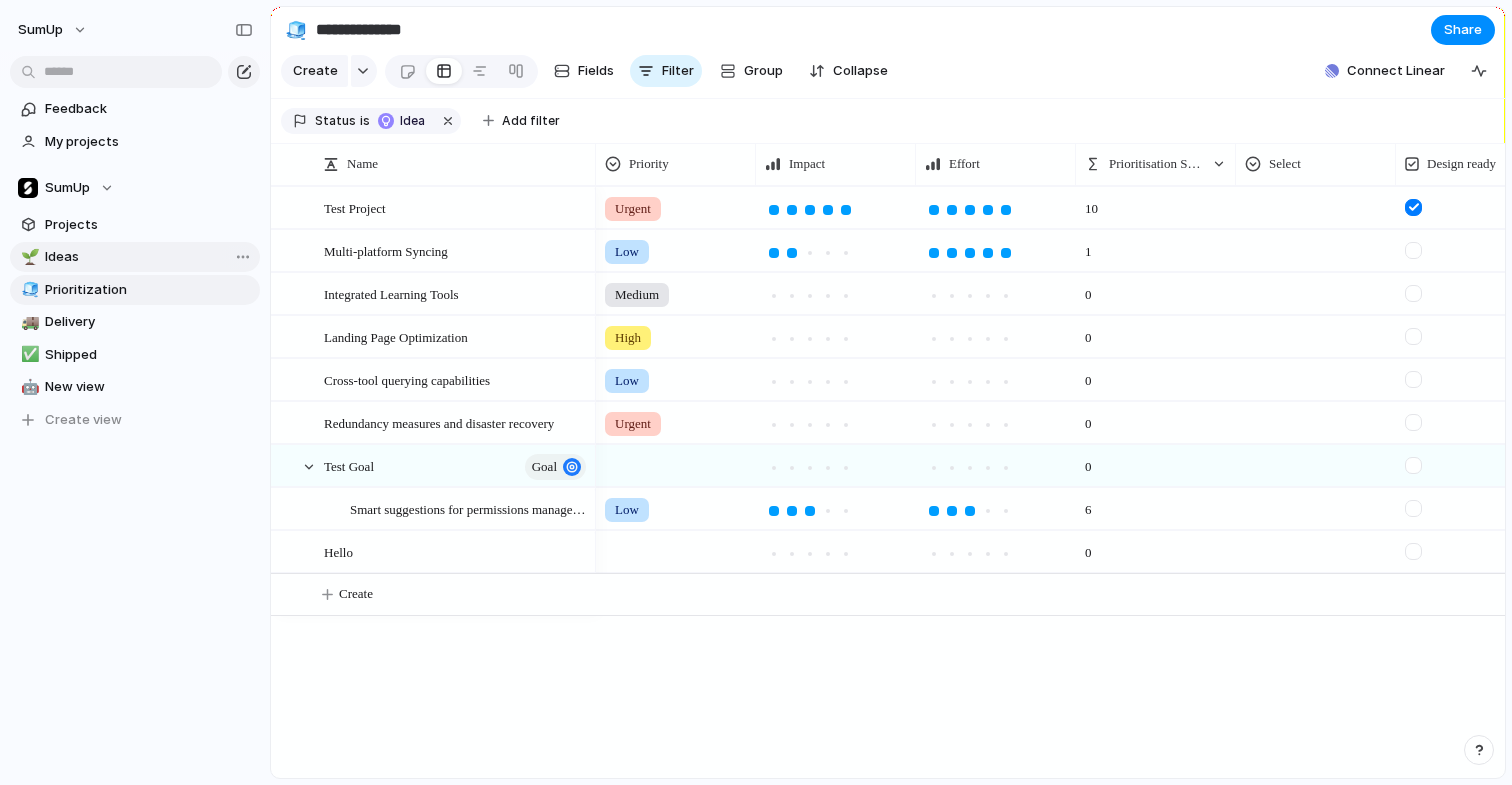 click on "Ideas" at bounding box center (149, 257) 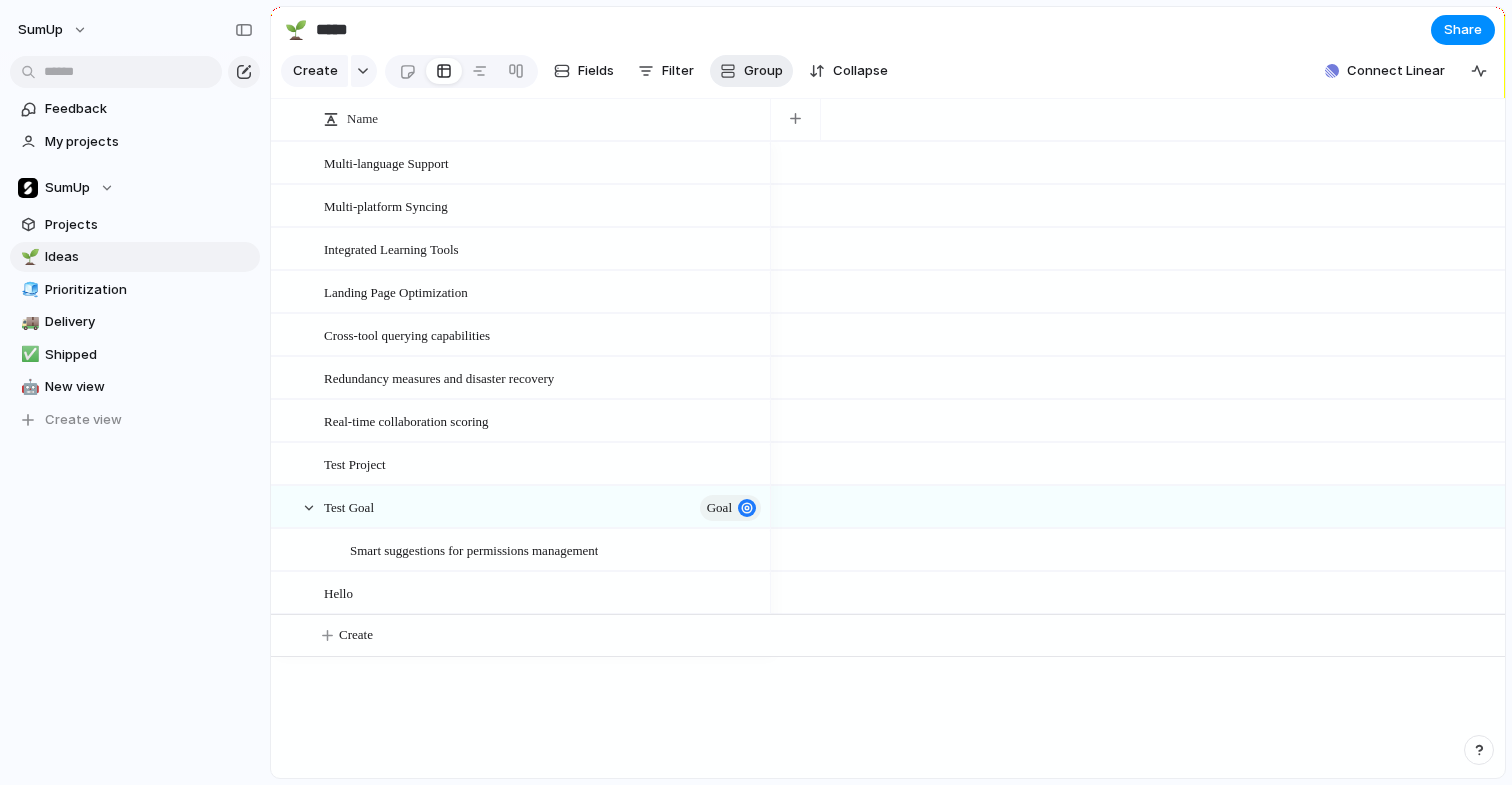 click on "Group" at bounding box center (763, 71) 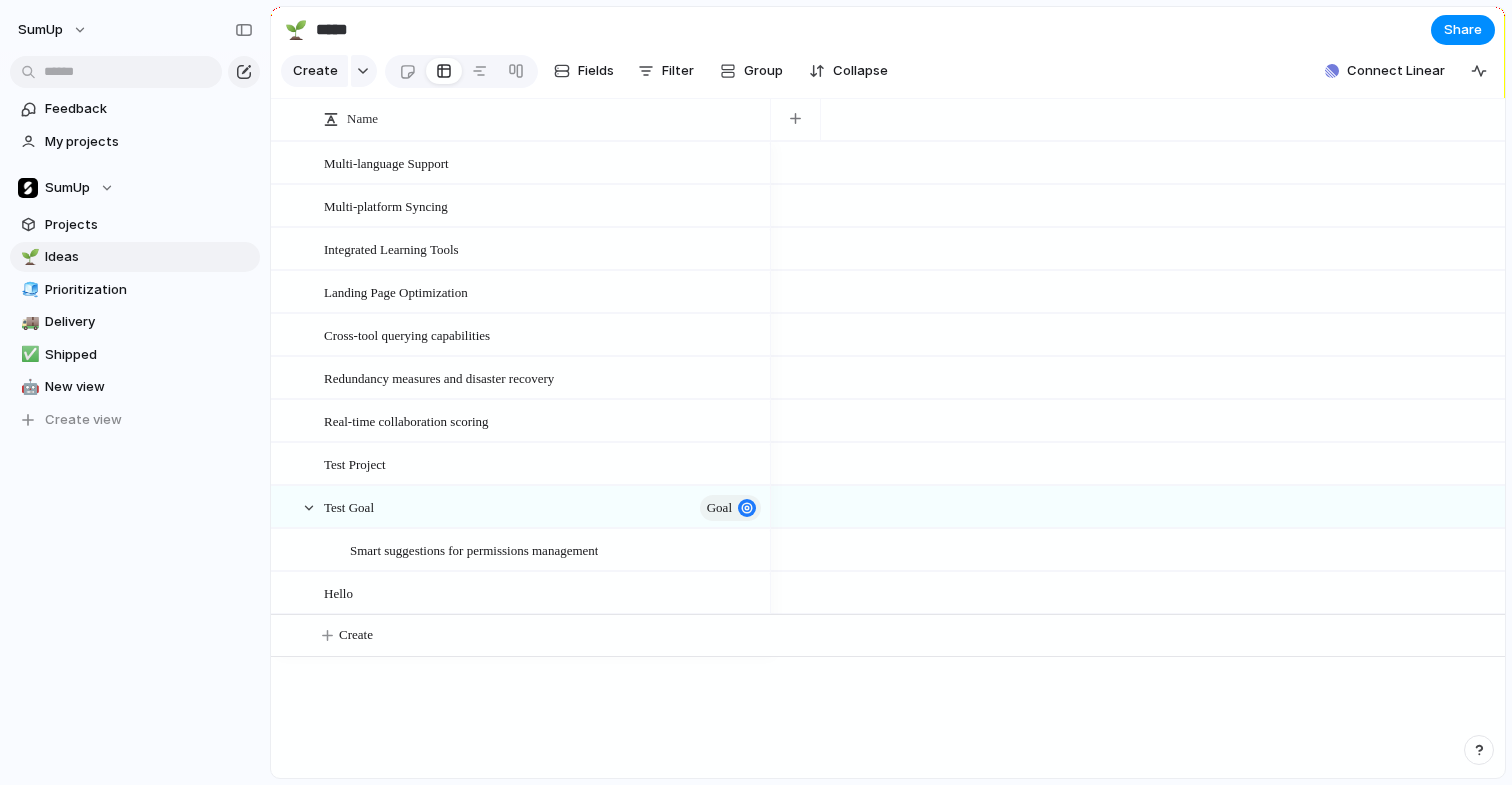 click on "Status             Owner   Customer   Priority   Impact   Effort   Design ready   Theme   Select             Created by" at bounding box center [756, 392] 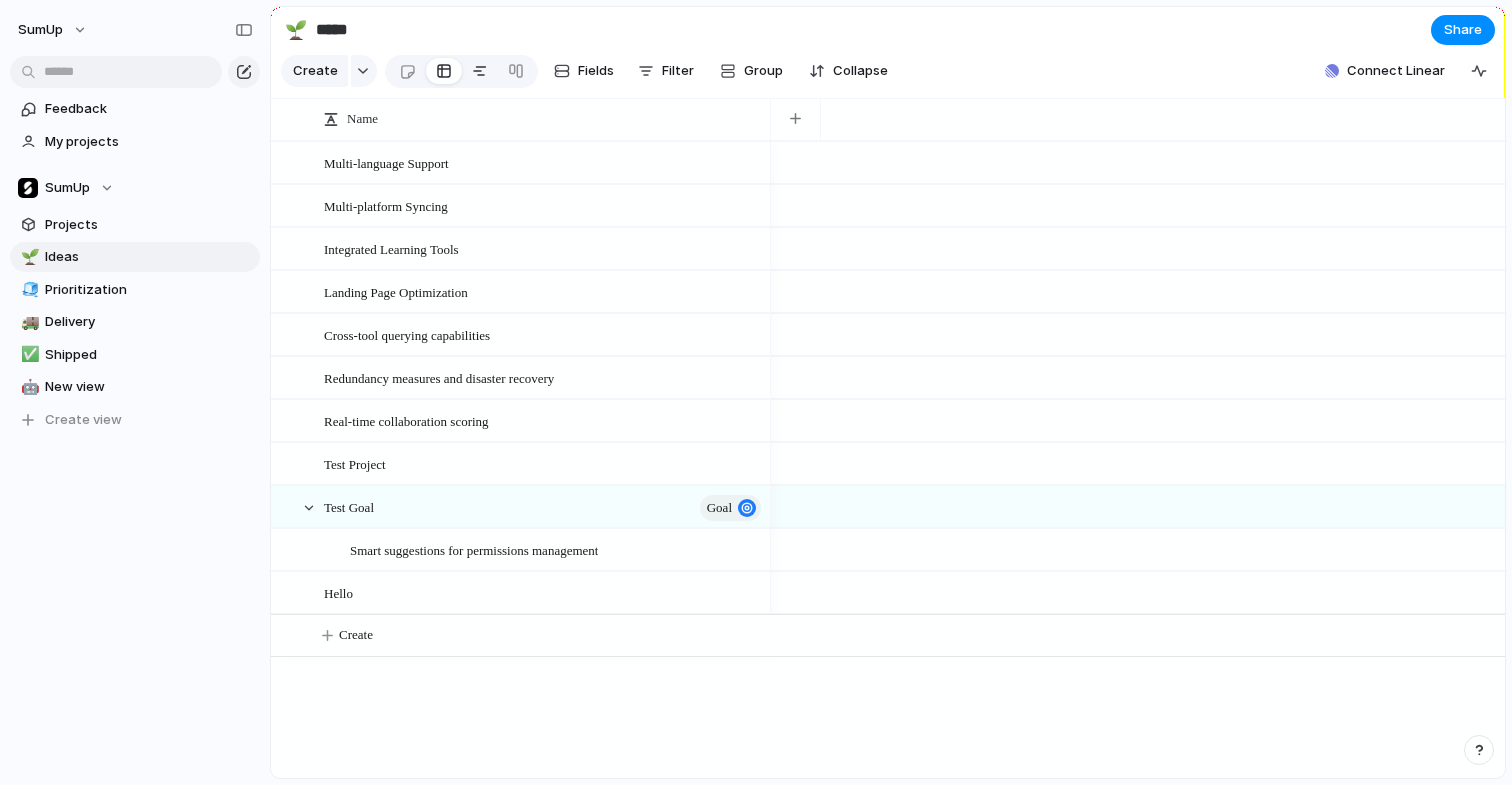 click at bounding box center (480, 71) 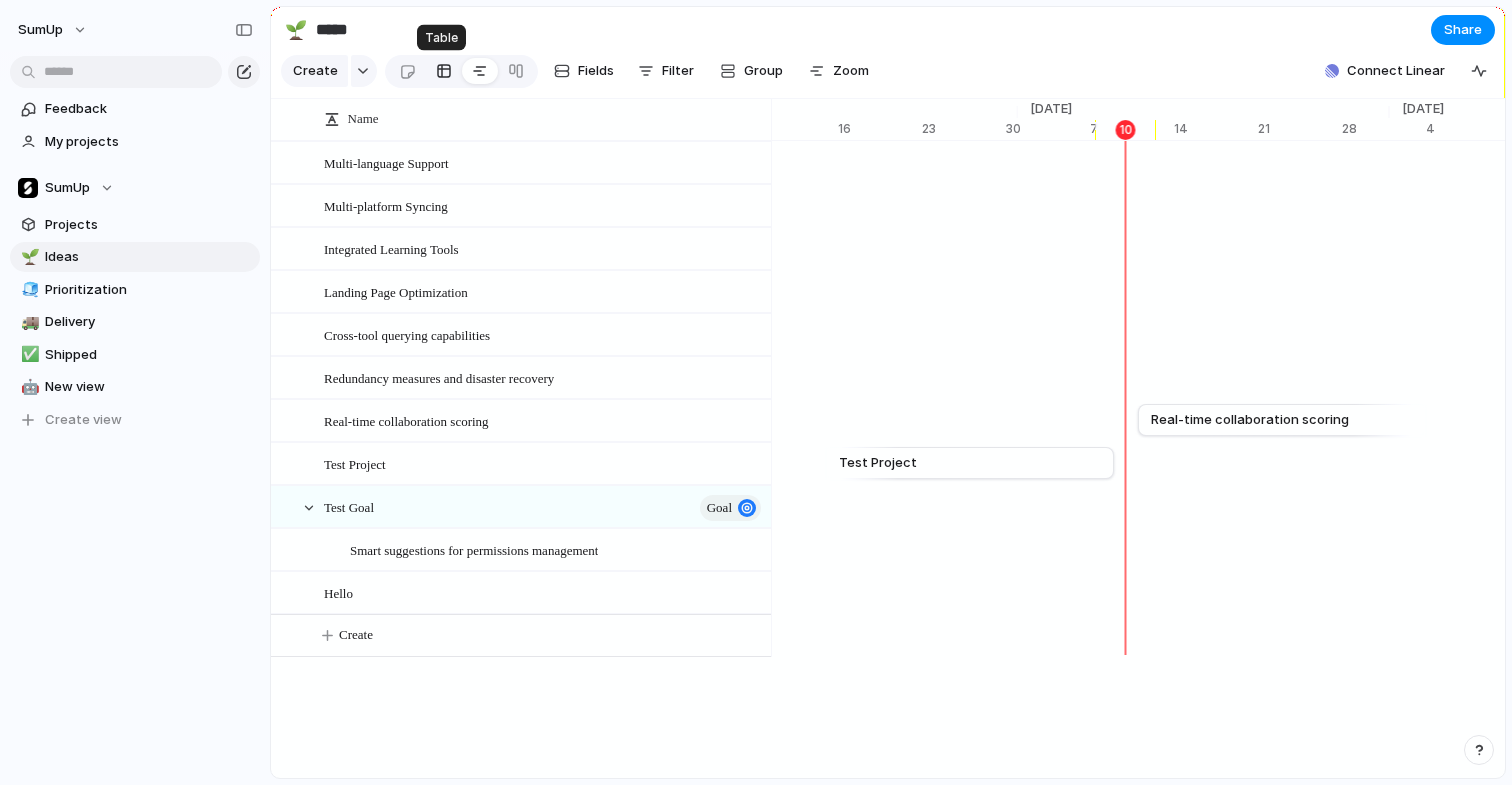 click at bounding box center [444, 71] 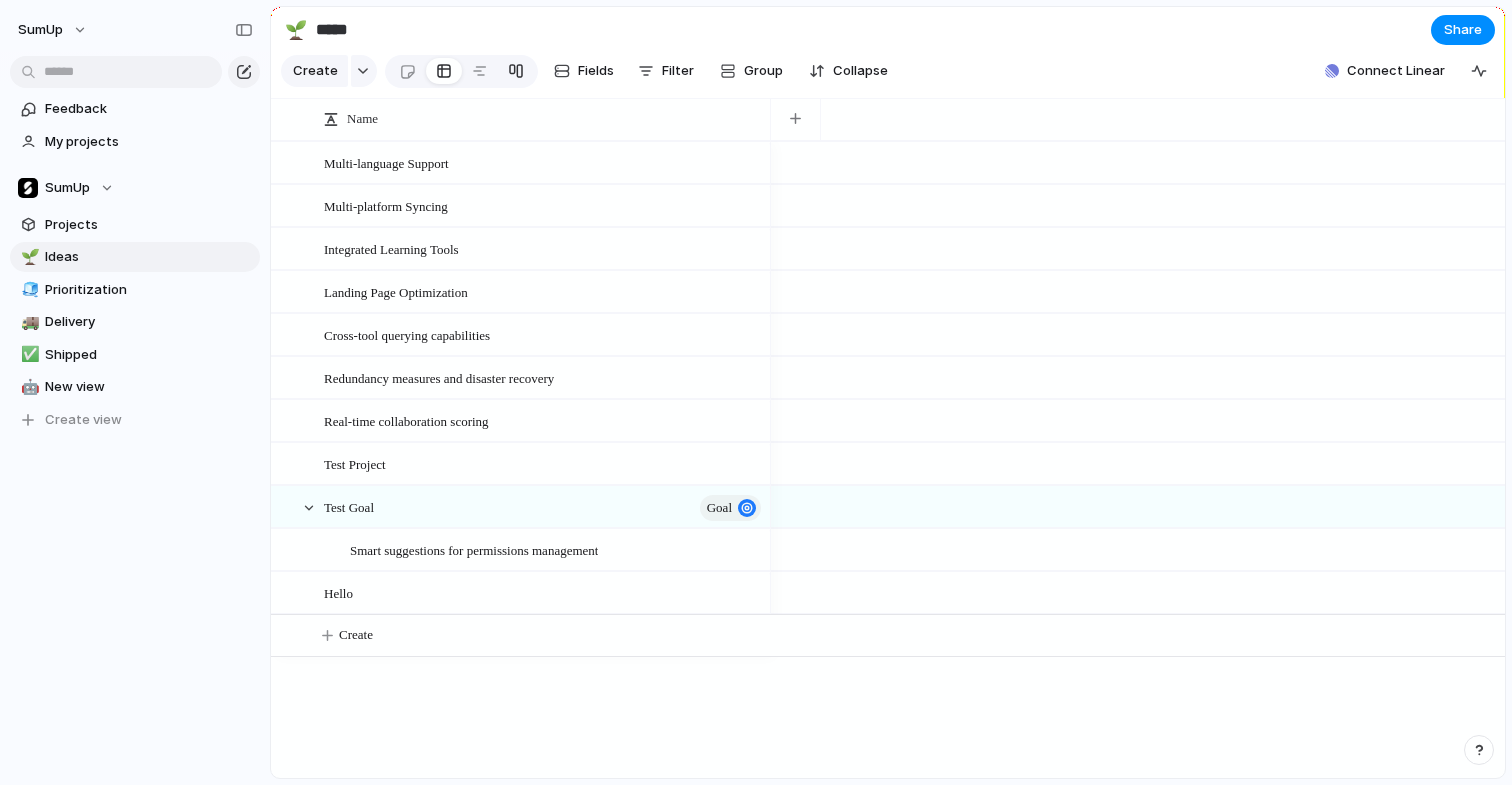 click at bounding box center [516, 71] 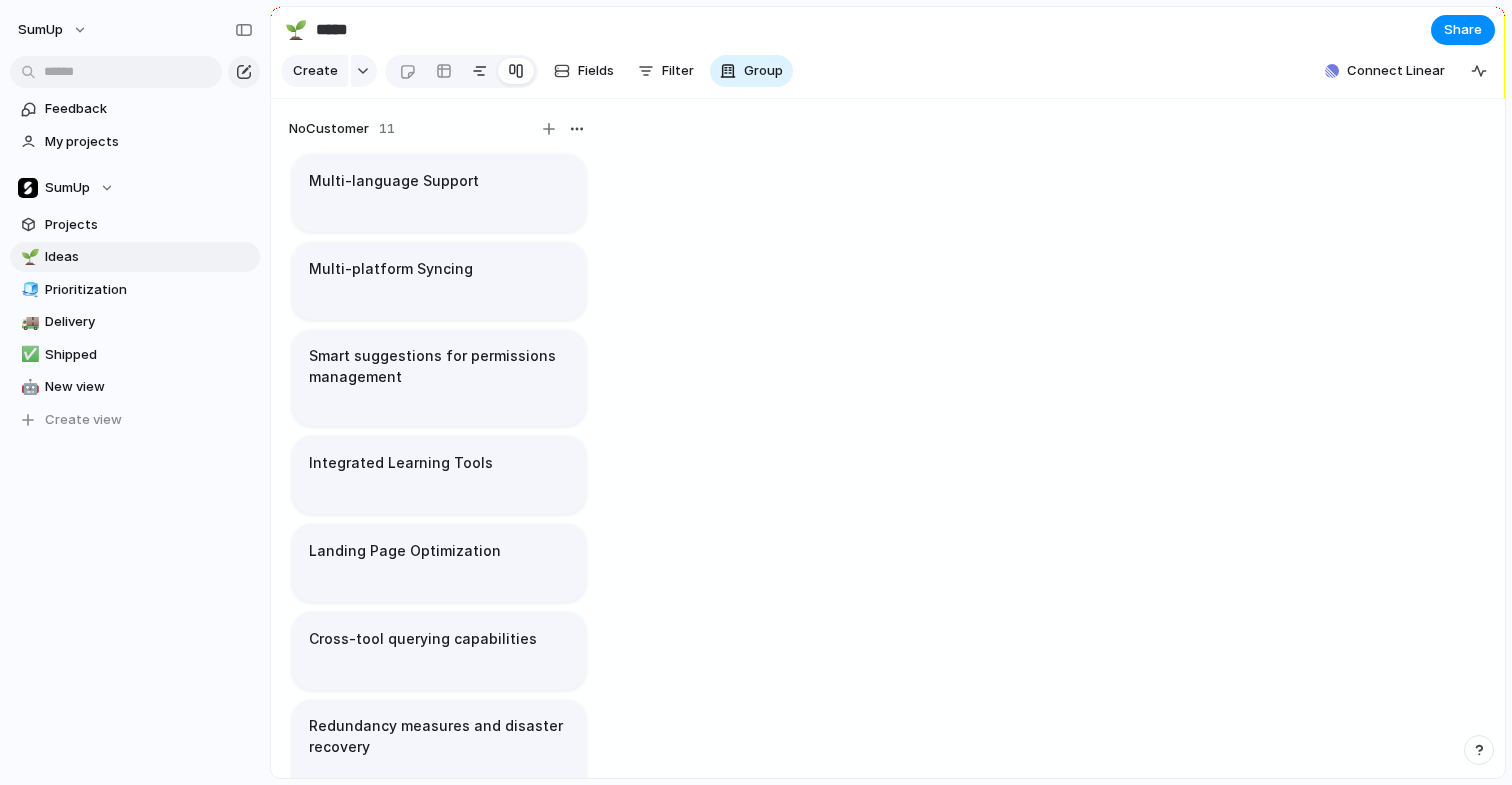 click at bounding box center (480, 71) 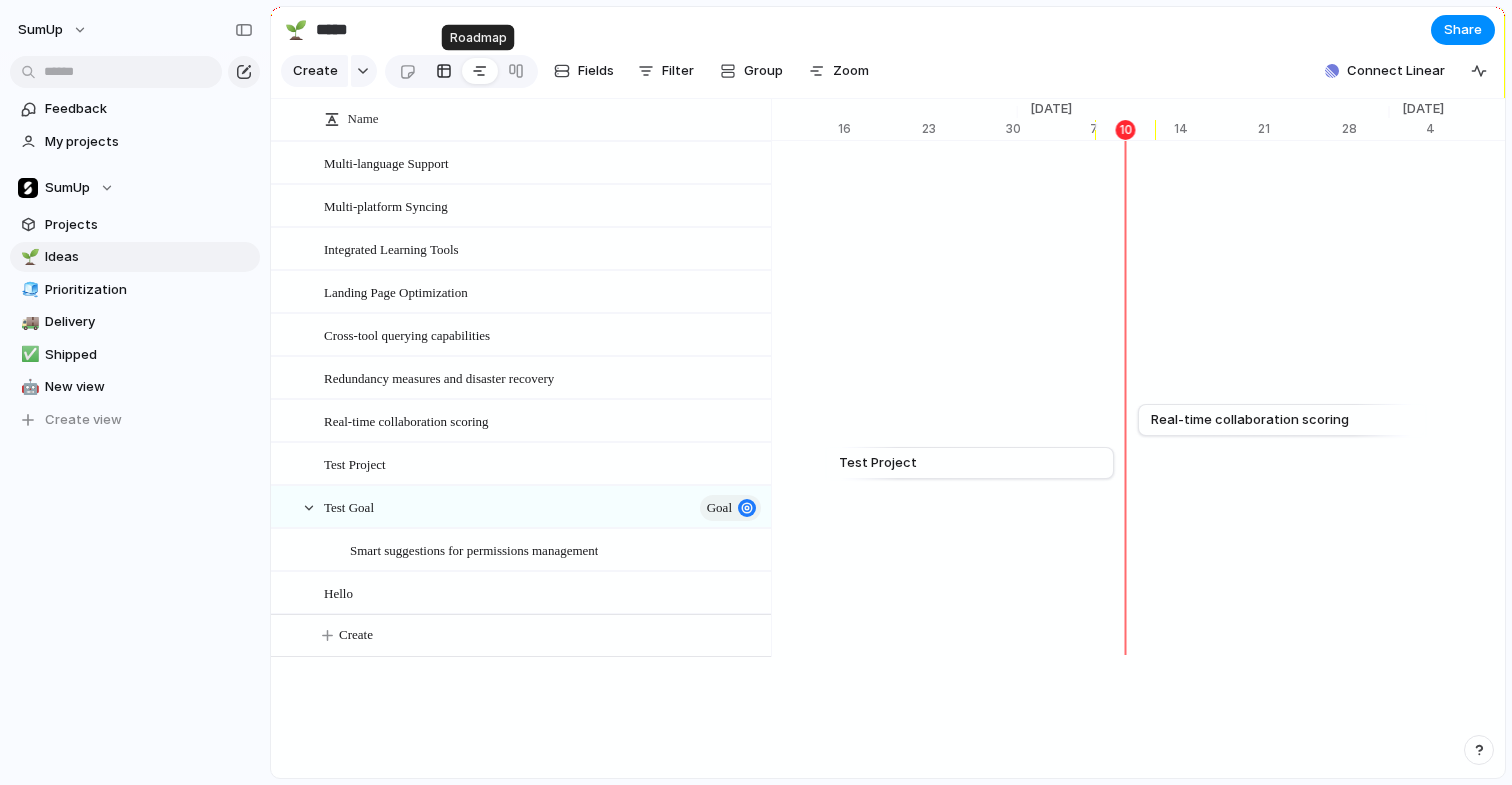 click at bounding box center (444, 71) 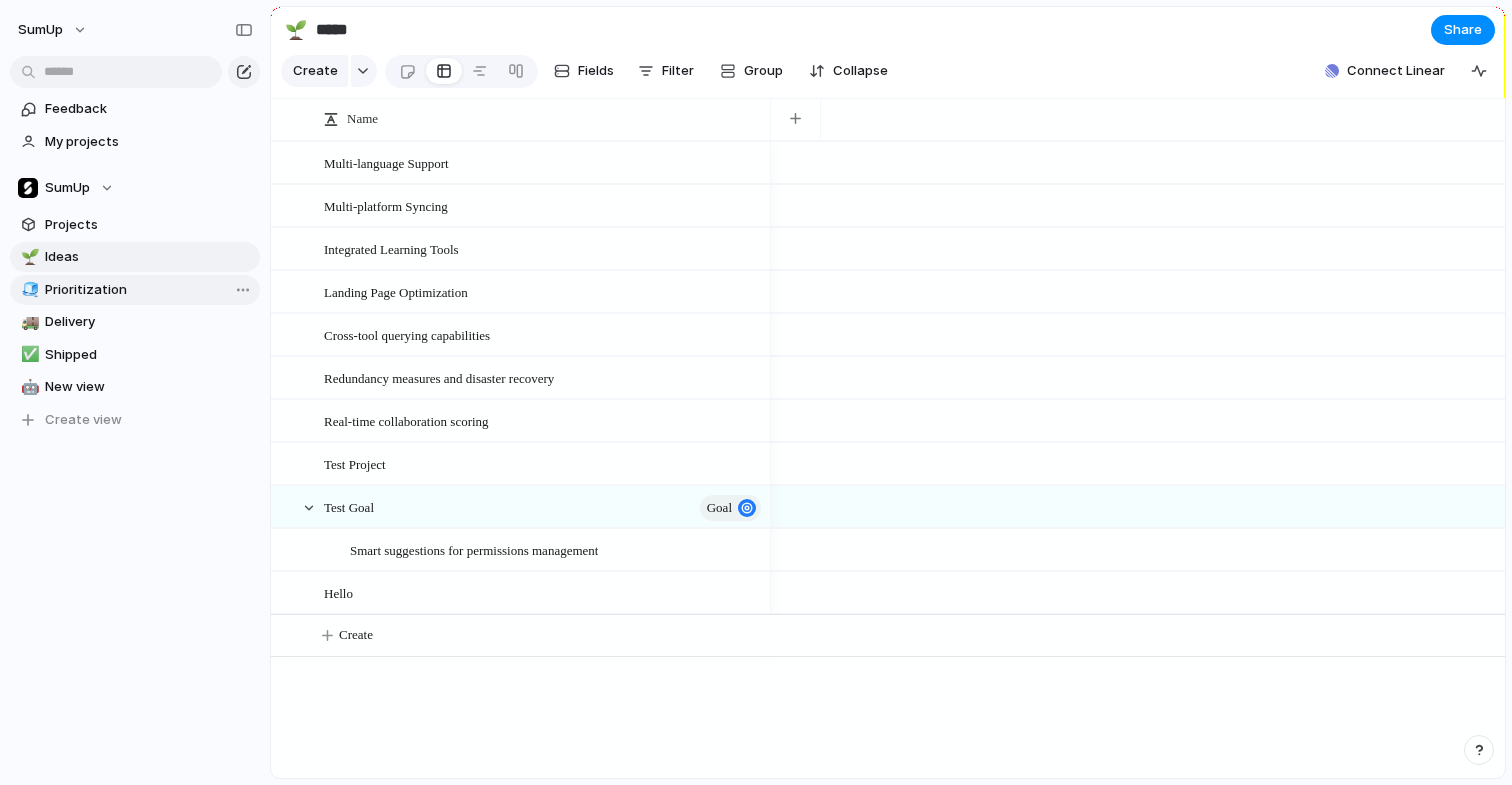 click on "Prioritization" at bounding box center (149, 290) 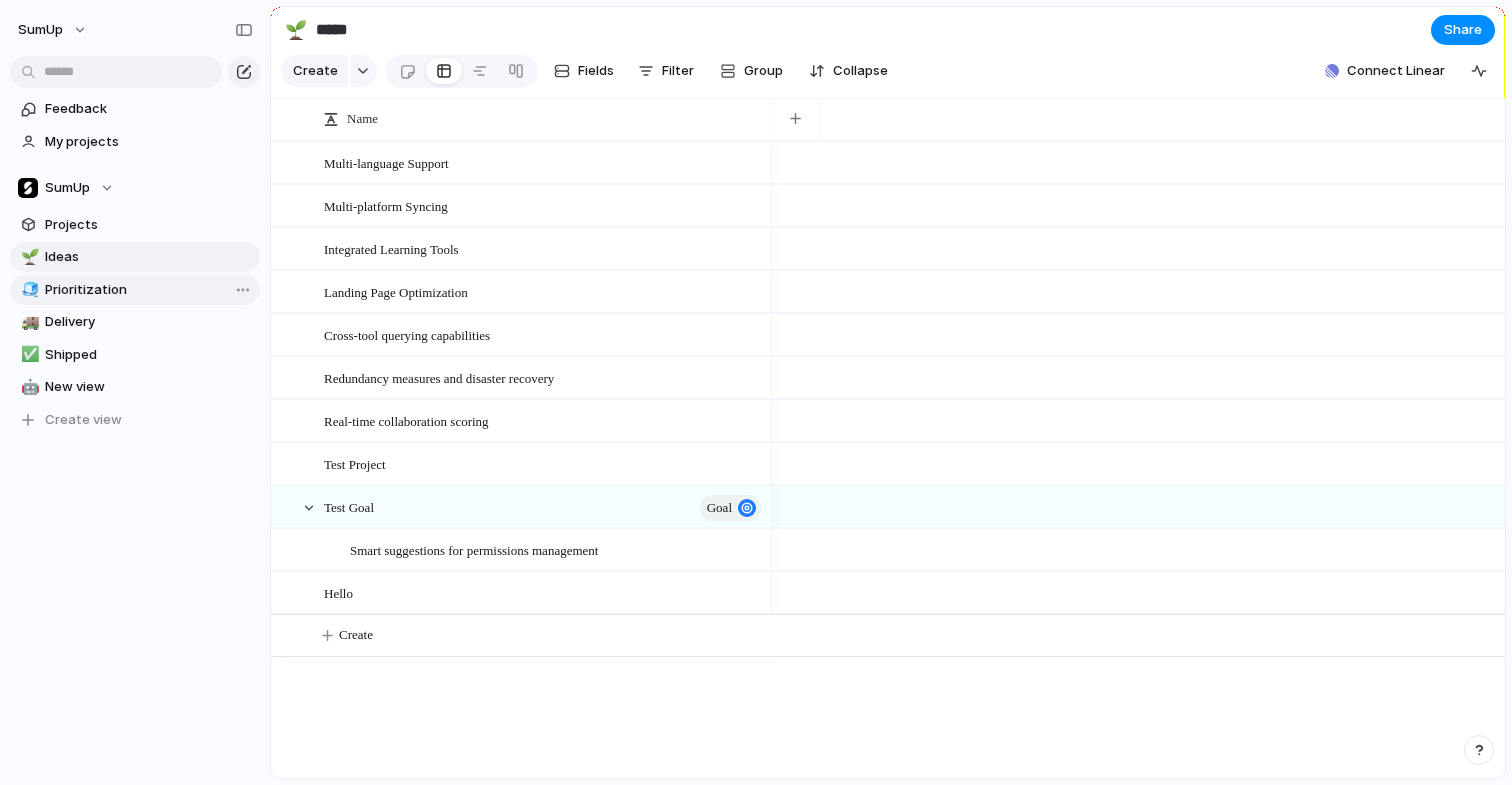 type on "**********" 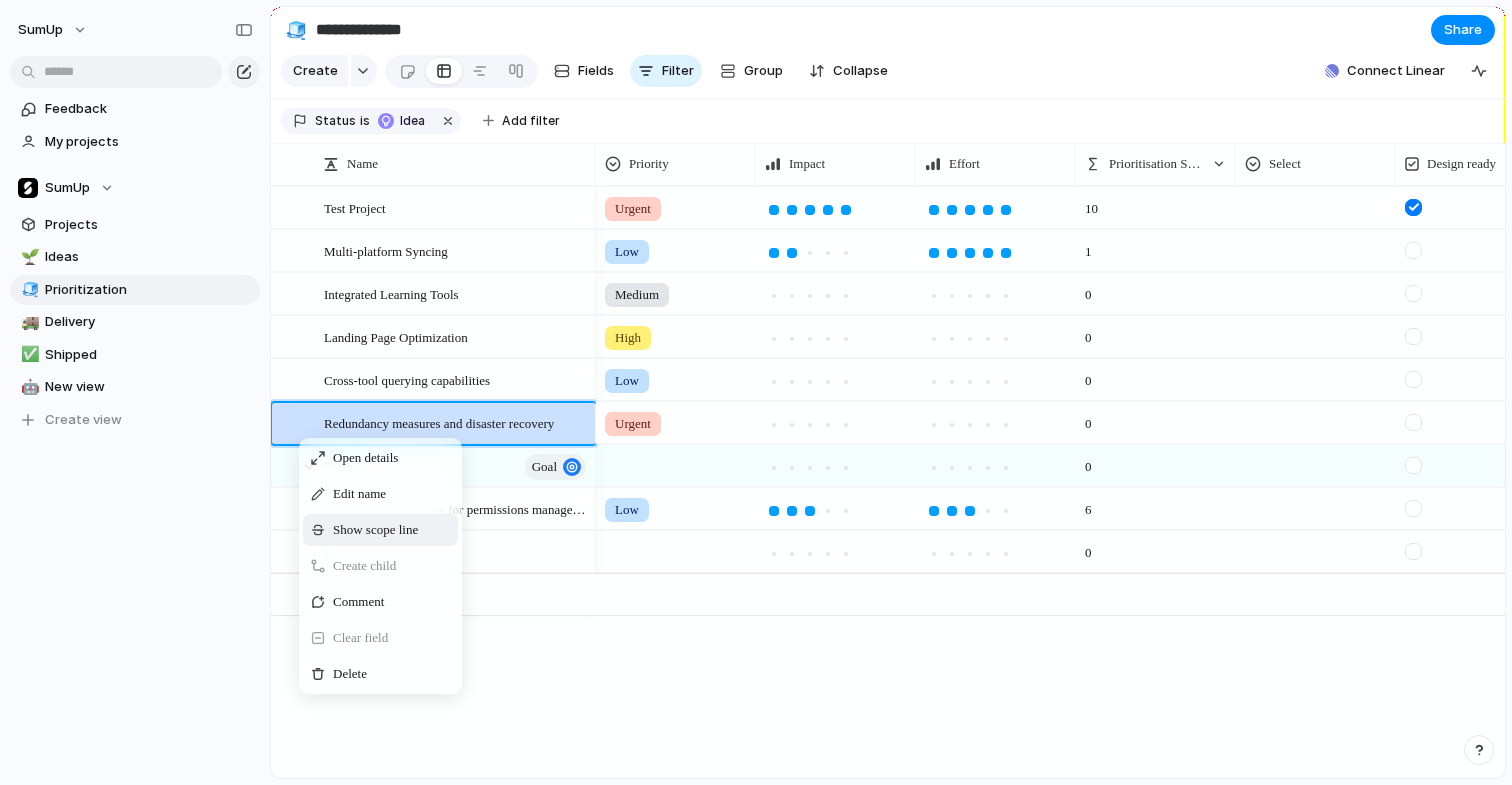click on "Show scope line" at bounding box center (375, 530) 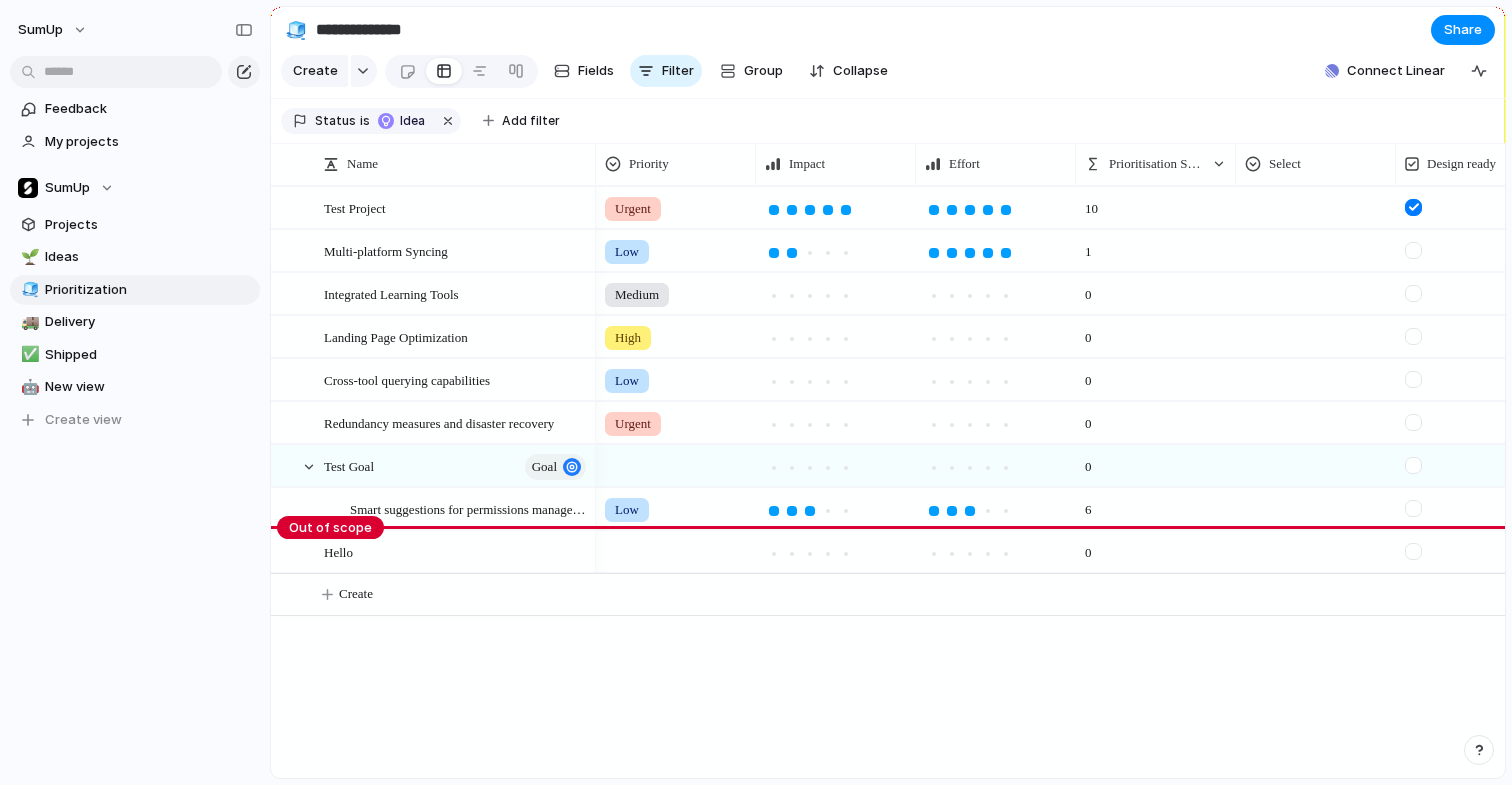 drag, startPoint x: 342, startPoint y: 445, endPoint x: 346, endPoint y: 543, distance: 98.0816 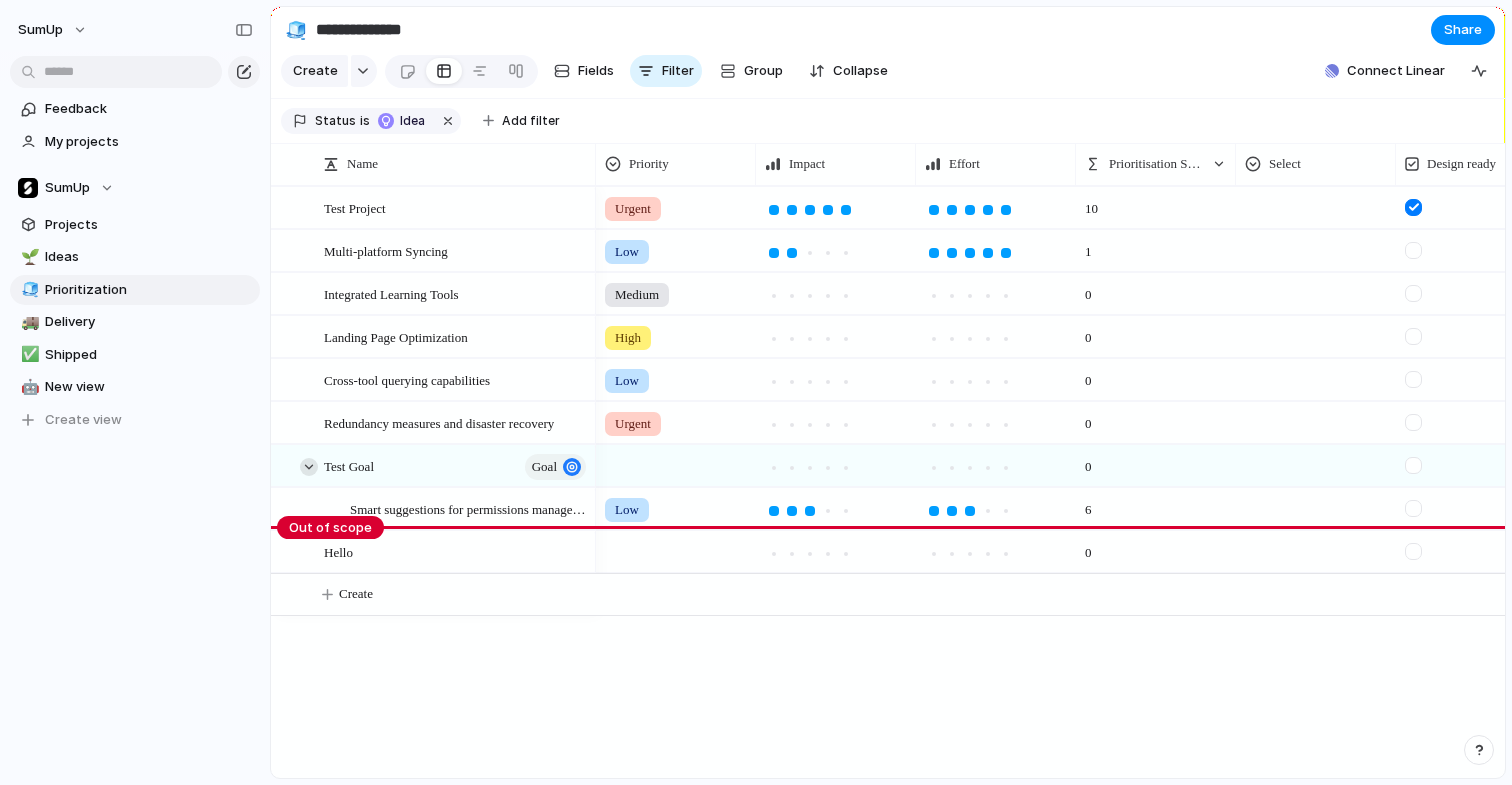 click at bounding box center [309, 467] 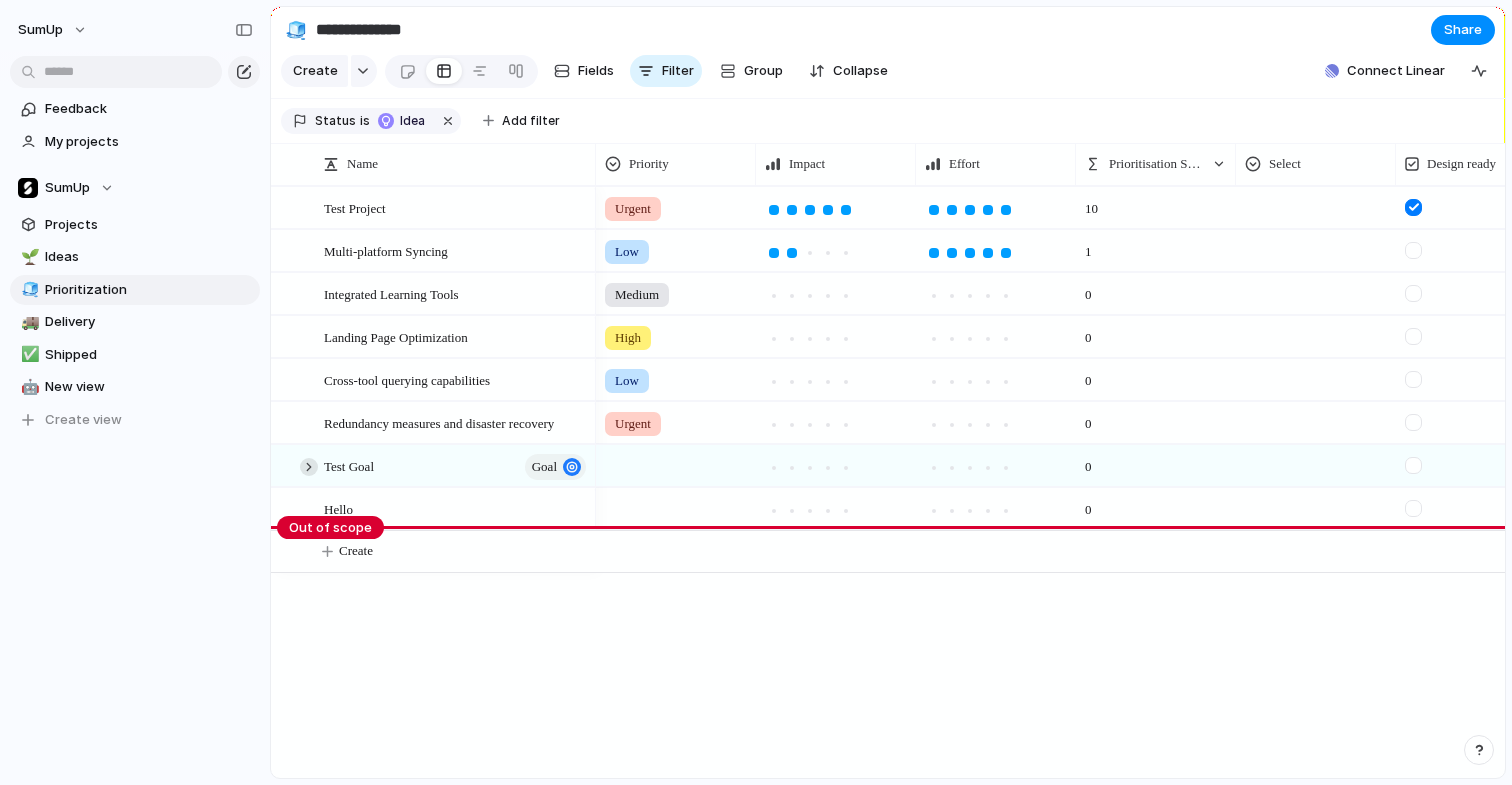 click at bounding box center (309, 467) 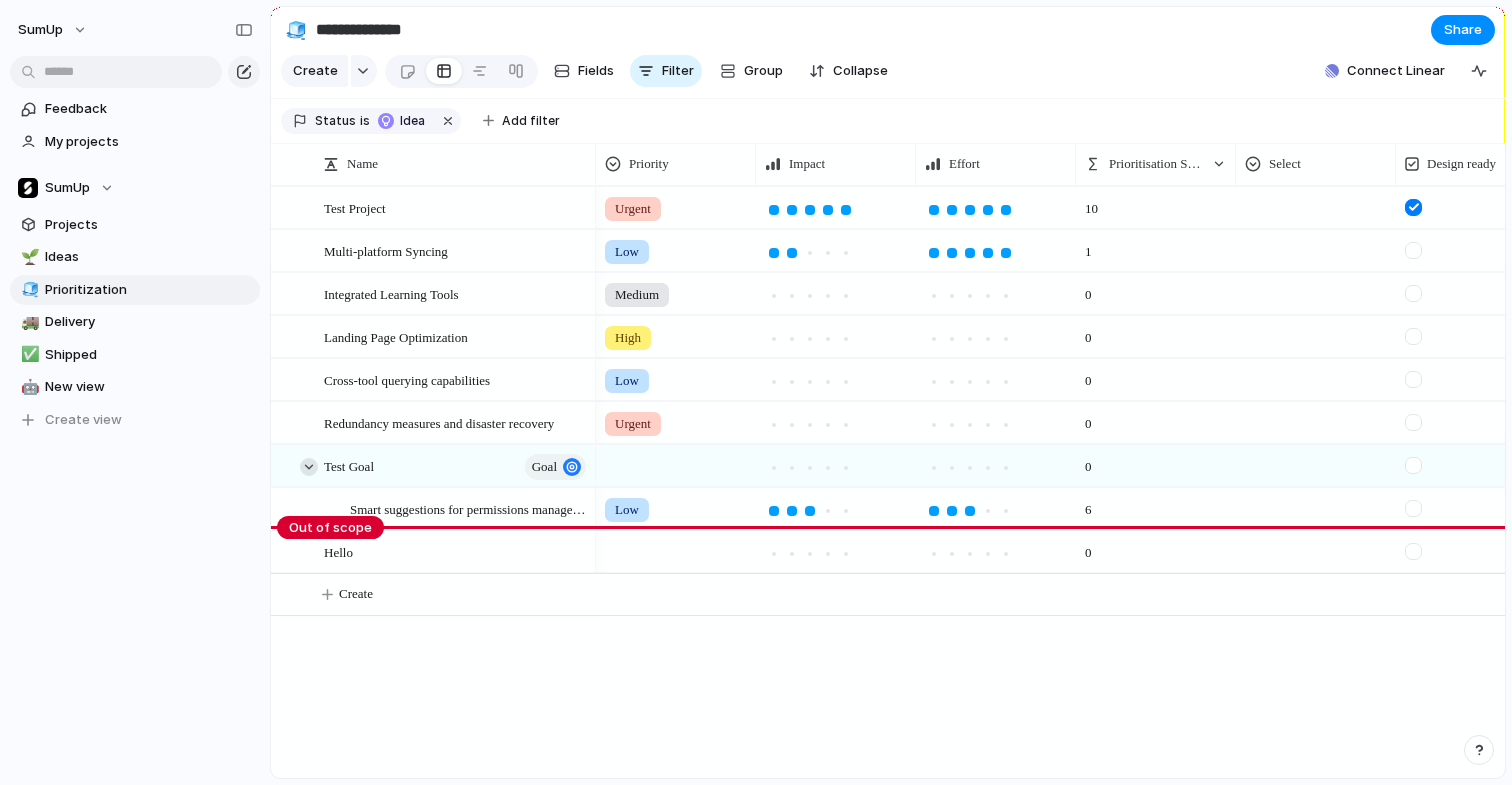 click at bounding box center [309, 467] 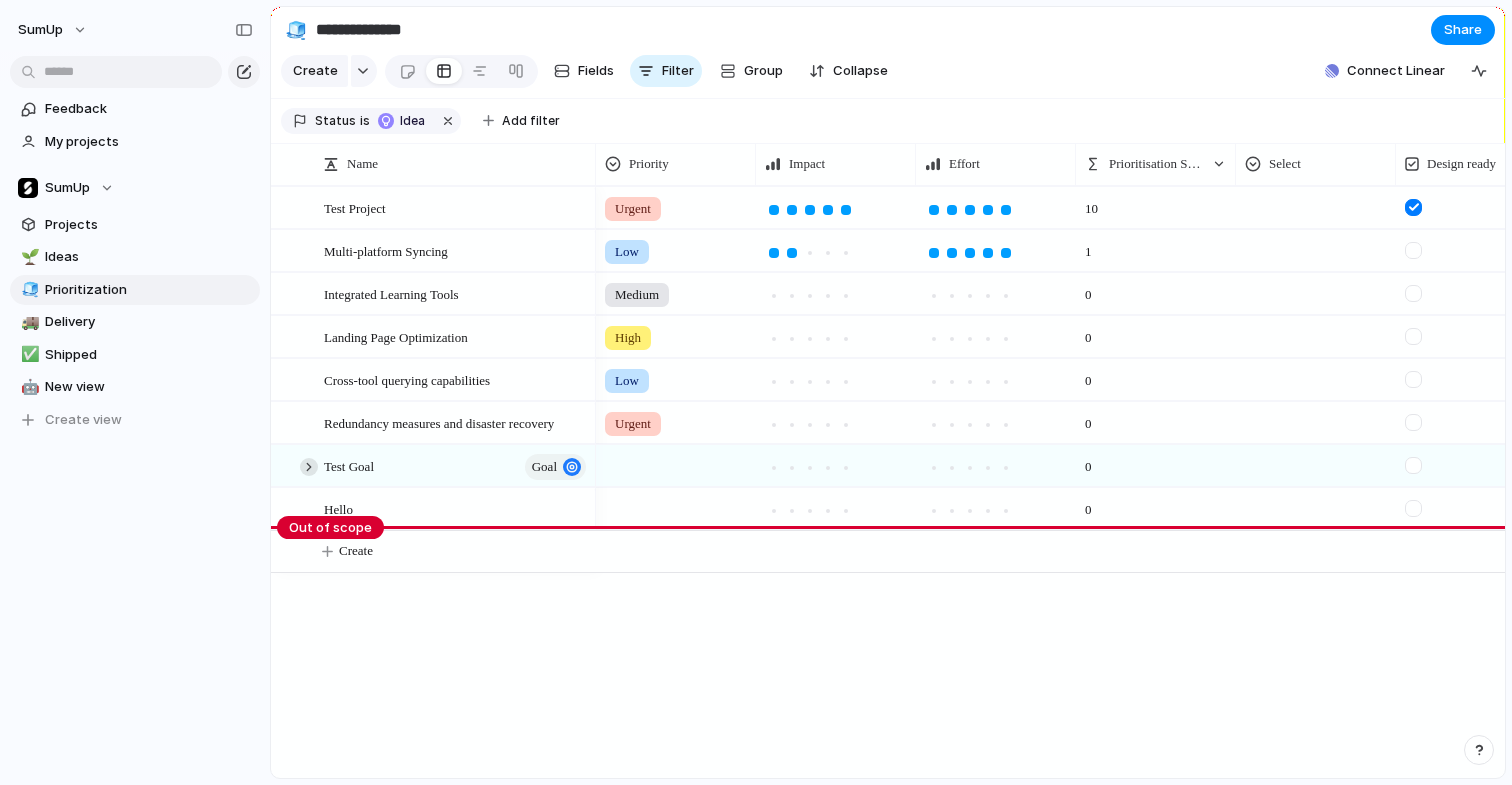 click at bounding box center (309, 467) 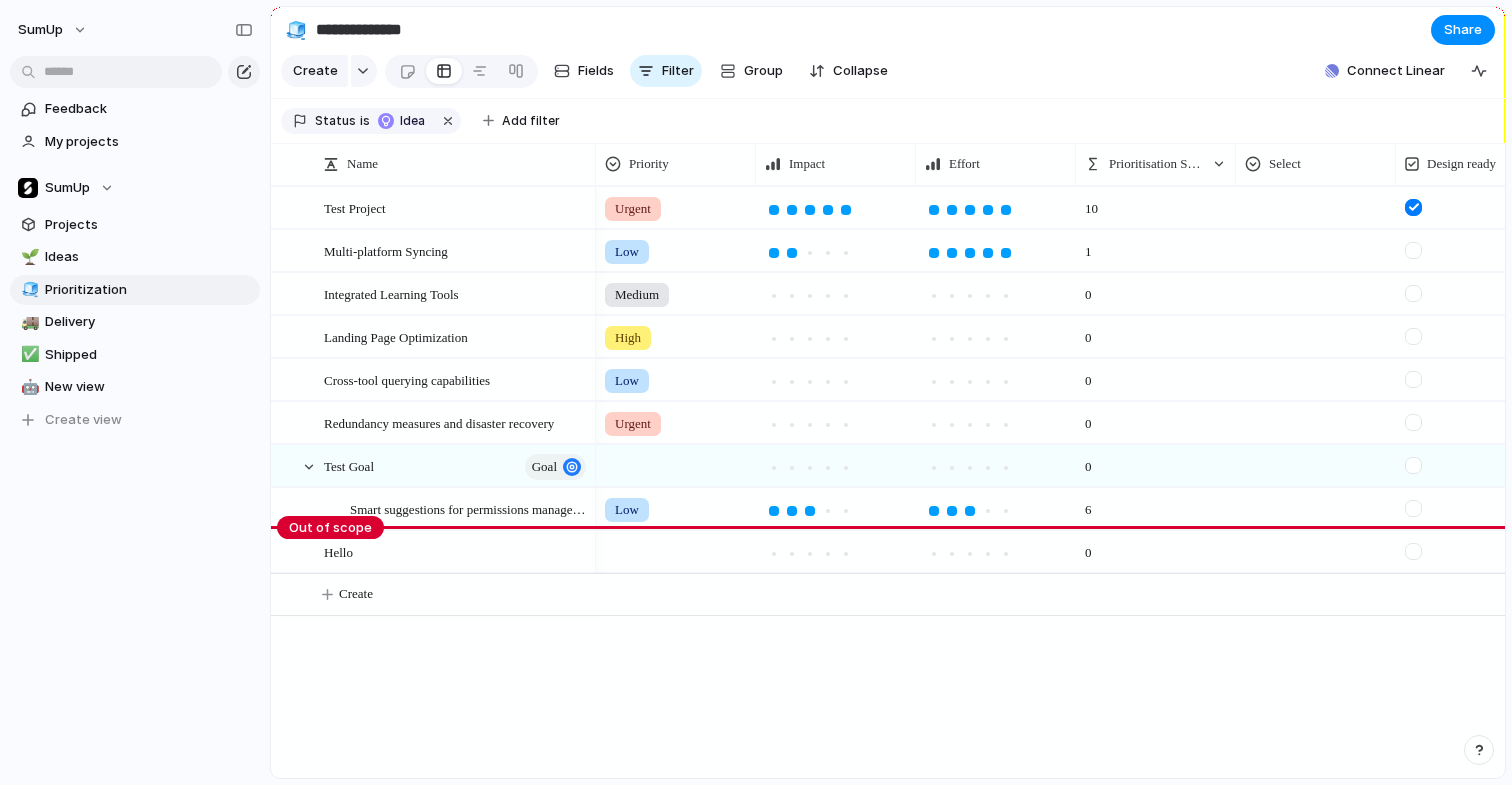 click on "Test Project Multi-platform Syncing Integrated Learning Tools Landing Page Optimization Cross-tool querying capabilities Redundancy measures and disaster recovery Test Goal goal Hello Smart suggestions for permissions management Urgent 10 3 Low 1 Medium 0 High 0 Low 0 Urgent 0 0 0 Low 6 Create" at bounding box center (888, 482) 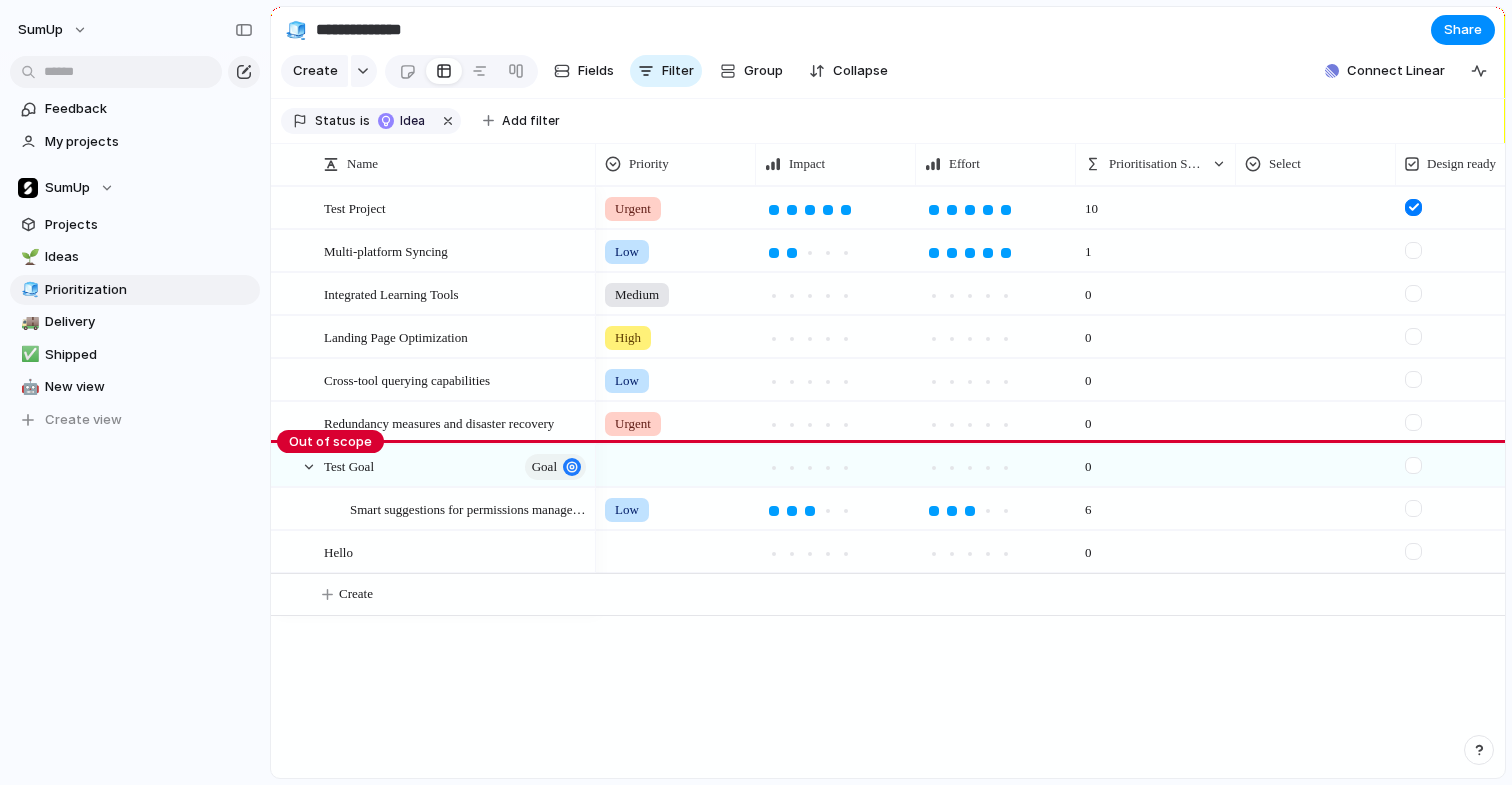 drag, startPoint x: 363, startPoint y: 534, endPoint x: 363, endPoint y: 449, distance: 85 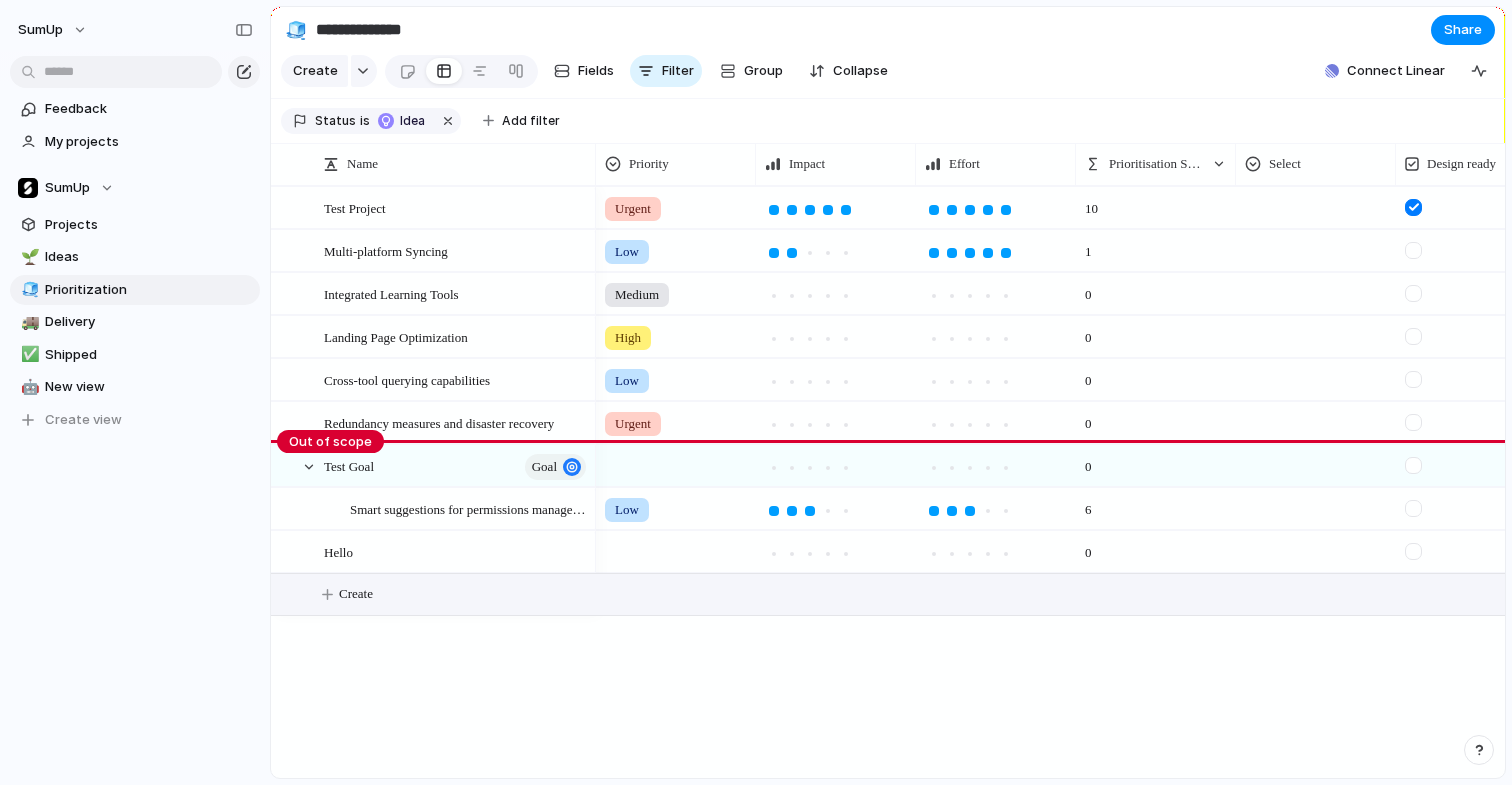 click on "Create" at bounding box center (913, 594) 